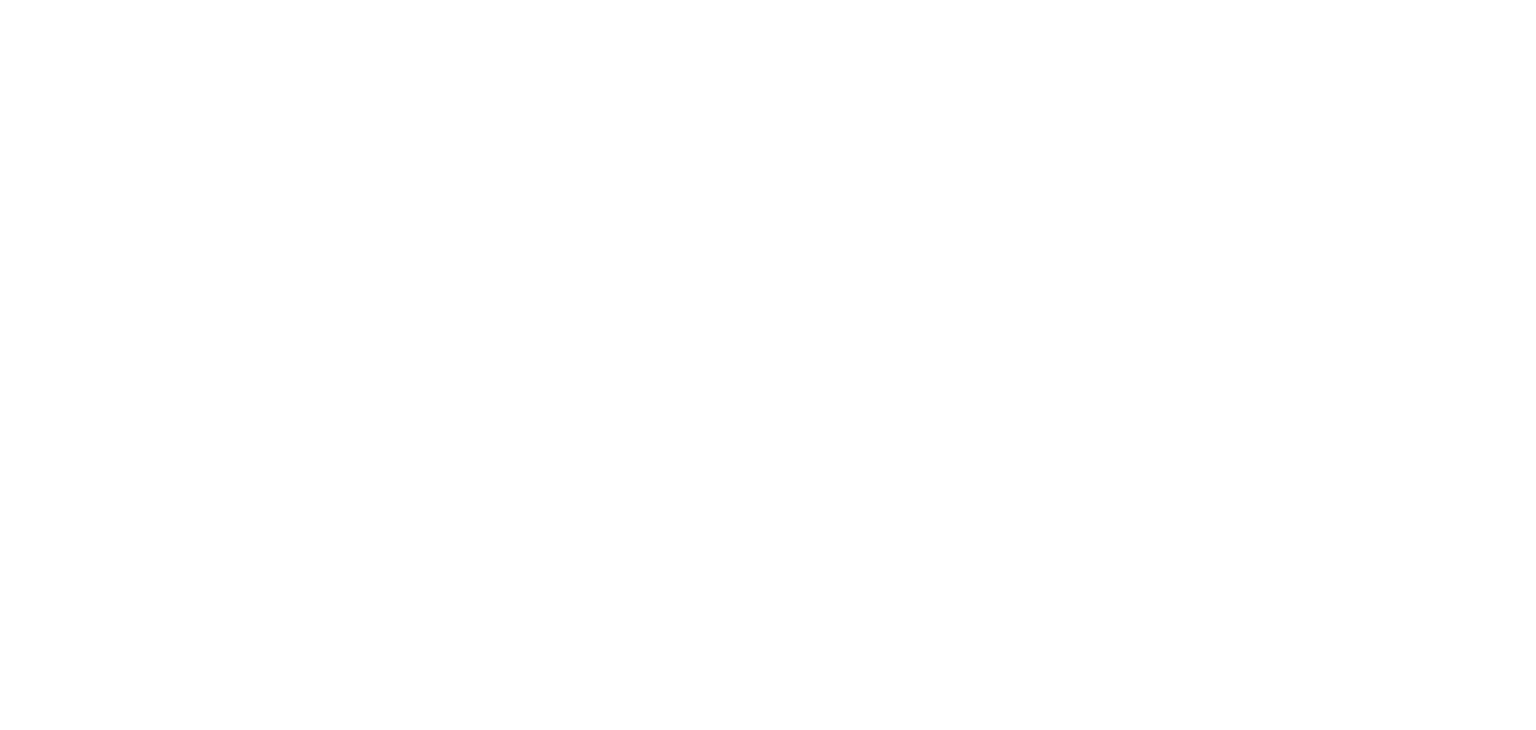 scroll, scrollTop: 0, scrollLeft: 0, axis: both 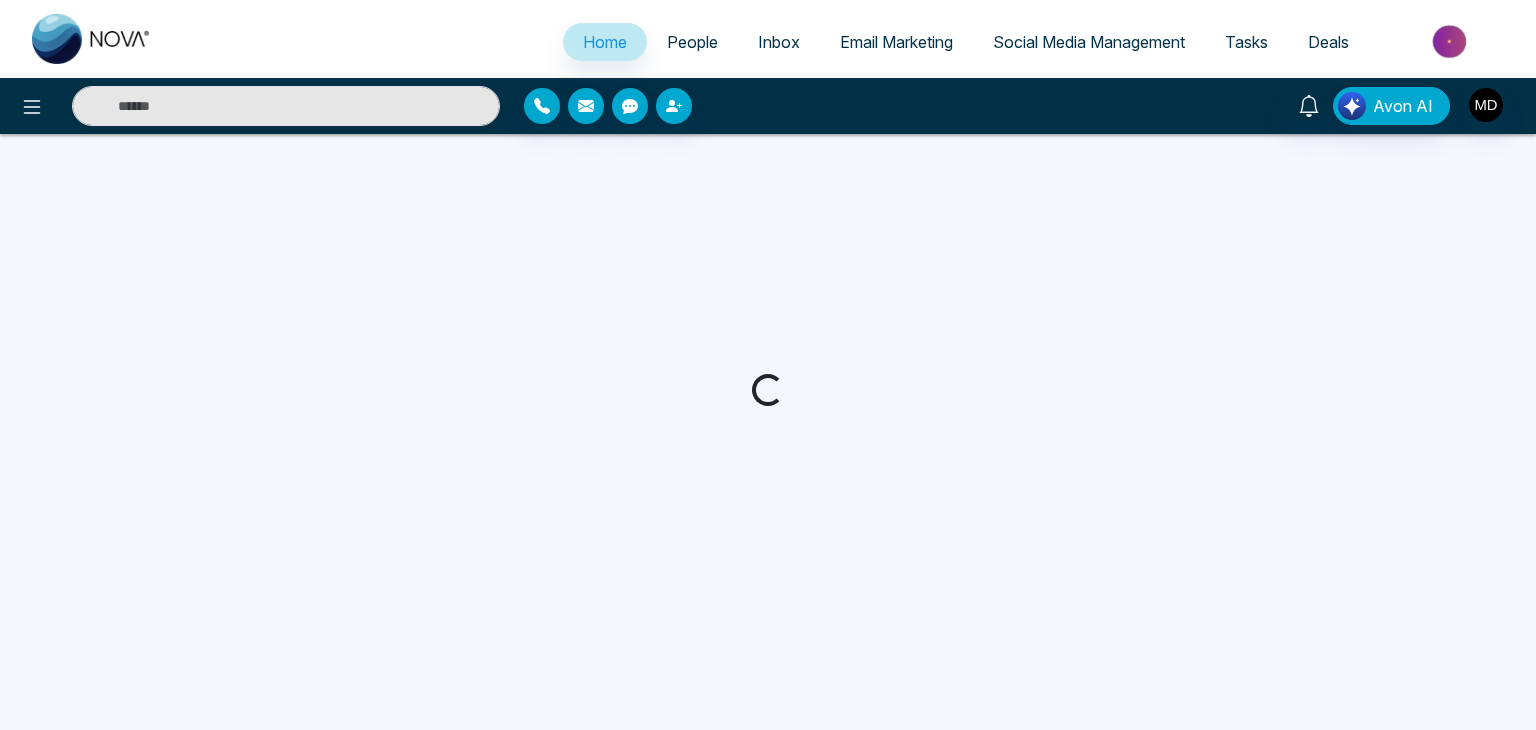 select on "*" 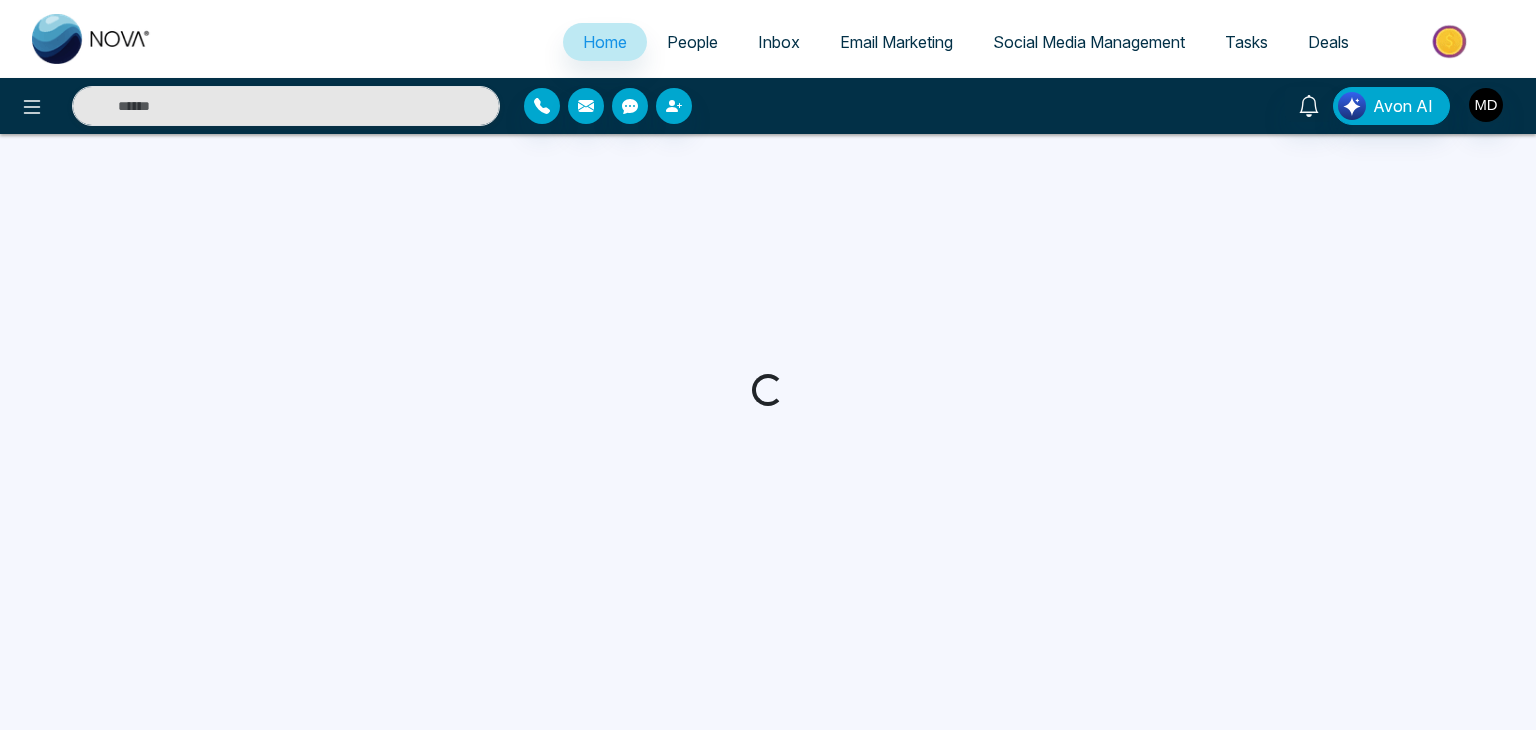 select on "*" 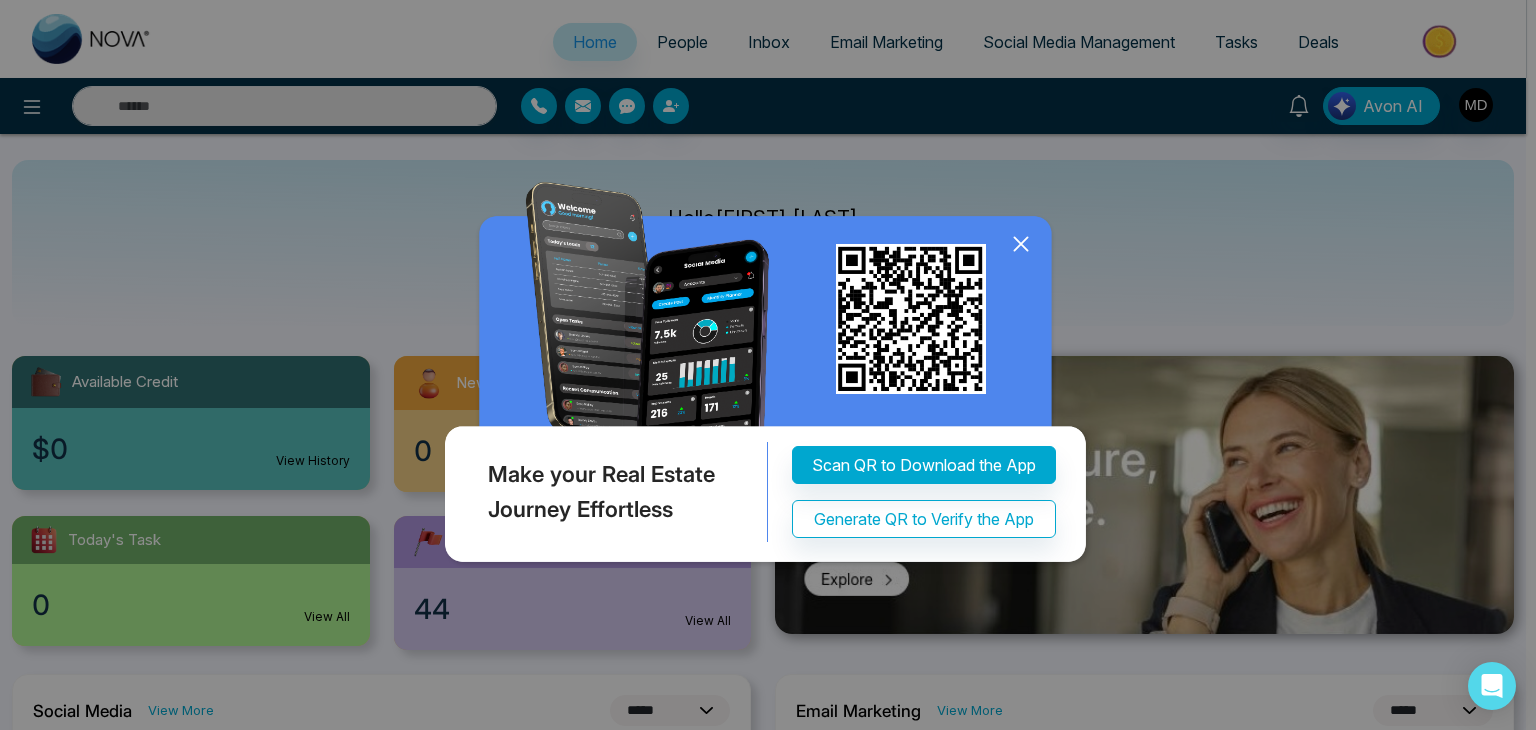 click 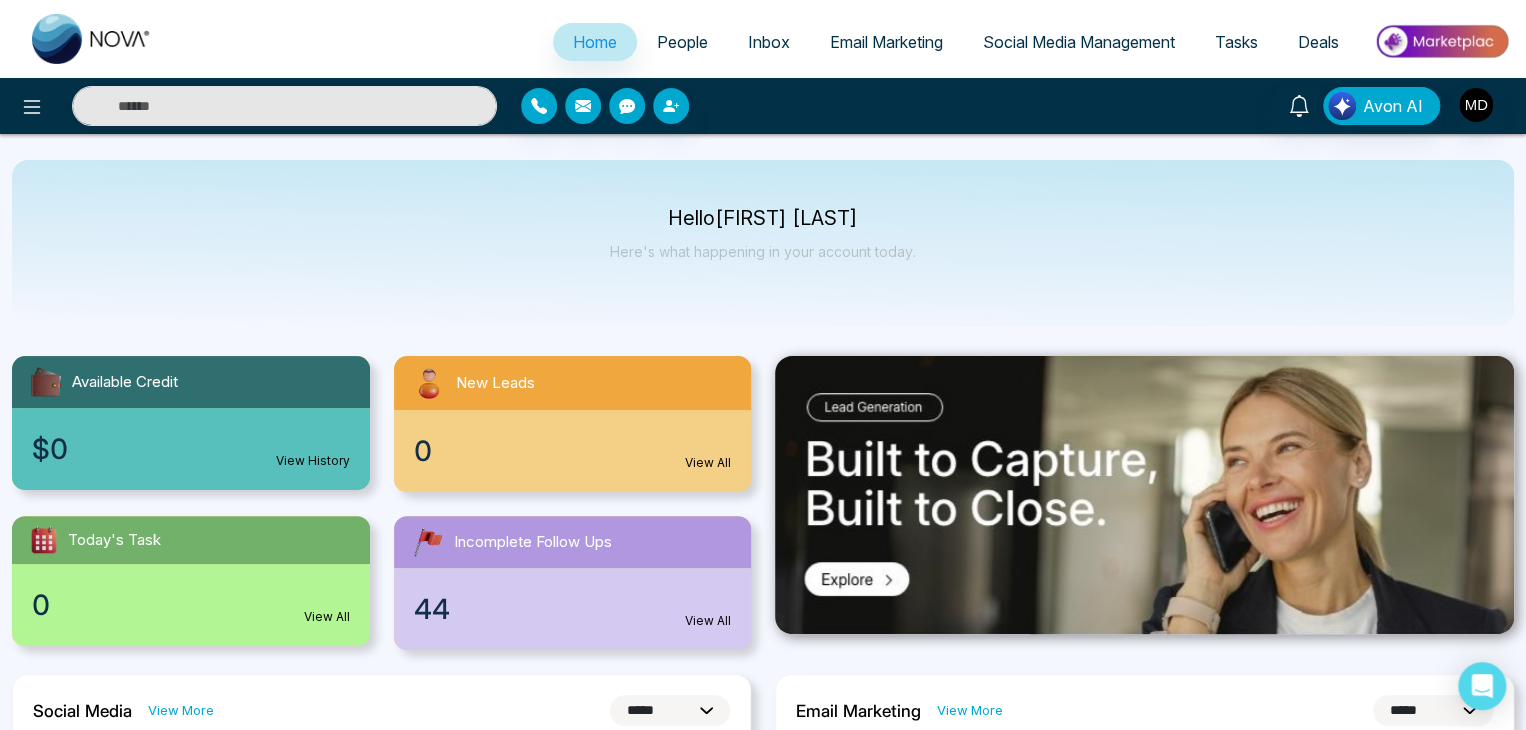 click on "People" at bounding box center [682, 42] 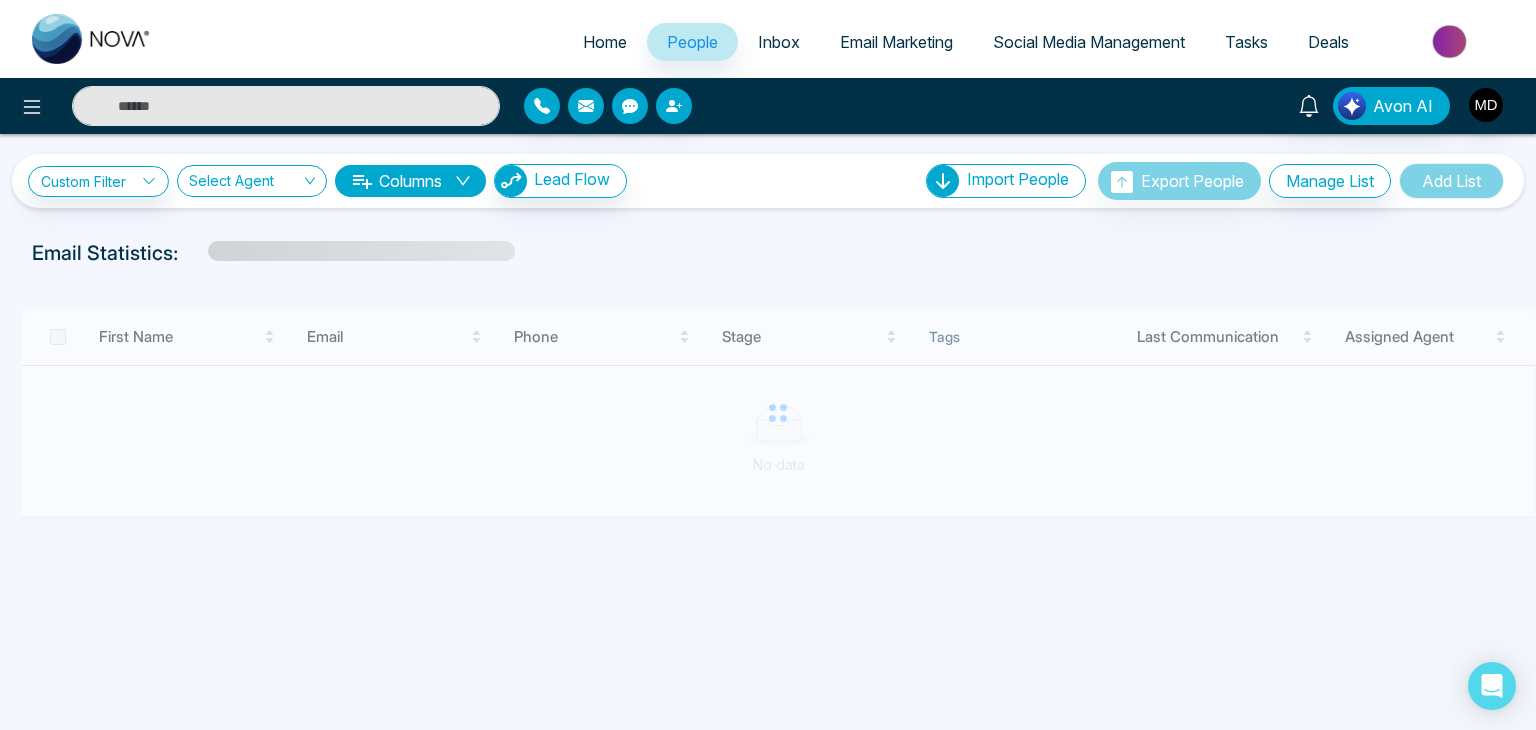 click at bounding box center [286, 106] 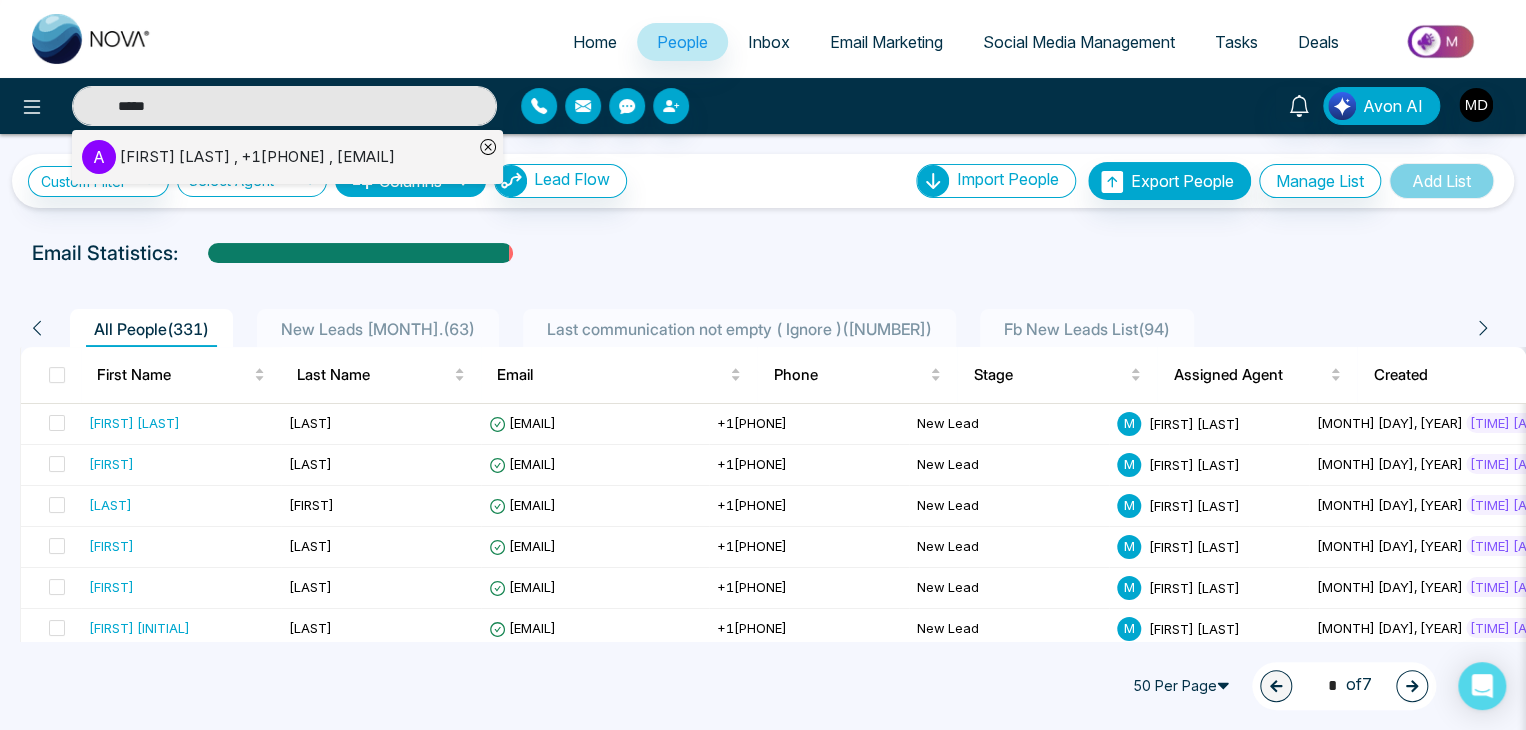 type on "*****" 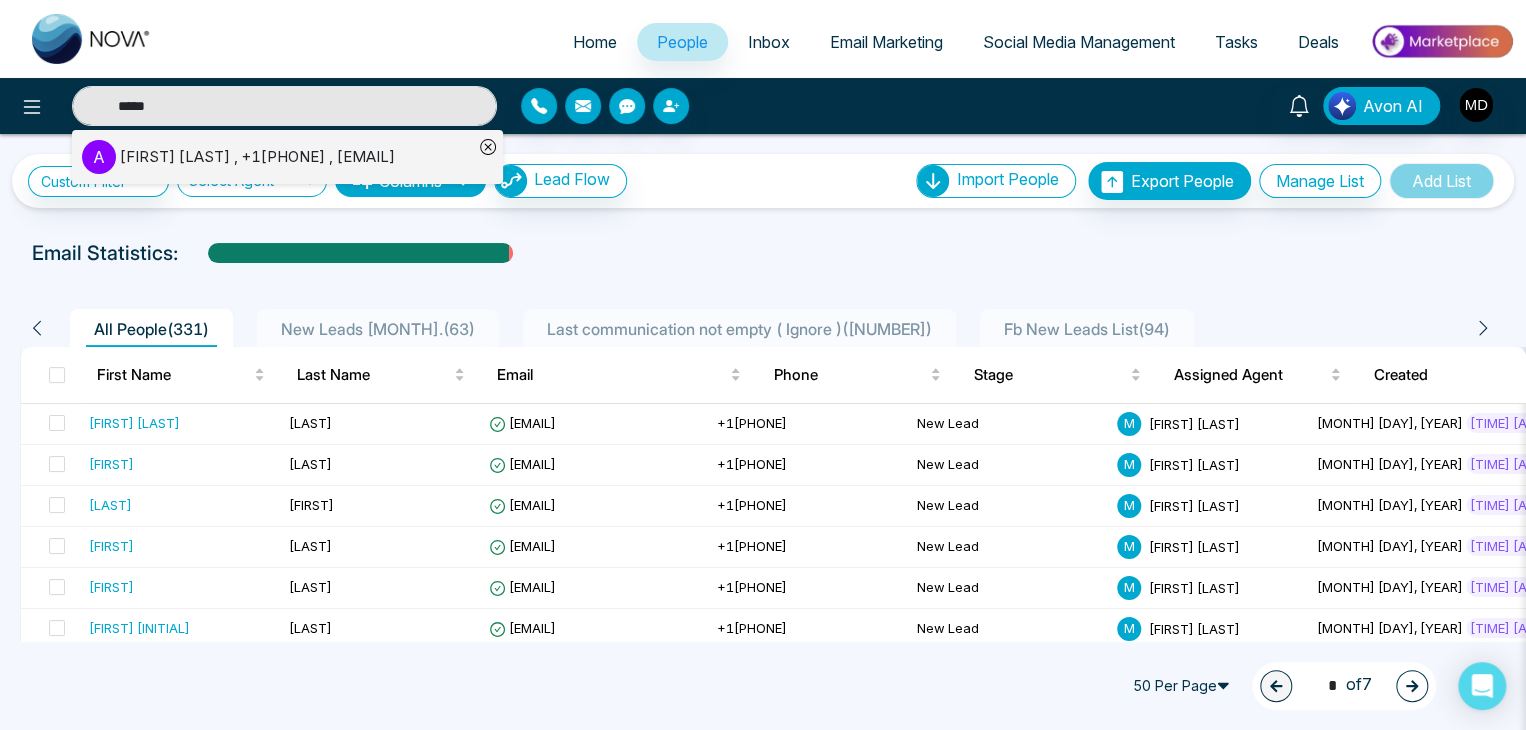 click on "Anson Tharsious     , +14168190631   , ansonkajan@hotmail.com" at bounding box center [257, 157] 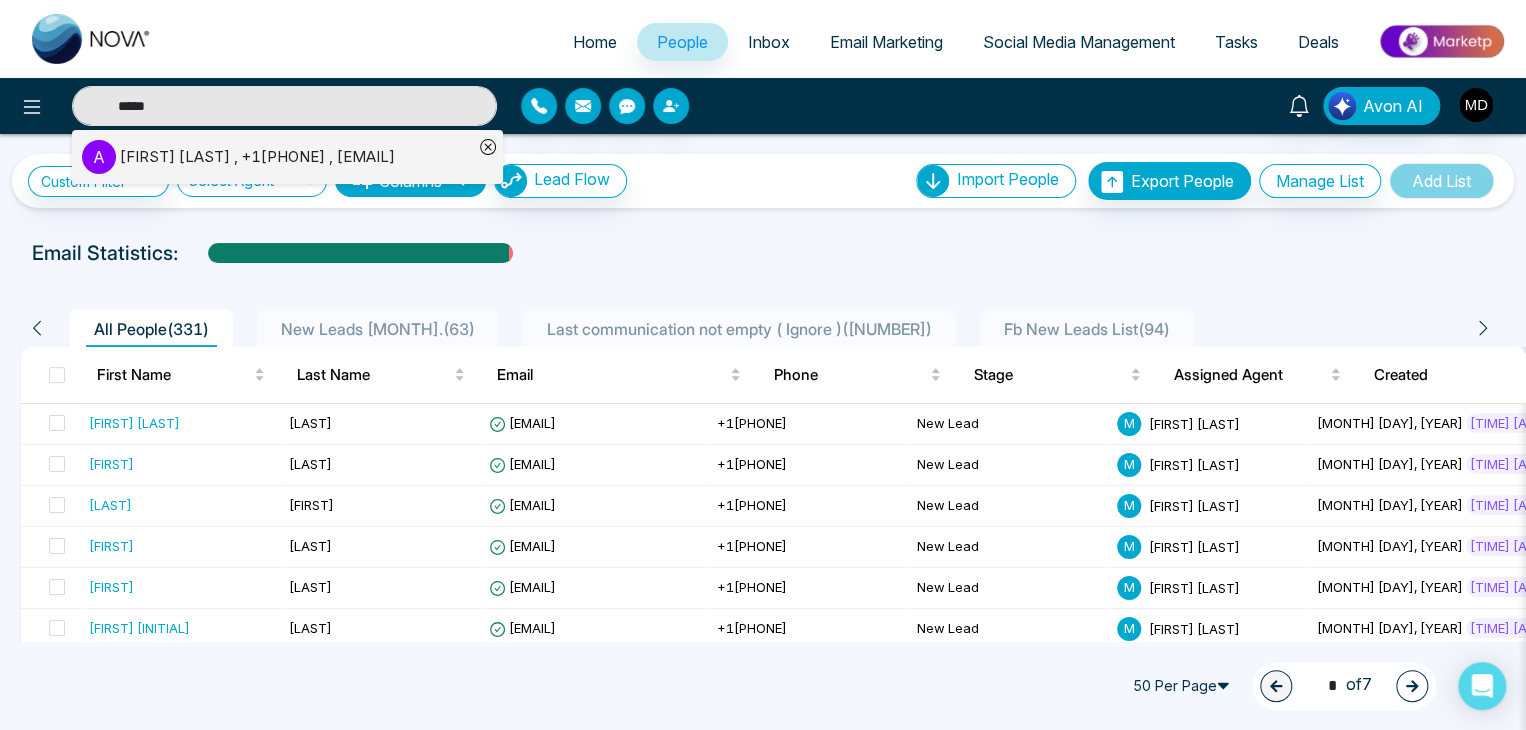 type 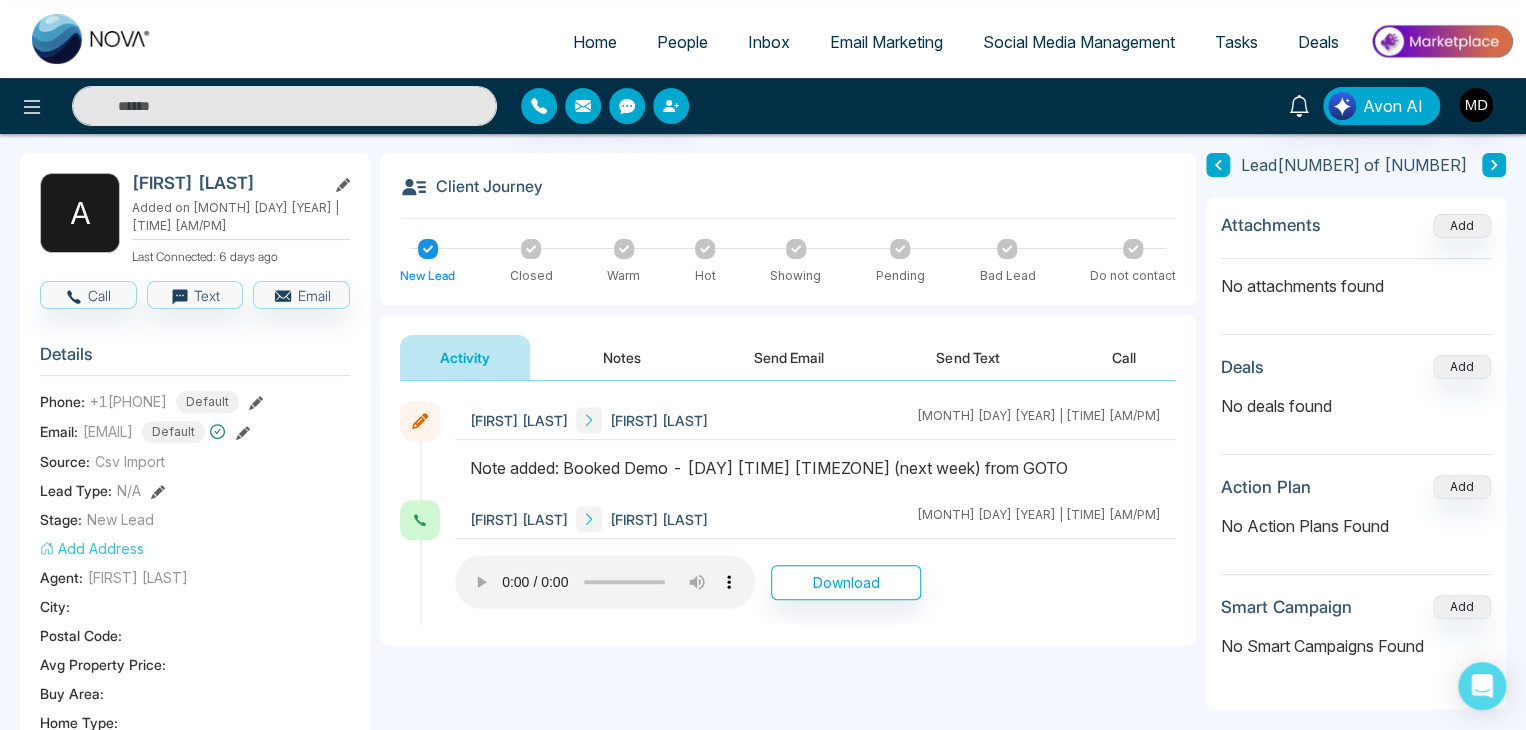 scroll, scrollTop: 88, scrollLeft: 0, axis: vertical 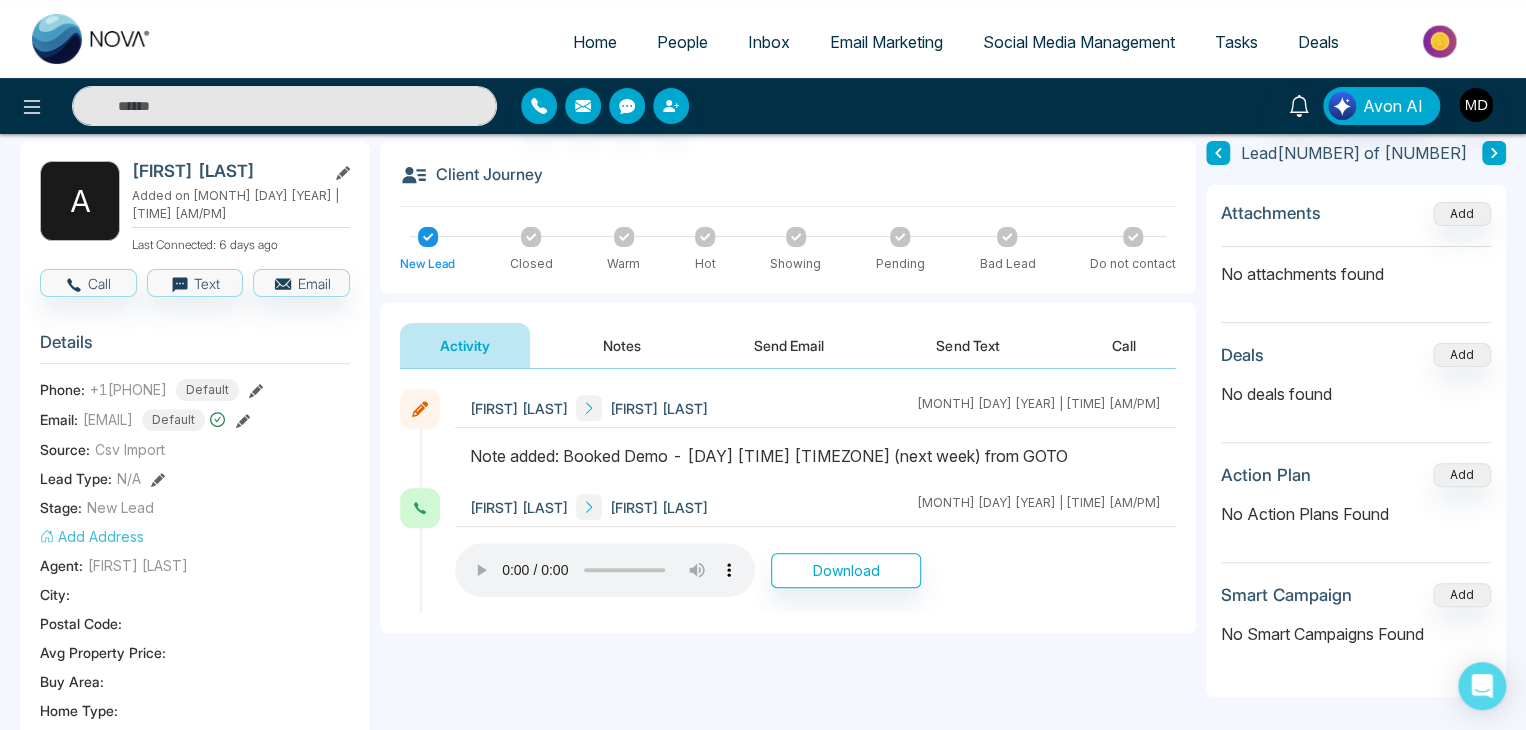 click 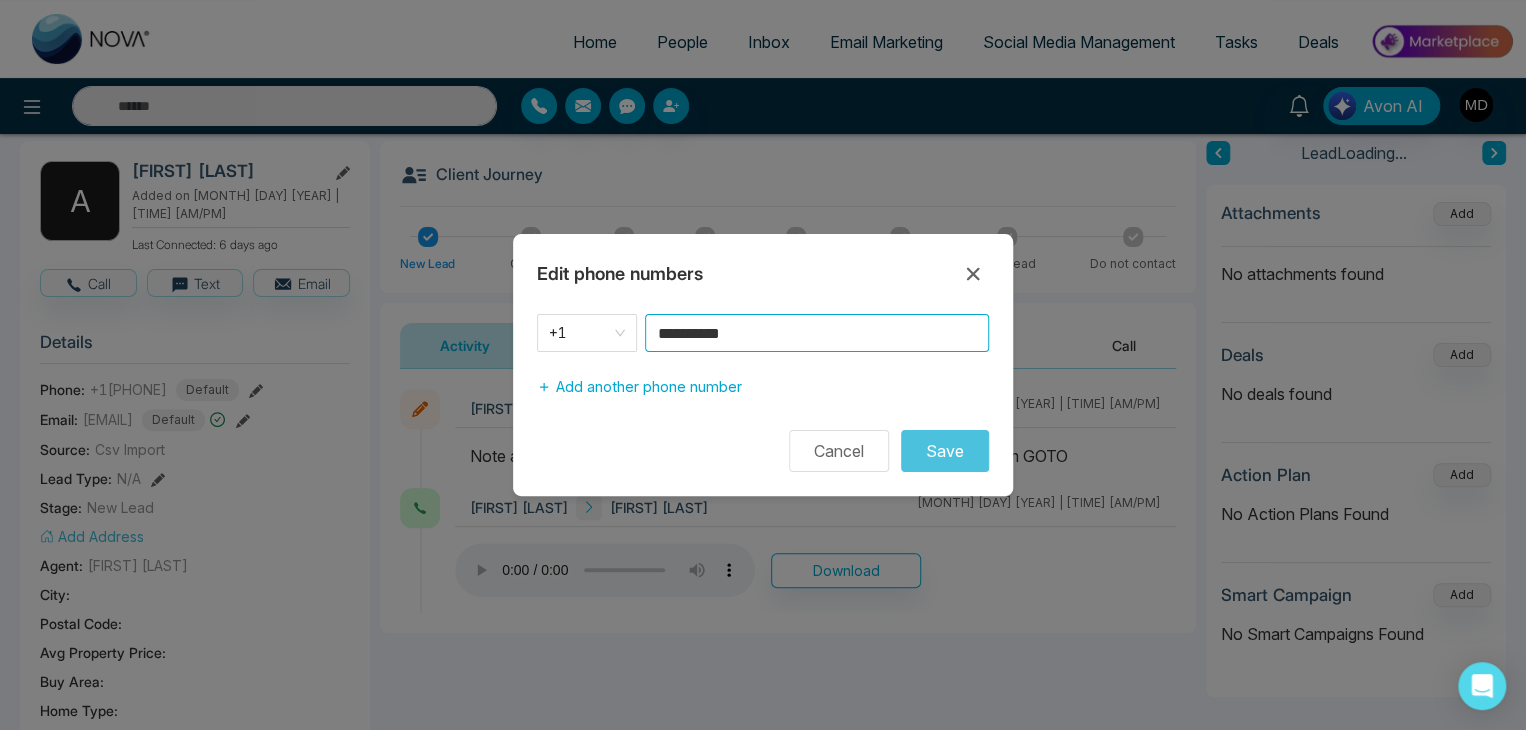 click on "**********" at bounding box center [817, 333] 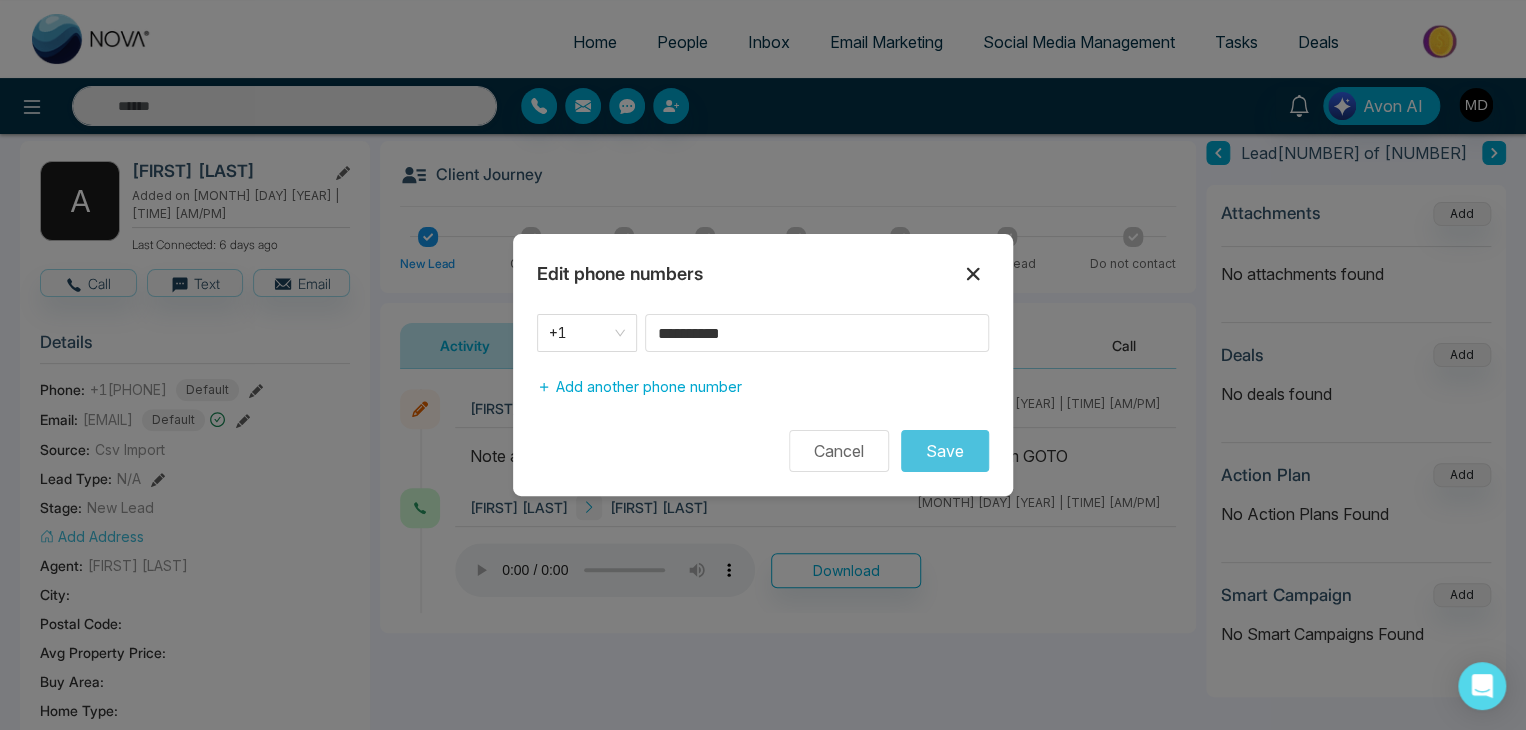click 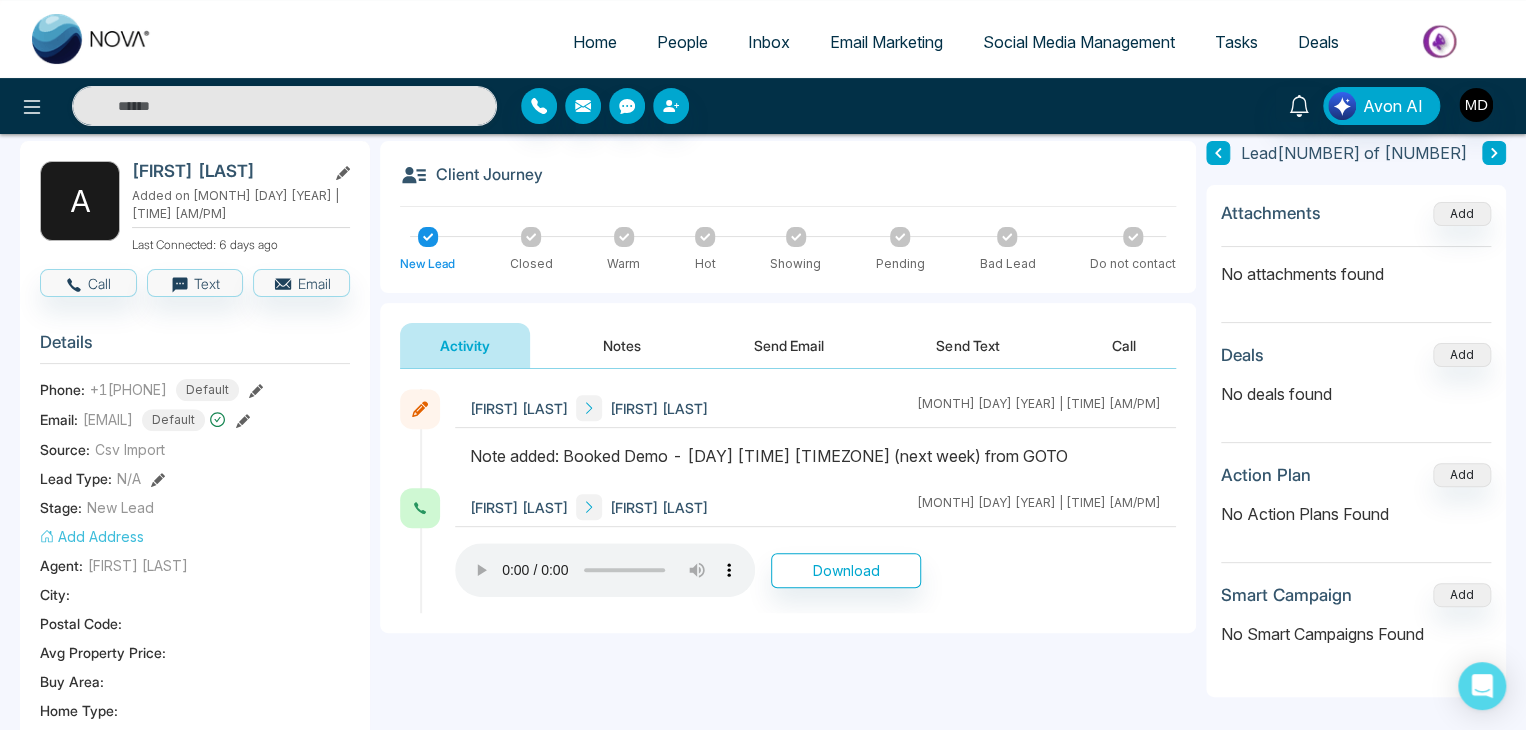 click 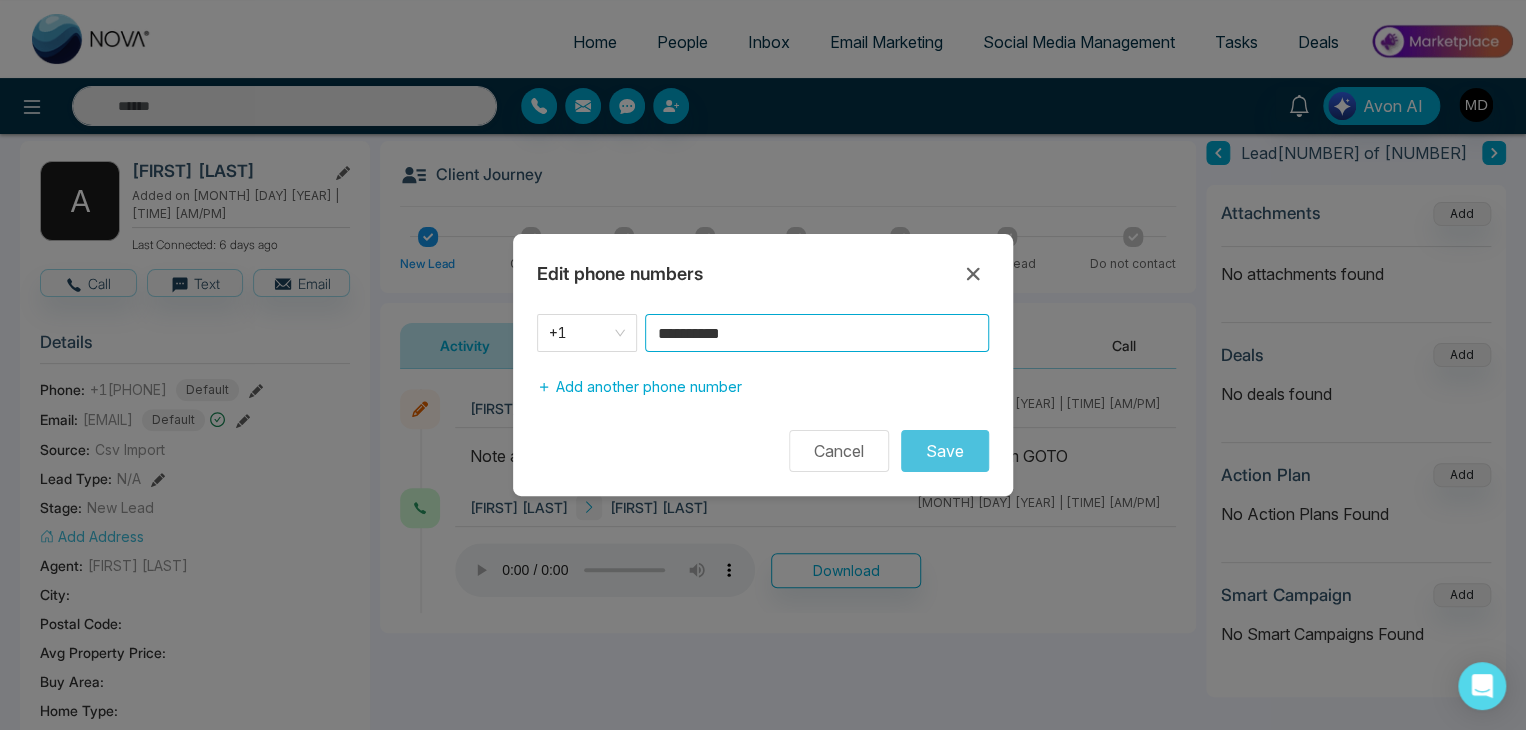 click on "**********" at bounding box center [817, 333] 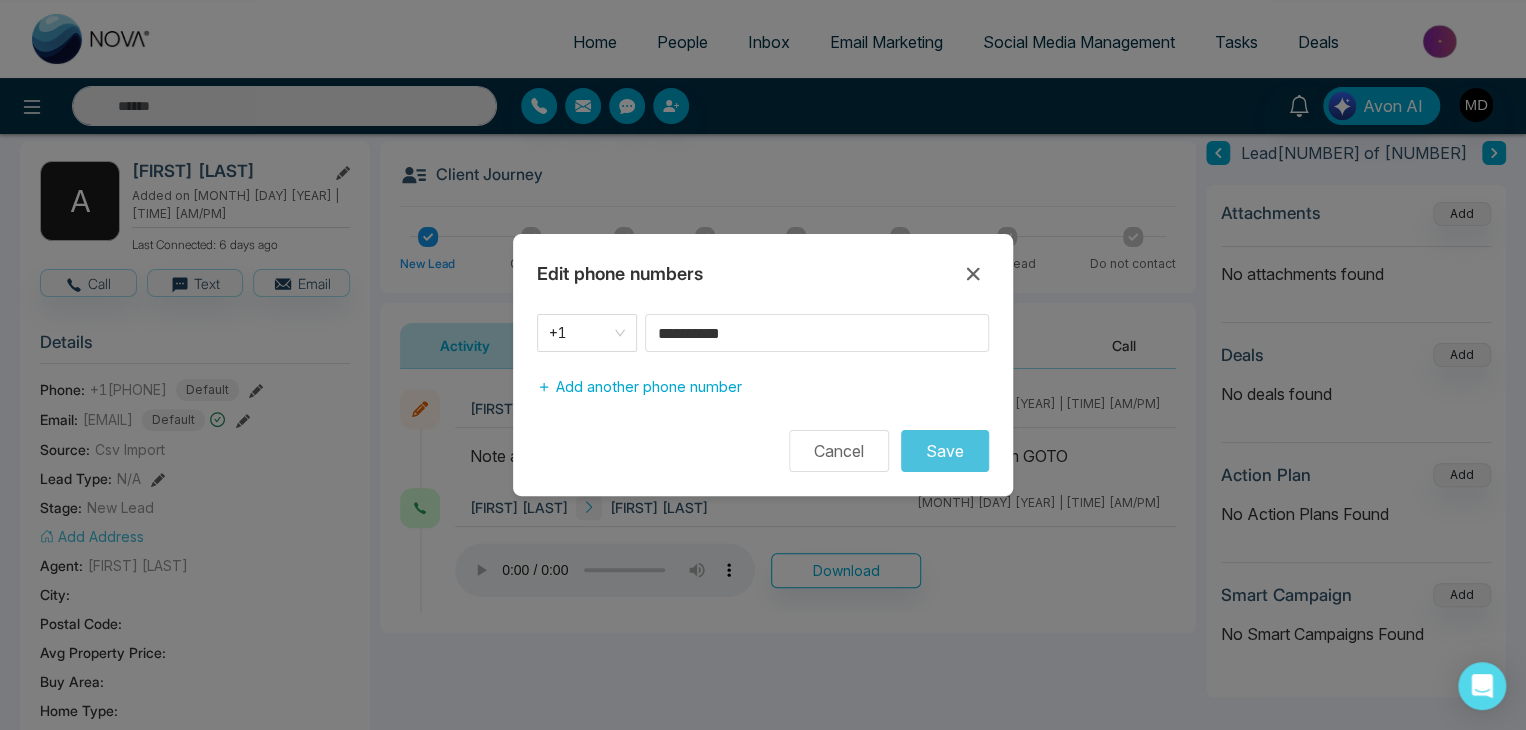 click on "Edit phone numbers [PHONE]  Add another phone number Cancel Save" at bounding box center [763, 365] 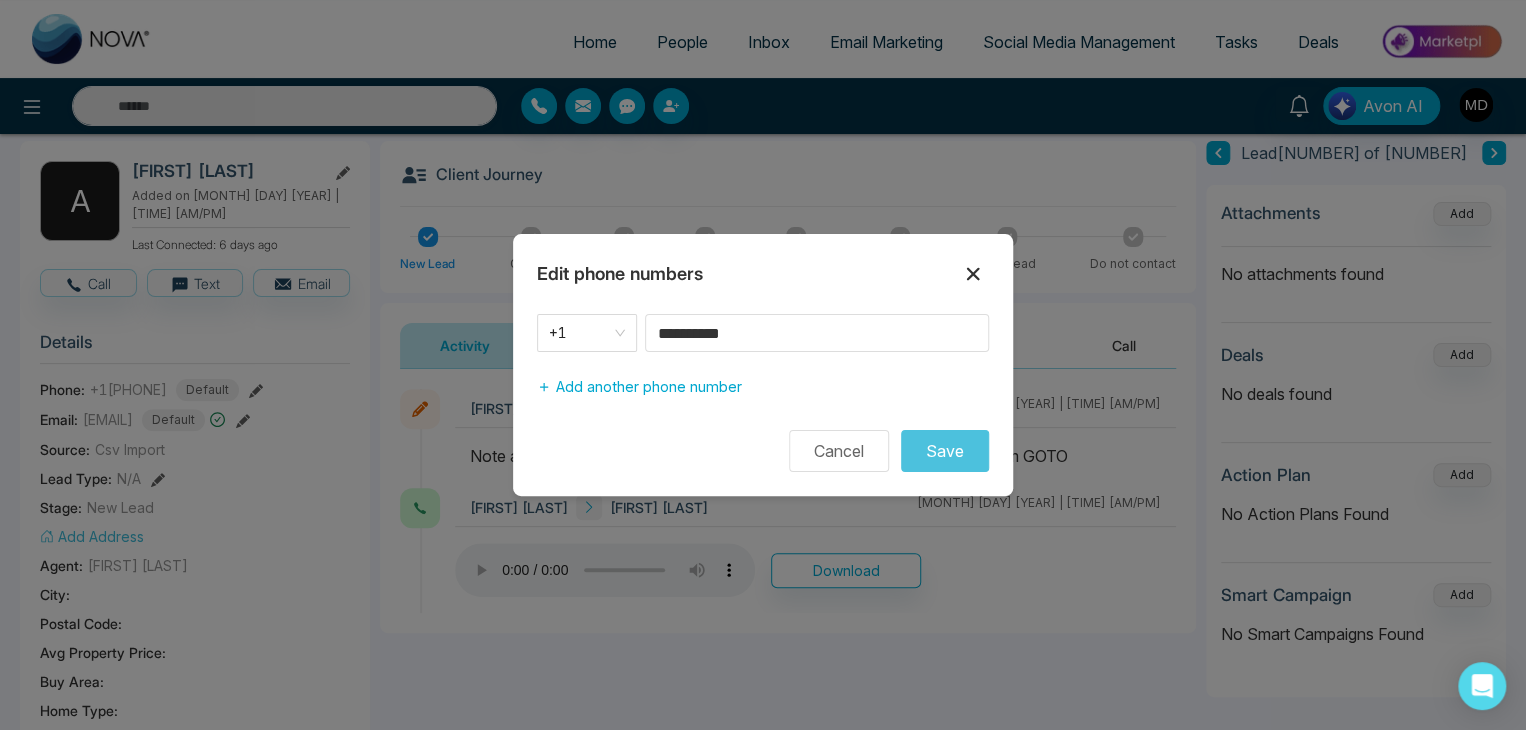click 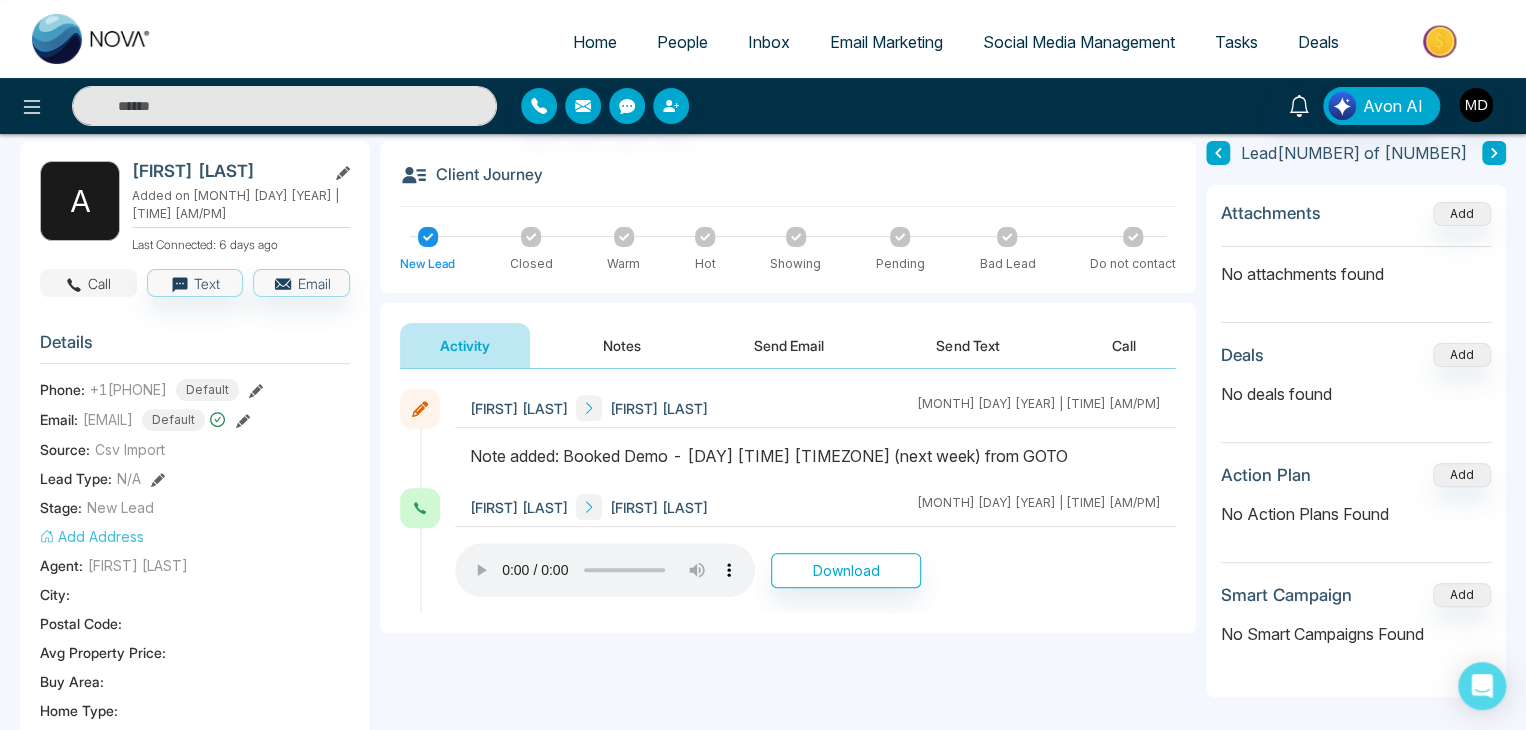 click on "Call" at bounding box center [88, 283] 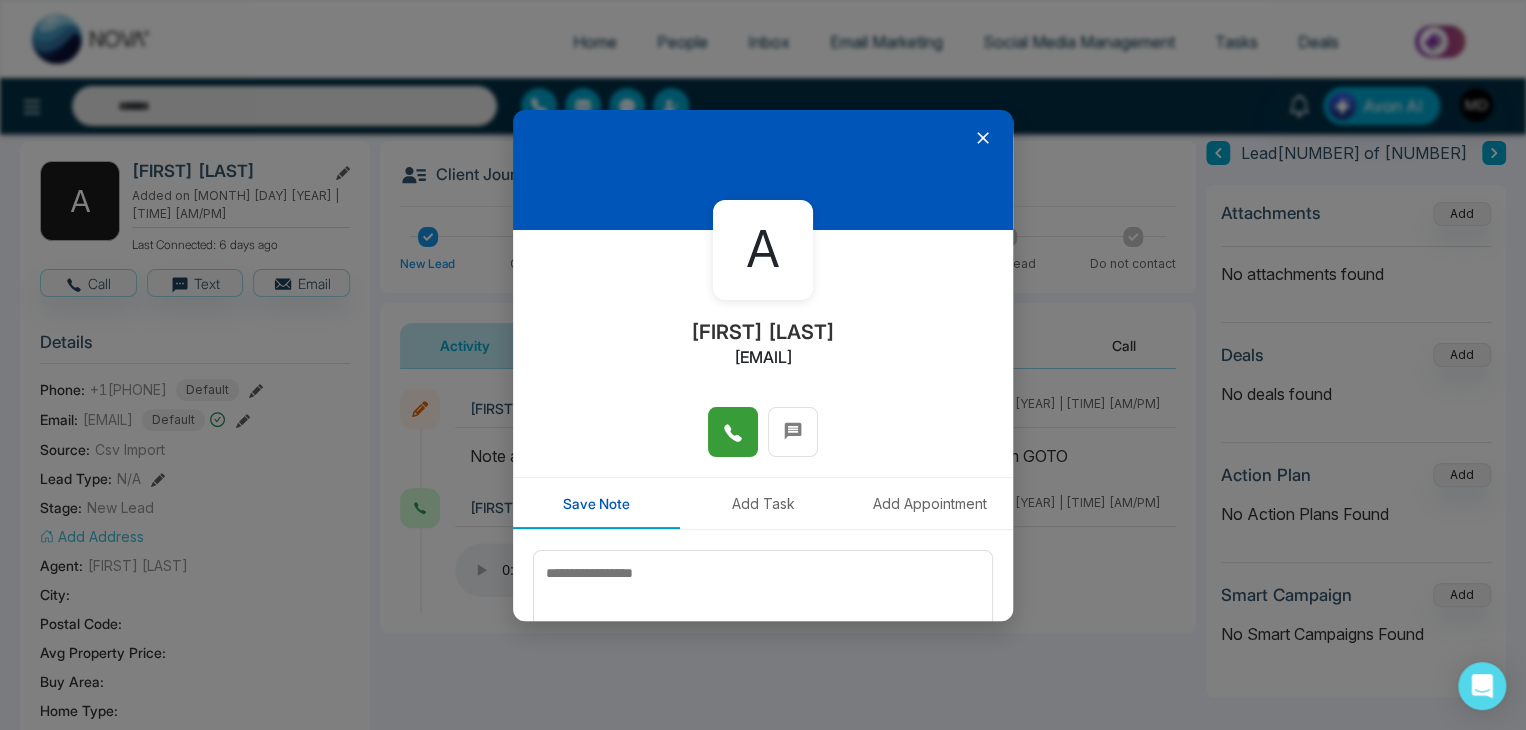 click at bounding box center [733, 432] 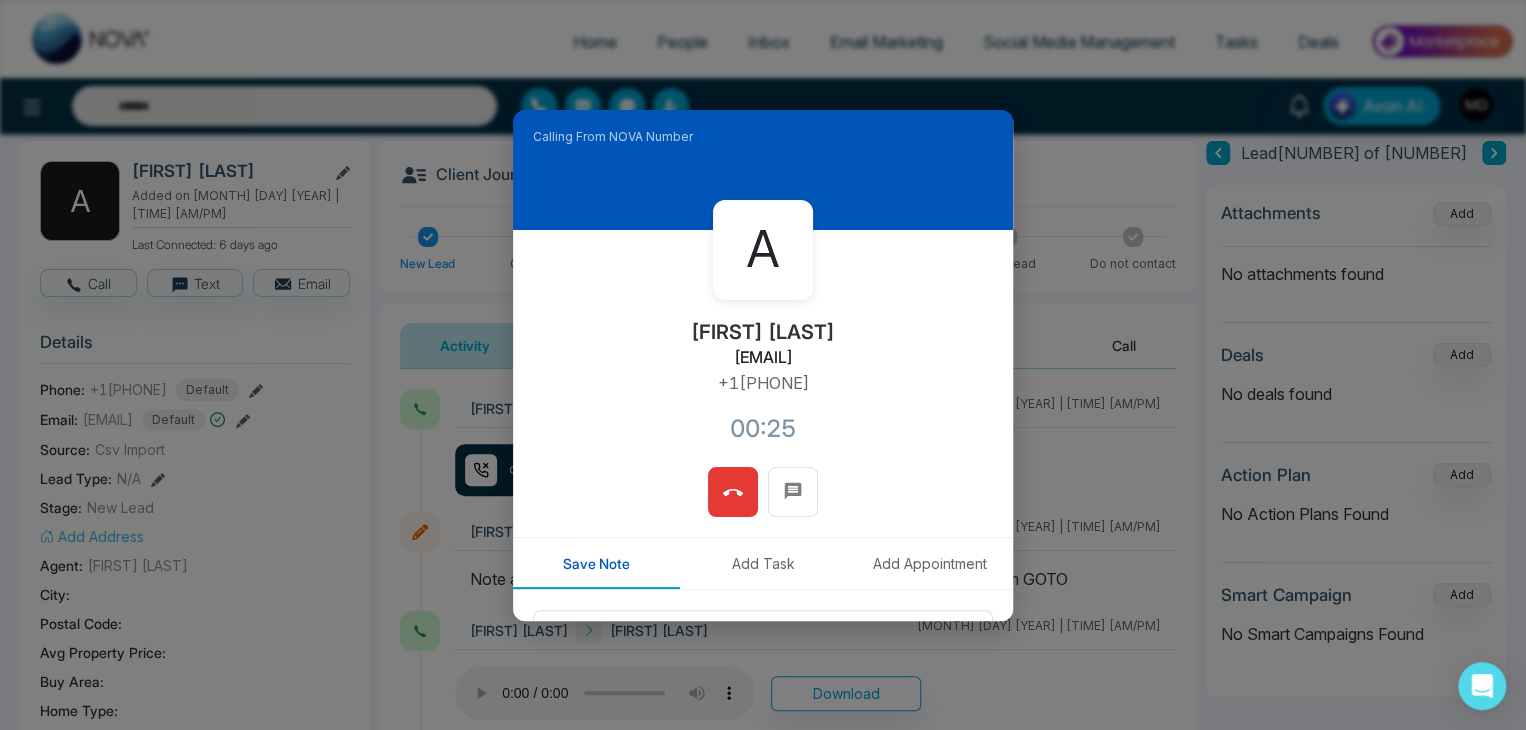 click at bounding box center (733, 492) 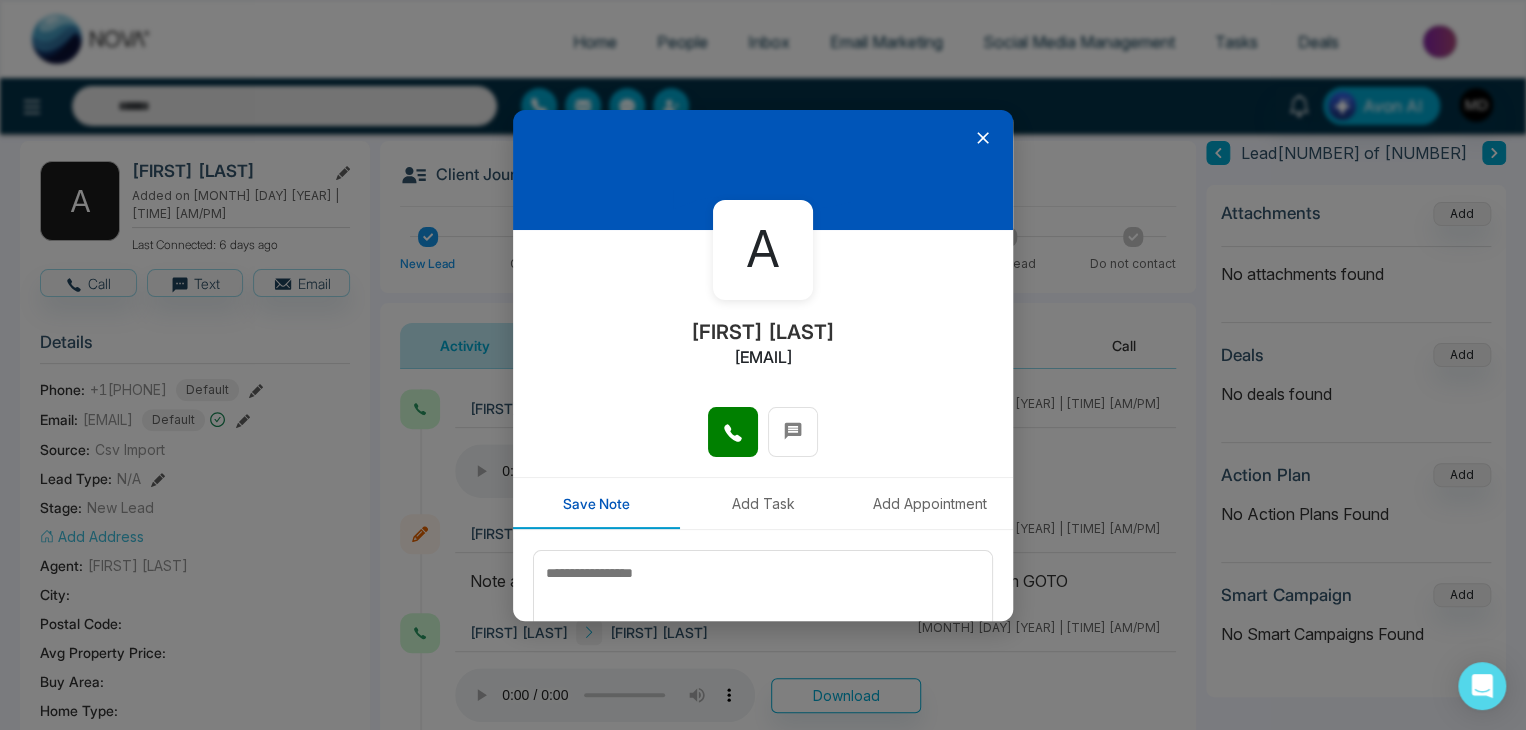 click 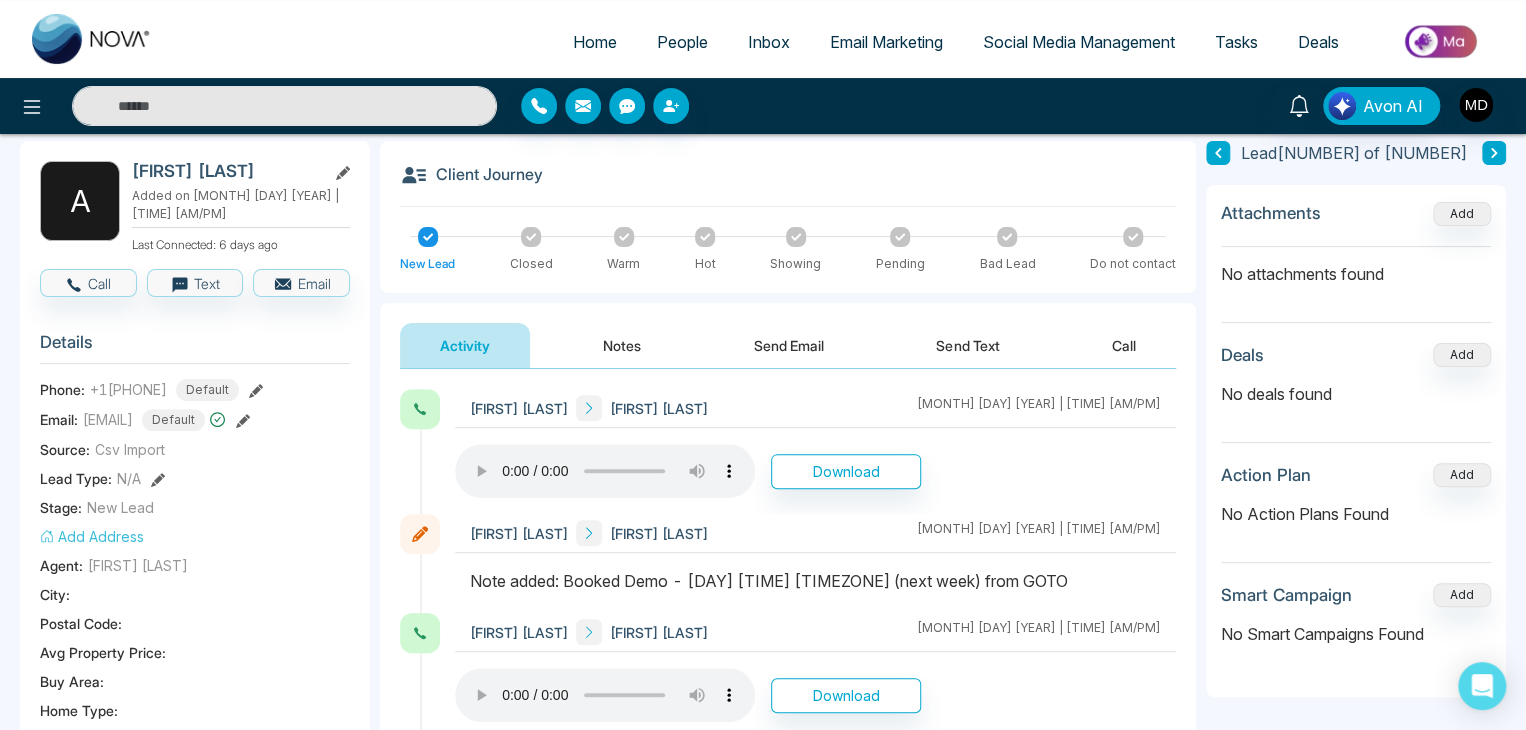 click on "City :" at bounding box center [195, 594] 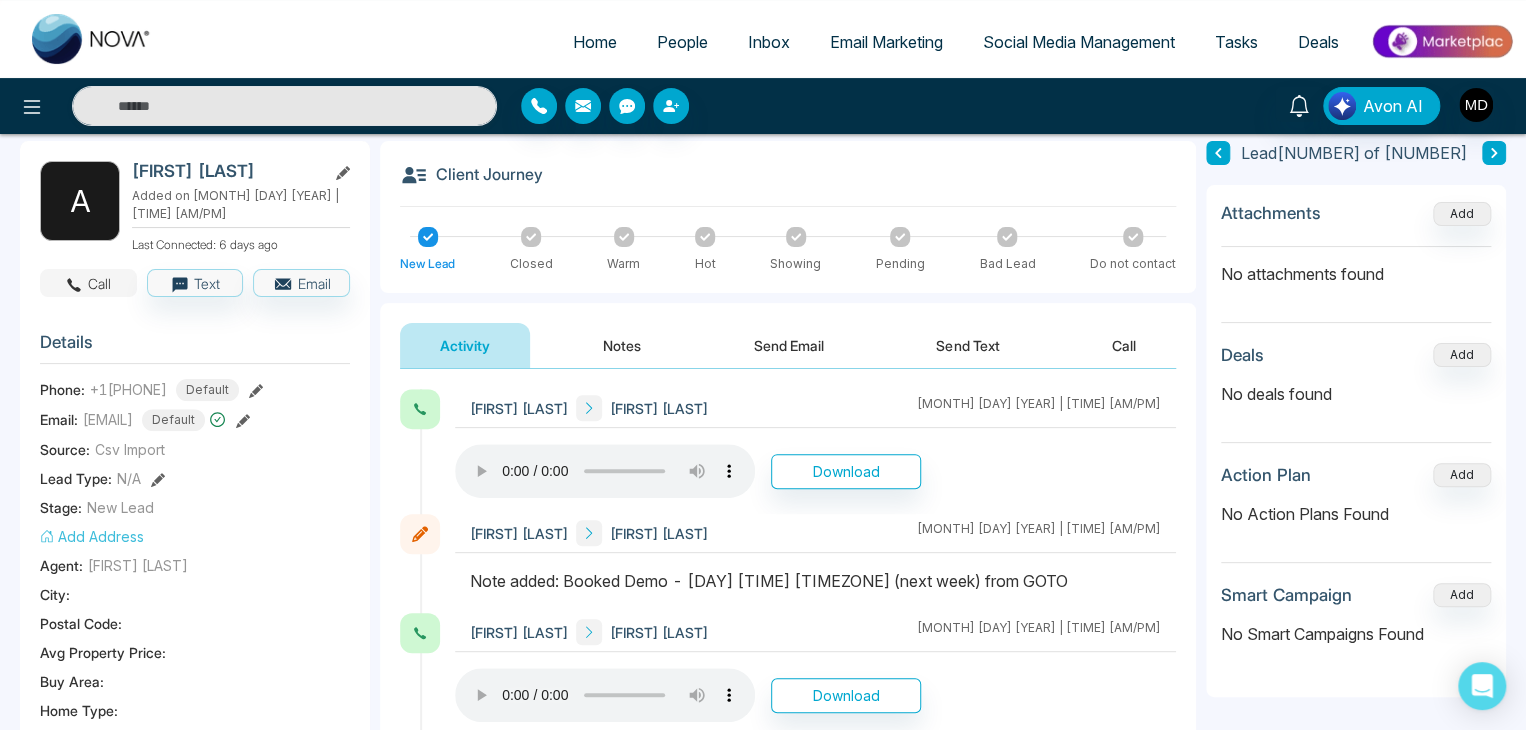 click on "Call" at bounding box center [88, 283] 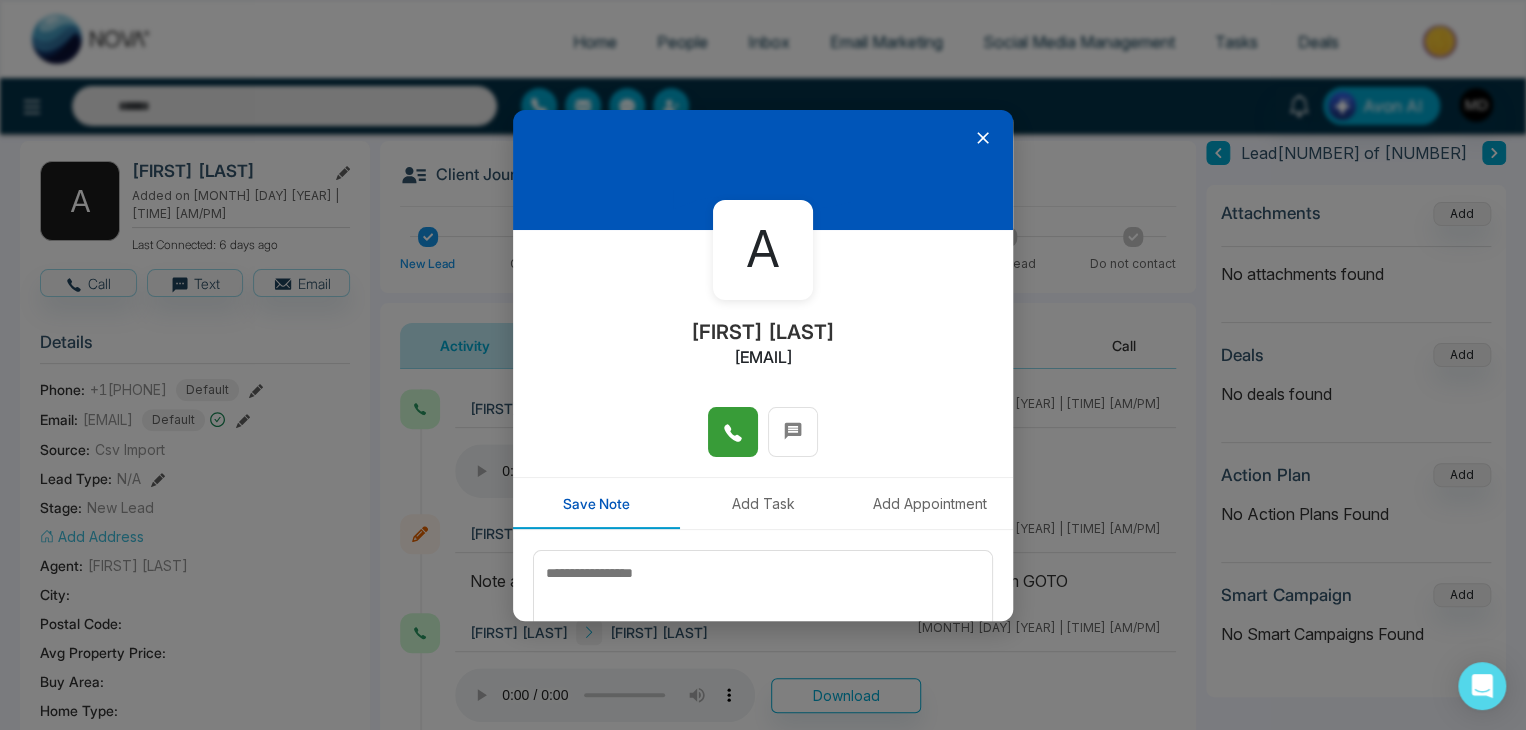 click 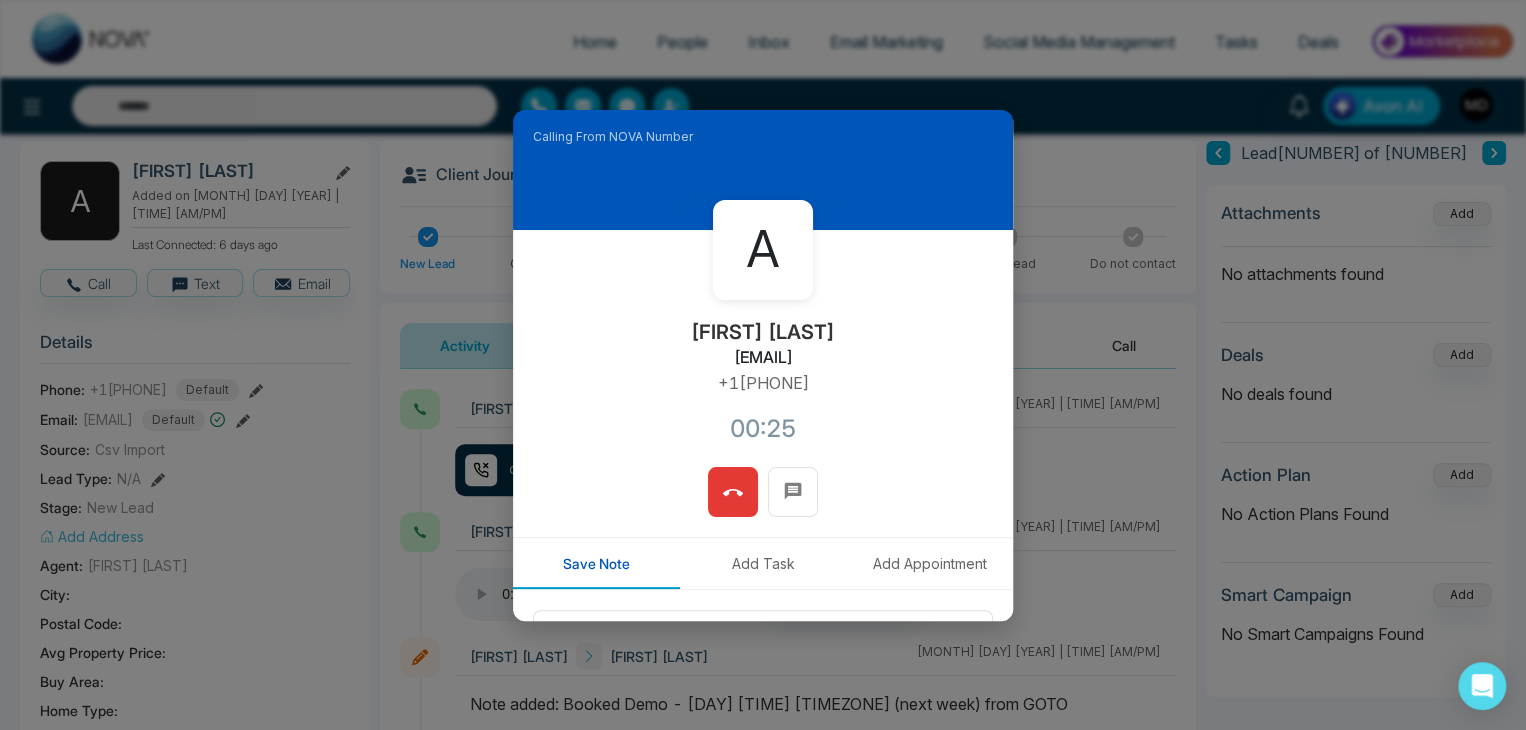 click 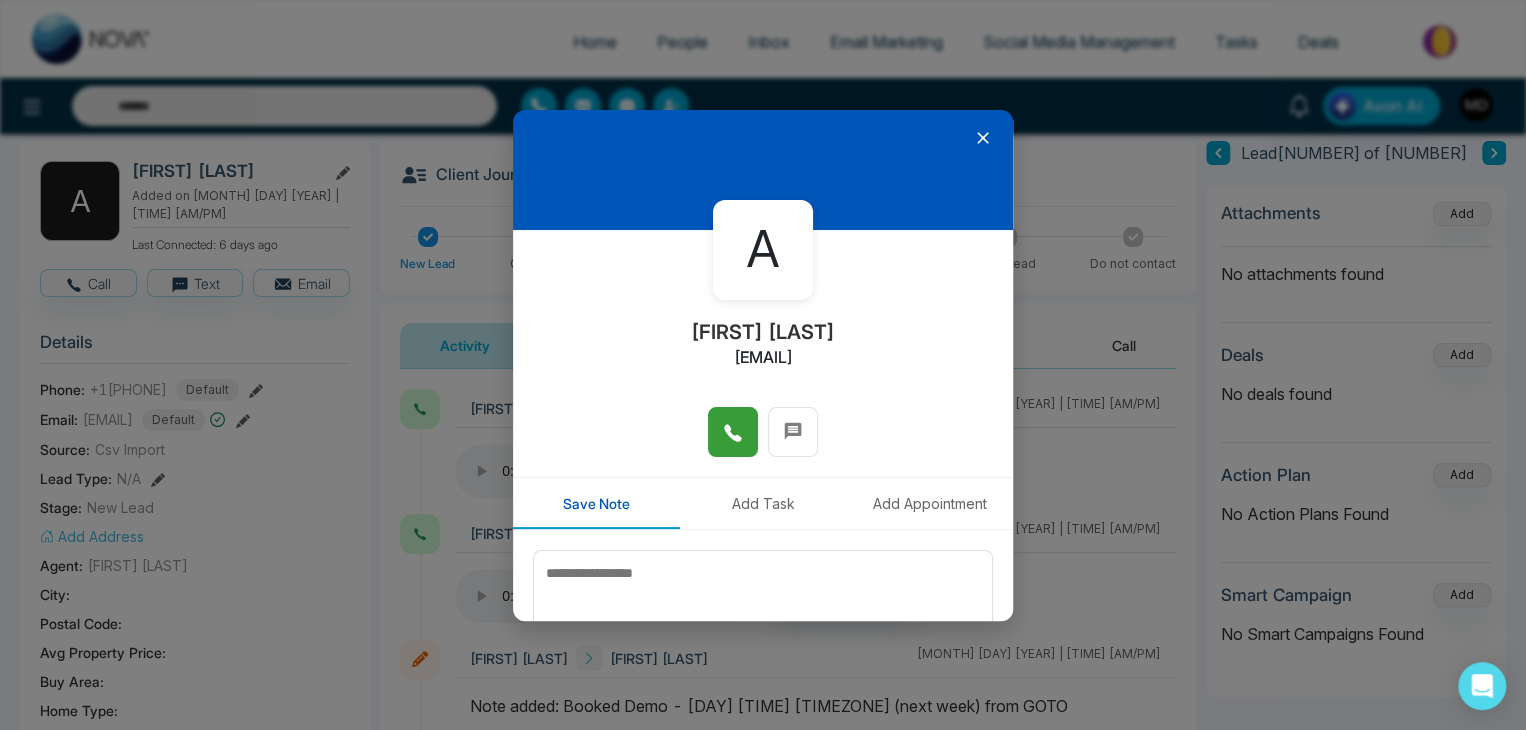 click 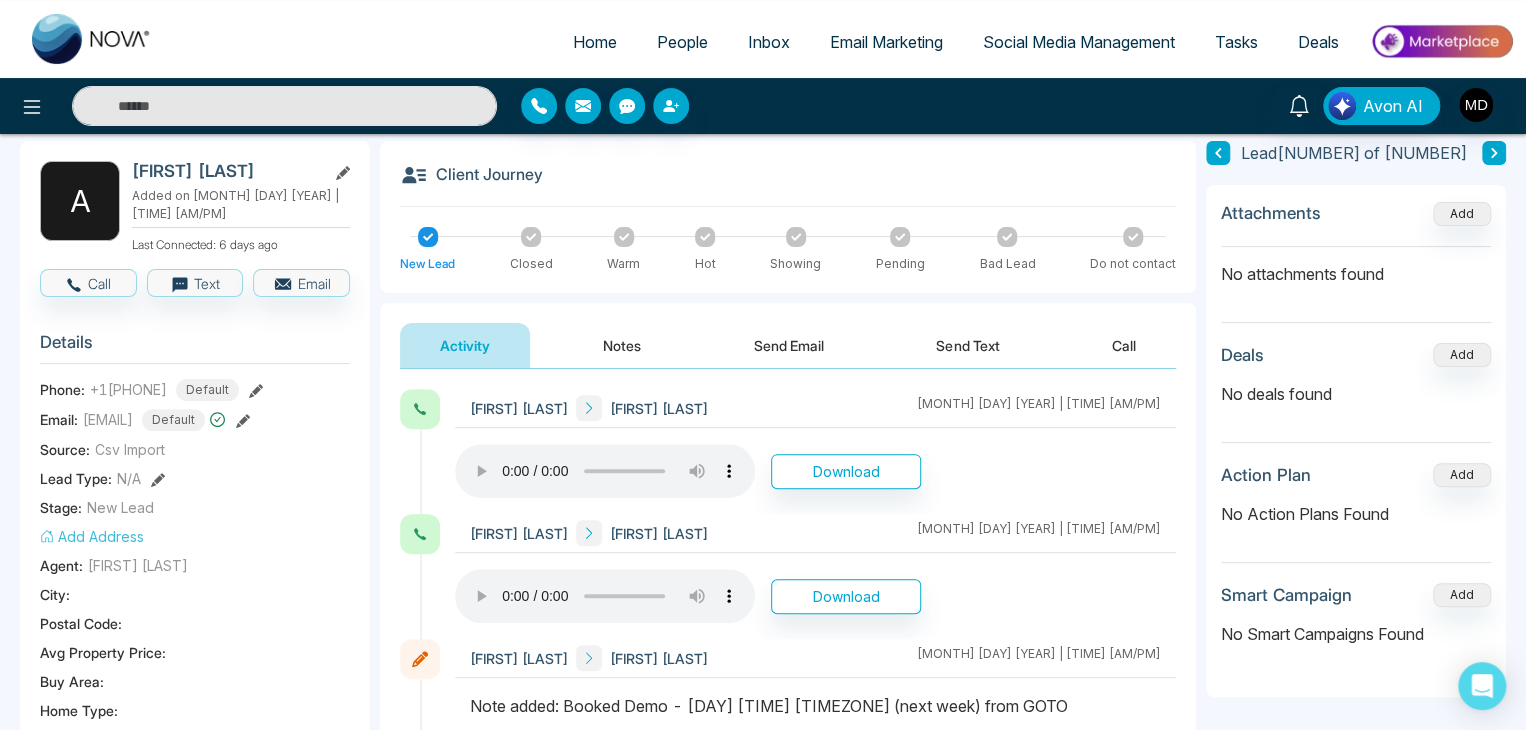 click 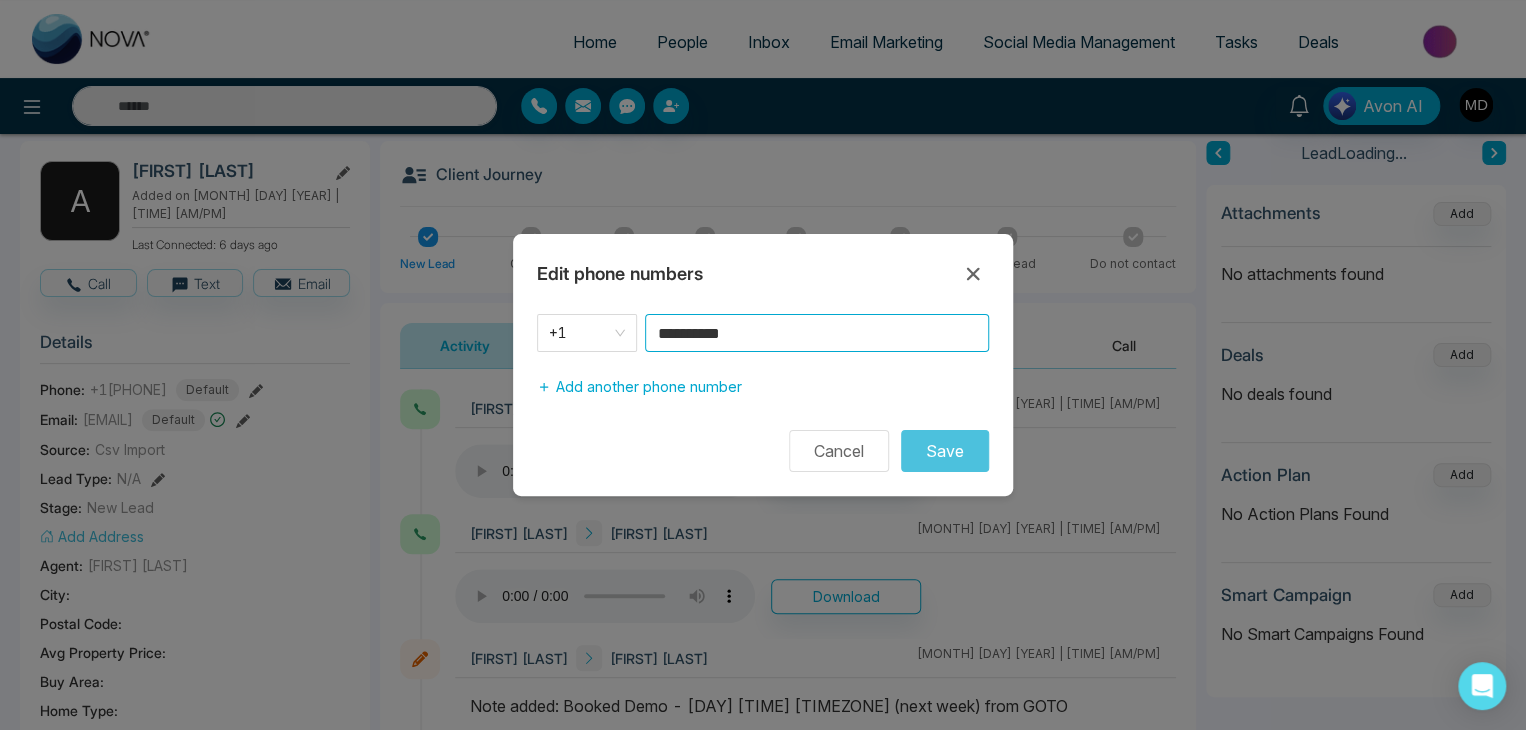 click on "**********" at bounding box center [817, 333] 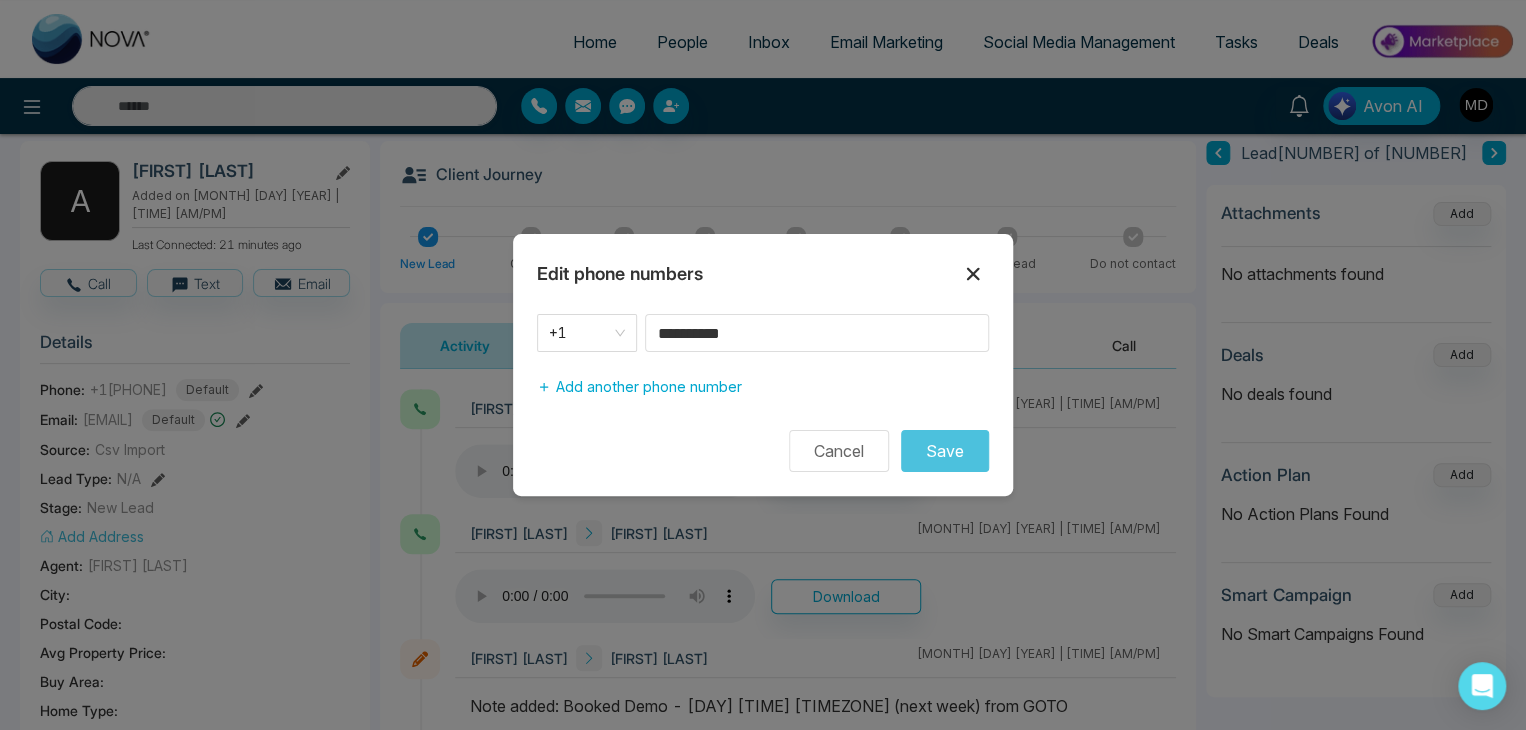 click 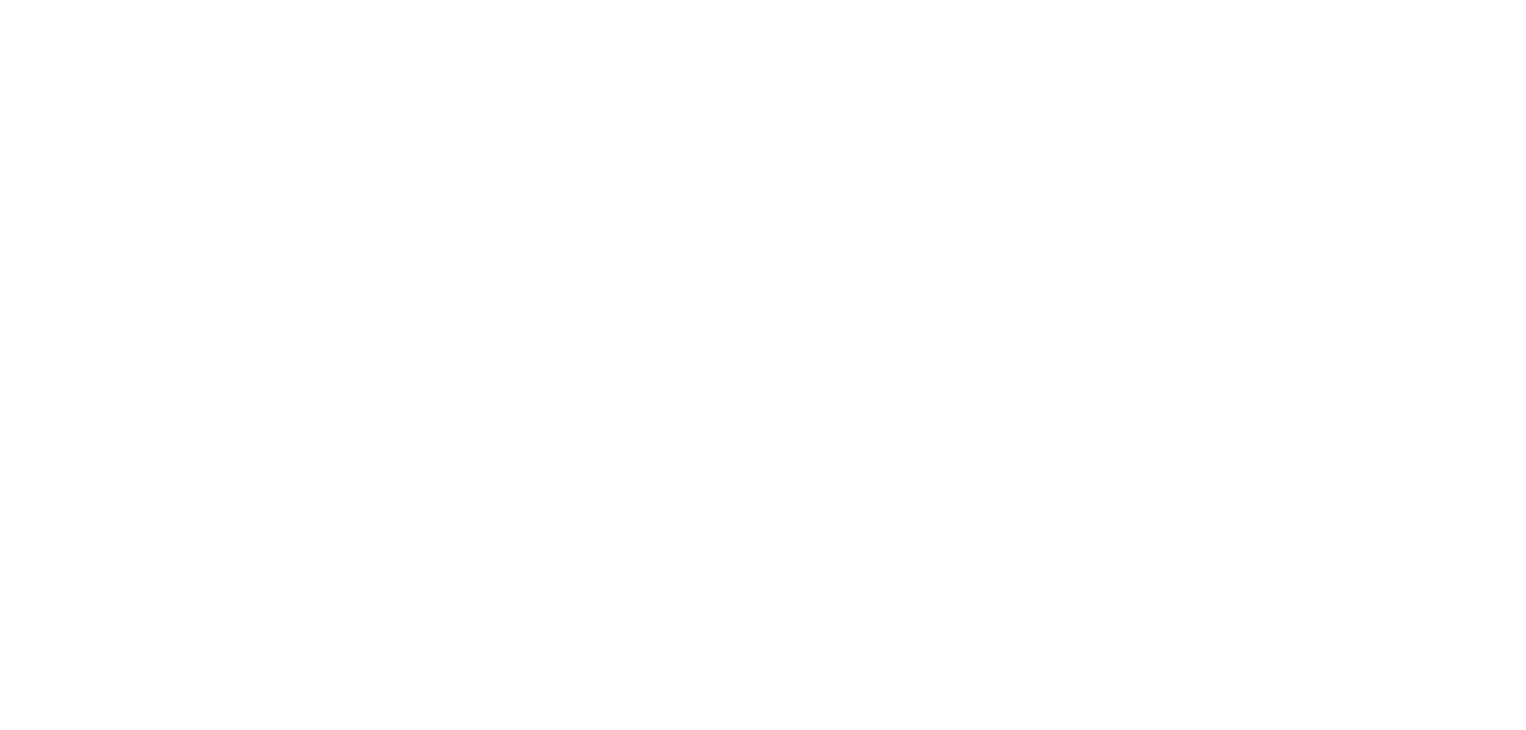 scroll, scrollTop: 0, scrollLeft: 0, axis: both 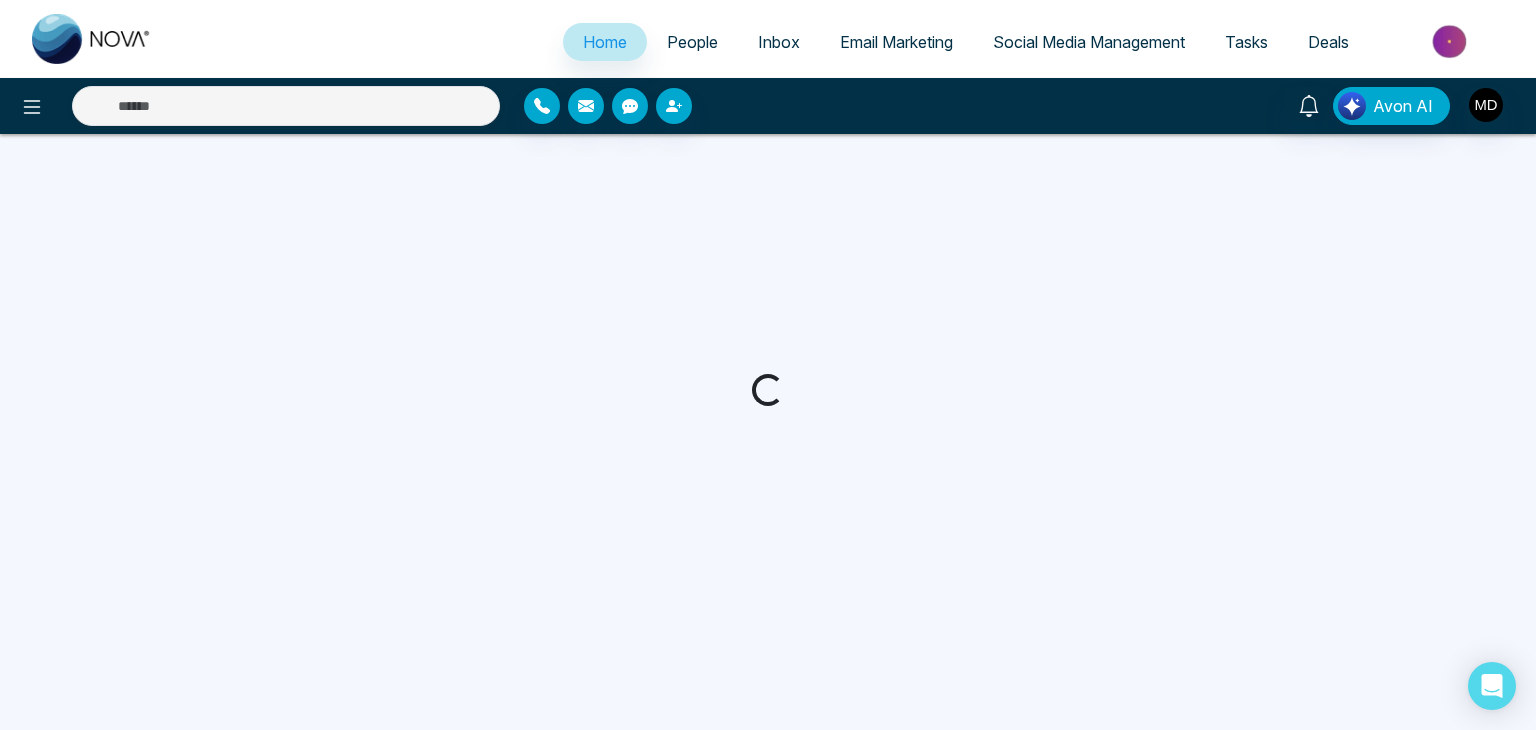select on "*" 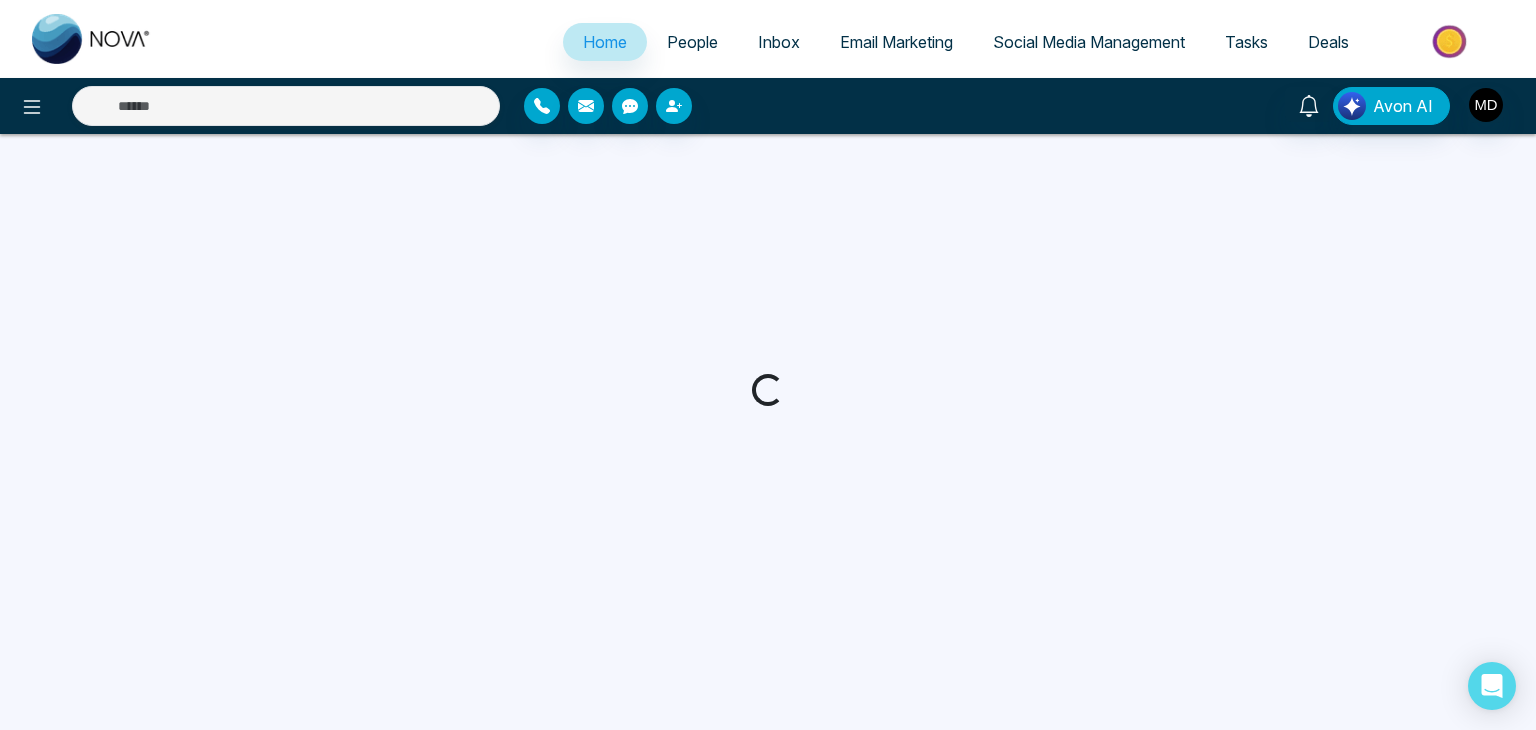 select on "*" 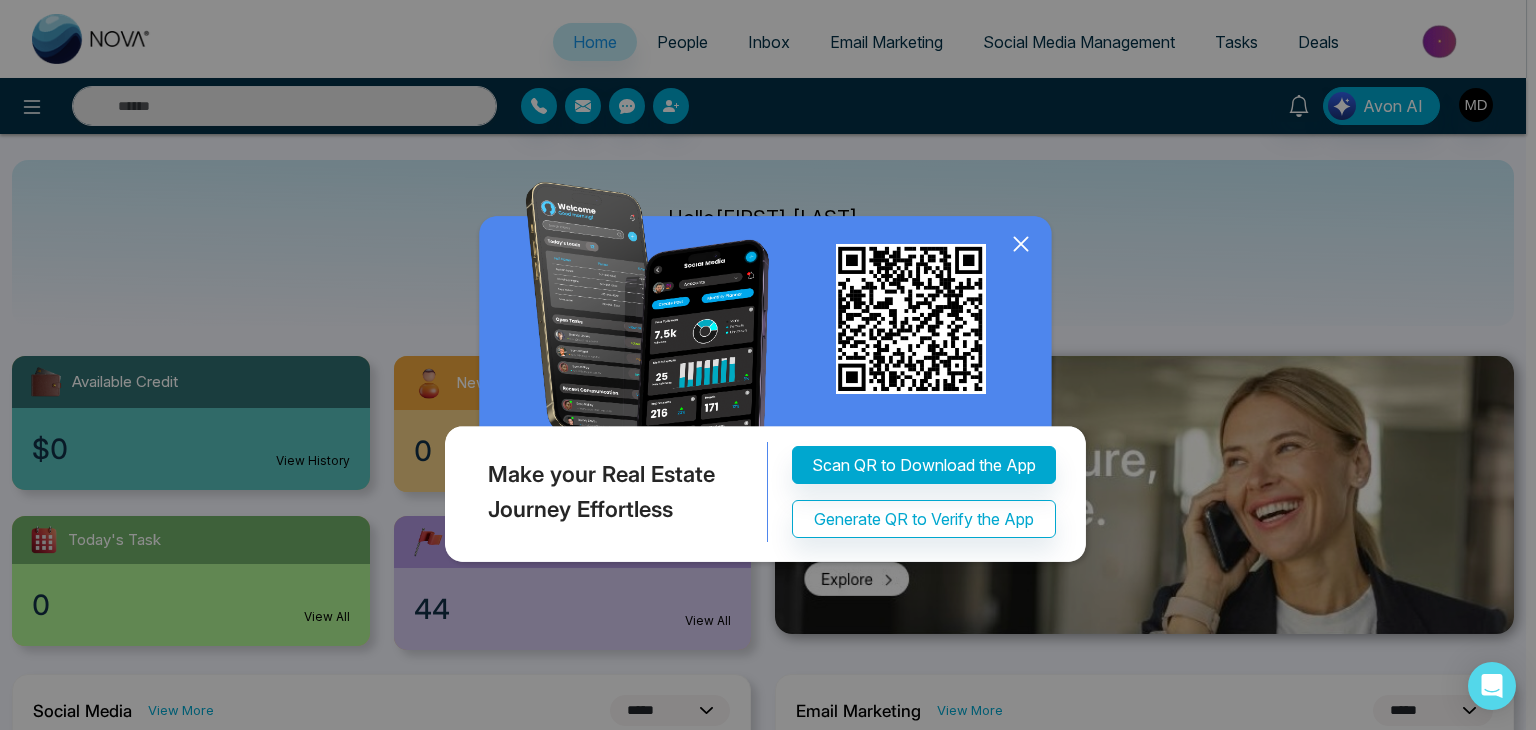 click 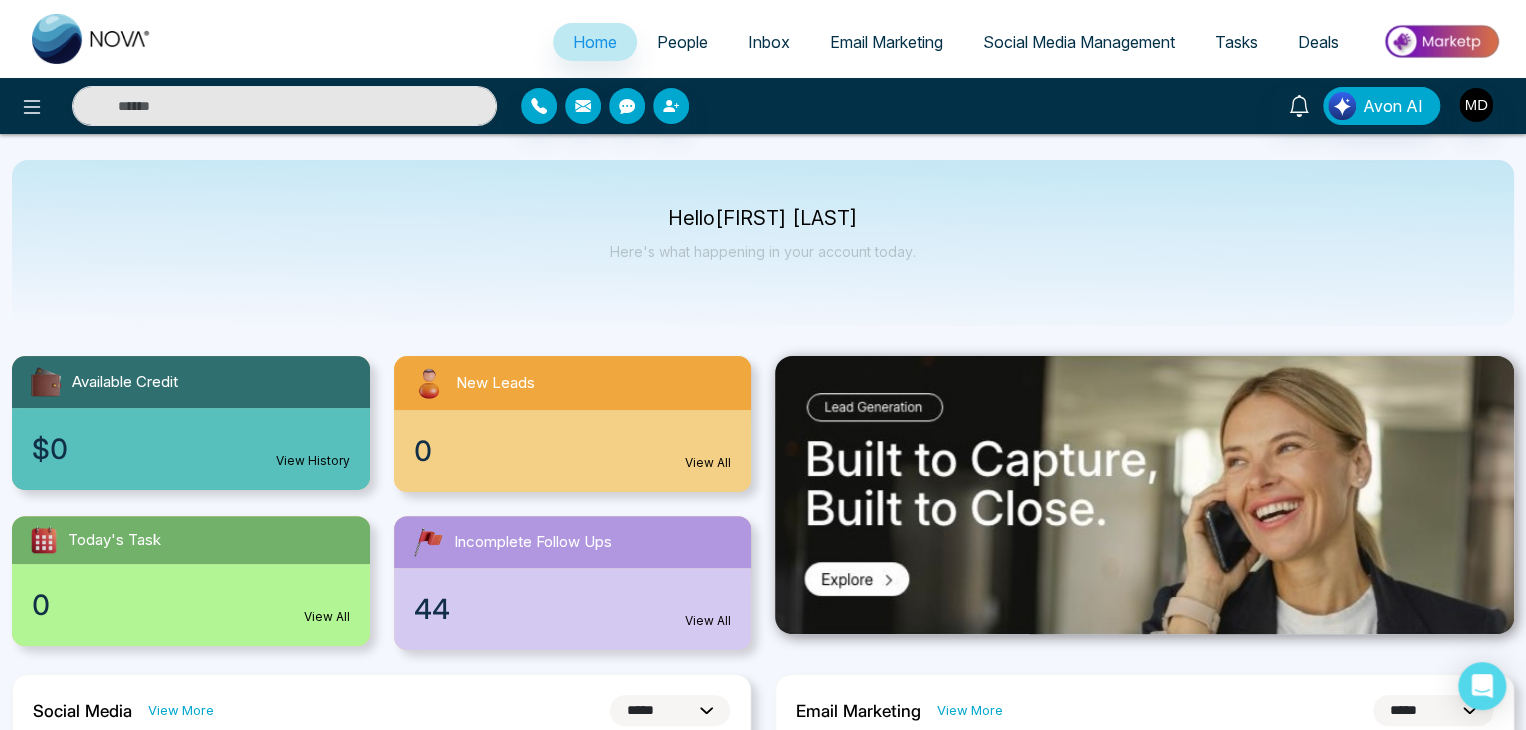 click on "Hello  [FIRST] [LAST] Here's what happening in your account today." at bounding box center [763, 243] 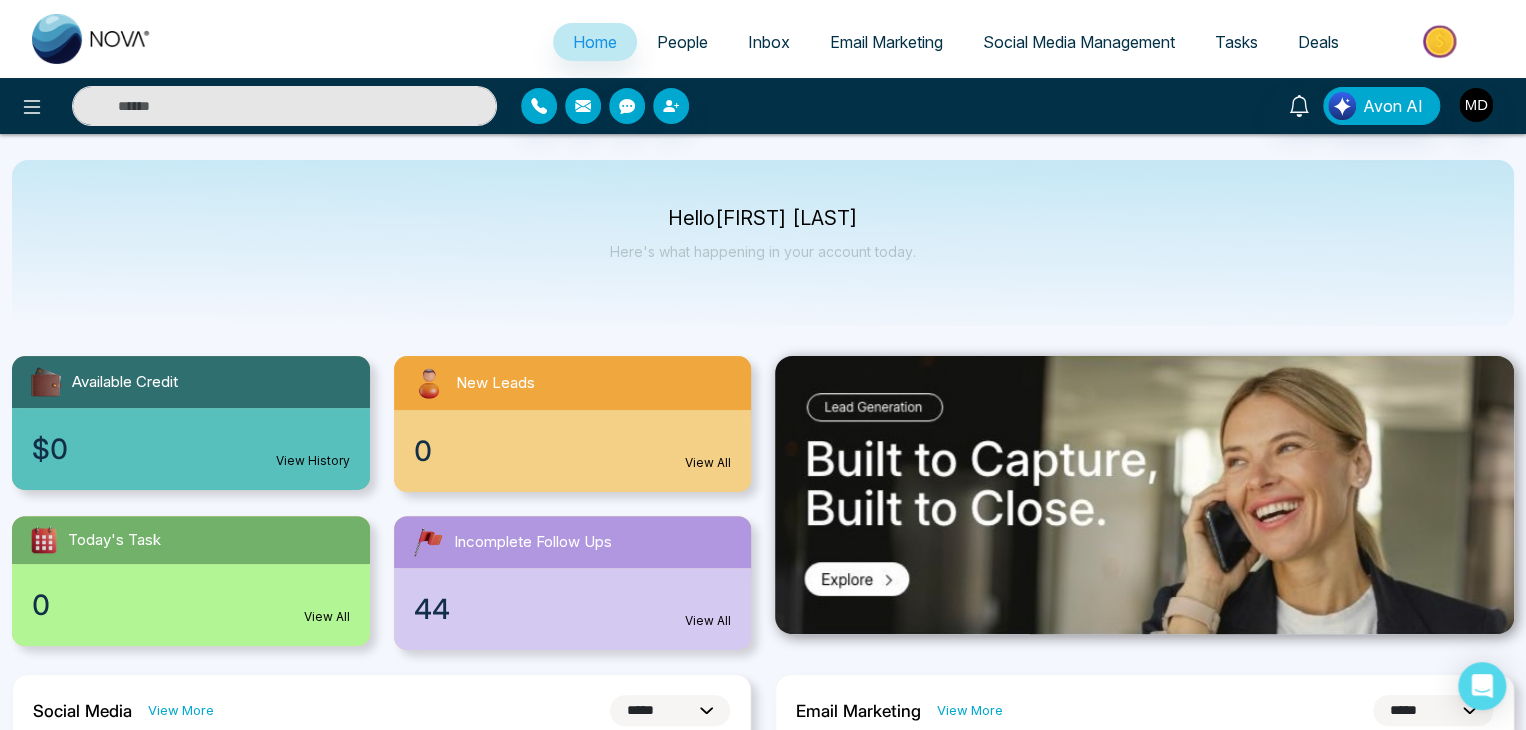 click at bounding box center (284, 106) 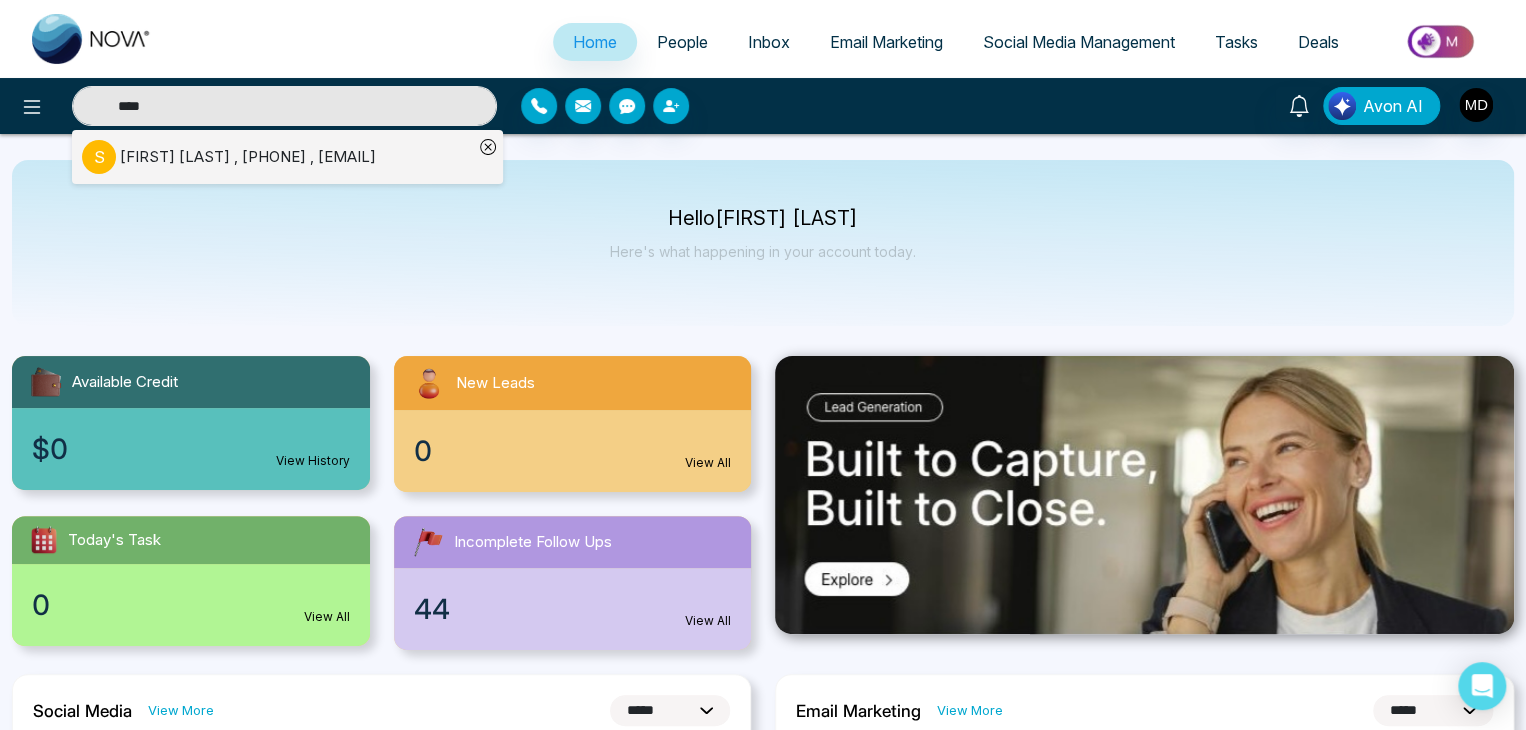 type on "****" 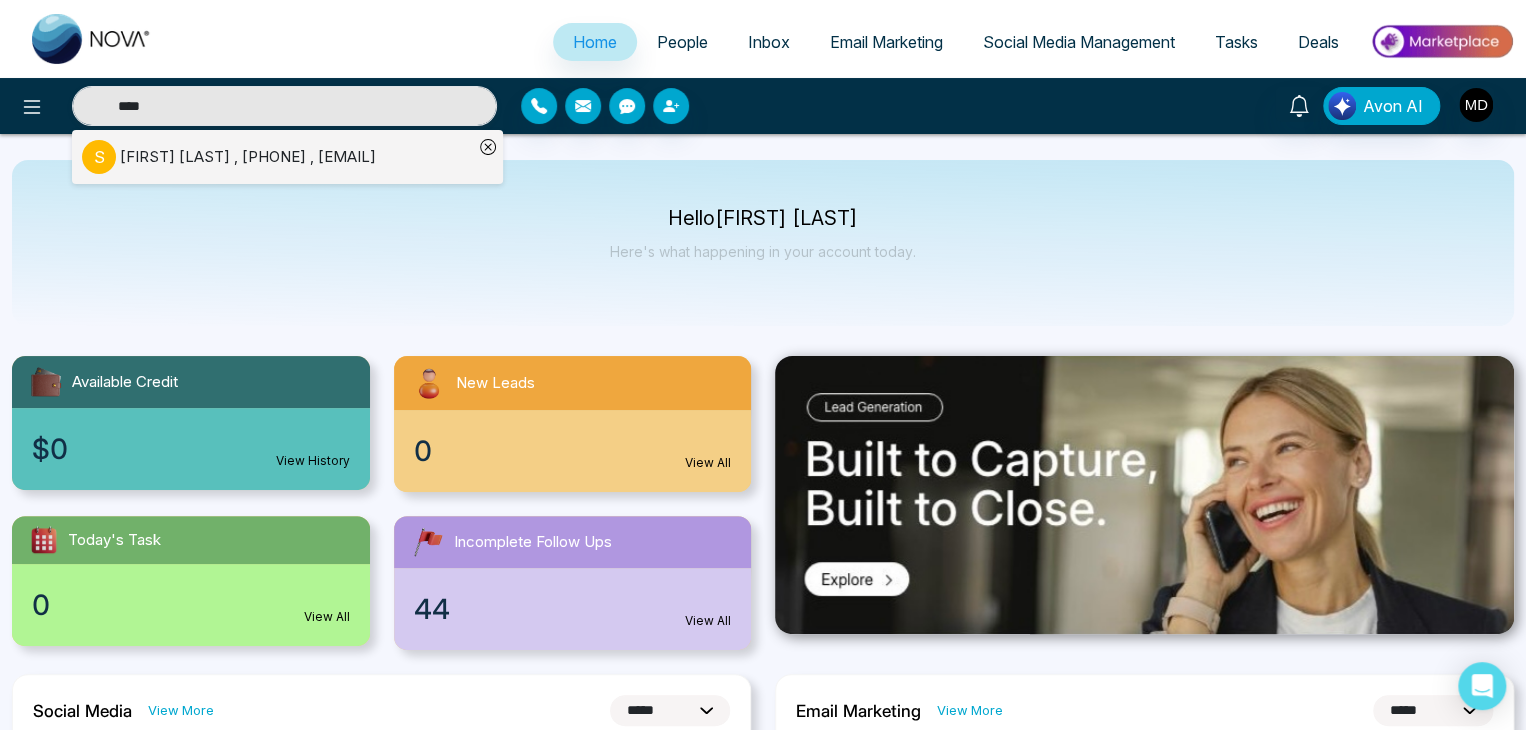 click on "[FIRST] [LAST]     , [PHONE]   , [EMAIL]" at bounding box center (248, 157) 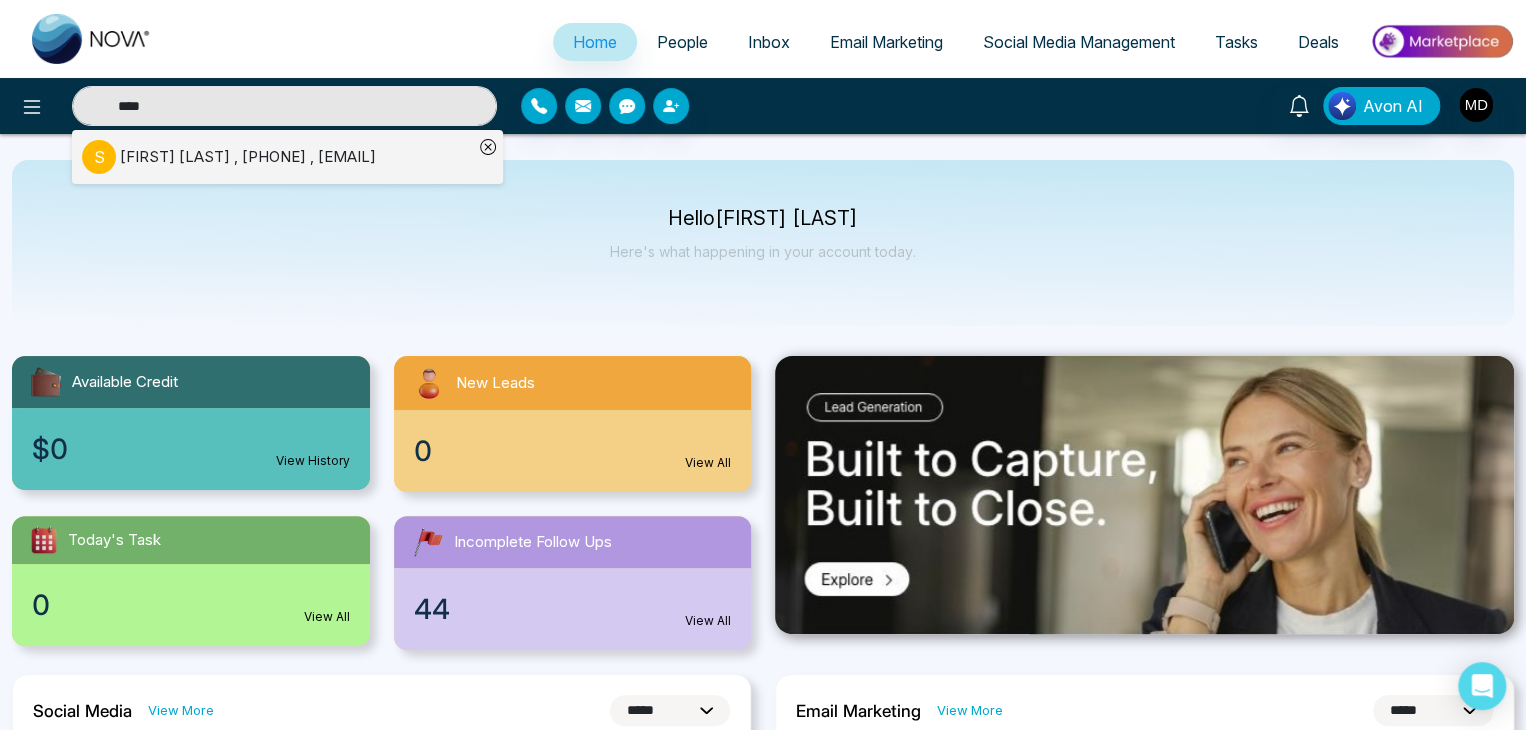 type 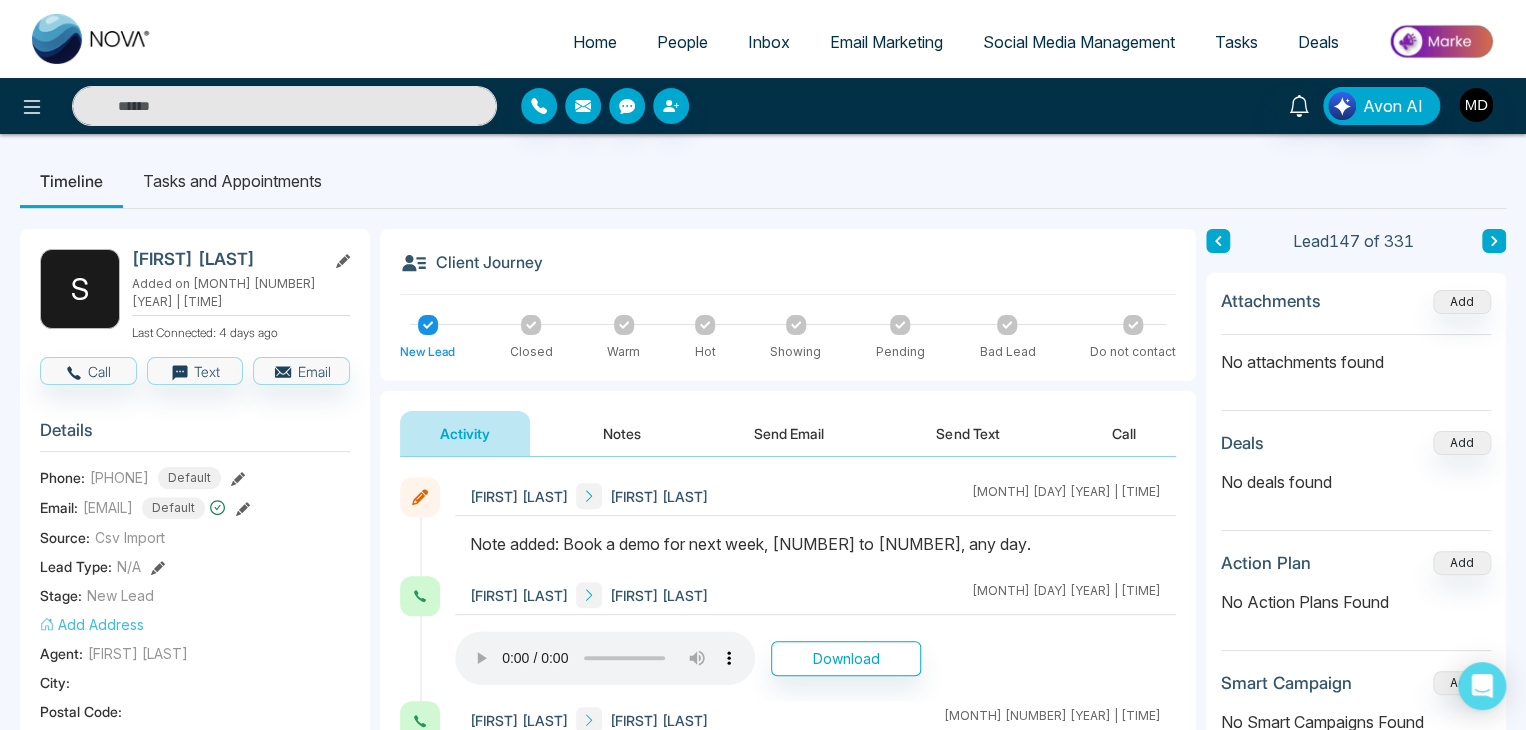 click on "Timeline Tasks and Appointments S [FIRST] [LAST]  Added on   [MONTH] [NUMBER] [YEAR] | [TIME] Last Connected:   [NUMBER] days ago   Call   Text   Email Details Phone: [PHONE] Default Email: [EMAIL] Default Source: Csv Import Lead Type: N/A Stage: New Lead Add Address Agent: [FIRST] [LAST] City : Postal Code : Avg Property Price : Buy Area : Home Type : Start Date : Last Contact Date : Province : Timeframe : Urgency : Tags FB New Leads   × Is this lead a Realtor? Lead Summary [NUMBER] Calls [NUMBER] Texts [NUMBER] Emails Social Profile   Not found Not found Not found Custom Lead Data Delete lead   Client Journey New Lead Closed Warm Hot Showing Pending Bad Lead Do not contact Activity Notes Send Email Send Text Call [FIRST] [LAST] [FIRST] [LAST] [MONTH] [NUMBER] | [TIME] [FIRST] [LAST] [FIRST] [LAST] [MONTH] [NUMBER] | [TIME] Download [FIRST] [LAST] [FIRST] [LAST] [MONTH] [NUMBER] | [TIME] Calling to [PHONE] [FIRST] [LAST] [FIRST] [LAST] [MONTH] [NUMBER] | [TIME] [FIRST] [LAST] [FIRST] [LAST] [MONTH] [NUMBER] | [TIME] Download Nova AI : Email Generator   ***" at bounding box center (763, 902) 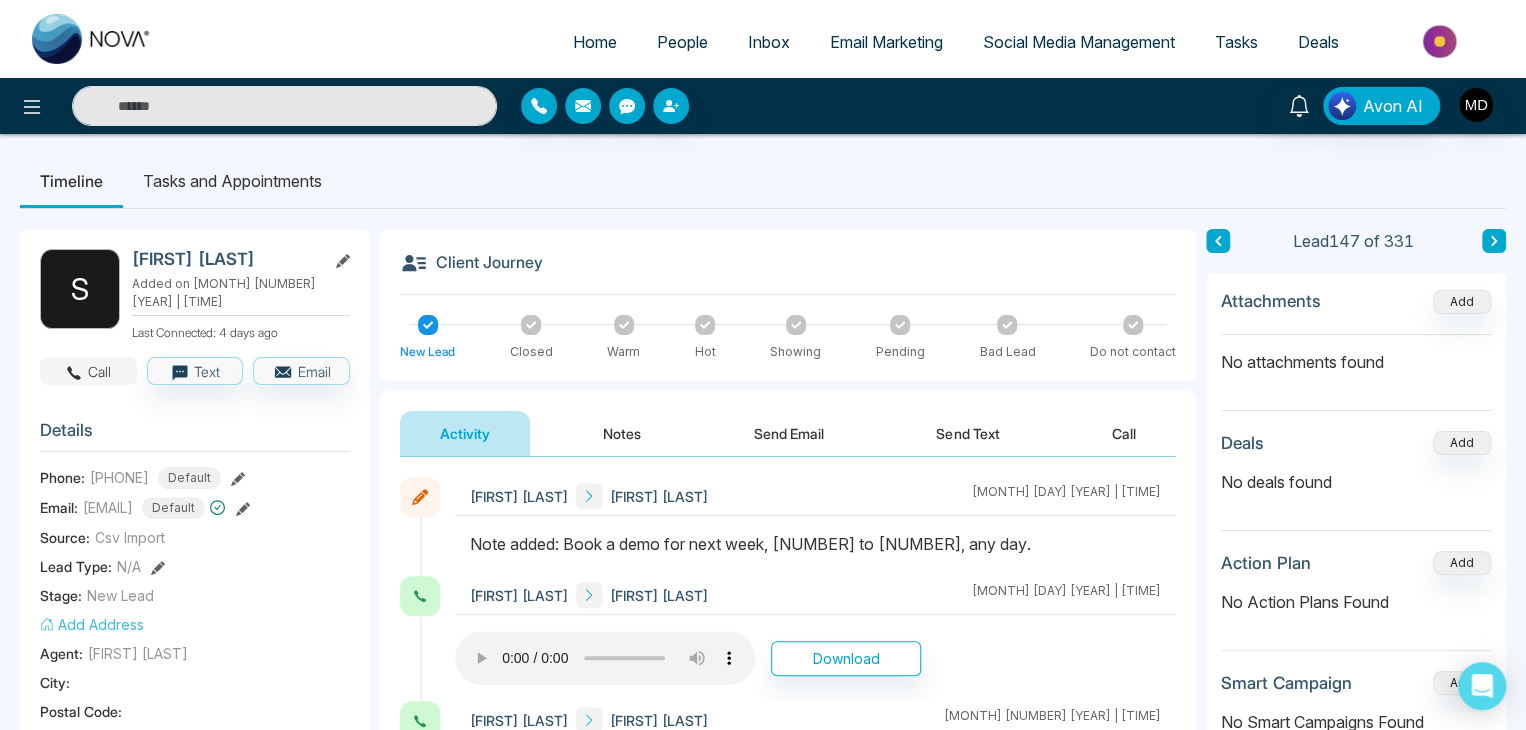 click on "Call" at bounding box center [88, 371] 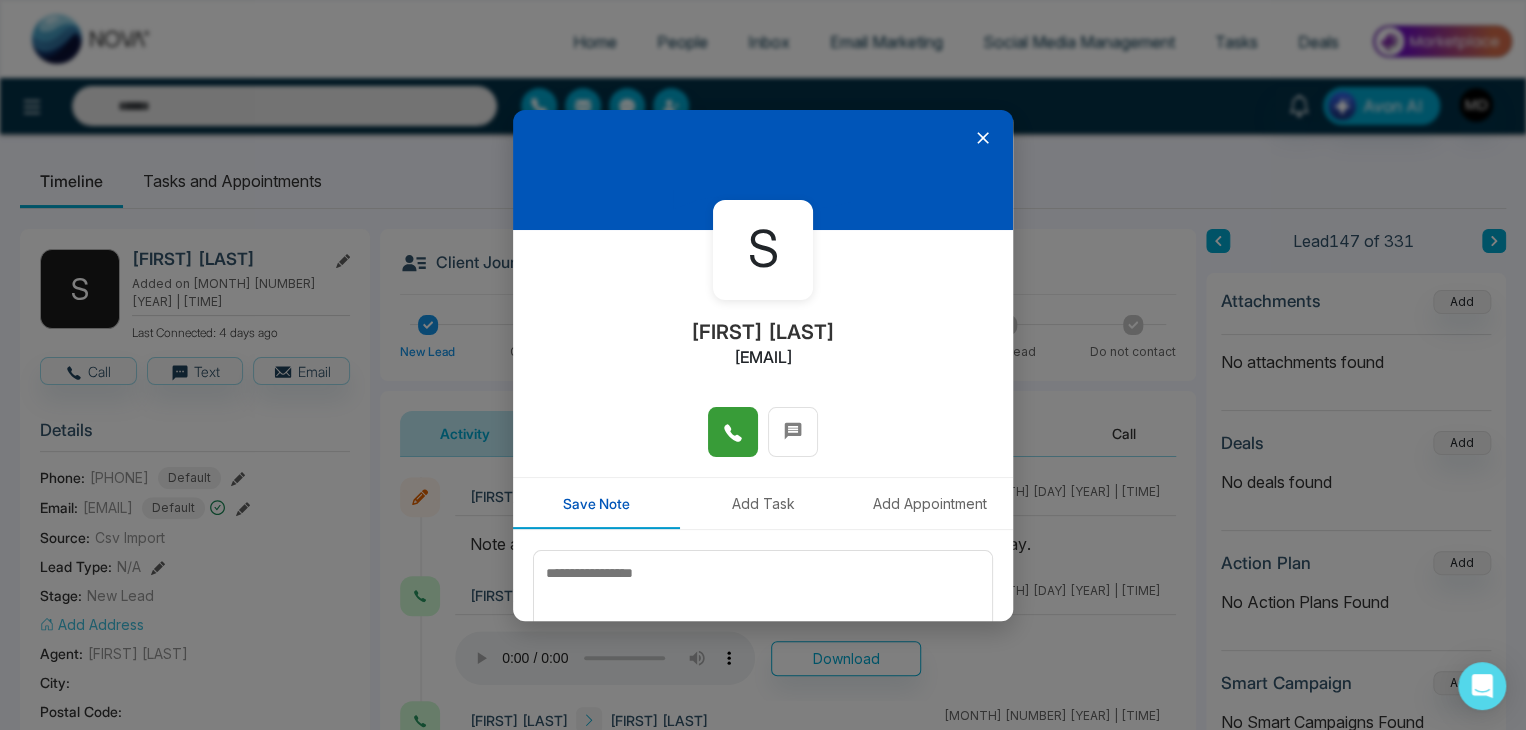 click at bounding box center (733, 432) 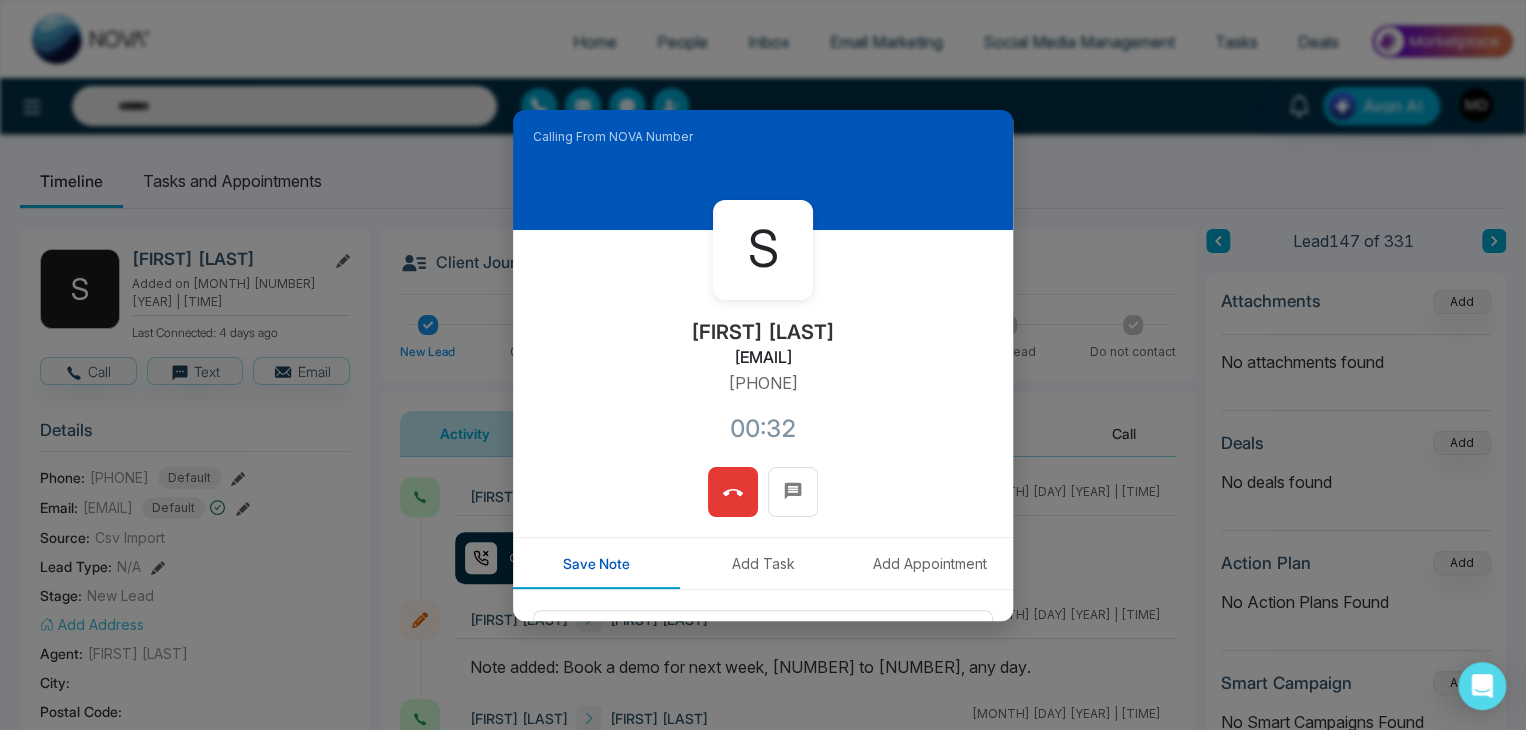 click 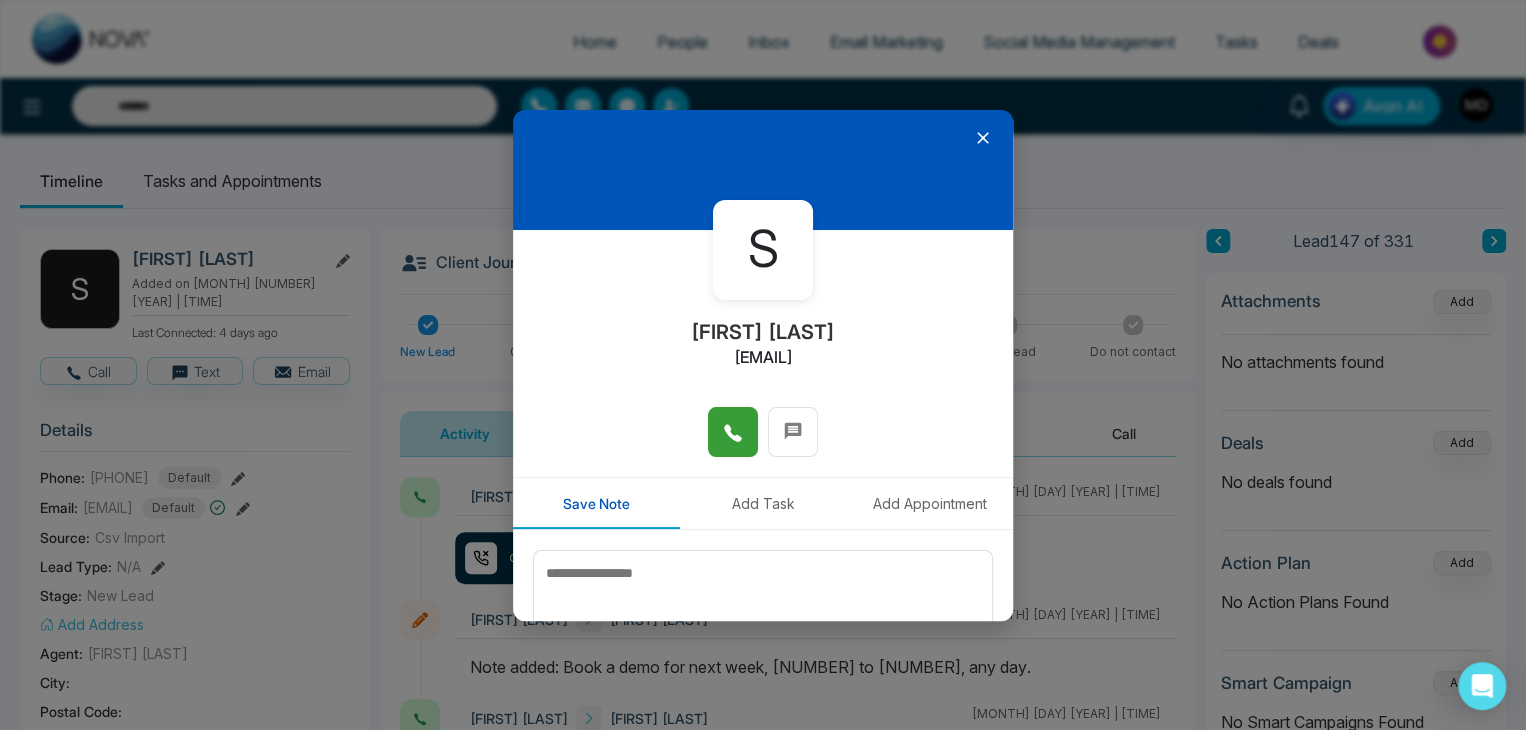 click 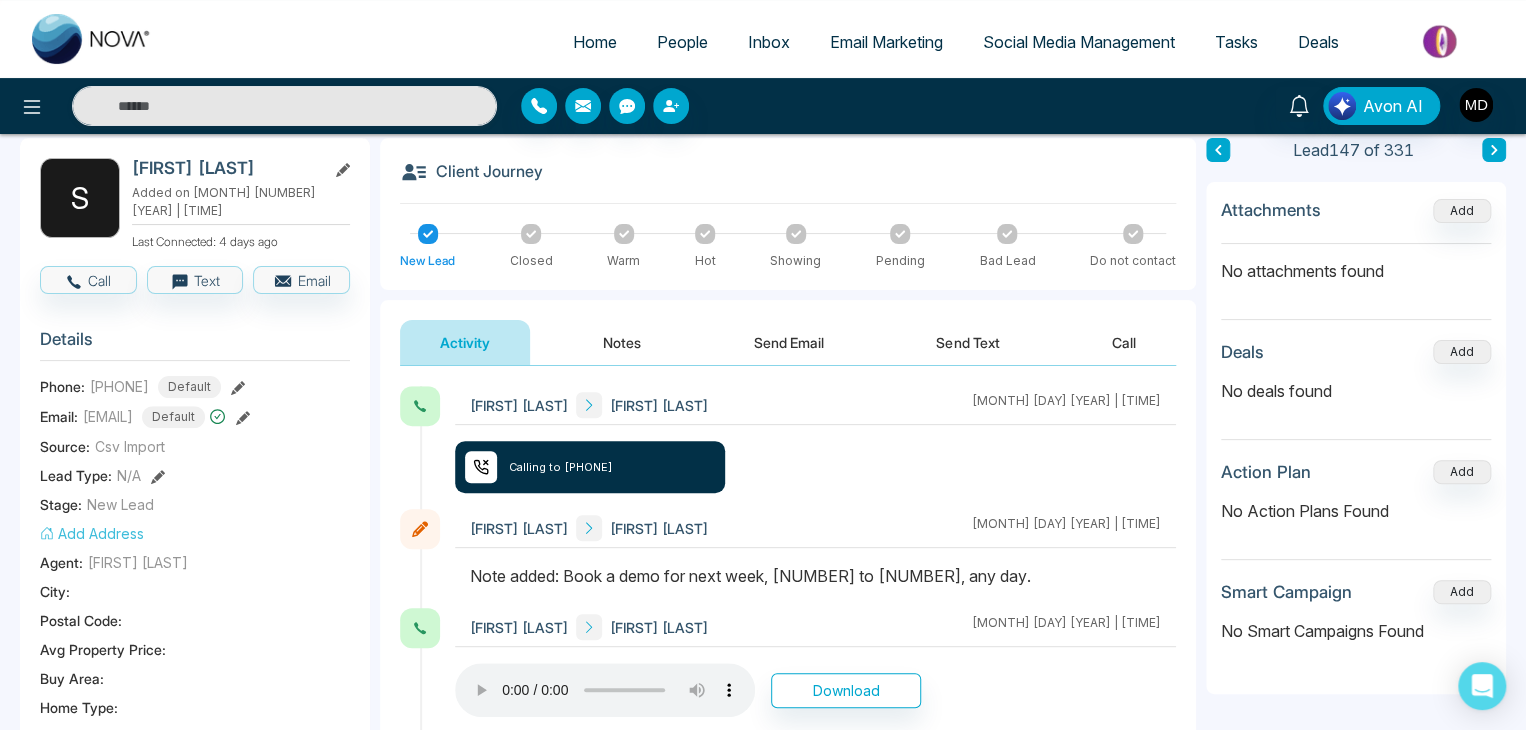 scroll, scrollTop: 93, scrollLeft: 0, axis: vertical 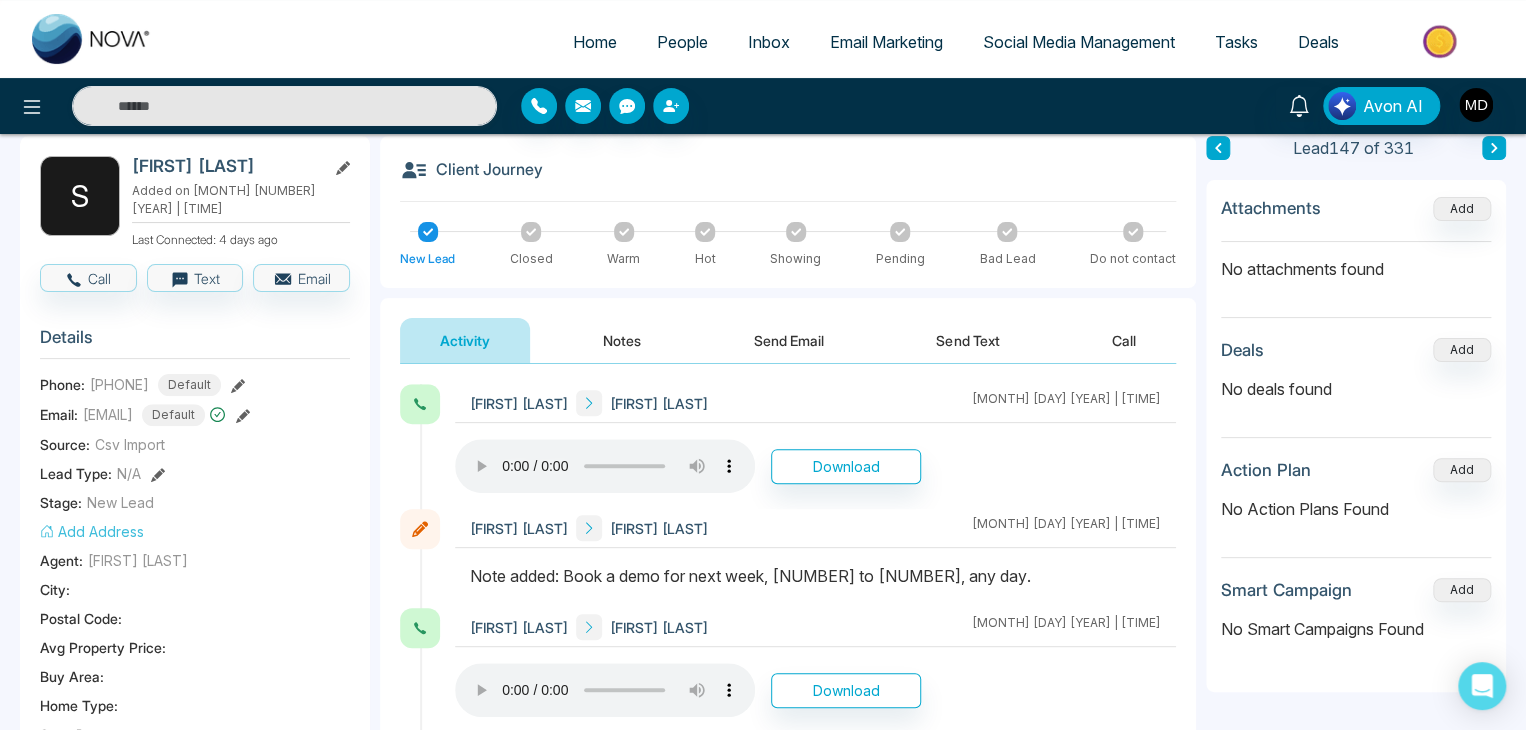 click at bounding box center (238, 384) 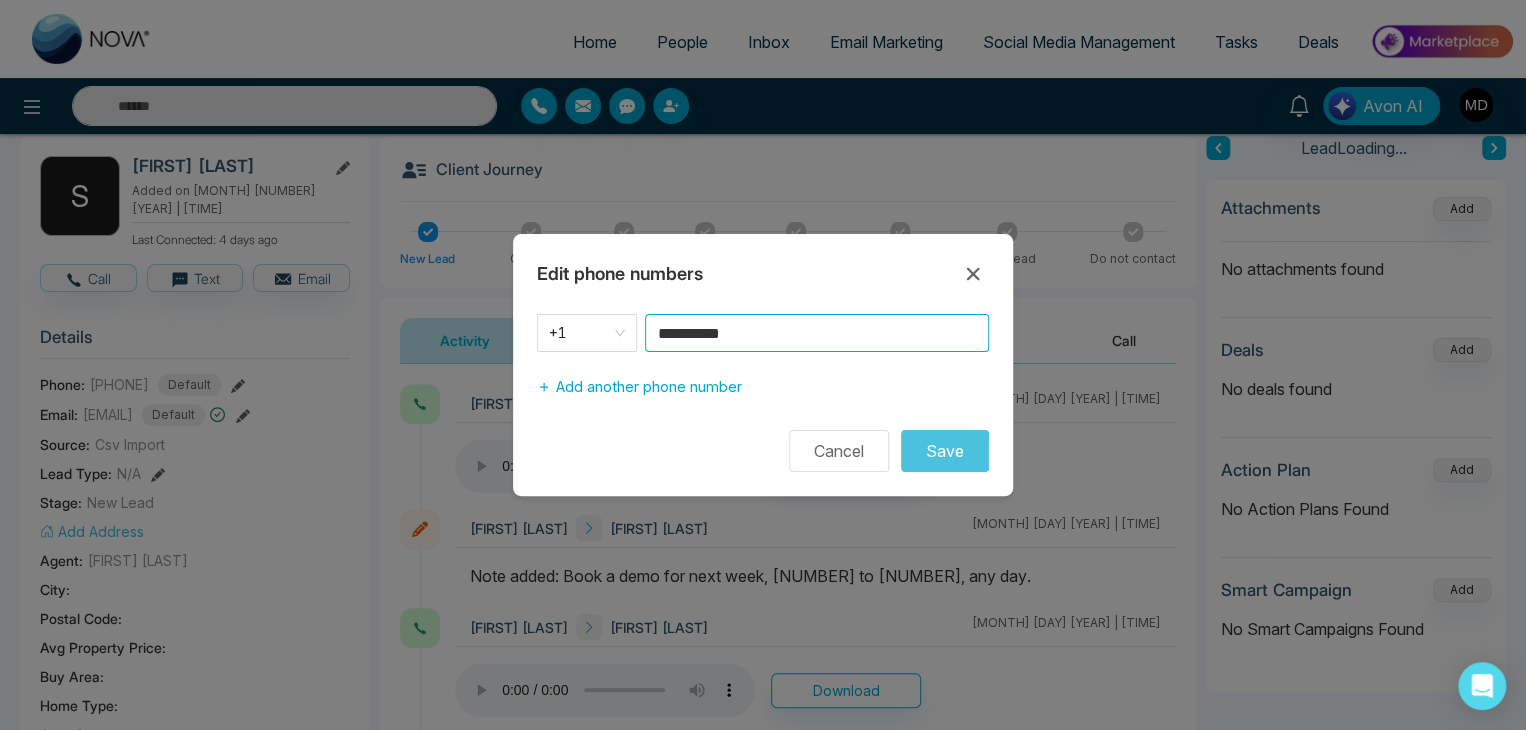 click on "**********" at bounding box center [817, 333] 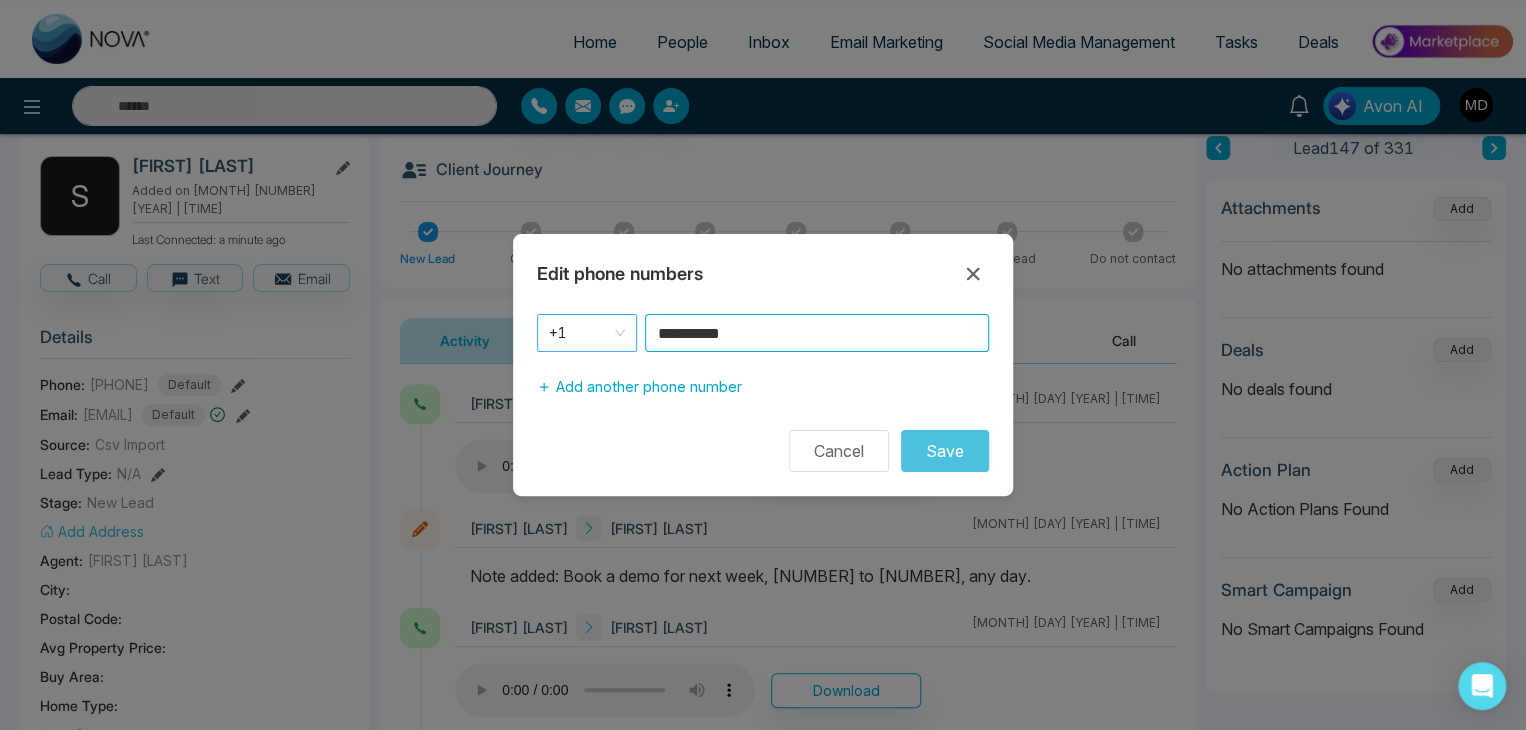 drag, startPoint x: 760, startPoint y: 328, endPoint x: 576, endPoint y: 341, distance: 184.45866 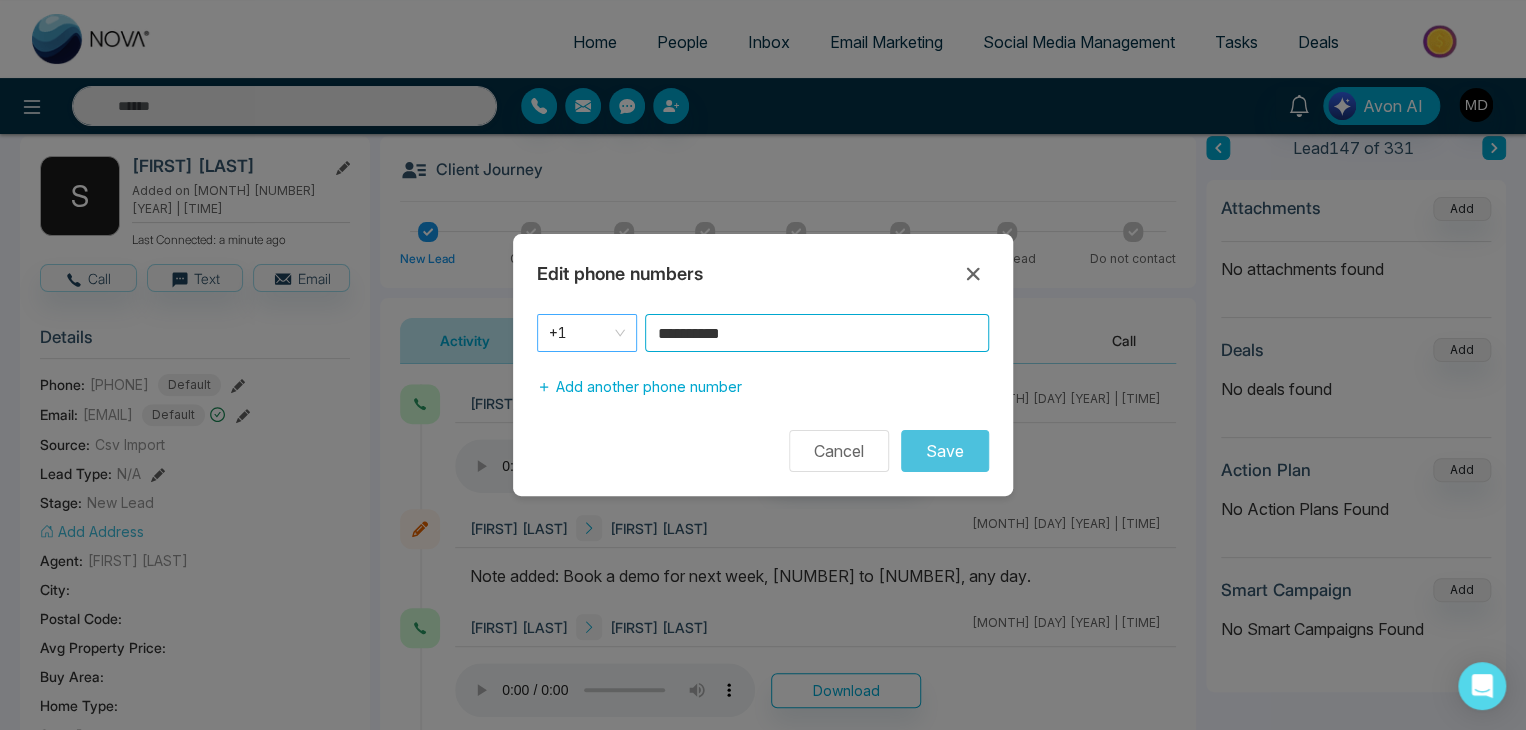 click on "[PHONE]" at bounding box center (763, 333) 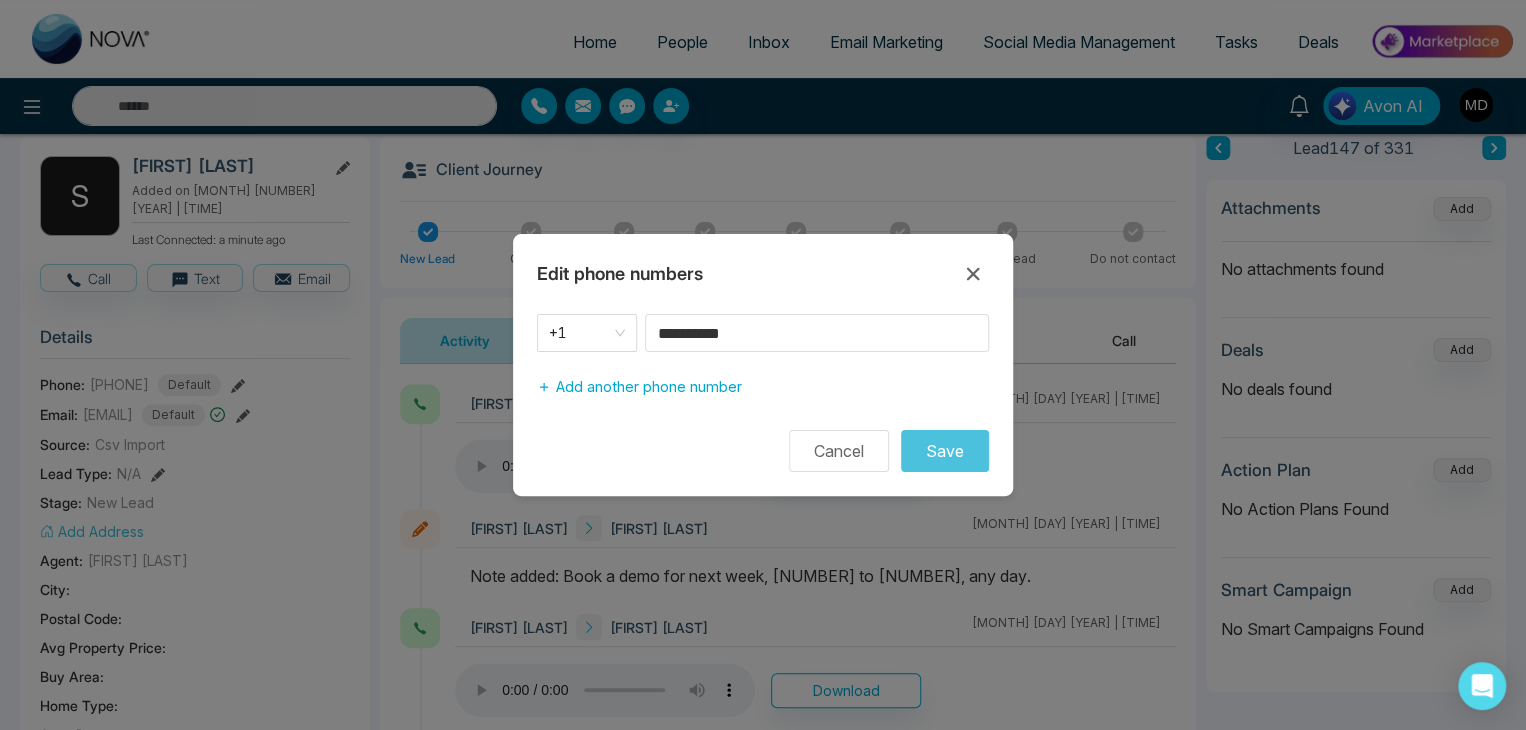 click on "Edit phone numbers [PHONE]  Add another phone number Cancel Save" at bounding box center [763, 365] 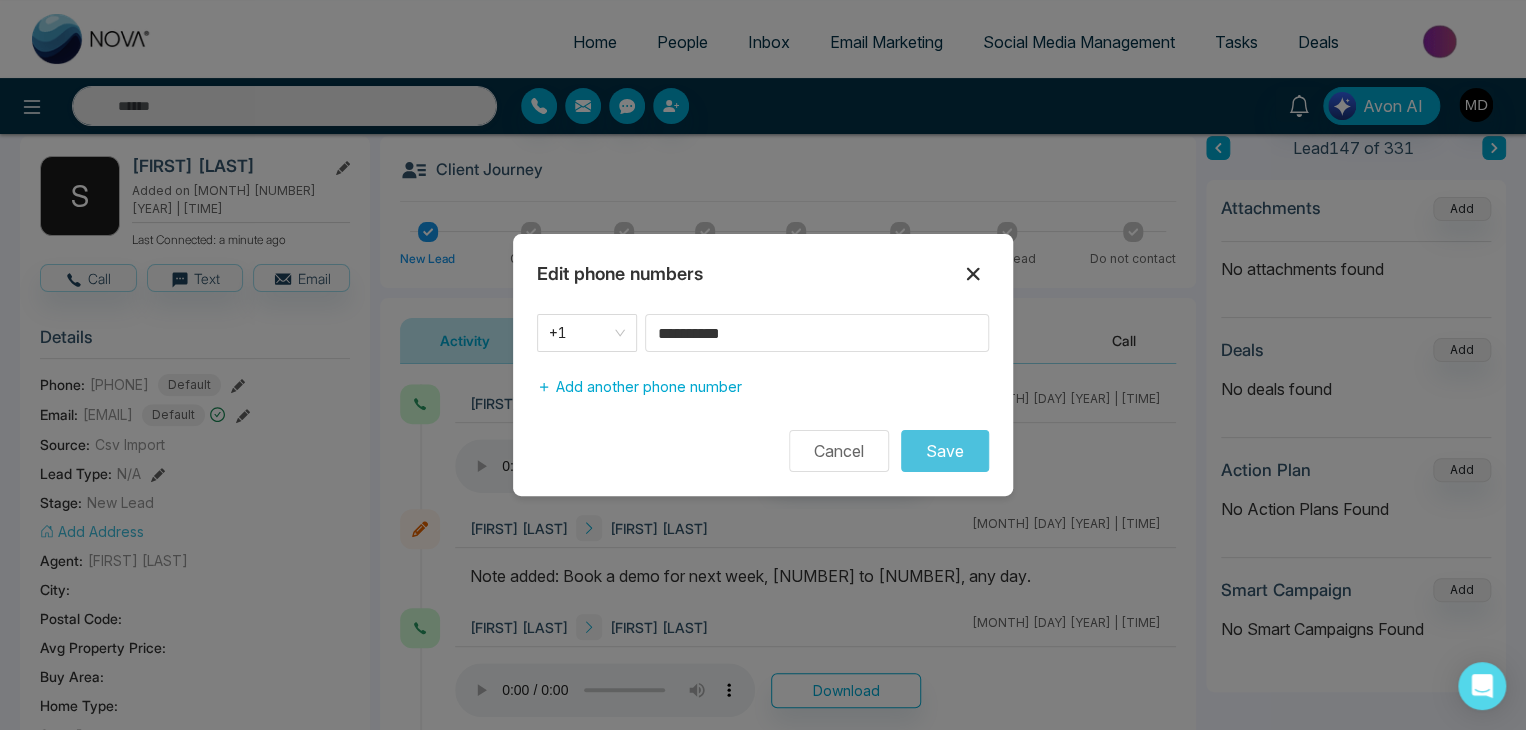 click 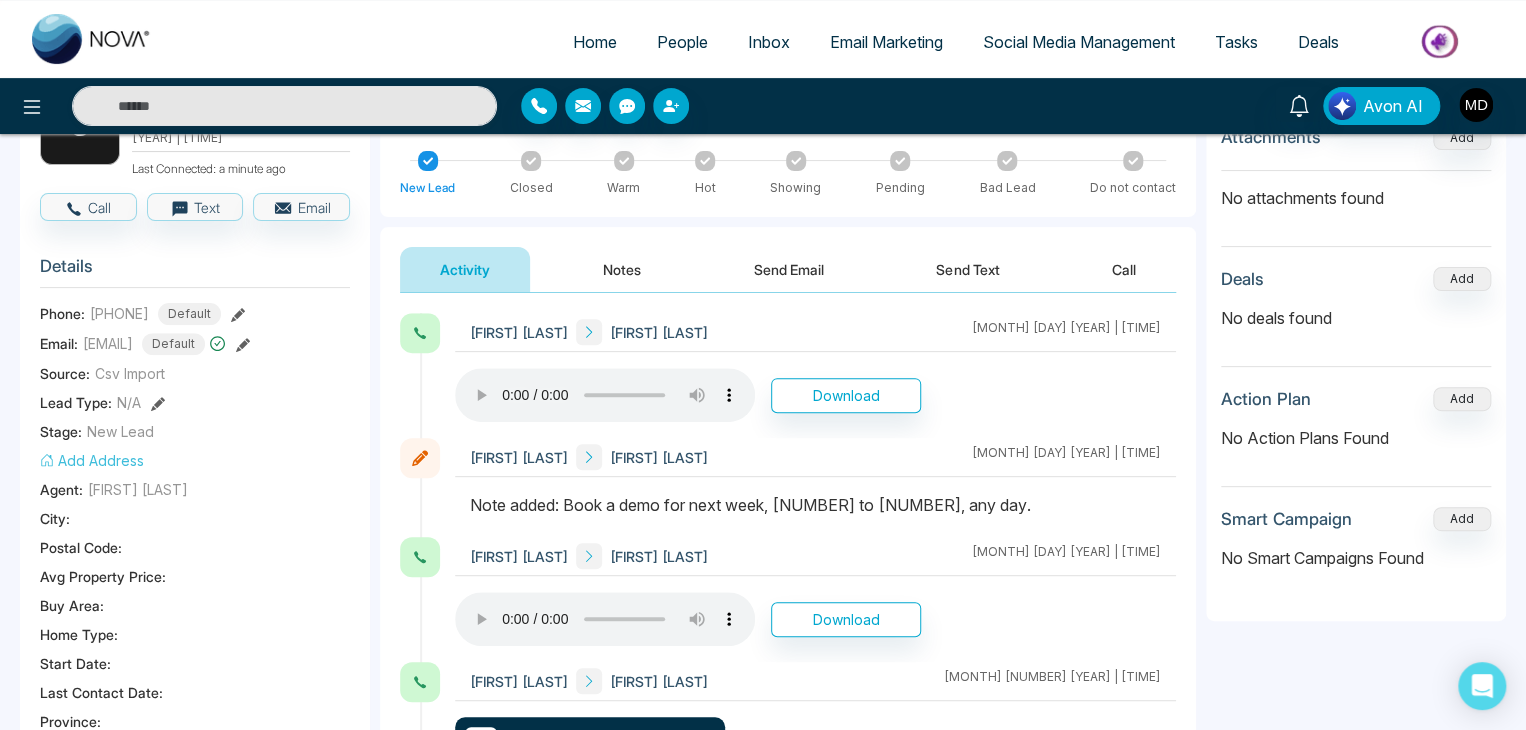 scroll, scrollTop: 160, scrollLeft: 0, axis: vertical 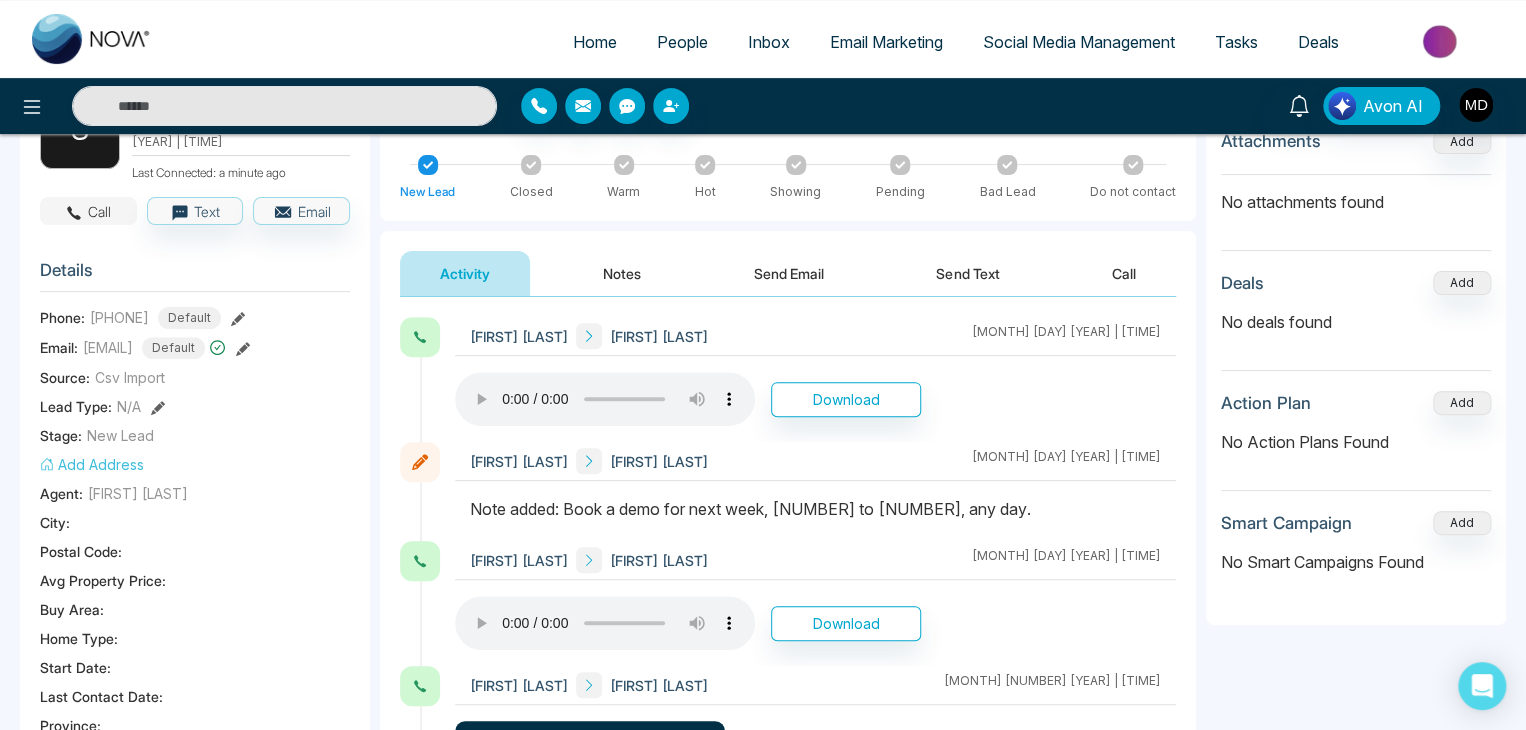 click 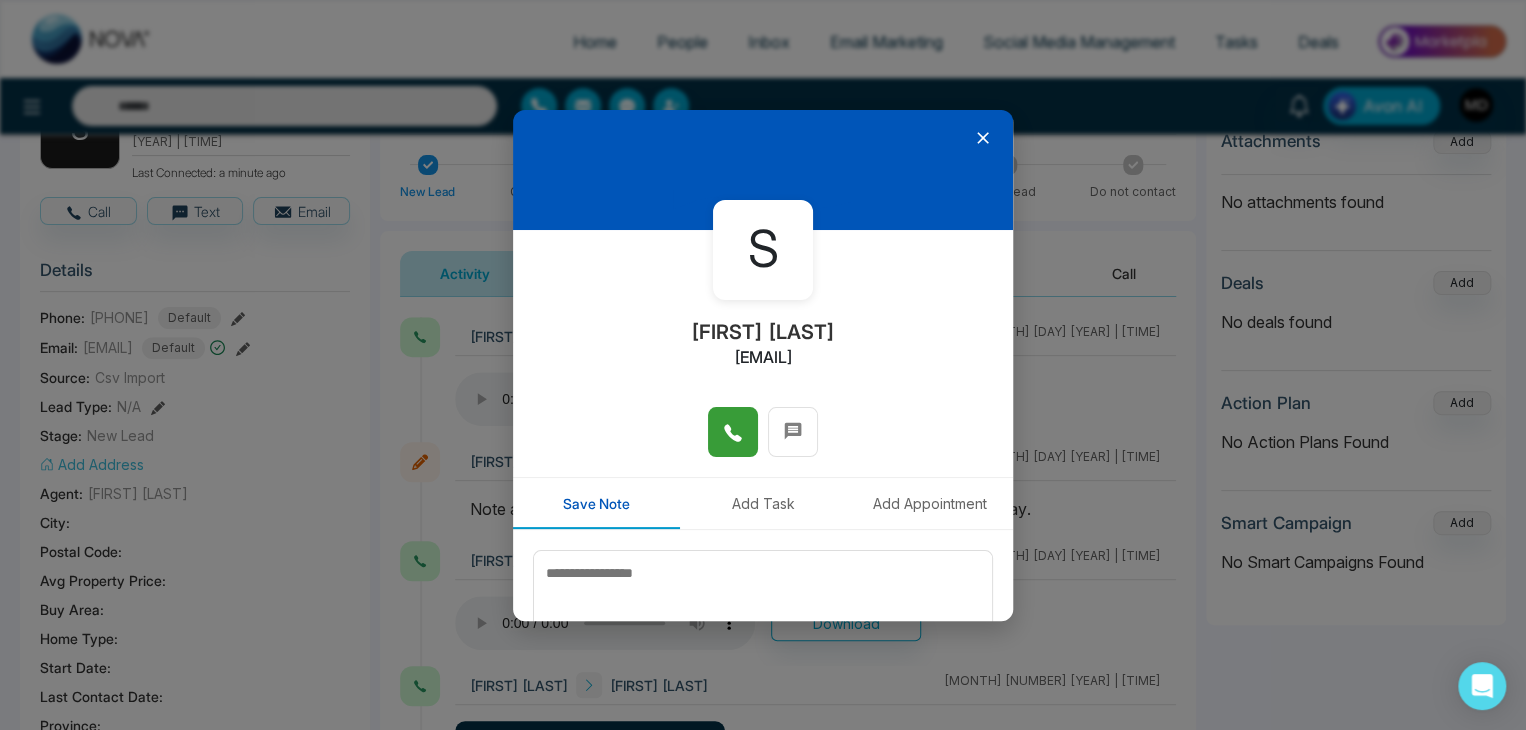 click at bounding box center (733, 432) 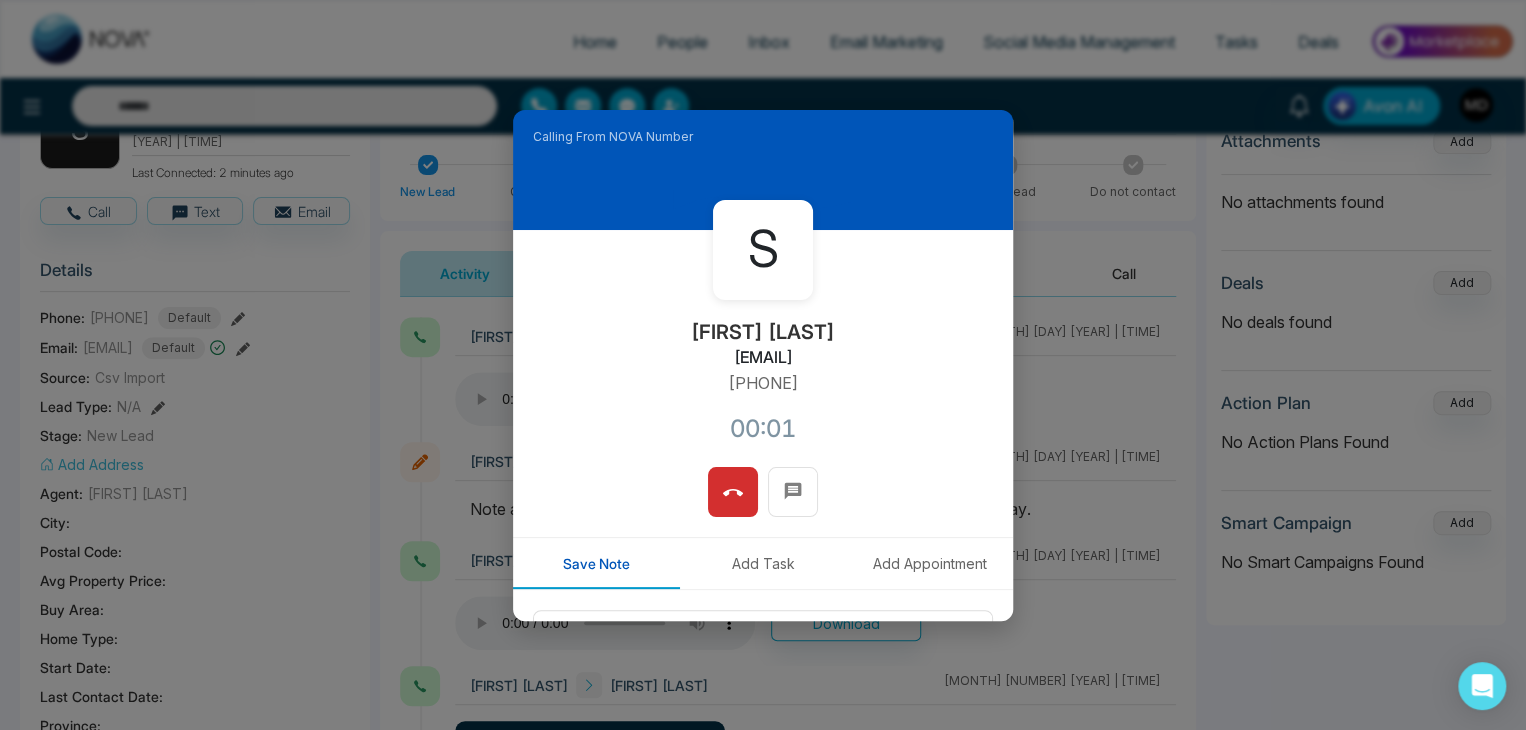 drag, startPoint x: 819, startPoint y: 385, endPoint x: 671, endPoint y: 379, distance: 148.12157 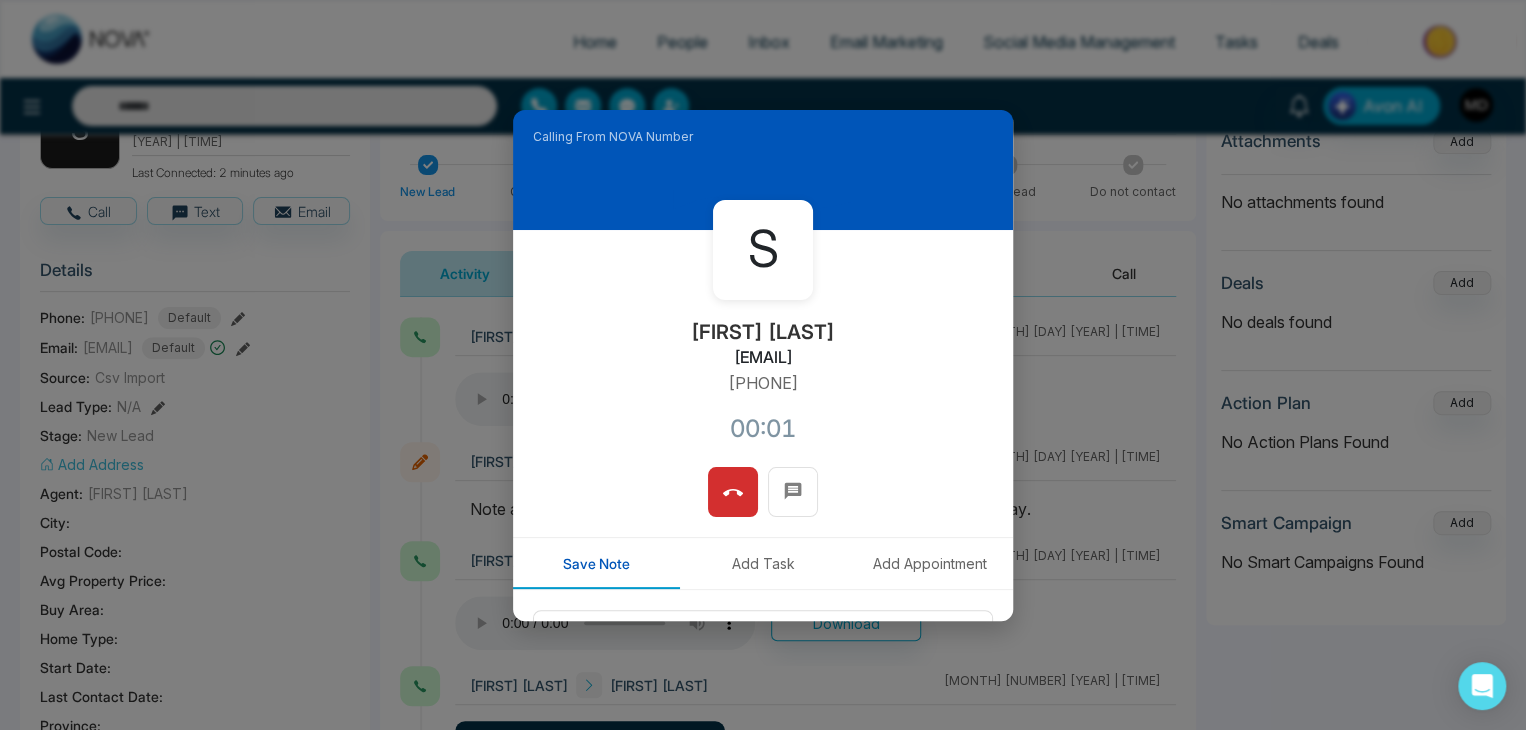 click on "[FIRST] [LAST] [EMAIL] [PHONE] [TIME]" at bounding box center (763, 348) 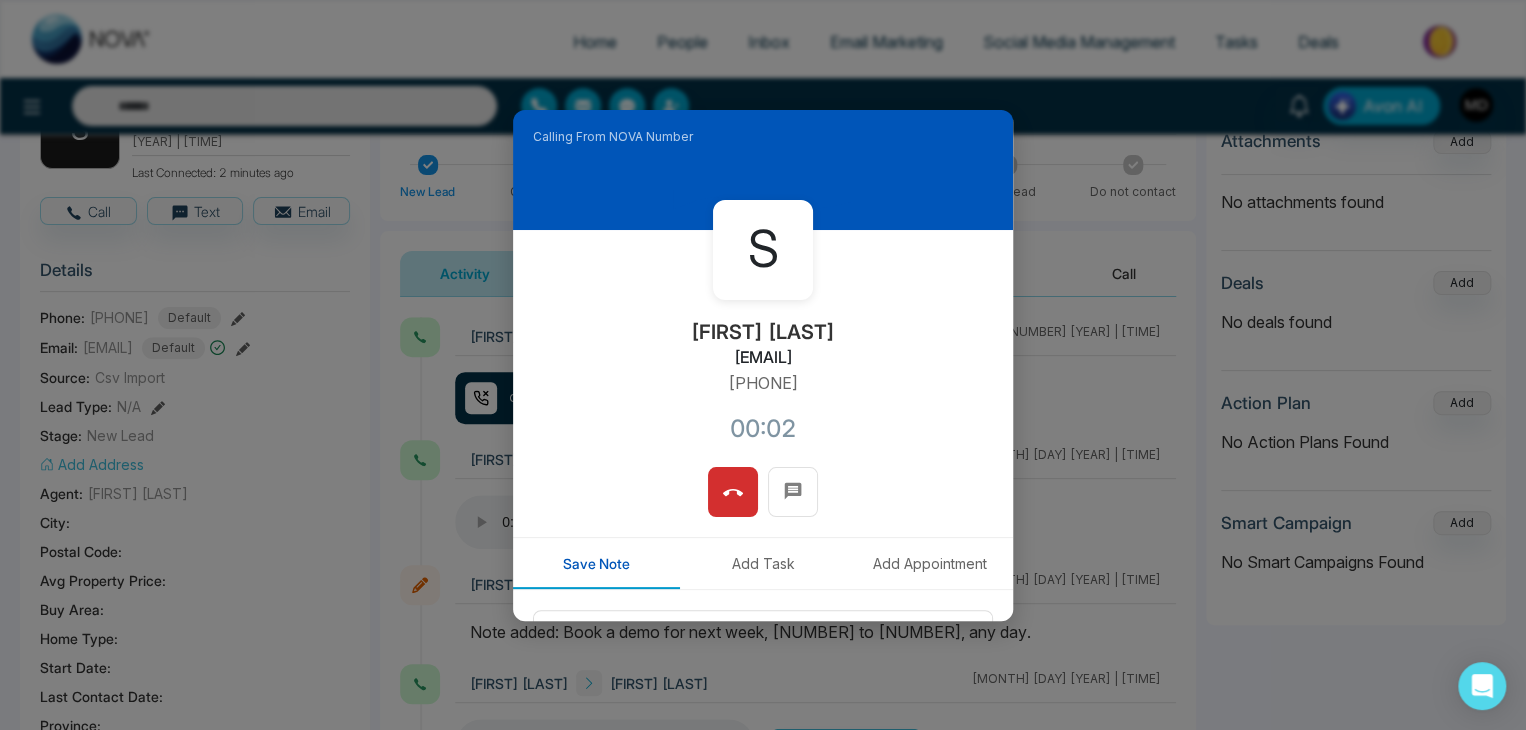 click on "[FIRST] [LAST] [EMAIL] [PHONE]" at bounding box center (763, 348) 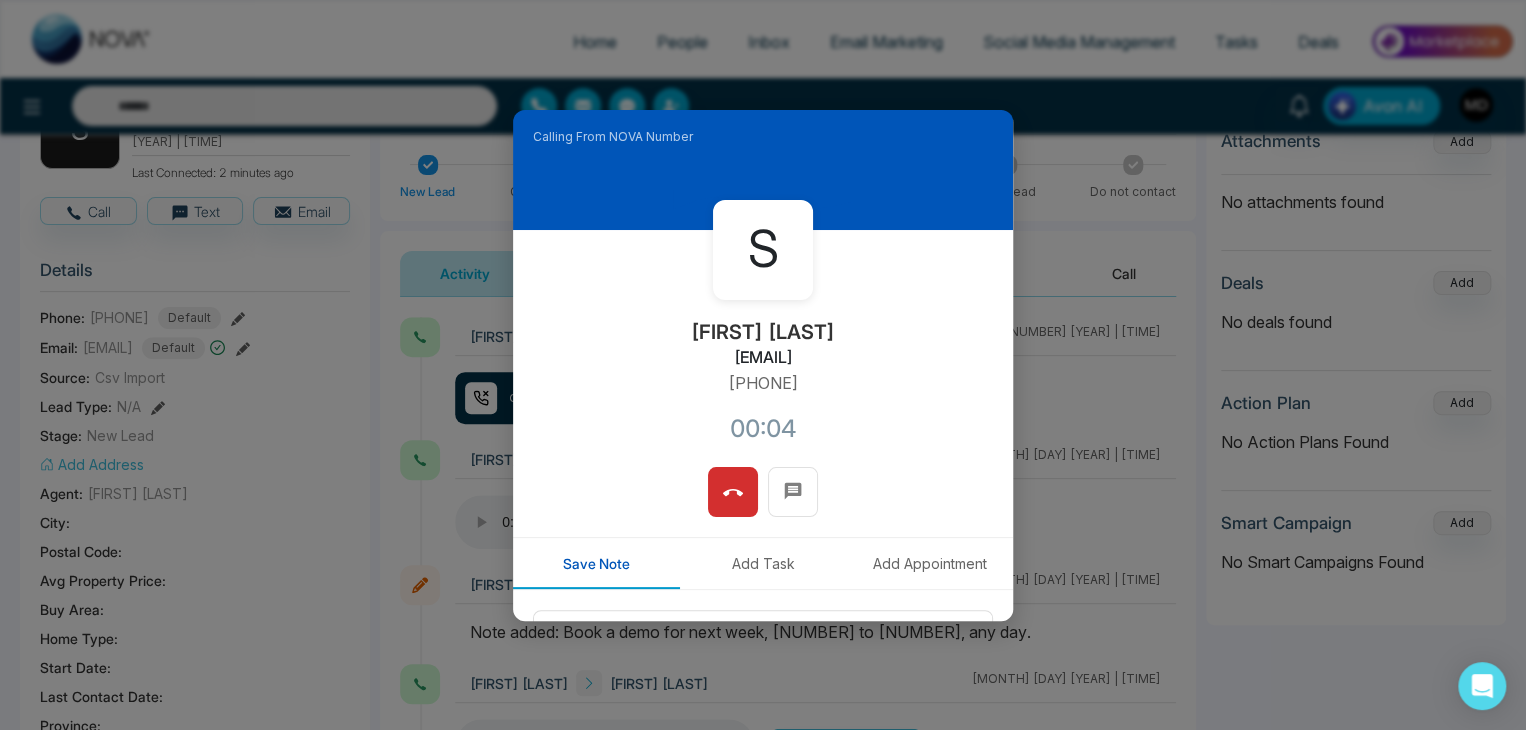 drag, startPoint x: 823, startPoint y: 385, endPoint x: 684, endPoint y: 394, distance: 139.29106 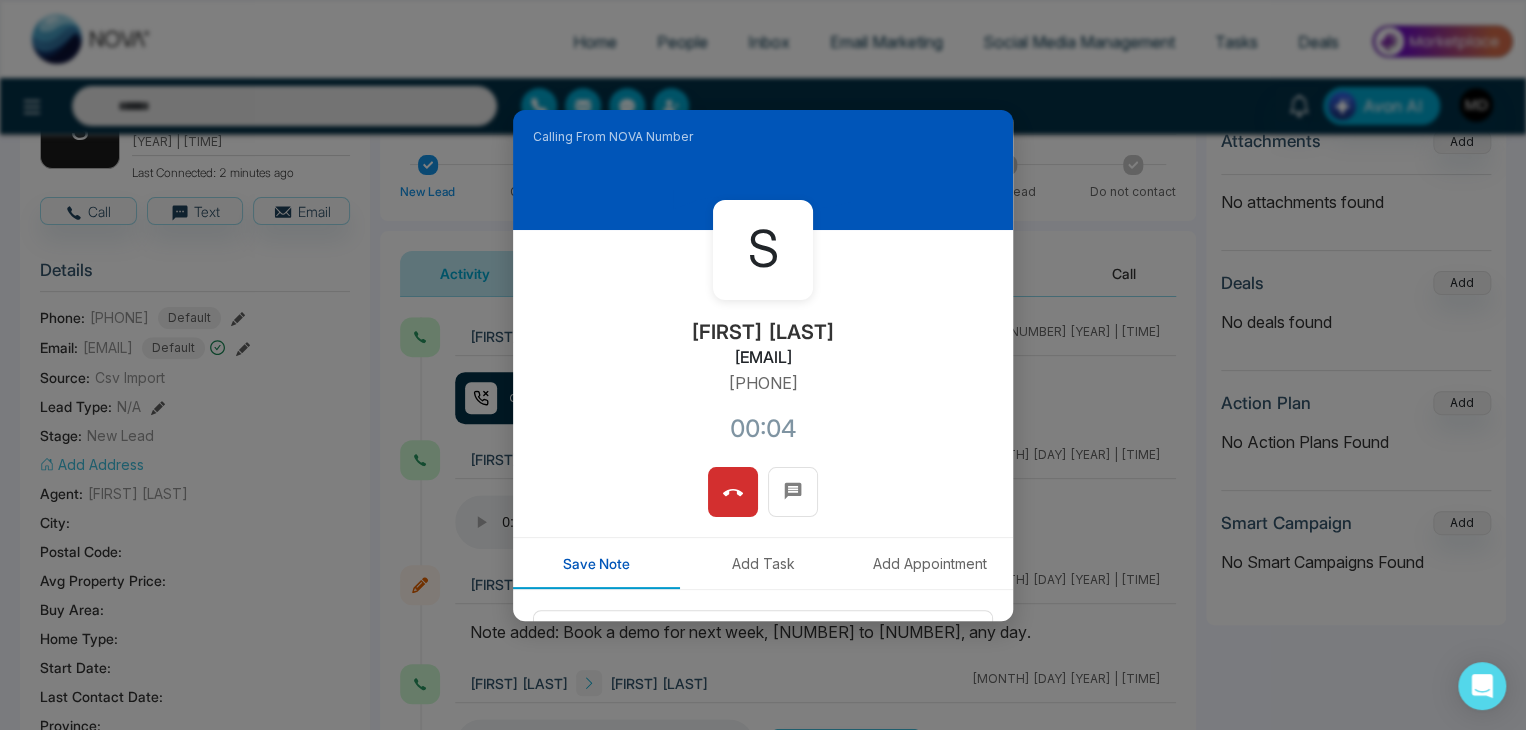 click on "[FIRST] [LAST] [EMAIL] [PHONE] [TIME]" at bounding box center [763, 348] 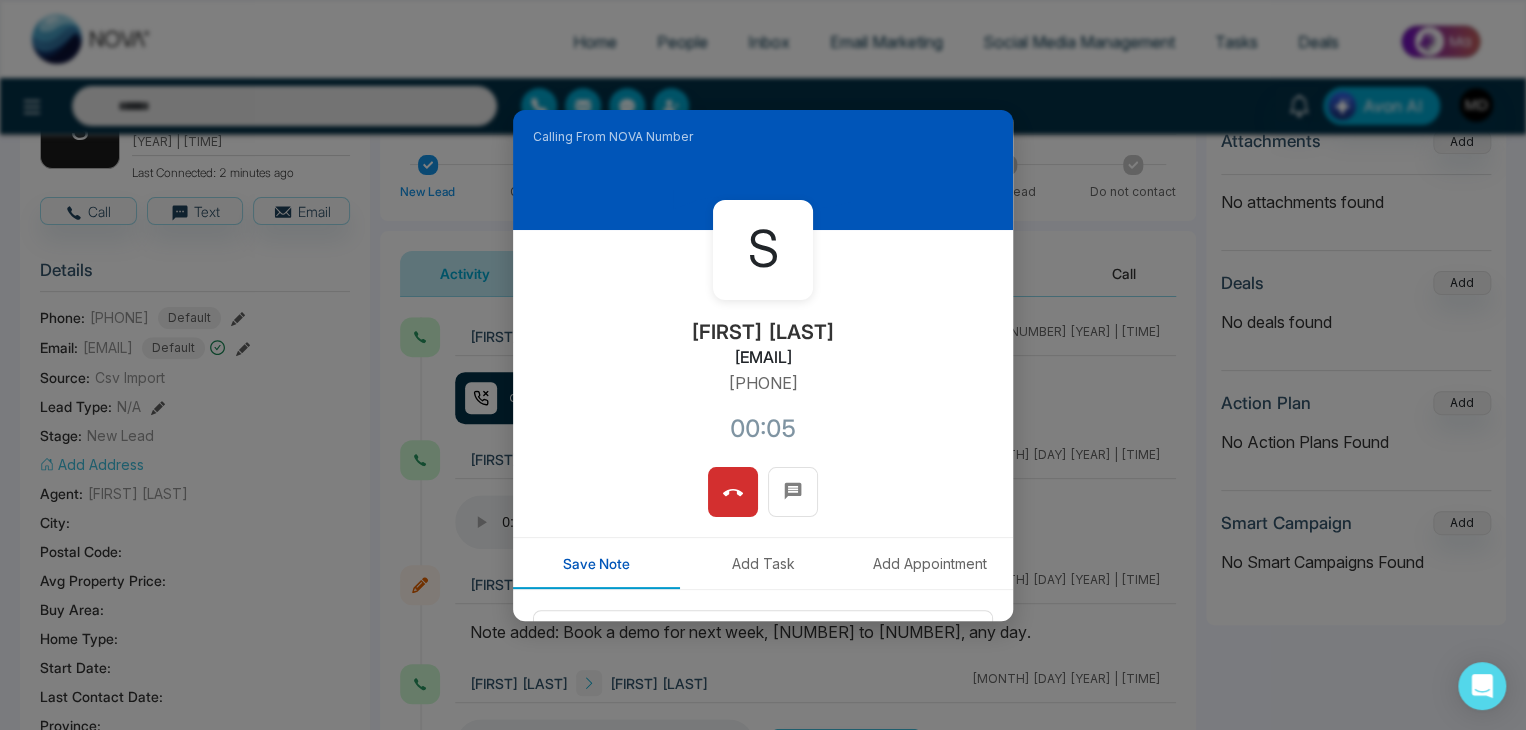 copy on "[PHONE]" 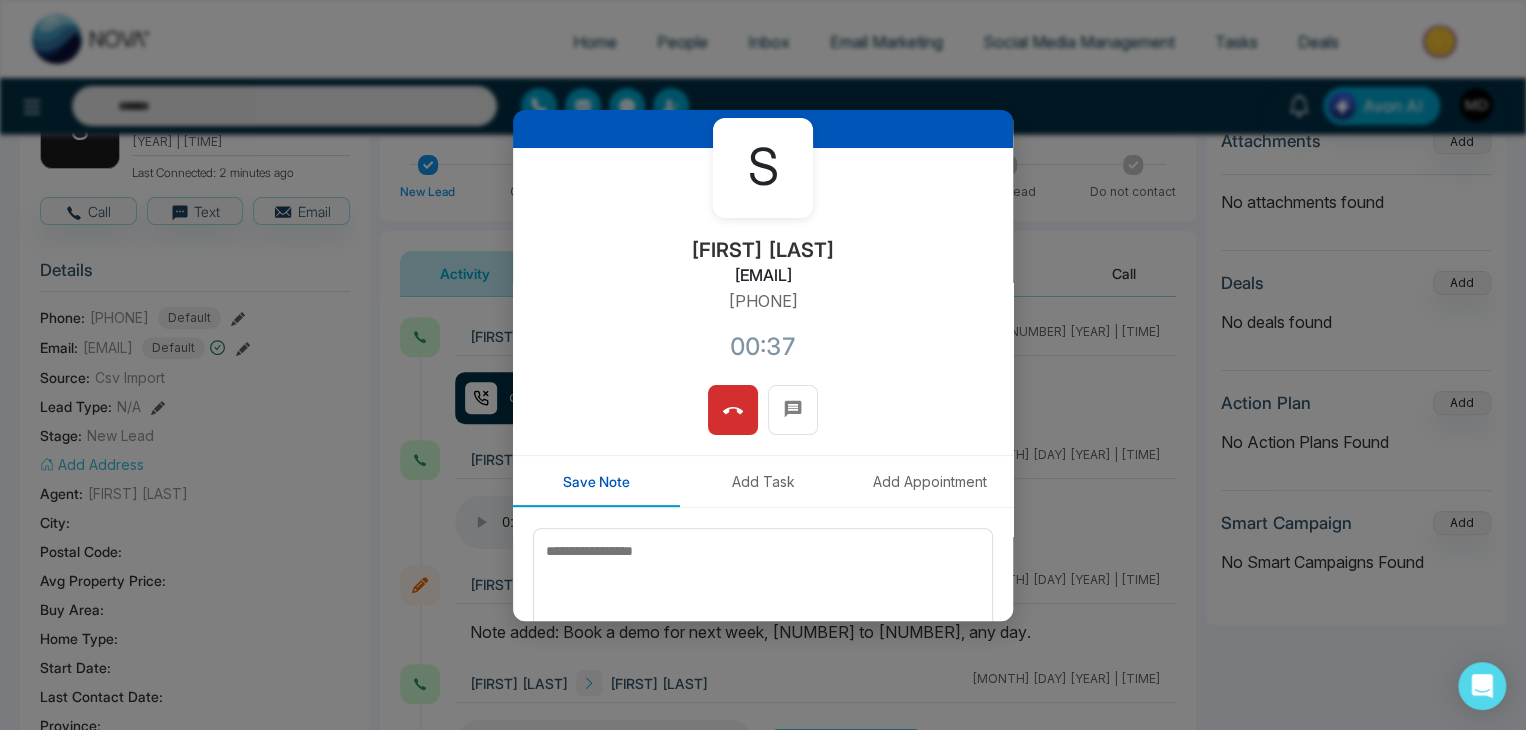 scroll, scrollTop: 92, scrollLeft: 0, axis: vertical 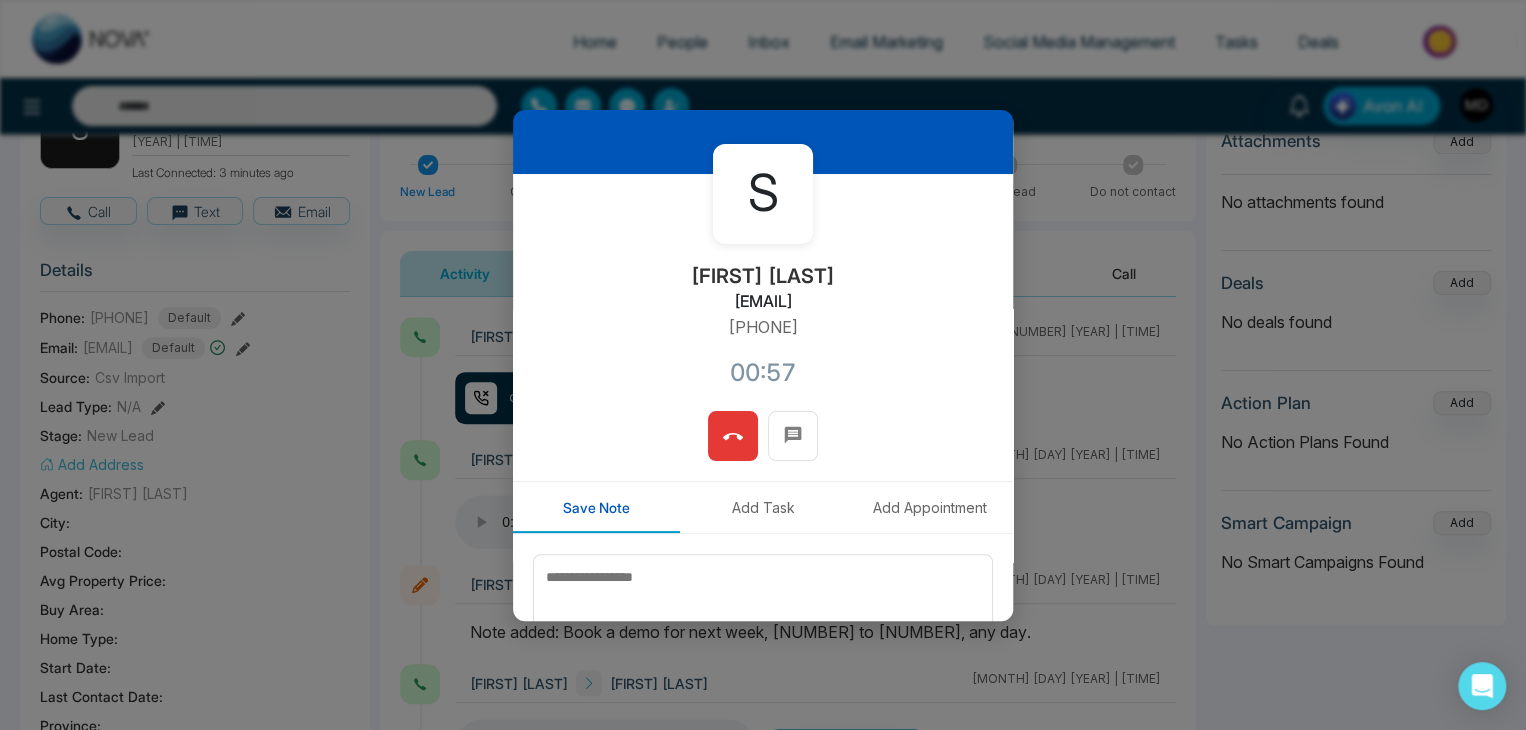 click 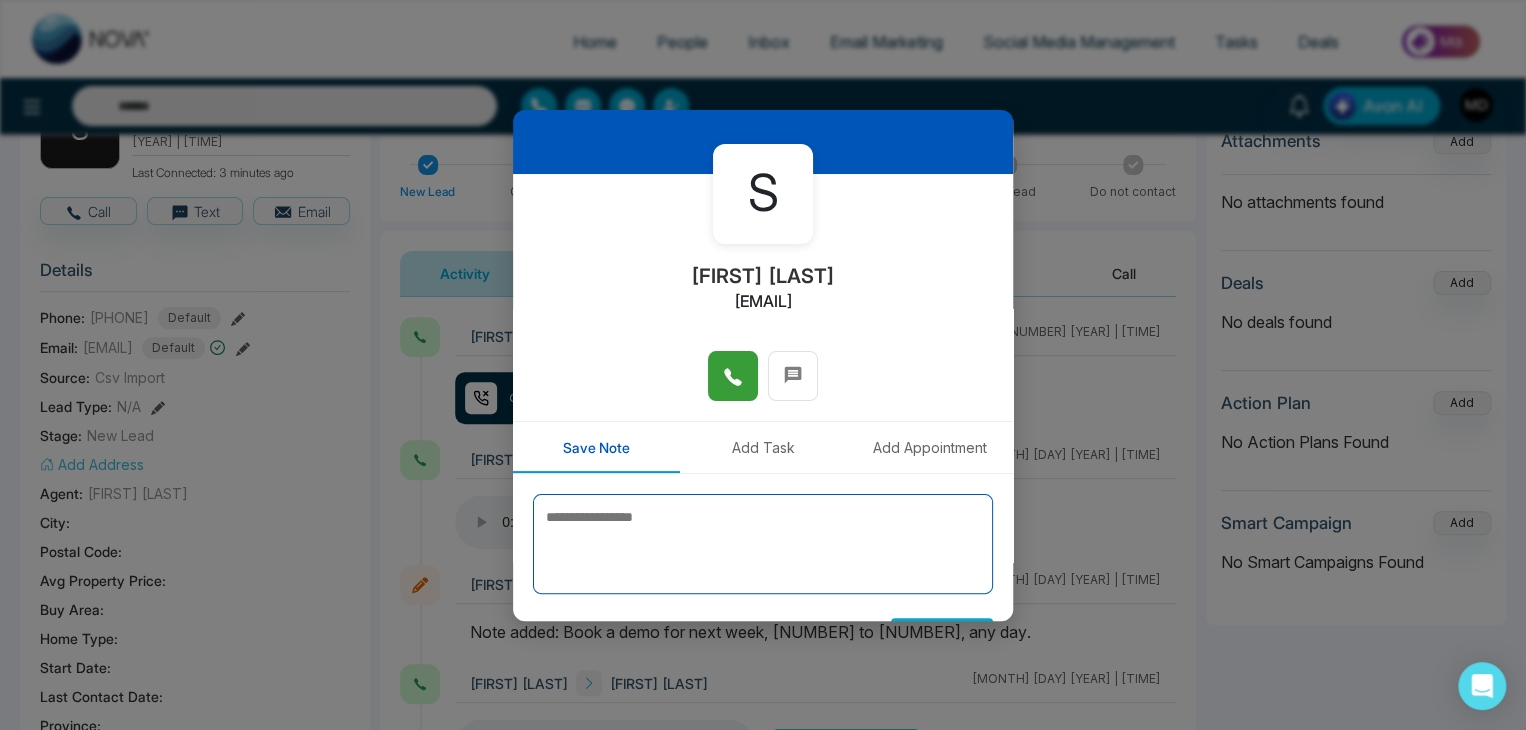 click at bounding box center [763, 544] 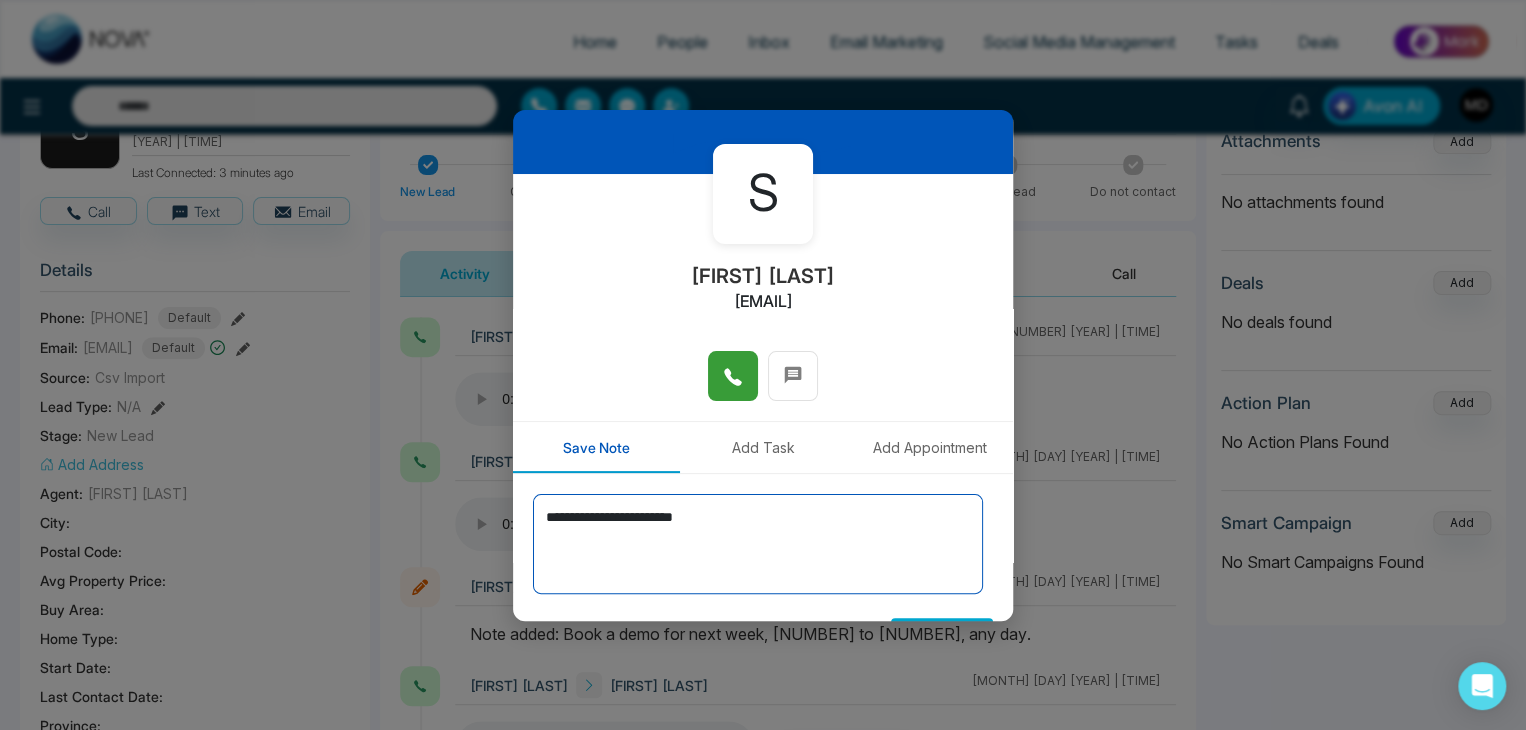 scroll, scrollTop: 110, scrollLeft: 0, axis: vertical 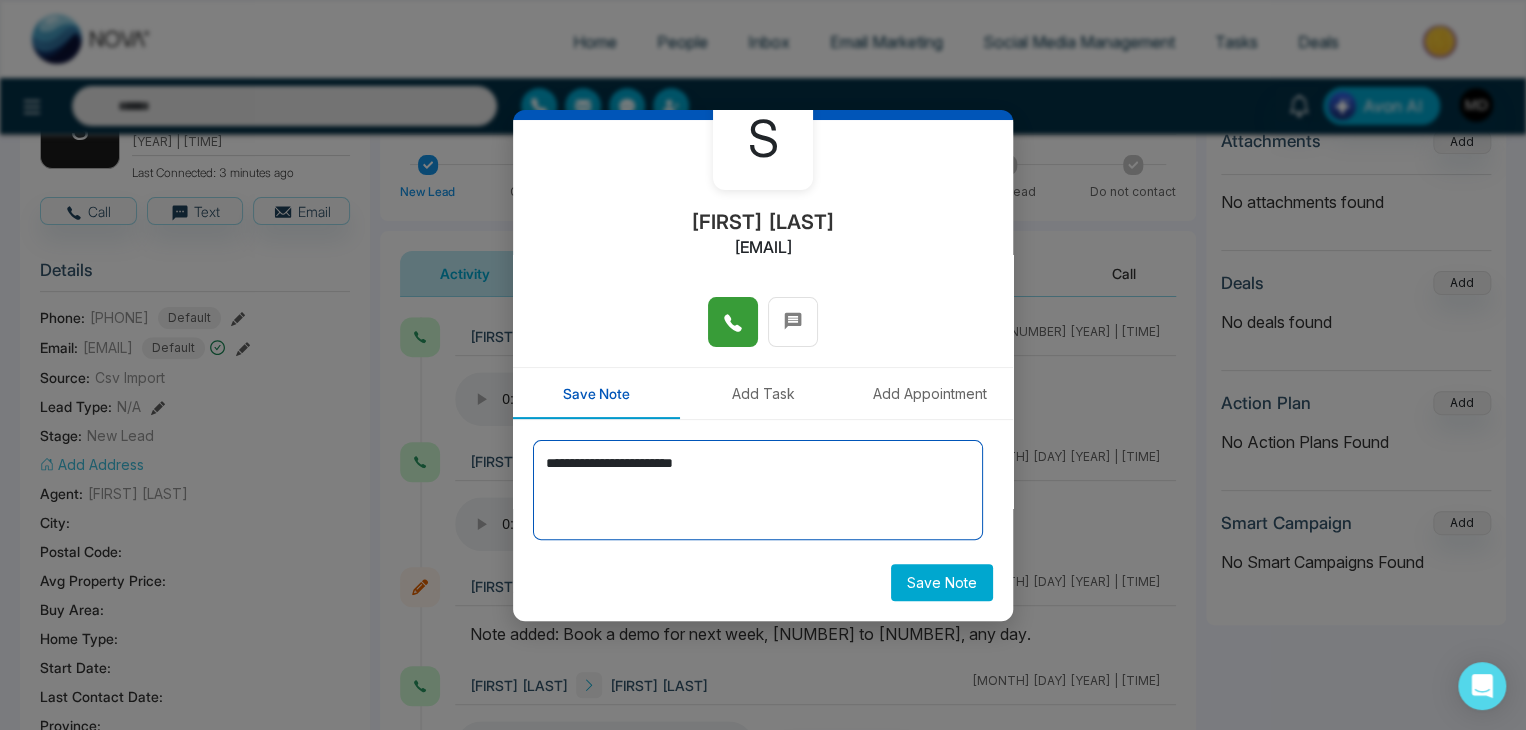 type on "**********" 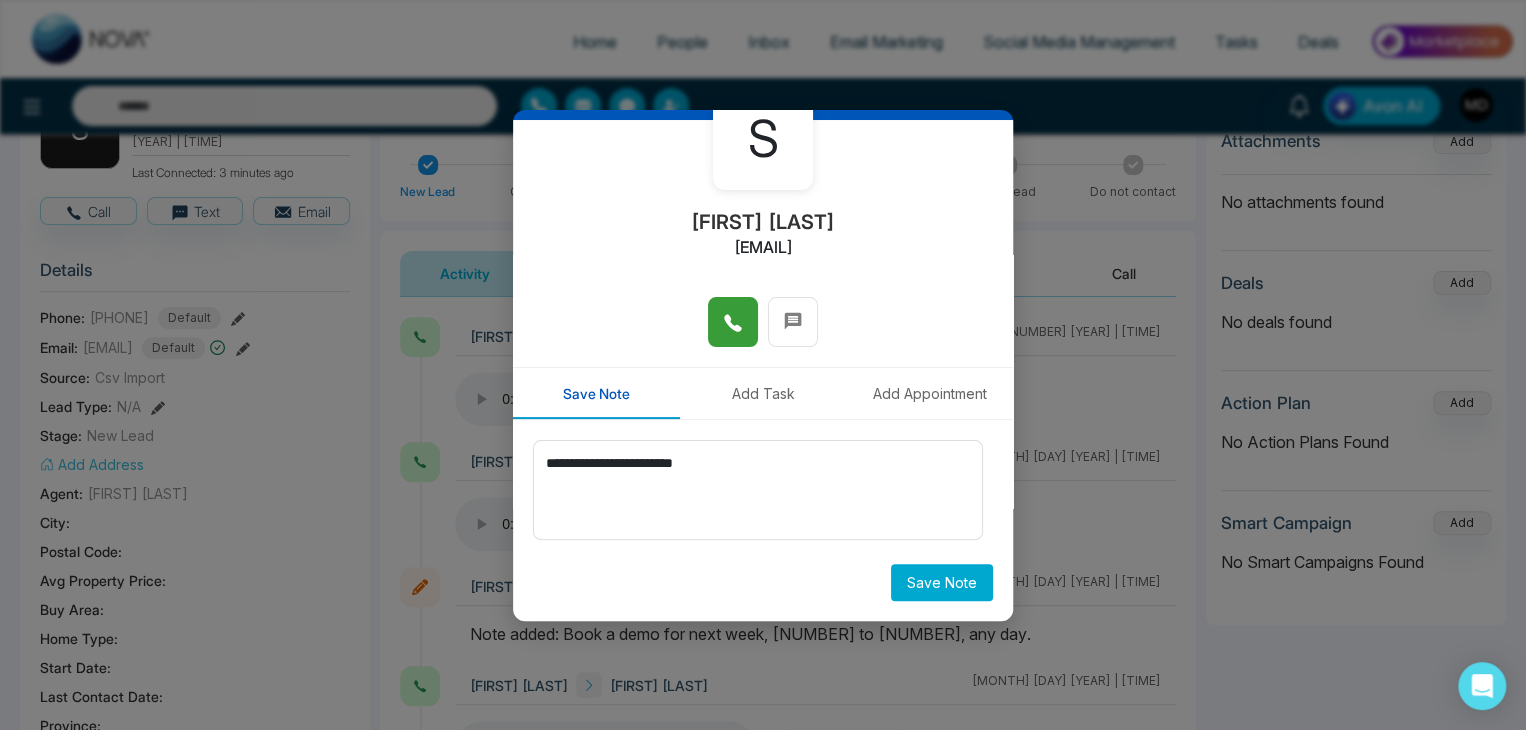 click on "Save Note" at bounding box center (942, 582) 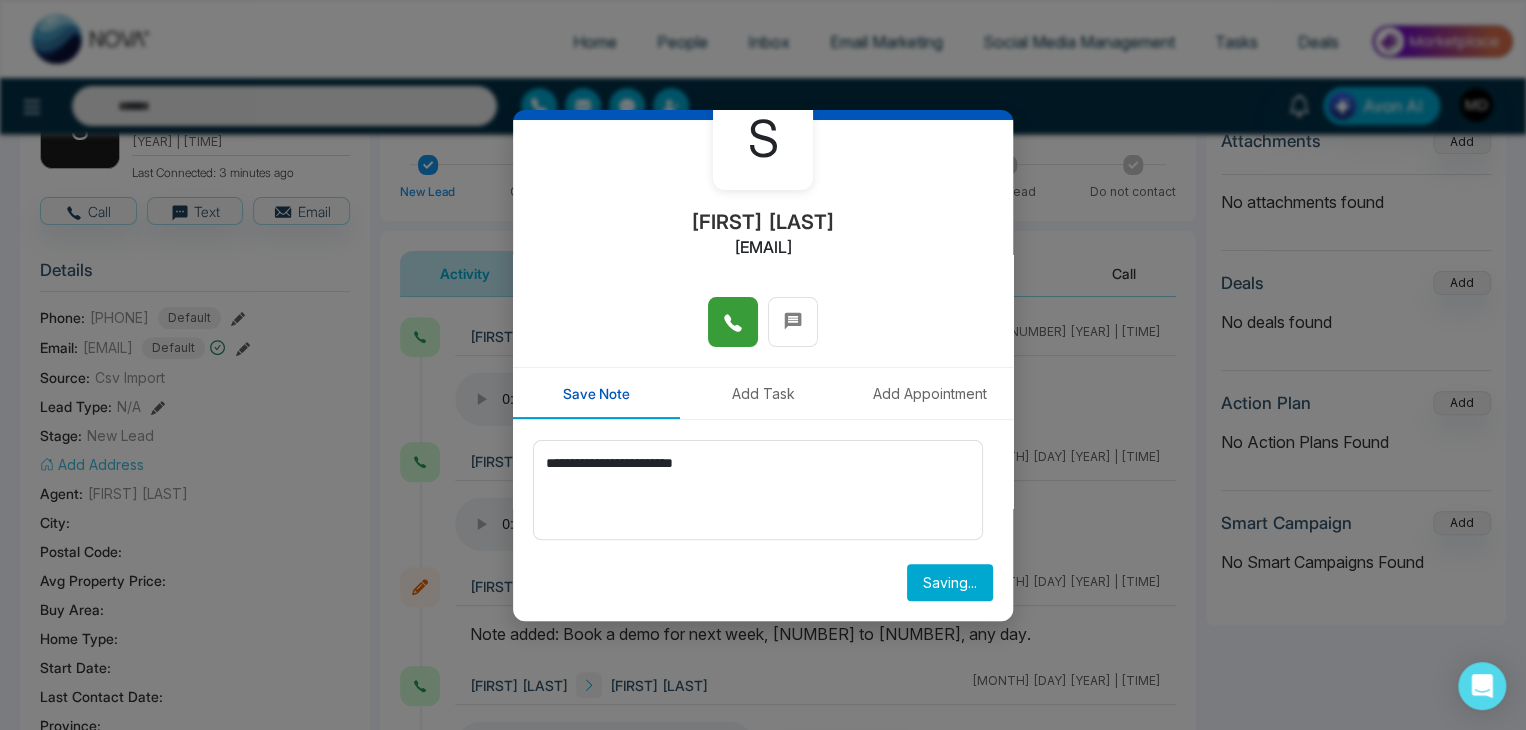 type 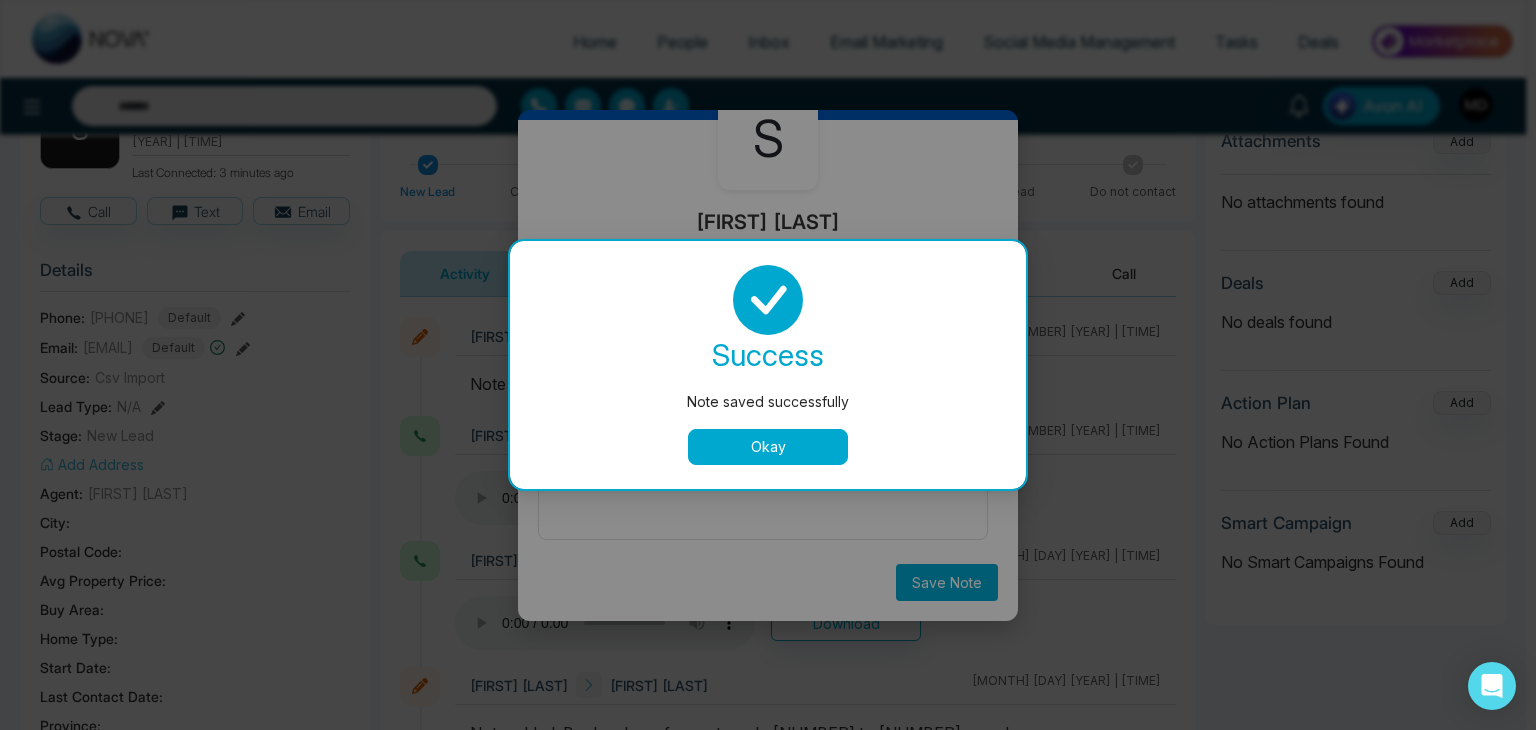 click on "Note saved successfully success Note saved successfully   Okay" at bounding box center (768, 365) 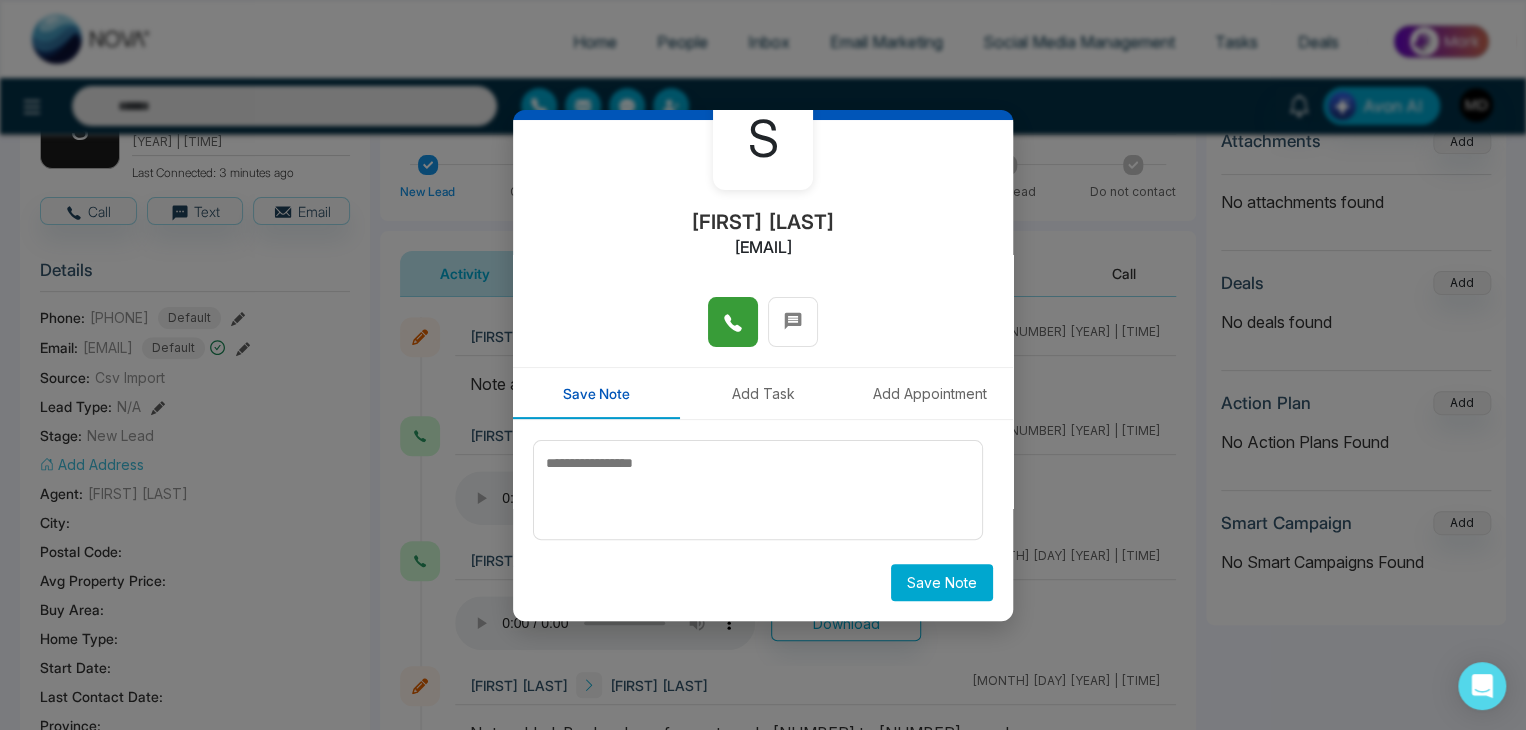 scroll, scrollTop: 41, scrollLeft: 0, axis: vertical 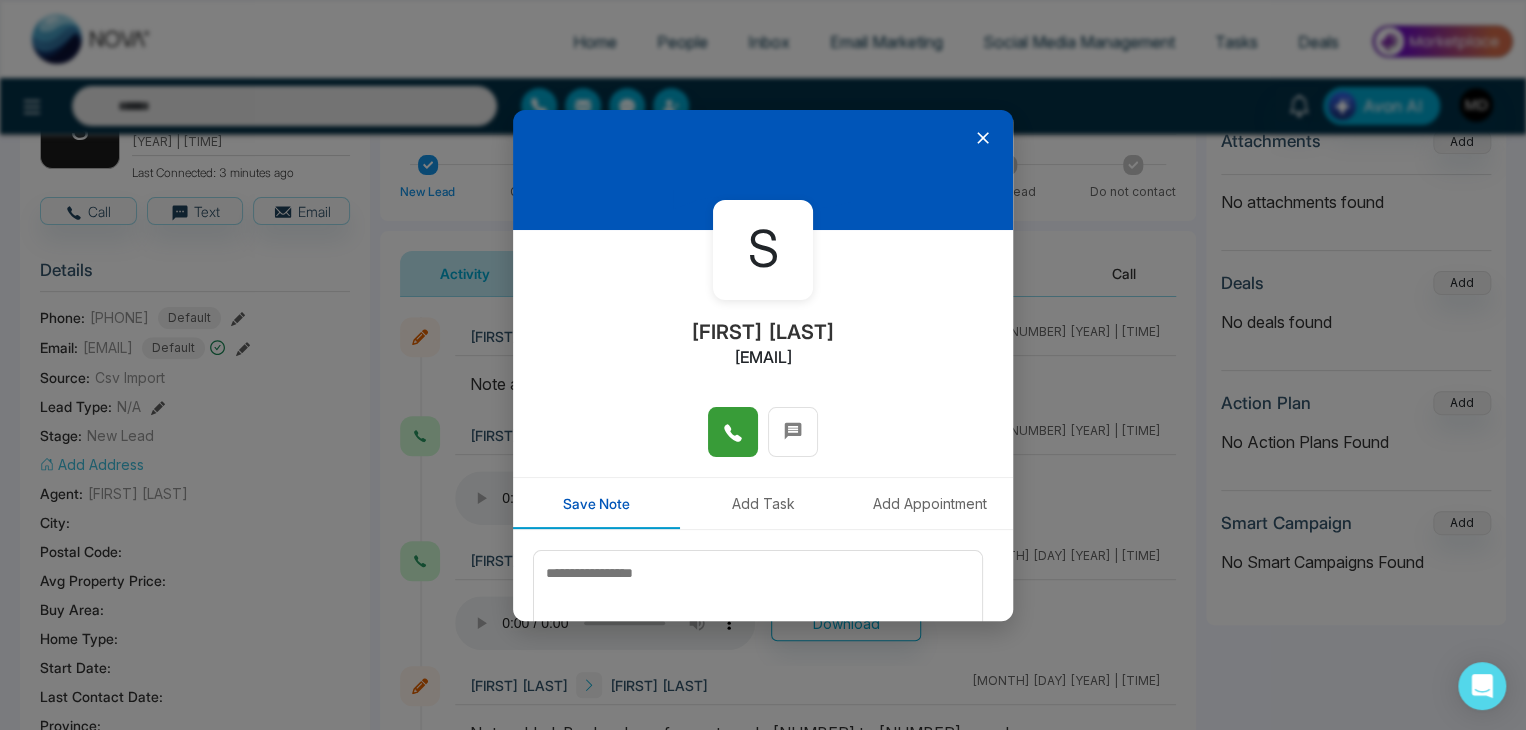 click 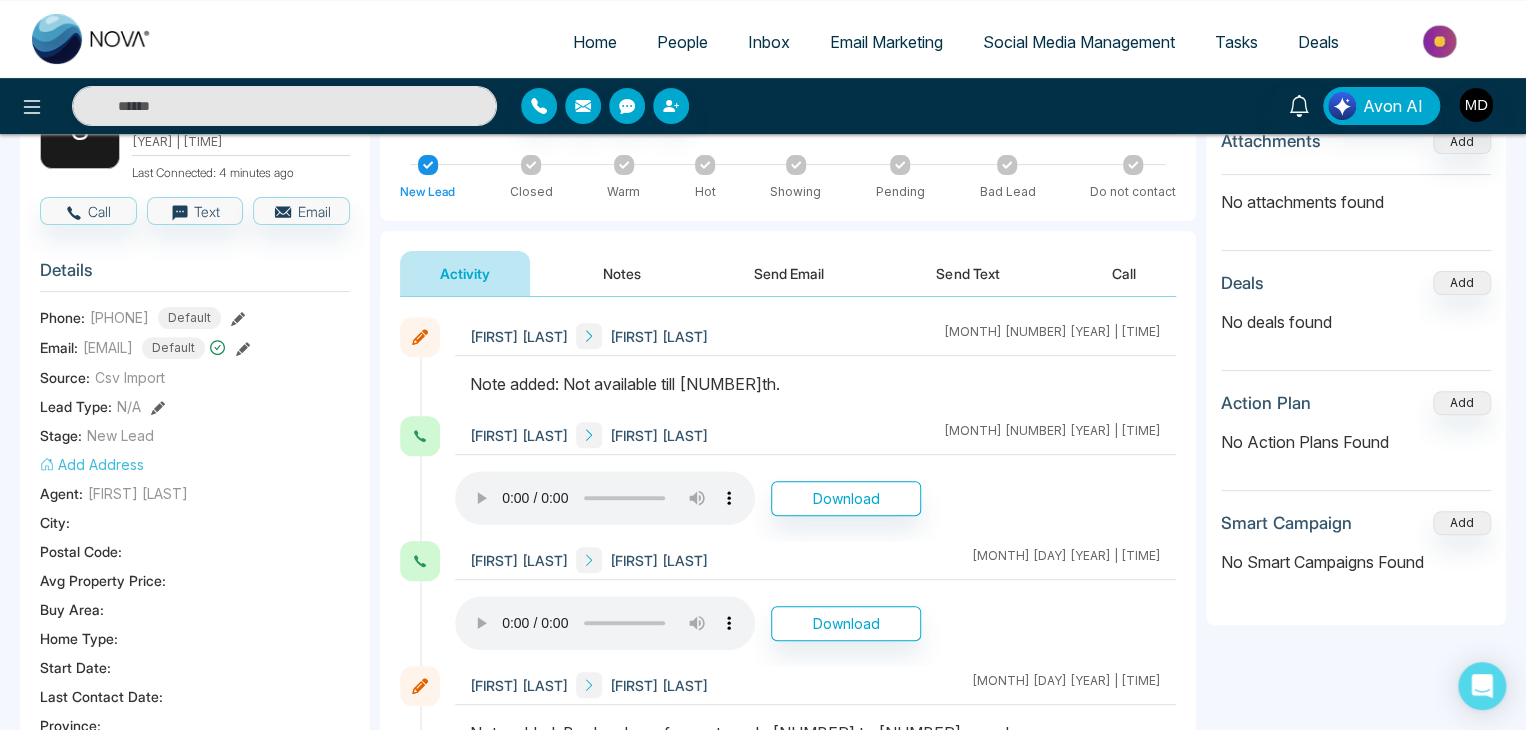 click on "Timeline Tasks and Appointments S [FIRST] [LAST]  Added on   [MONTH] [NUMBER] [YEAR] | [TIME] Last Connected:   [NUMBER] minutes ago   Call   Text   Email Details Phone: [PHONE] Default Email: [EMAIL] Default Source: Csv Import Lead Type: N/A Stage: New Lead Add Address Agent: [FIRST] [LAST] City : Postal Code : Avg Property Price : Buy Area : Home Type : Start Date : Last Contact Date : Province : Timeframe : Urgency : Tags FB New Leads   × Is this lead a Realtor? Lead Summary [NUMBER] Calls [NUMBER] Texts [NUMBER] Emails Social Profile   Not found Not found Not found Custom Lead Data Delete lead   Client Journey New Lead Closed Warm Hot Showing Pending Bad Lead Do not contact Activity Notes Send Email Send Text Call [FIRST] [LAST] [FIRST] [LAST] [MONTH] [NUMBER] | [TIME] [FIRST] [LAST] [FIRST] [LAST] [MONTH] [NUMBER] | [TIME] Download [FIRST] [LAST] [FIRST] [LAST] [MONTH] [NUMBER] | [TIME] Download [FIRST] [LAST] [FIRST] [LAST] [MONTH] [NUMBER] | [TIME] [FIRST] [LAST] [FIRST] [LAST] [MONTH] [NUMBER] | [TIME] Download [FIRST] [LAST] [FIRST] [LAST] ***" at bounding box center (763, 742) 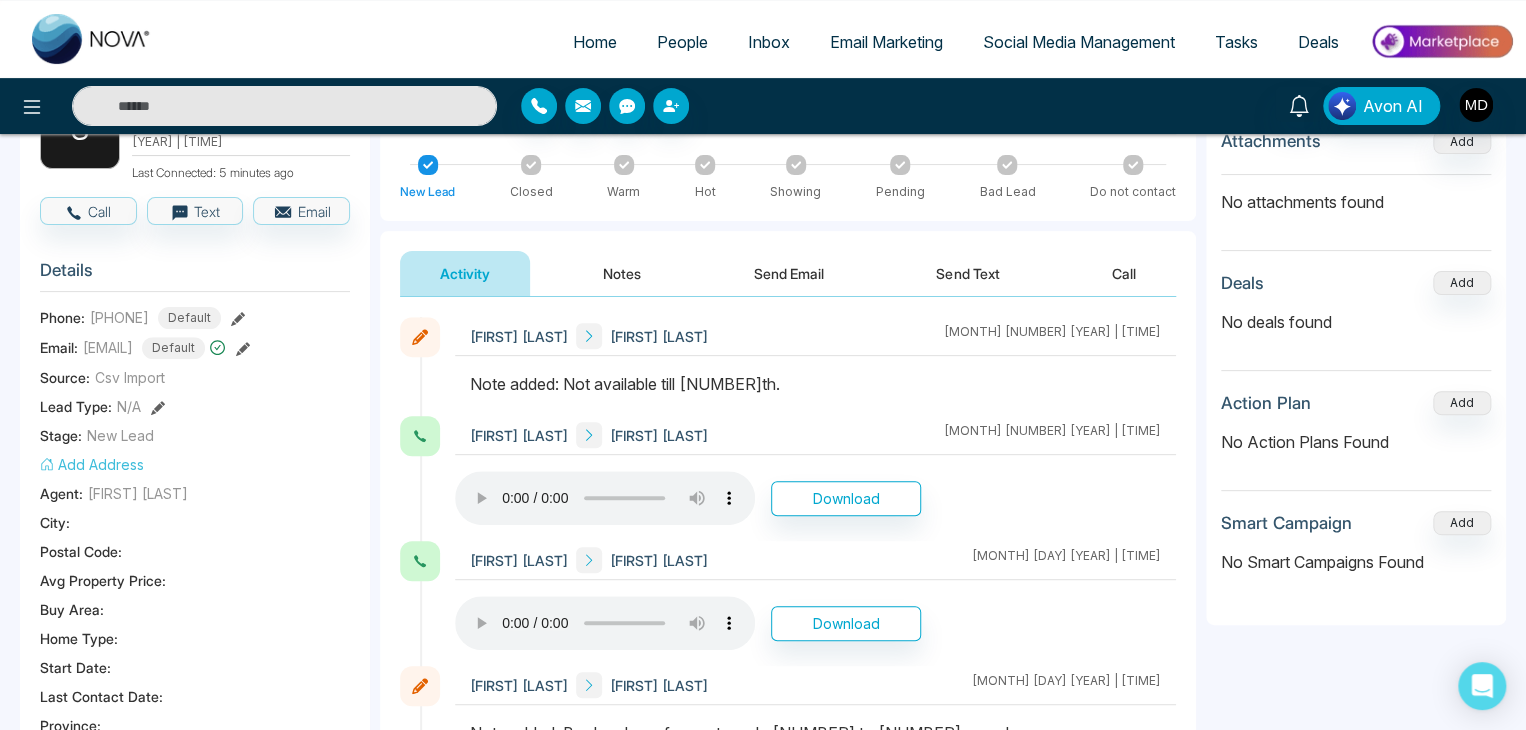 click at bounding box center (284, 106) 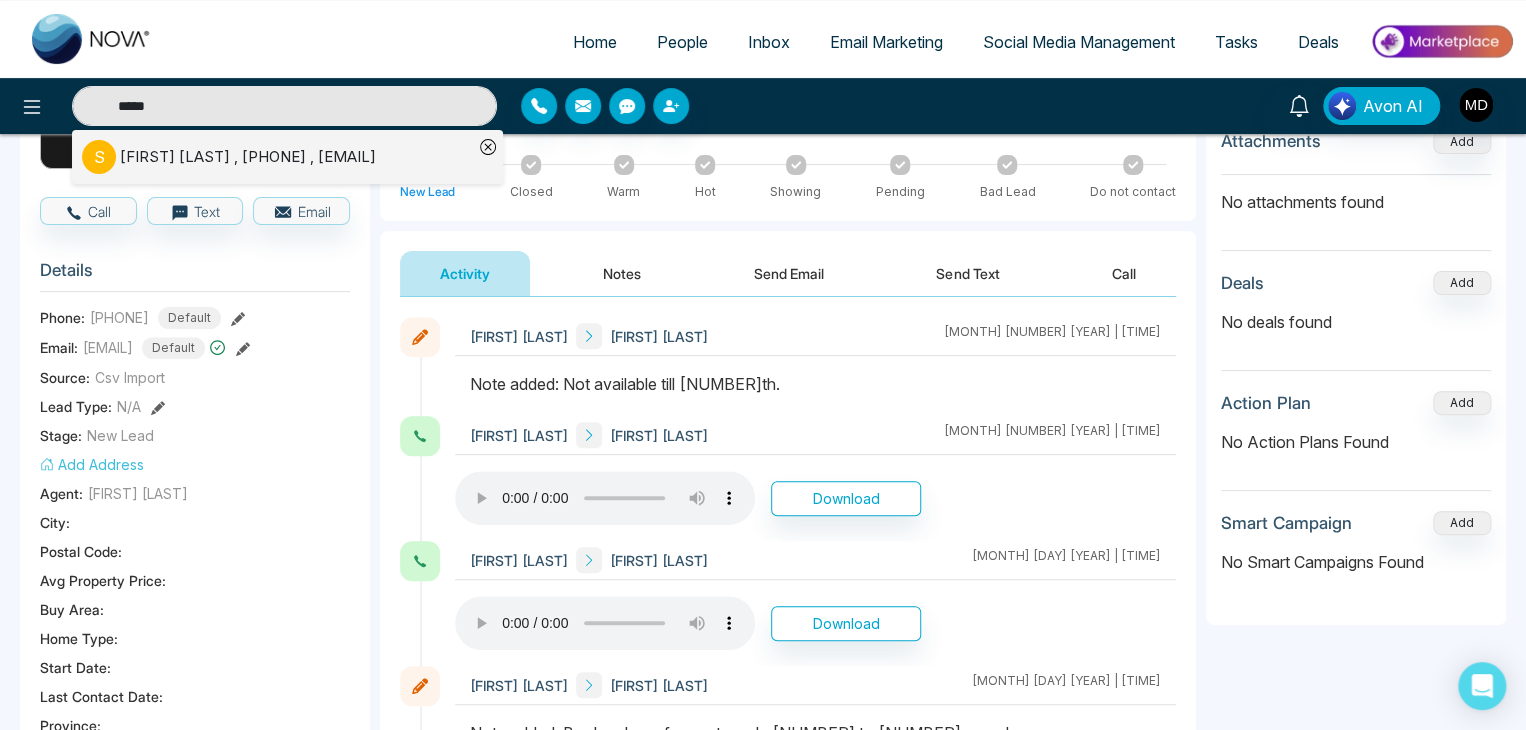 type on "*****" 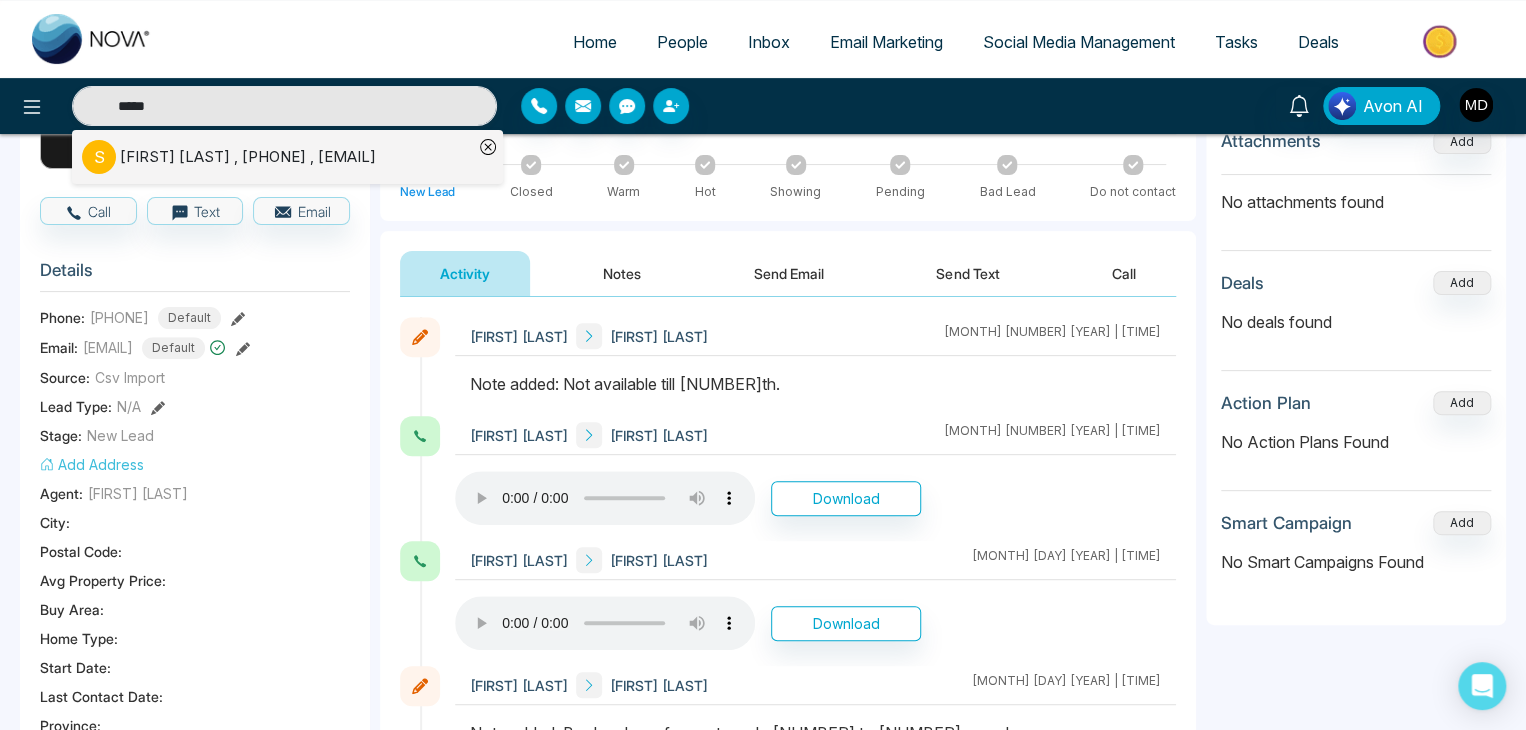 click on "[FIRST] [LAST]     , [PHONE]   , [EMAIL]" at bounding box center [248, 157] 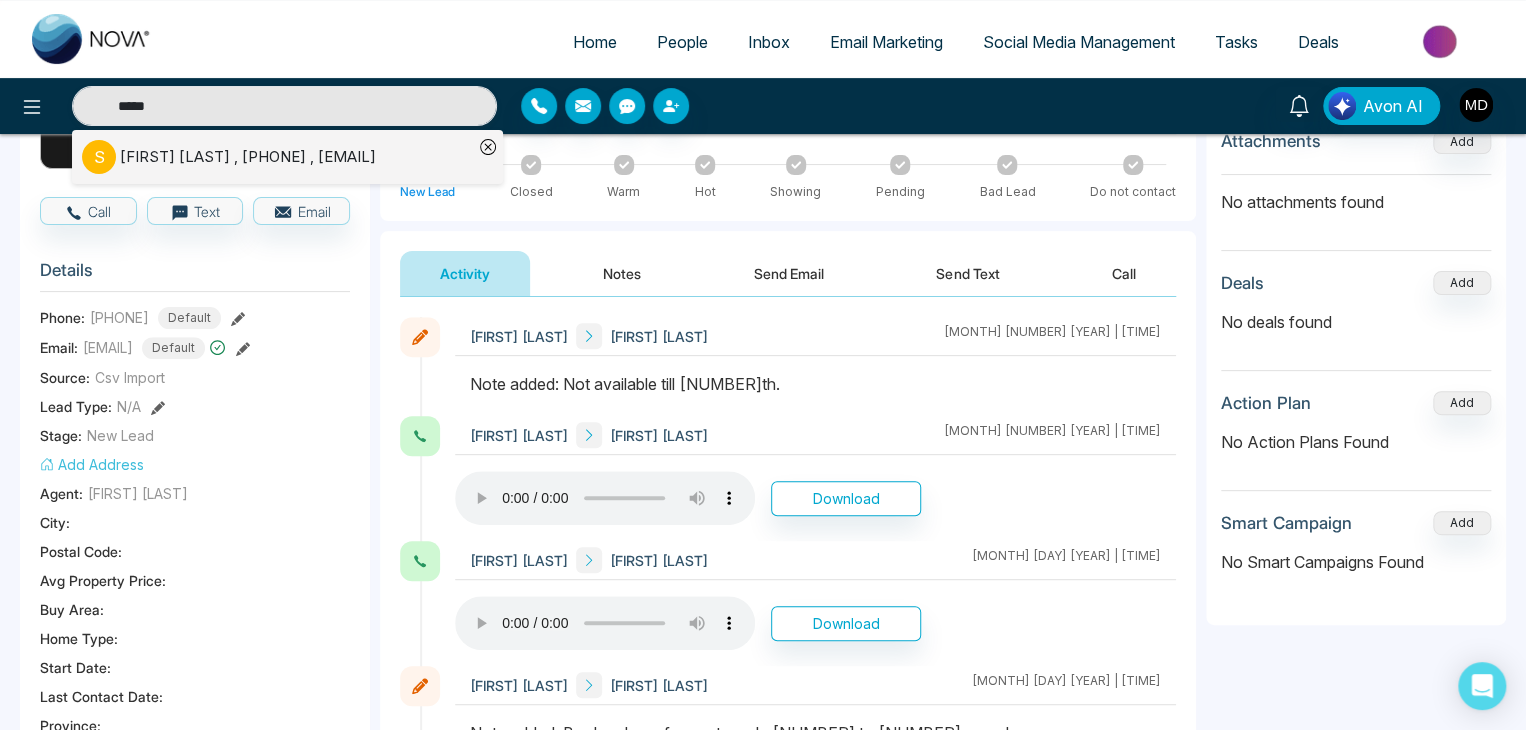 type 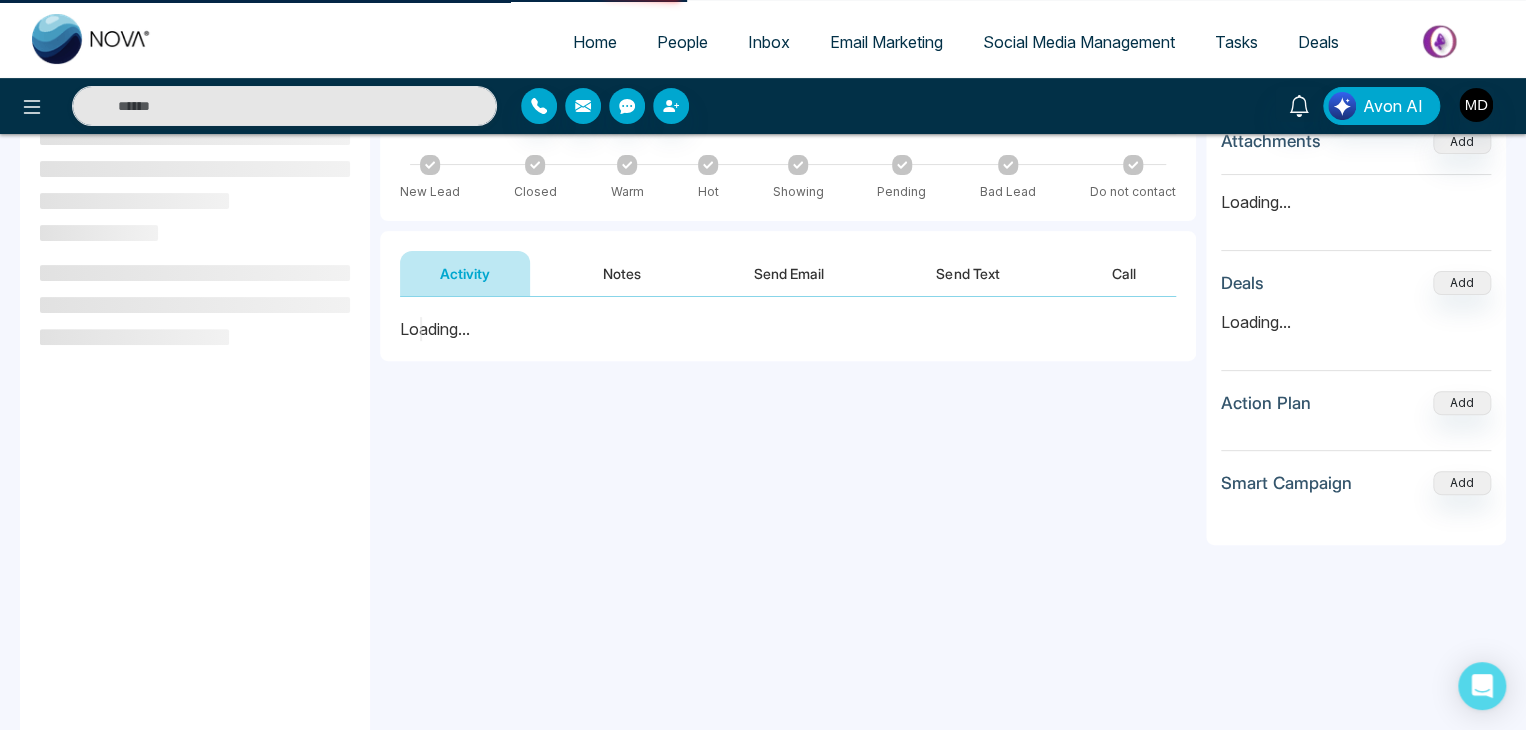 scroll, scrollTop: 0, scrollLeft: 0, axis: both 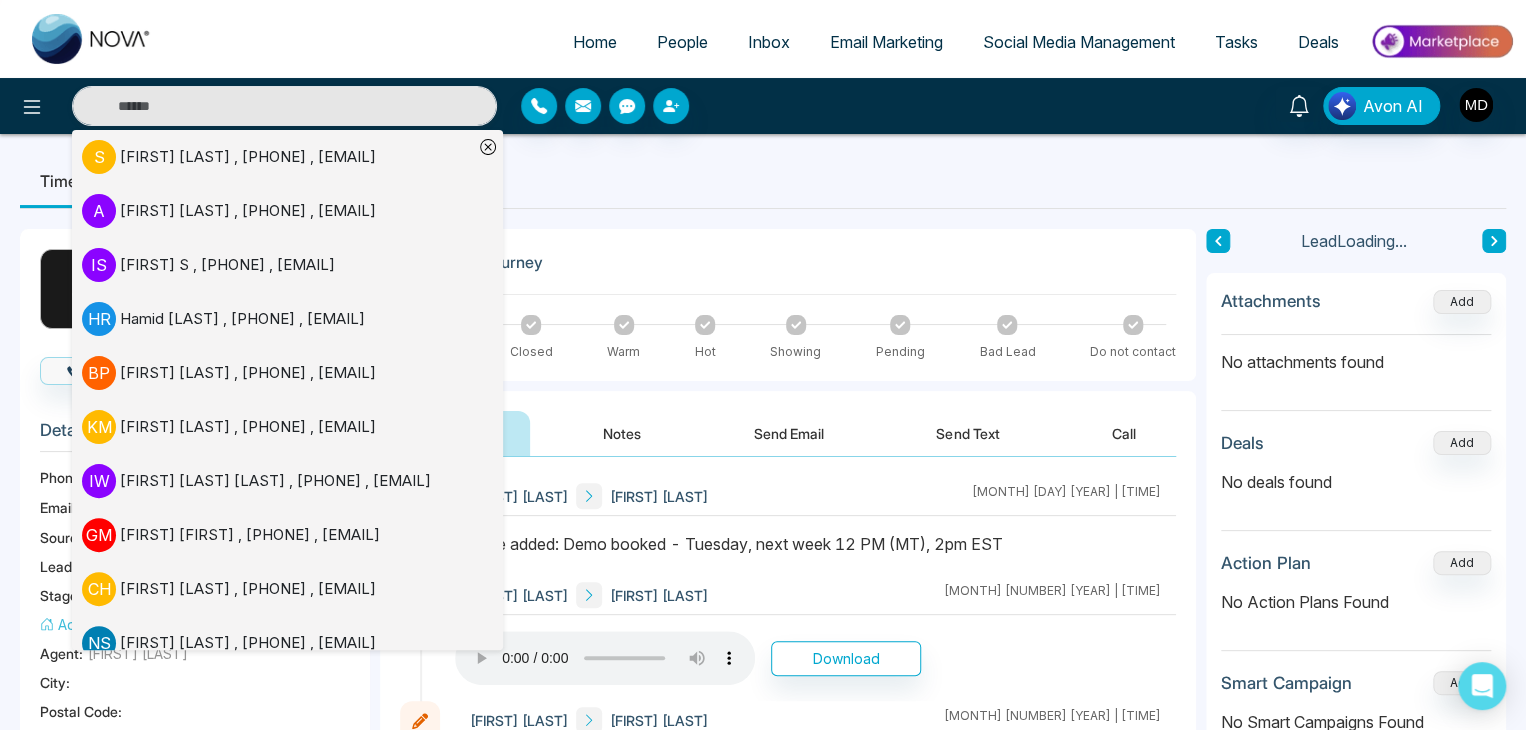 click on "Timeline Tasks and Appointments" at bounding box center (763, 181) 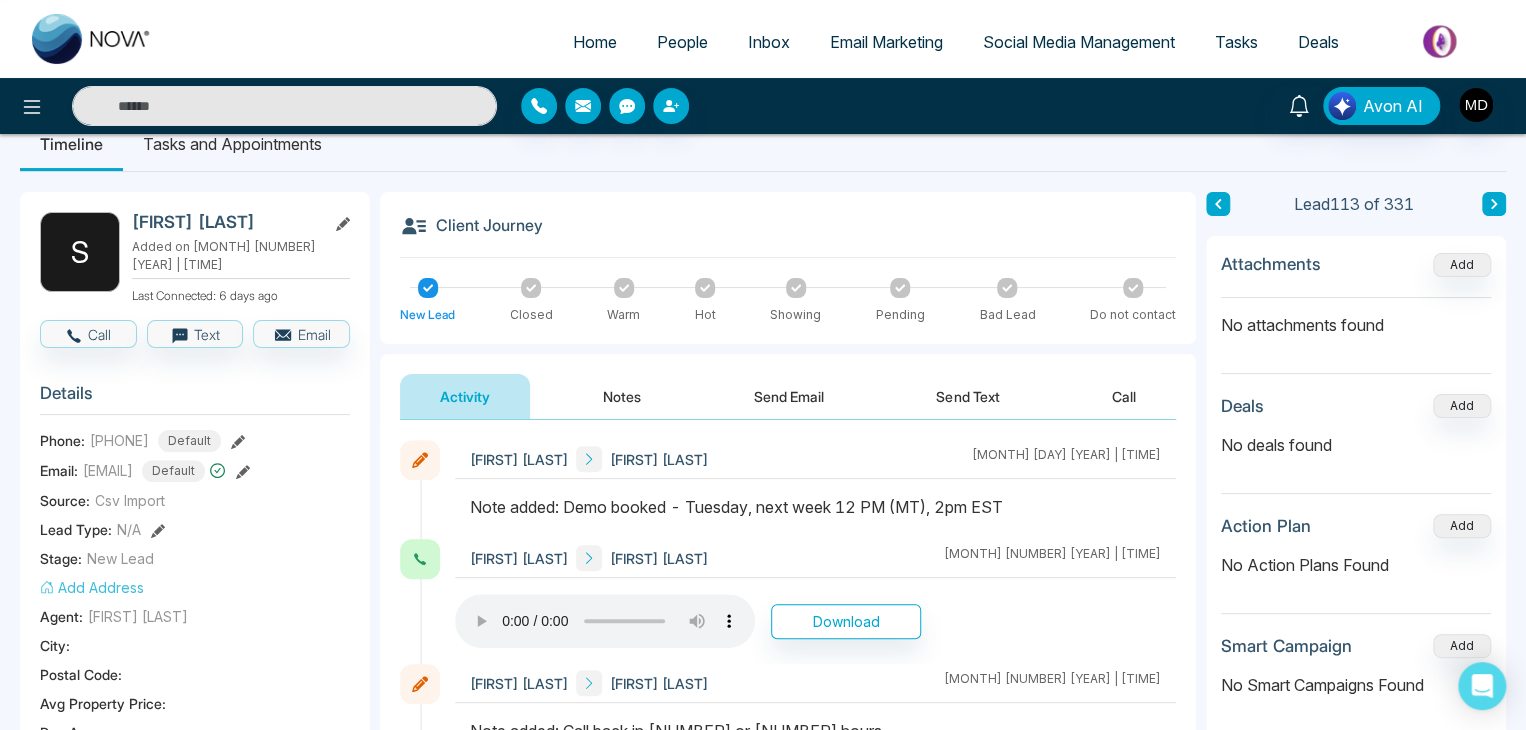 scroll, scrollTop: 35, scrollLeft: 0, axis: vertical 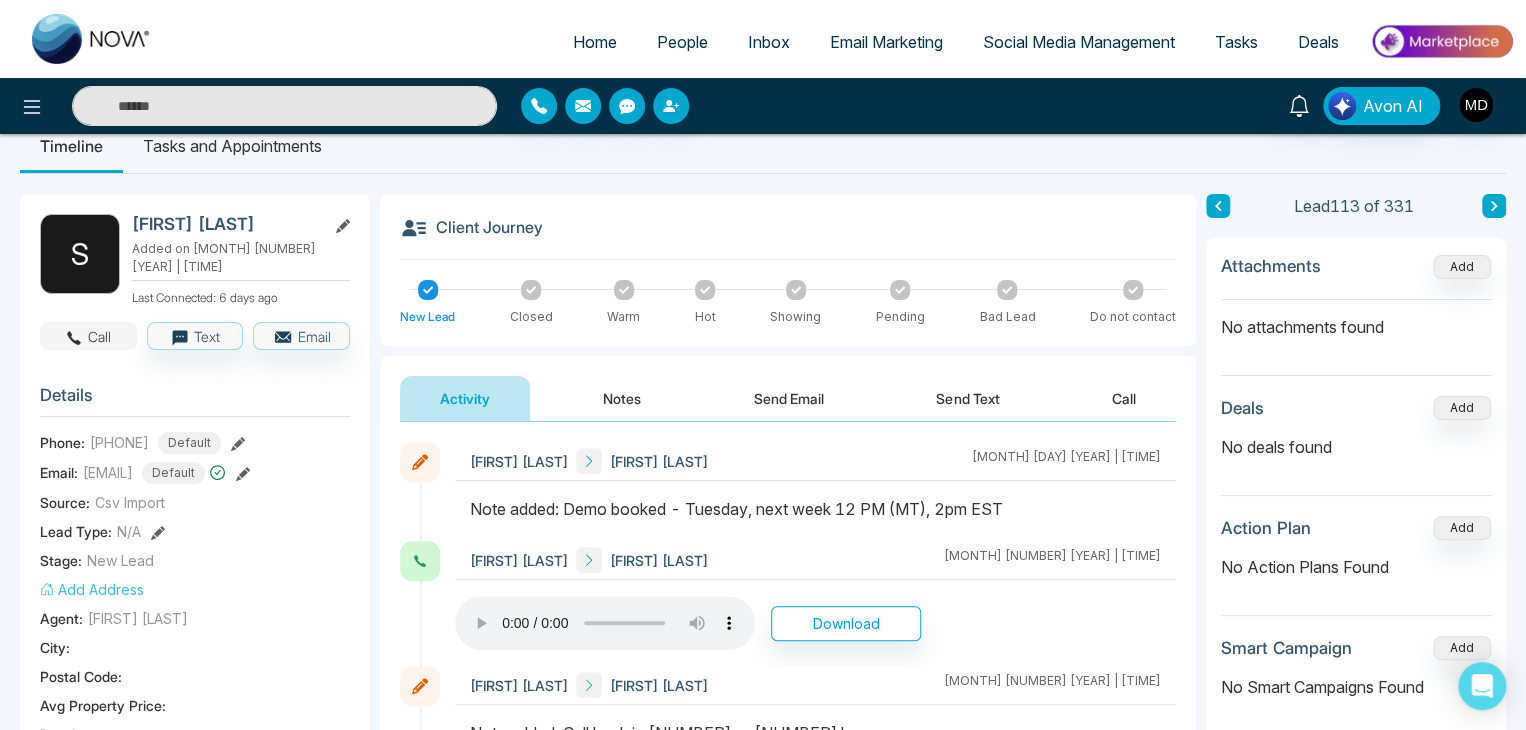 click on "Call" at bounding box center (88, 336) 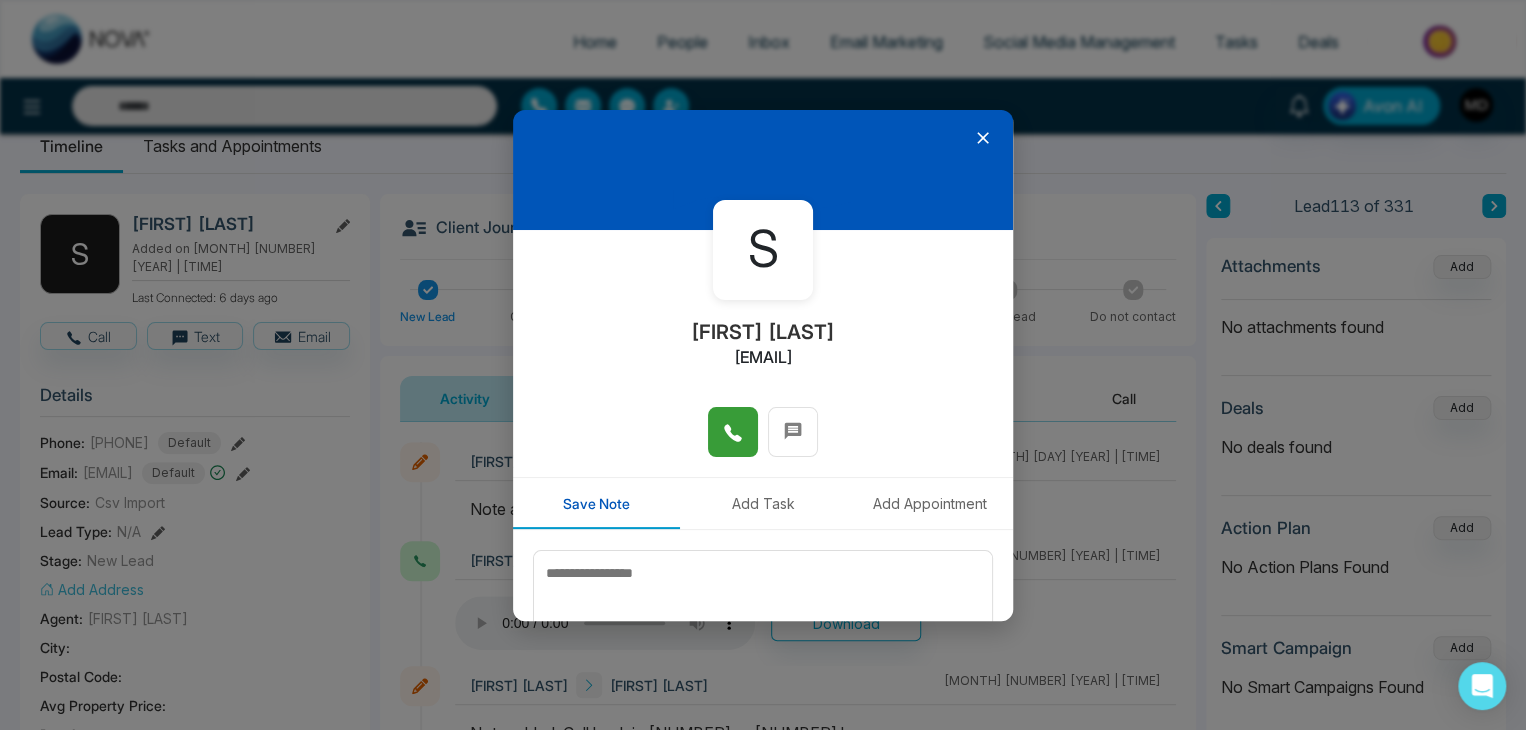 click at bounding box center (733, 432) 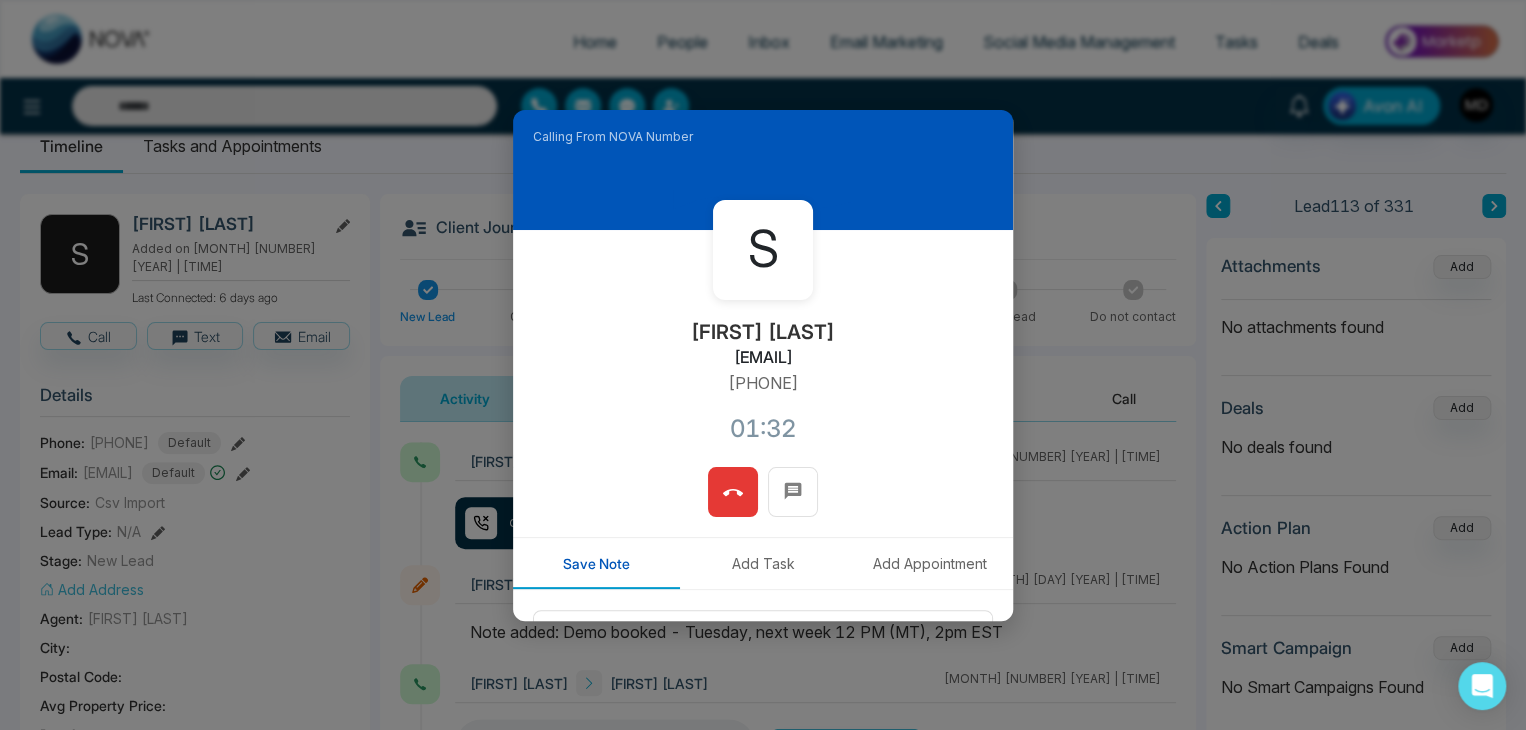 click 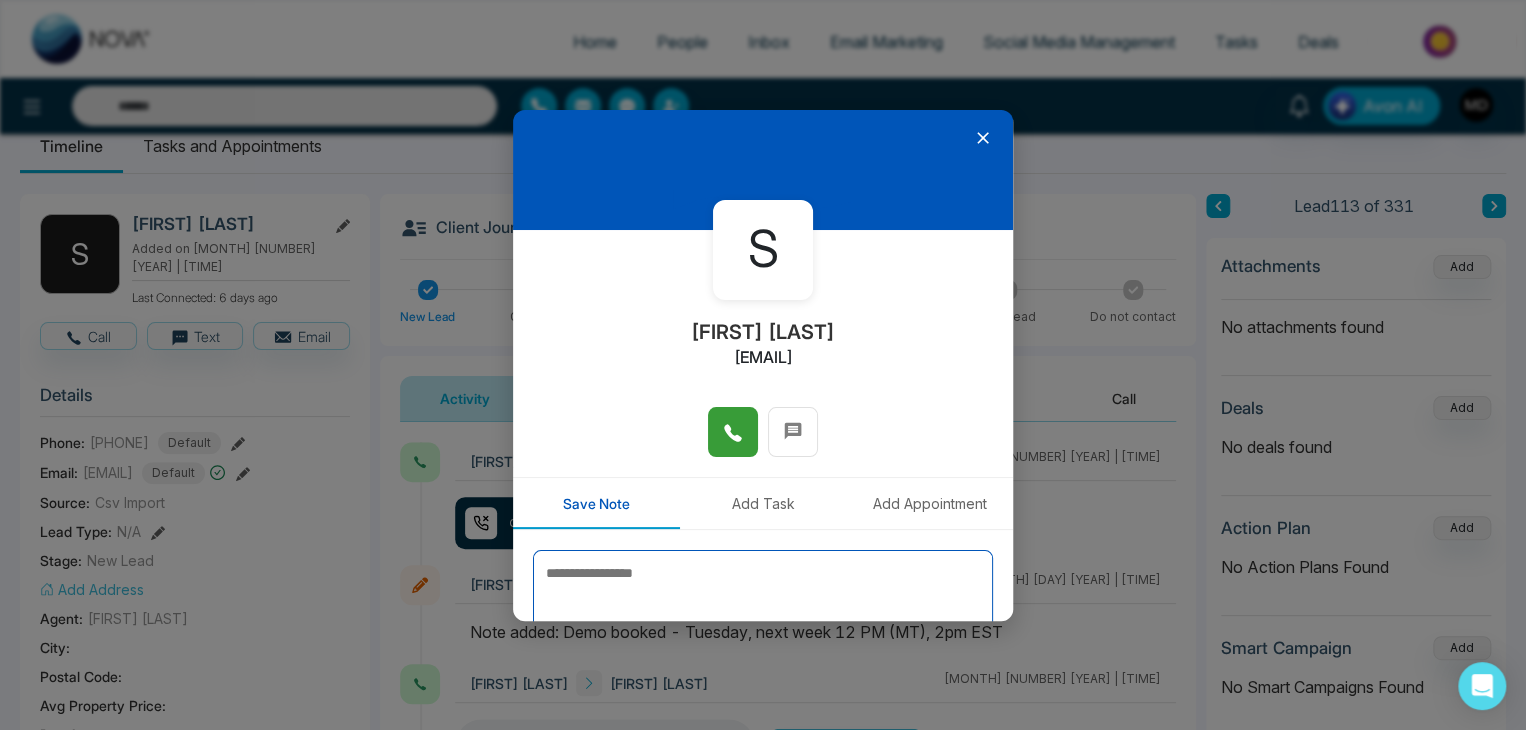 click at bounding box center (763, 600) 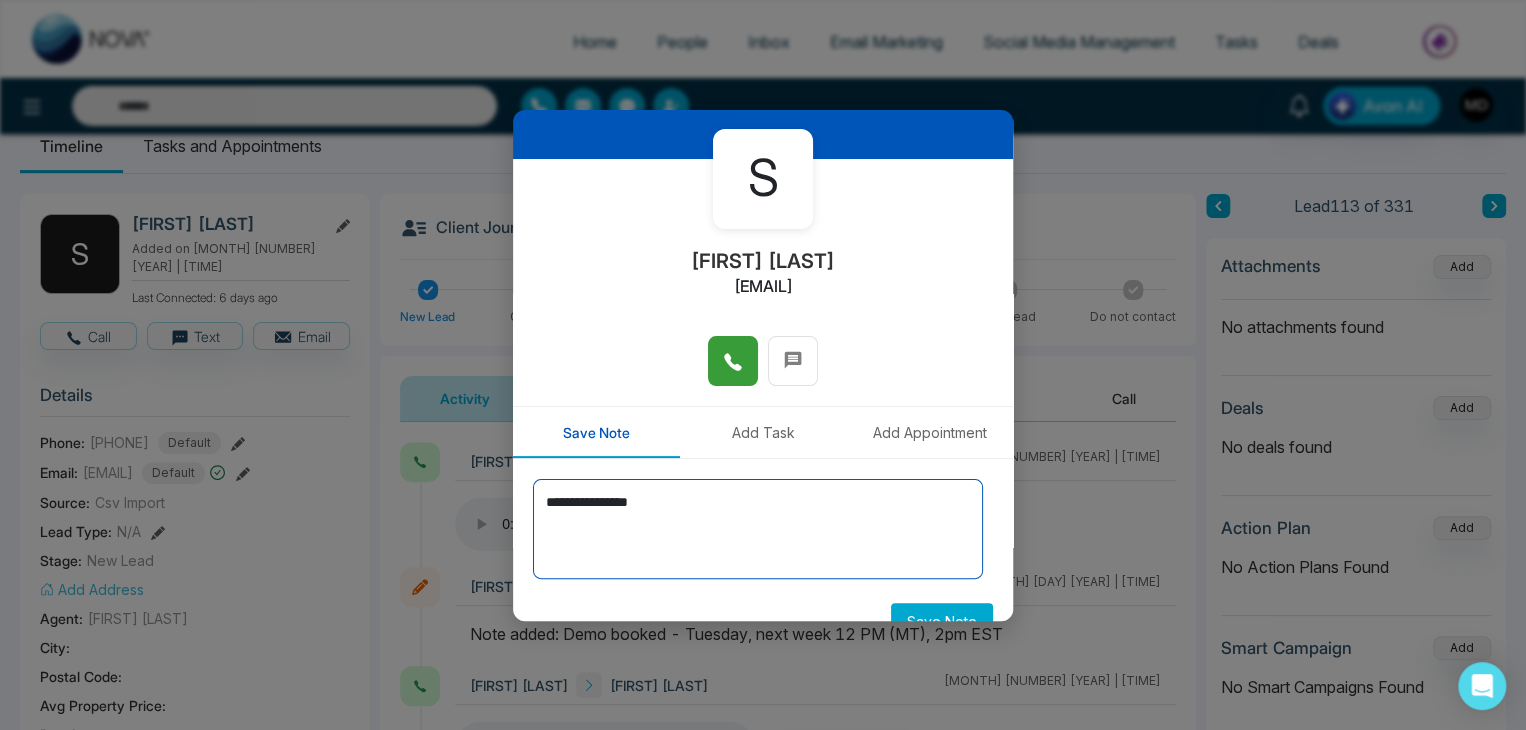 scroll, scrollTop: 110, scrollLeft: 0, axis: vertical 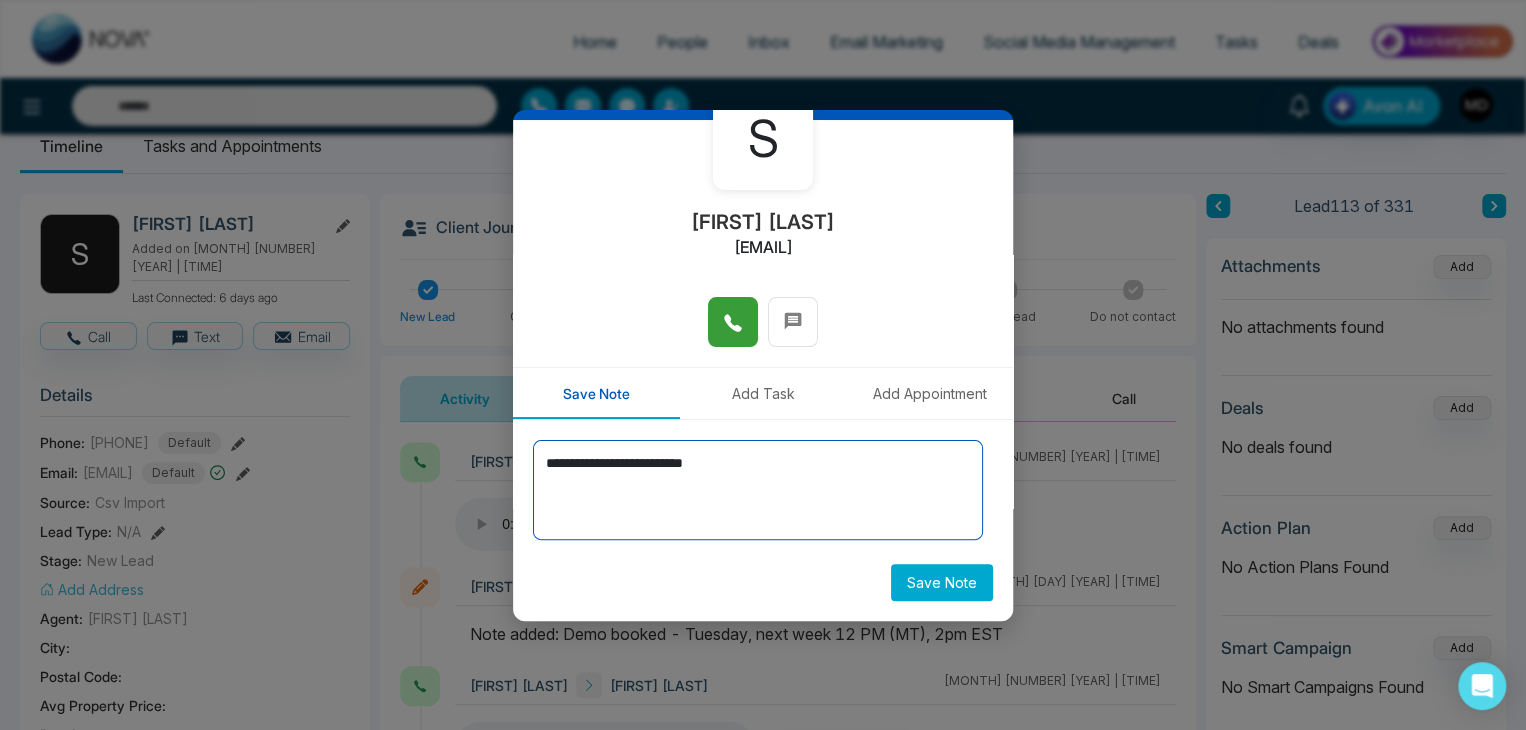 type on "**********" 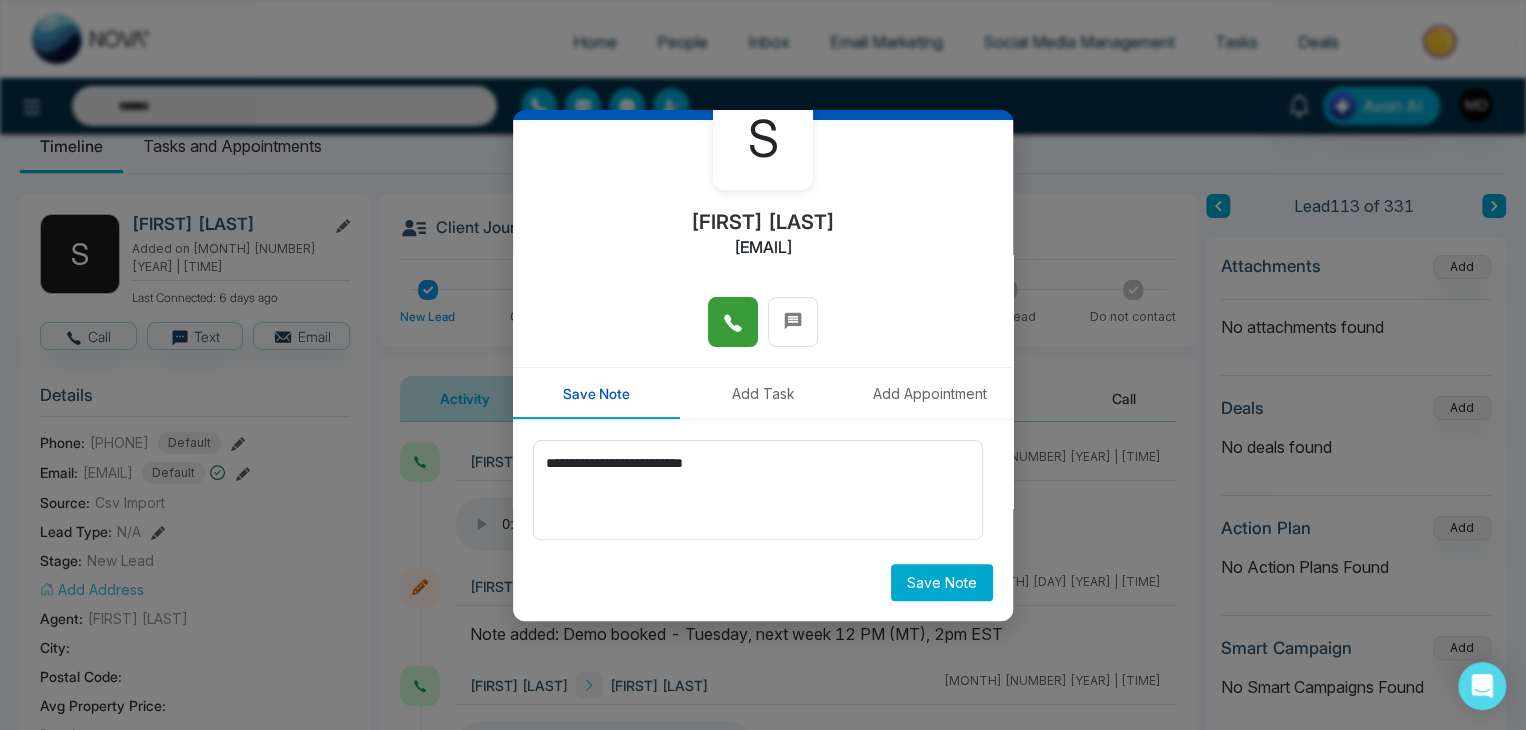 click on "Save Note" at bounding box center [942, 582] 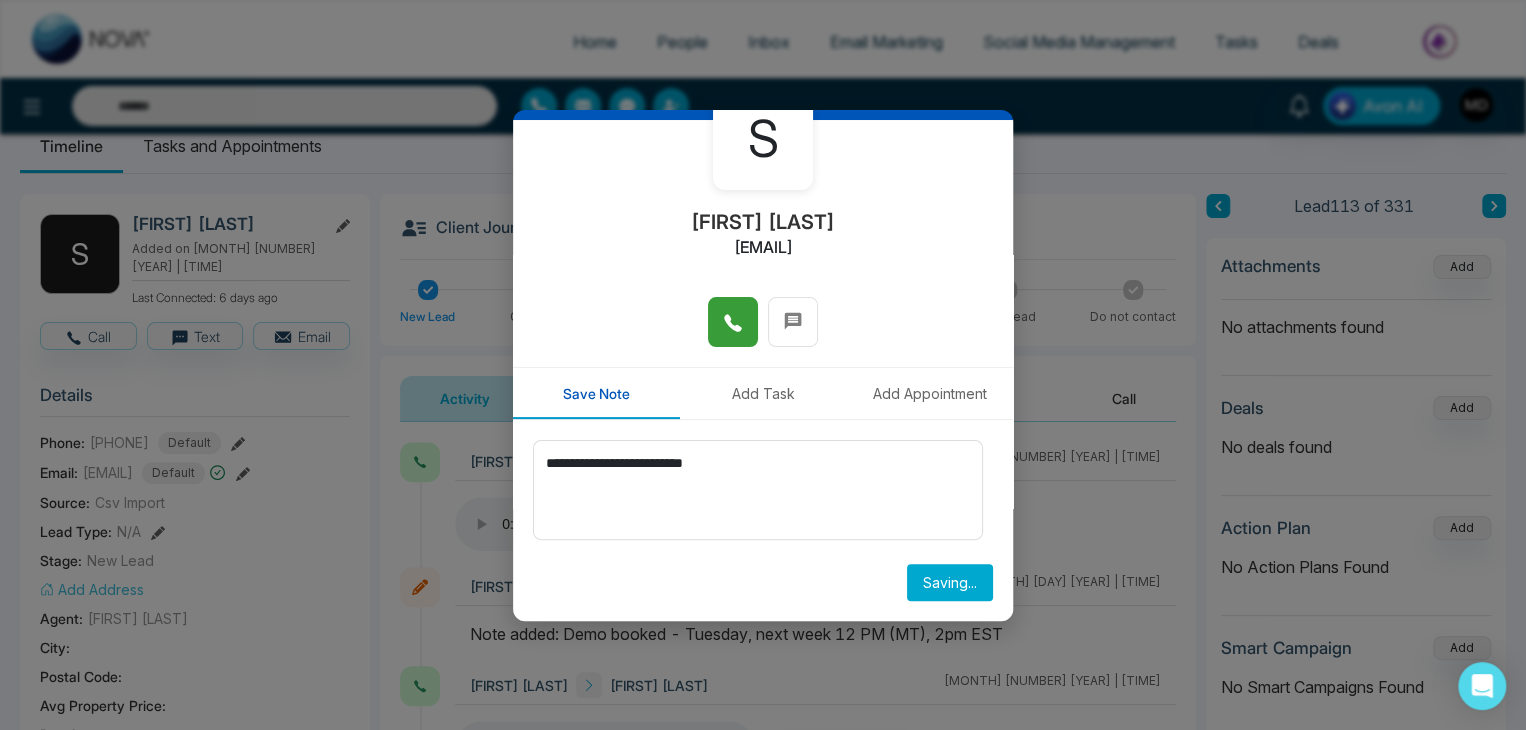 type 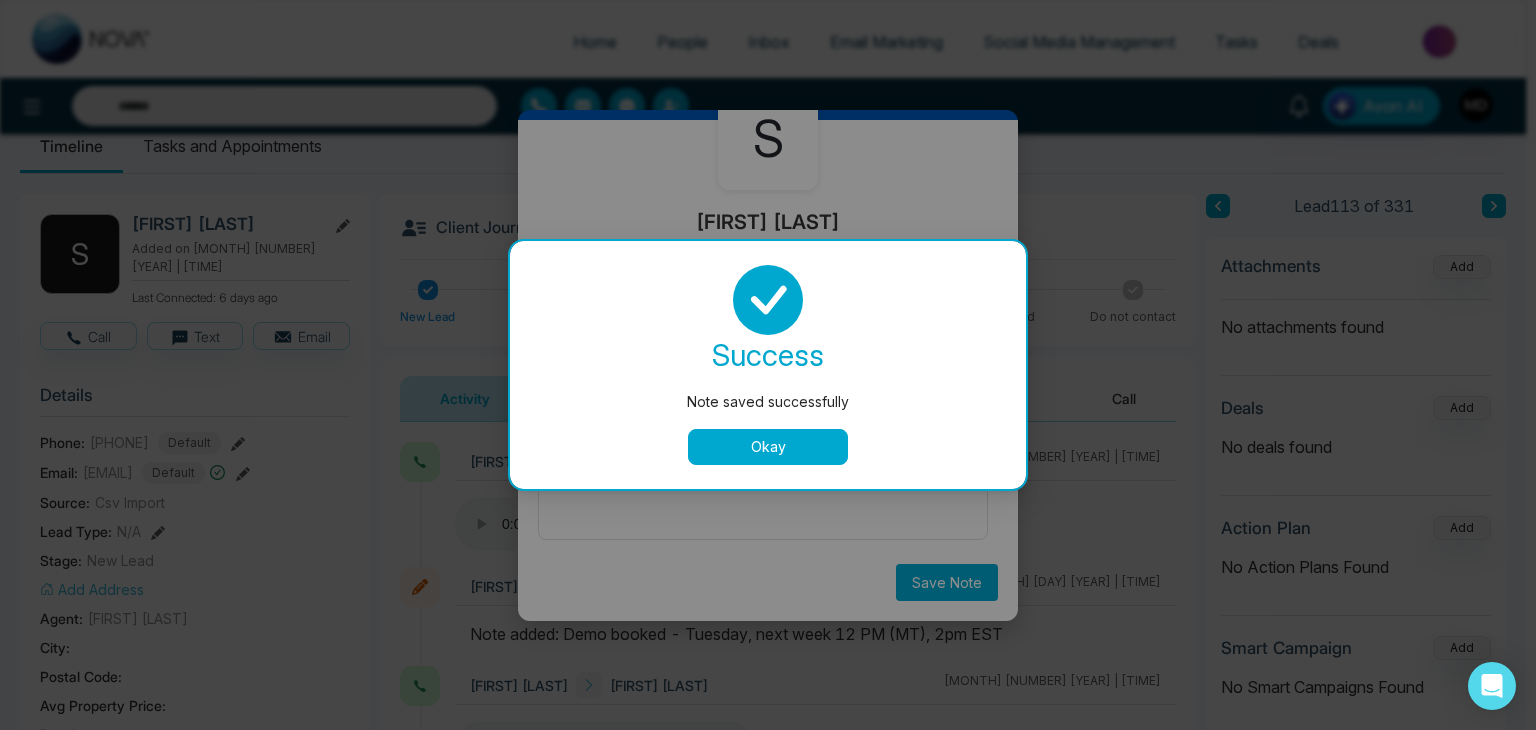 click on "Okay" at bounding box center (768, 447) 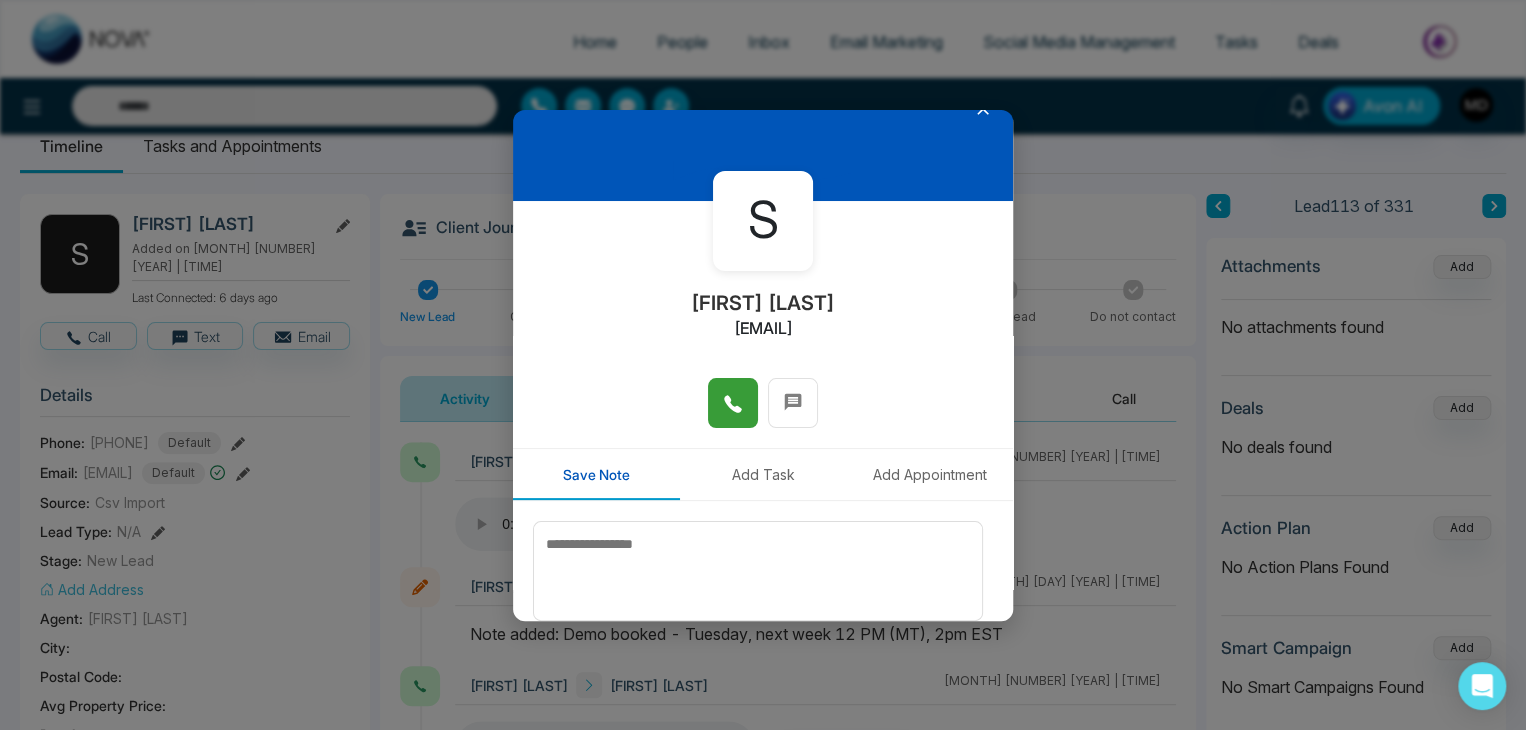 scroll, scrollTop: 12, scrollLeft: 0, axis: vertical 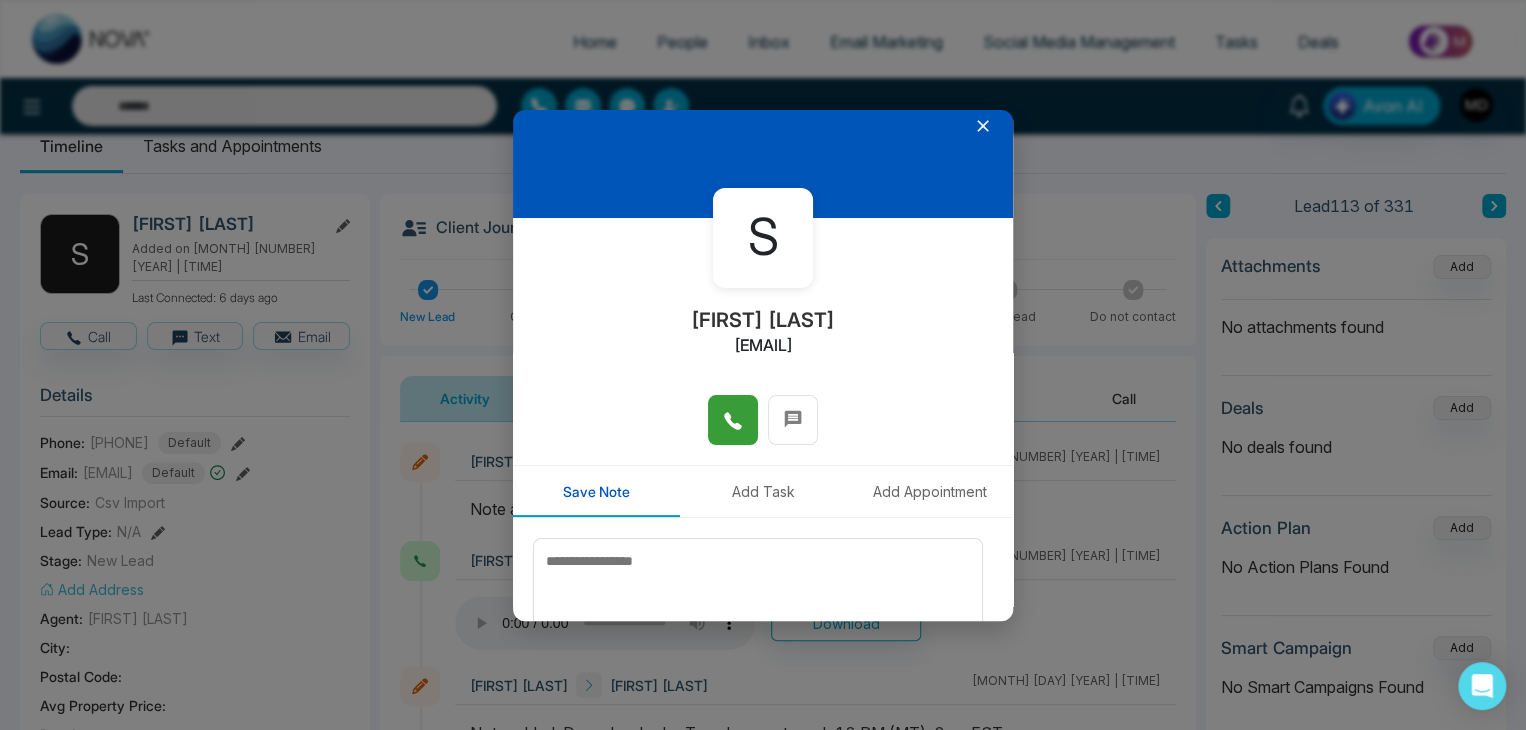 click 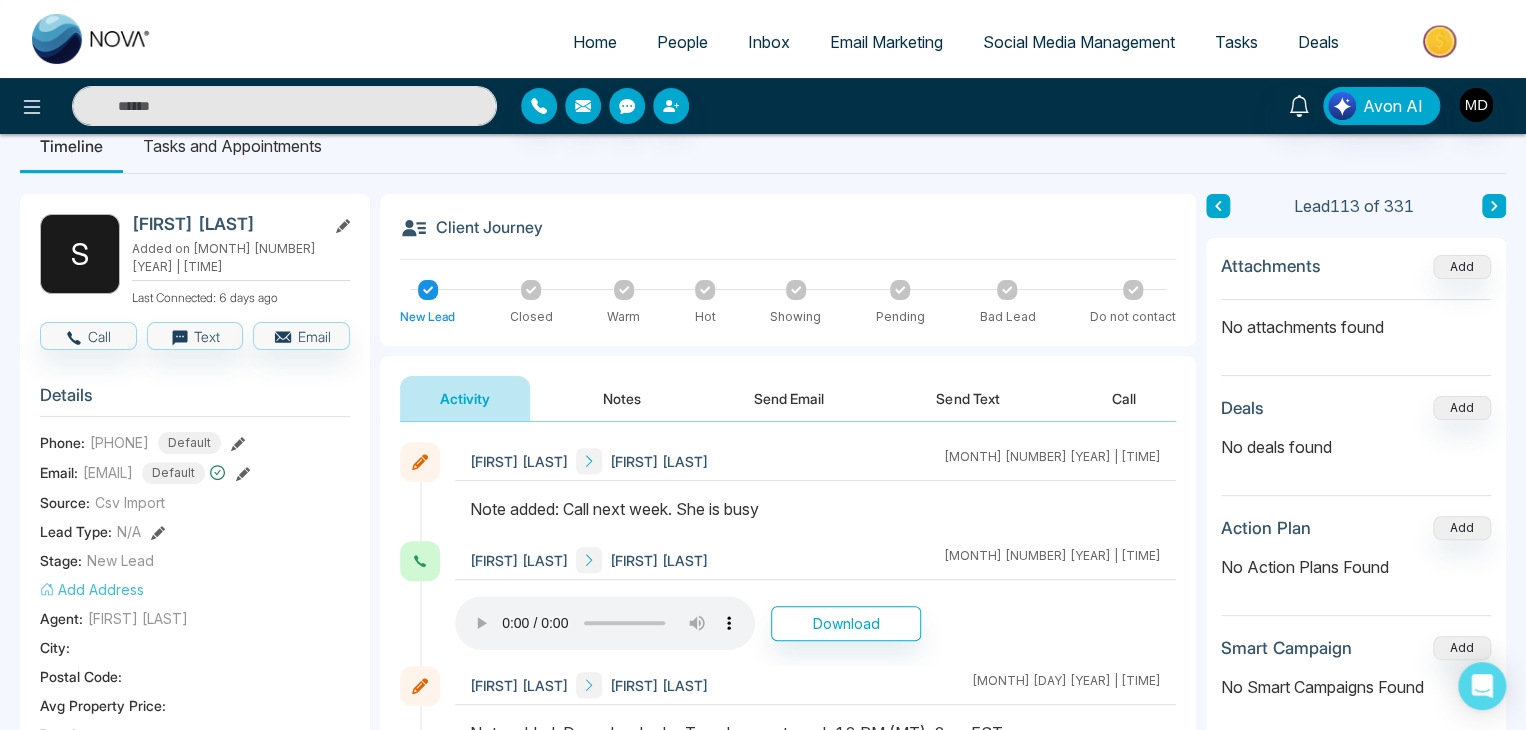 click on "Timeline Tasks and Appointments S [FIRST] [LAST]  Added on   [MONTH] [NUMBER] [YEAR] | [TIME] Last Connected:   [NUMBER] days ago   Call   Text   Email Details Phone: [PHONE] Default Email: [EMAIL] Default Source: Csv Import Lead Type: N/A Stage: New Lead Add Address Agent: [FIRST] [LAST] City : Postal Code : Avg Property Price : Buy Area : Home Type : Start Date : Last Contact Date : Province : Timeframe : Urgency : Tags FB New Leads   × Is this lead a Realtor? Lead Summary [NUMBER] Calls [NUMBER] Texts [NUMBER] Emails Social Profile   Not found Not found Not found Custom Lead Data Delete lead   Client Journey New Lead Closed Warm Hot Showing Pending Bad Lead Do not contact Activity Notes Send Email Send Text Call [FIRST] [LAST] [FIRST] [LAST] [MONTH] [NUMBER] | [TIME] [FIRST] [LAST] [FIRST] [LAST] [MONTH] [NUMBER] | [TIME] Download [FIRST] [LAST] [FIRST] [LAST] [MONTH] [NUMBER] | [TIME] [FIRST] [LAST] [FIRST] [LAST] [MONTH] [NUMBER] | [TIME] Download [FIRST] [LAST] [FIRST] [LAST] [MONTH] [NUMBER] | [TIME] [FIRST] [LAST] [FIRST] [LAST] [MONTH] [NUMBER] | [TIME]   ***" at bounding box center (763, 867) 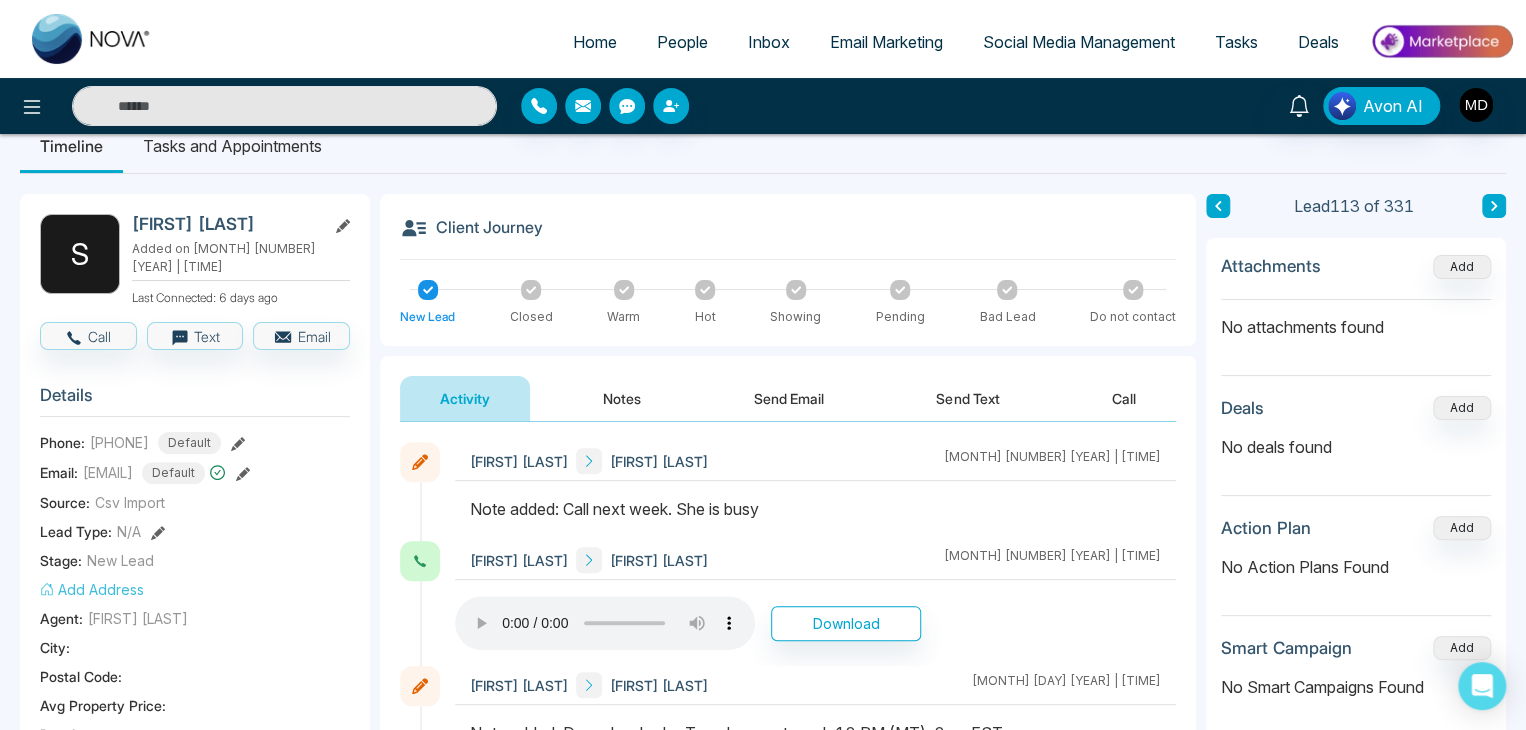 click on "People" at bounding box center [682, 42] 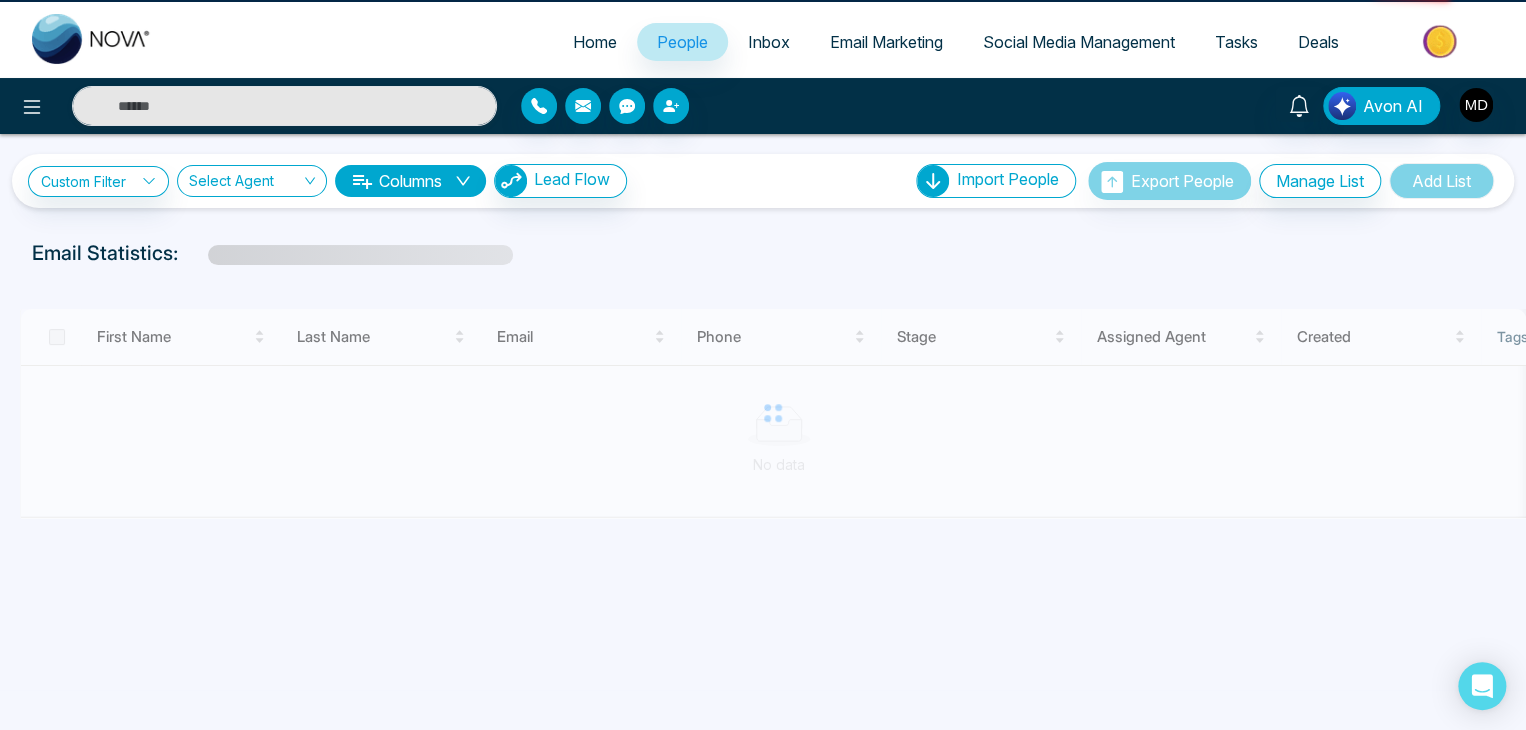 scroll, scrollTop: 0, scrollLeft: 0, axis: both 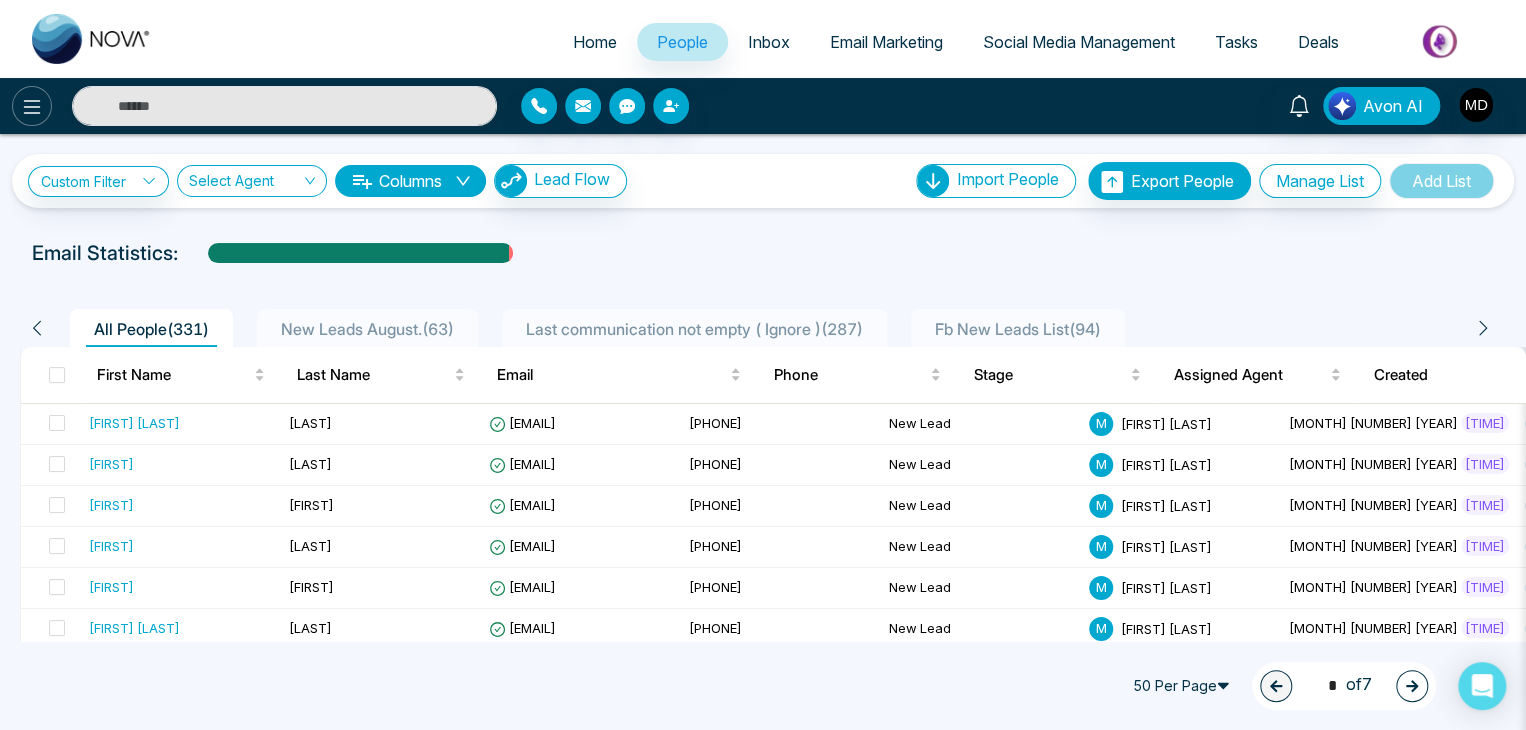 click 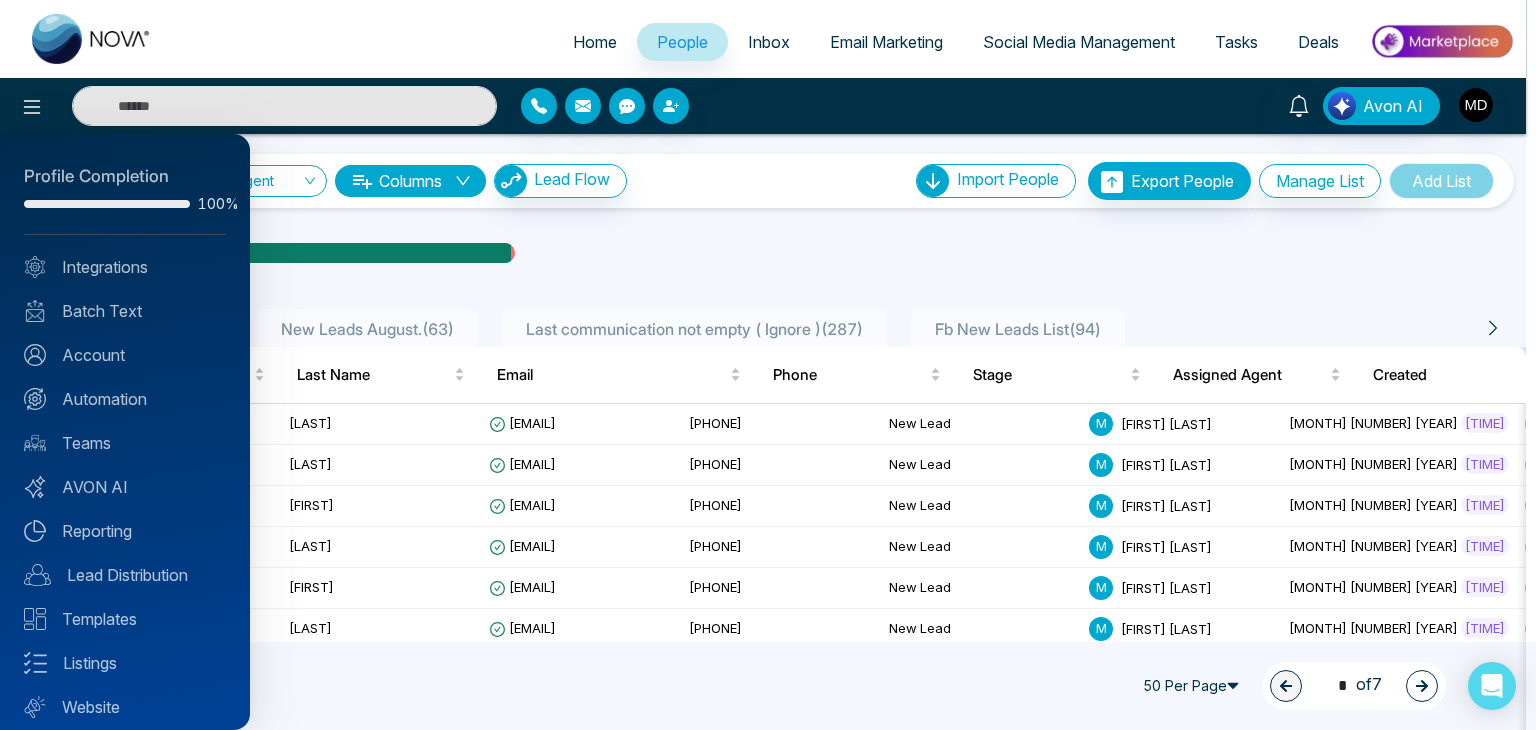 click at bounding box center [768, 365] 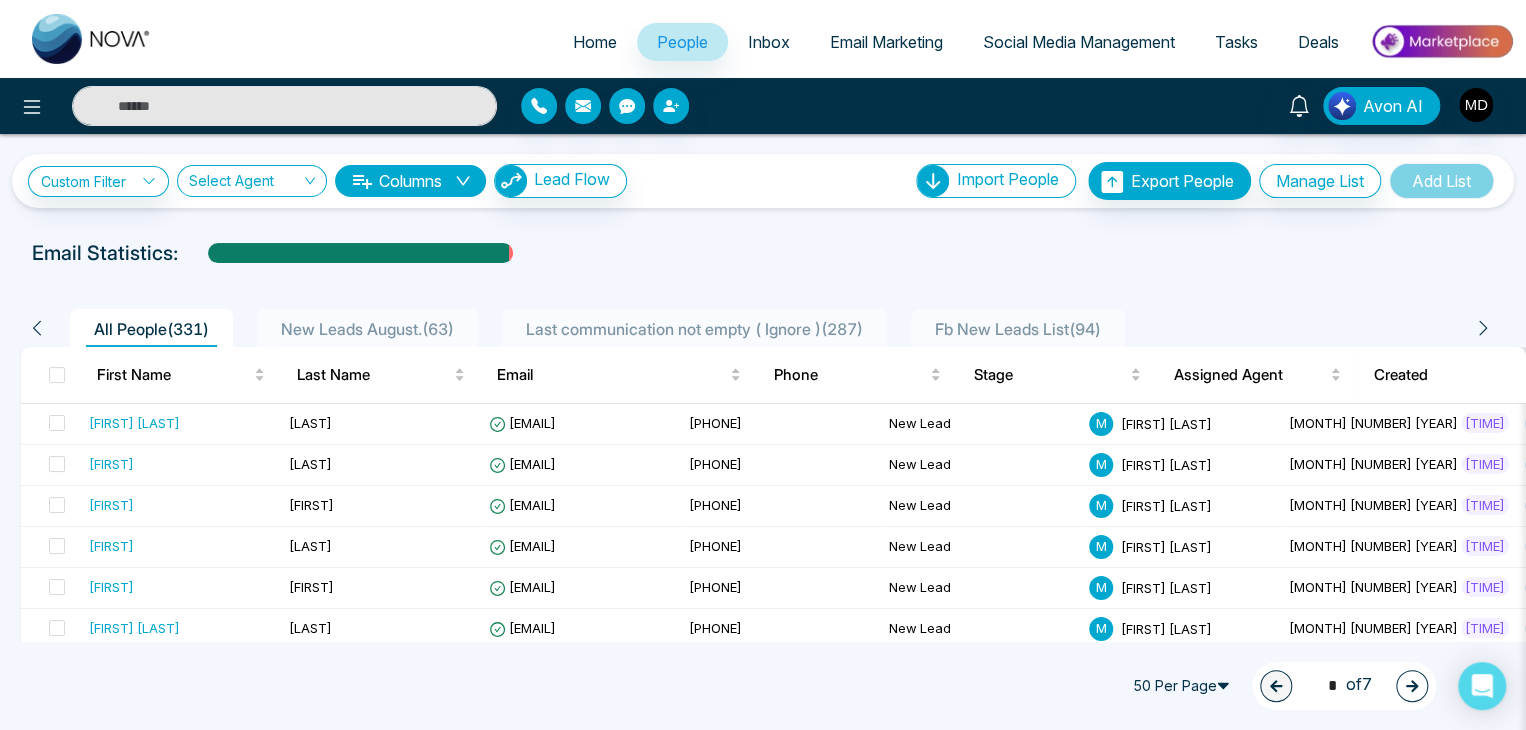 click on "New Leads August.  ( 63 )" at bounding box center [367, 329] 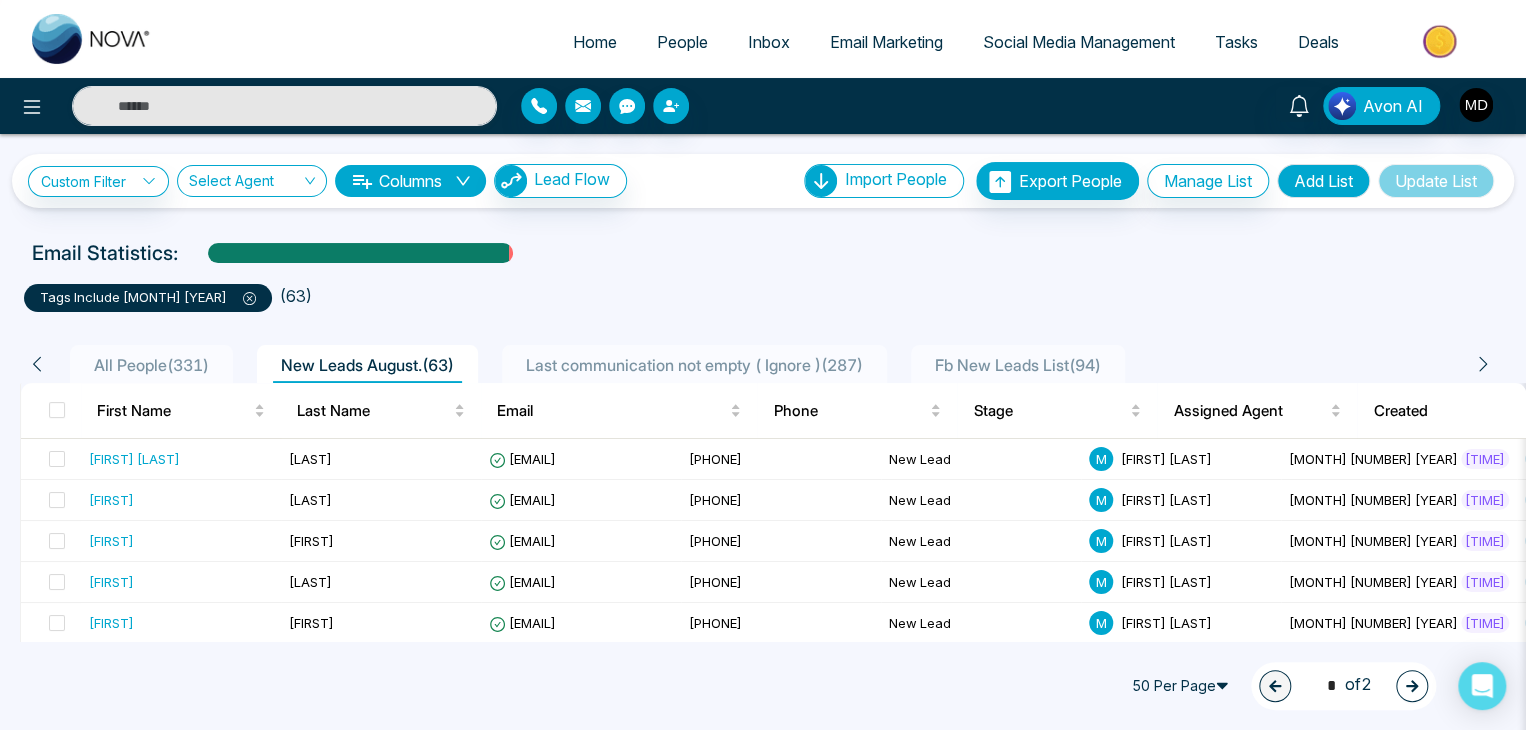 click on "Fb New Leads List  ( 94 )" at bounding box center [1018, 365] 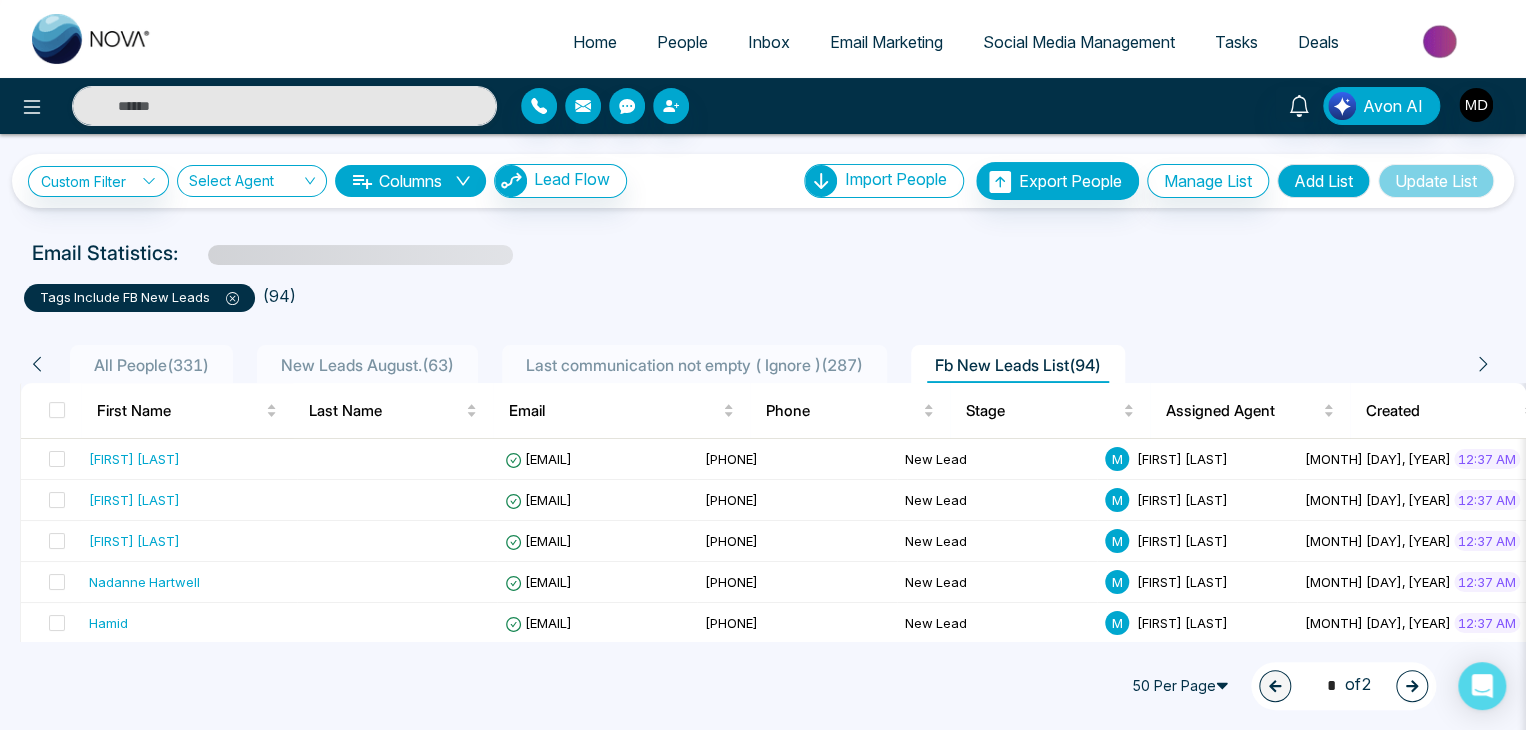 click on "New Leads August.  ( 63 )" at bounding box center (367, 365) 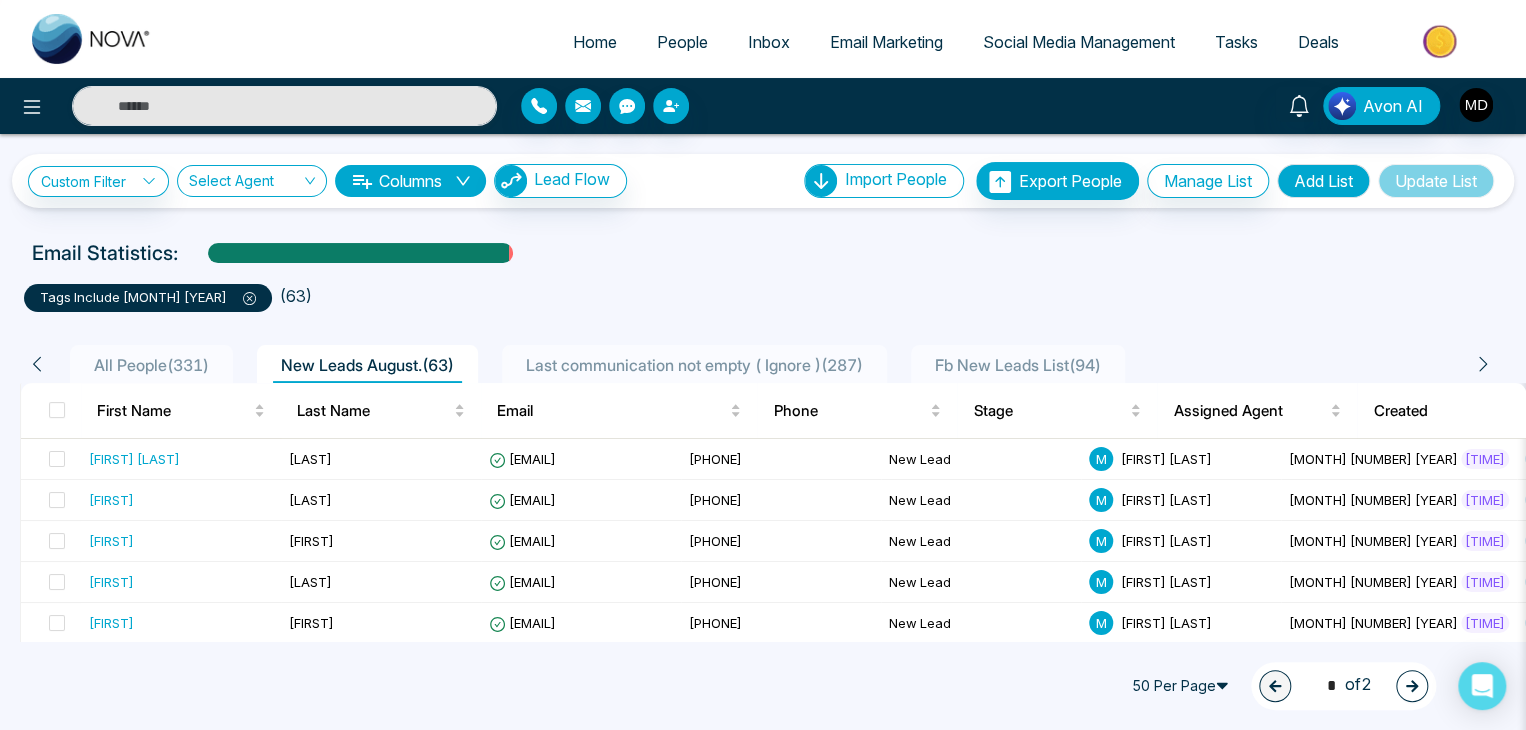 click on "[FIRST] [LAST]   [EMAIL] [PHONE] [MONTH] [DAY], [YEAR] [TIME] [EMAIL] [MONTH] [DAY], [YEAR]" at bounding box center (763, 1361) 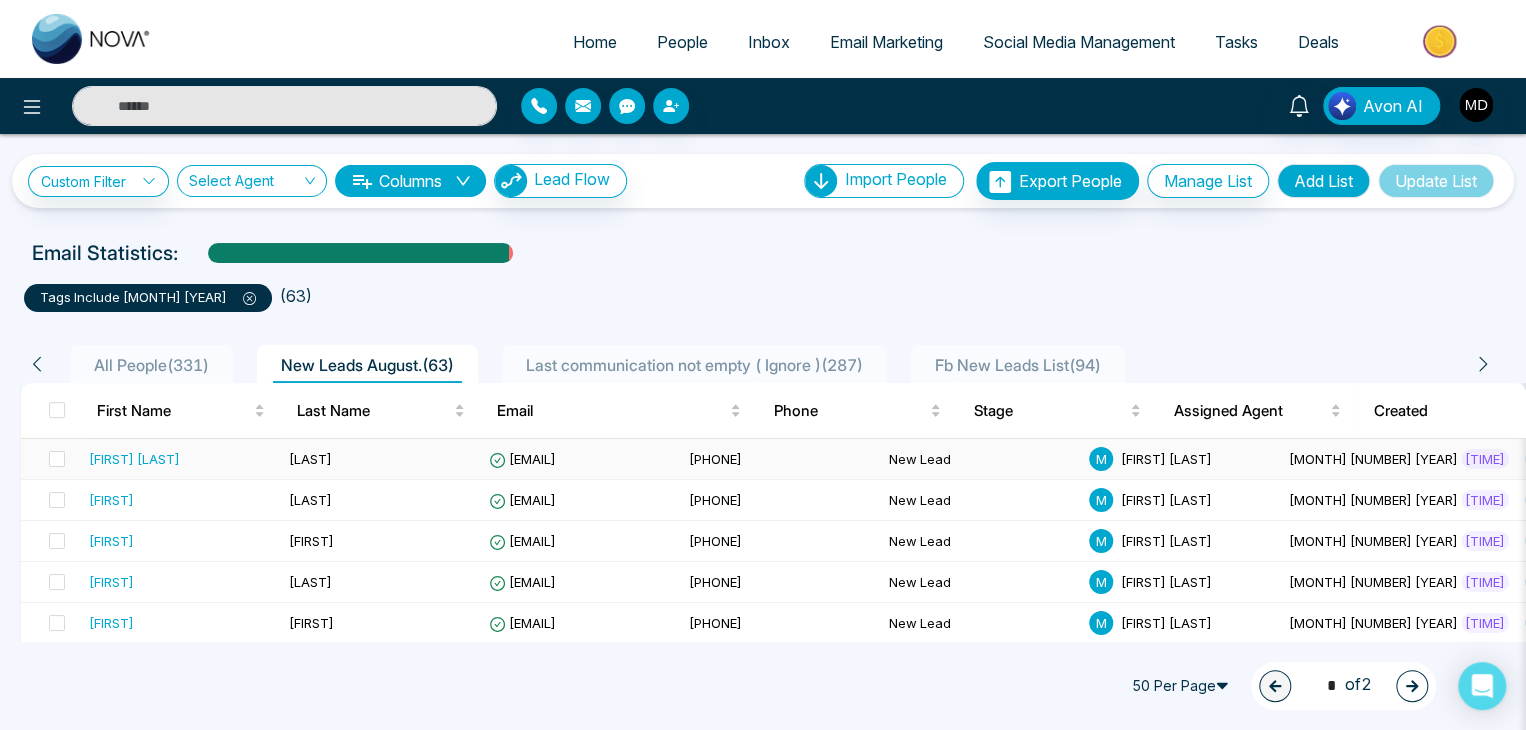 click on "[FIRST] [LAST]" at bounding box center [134, 459] 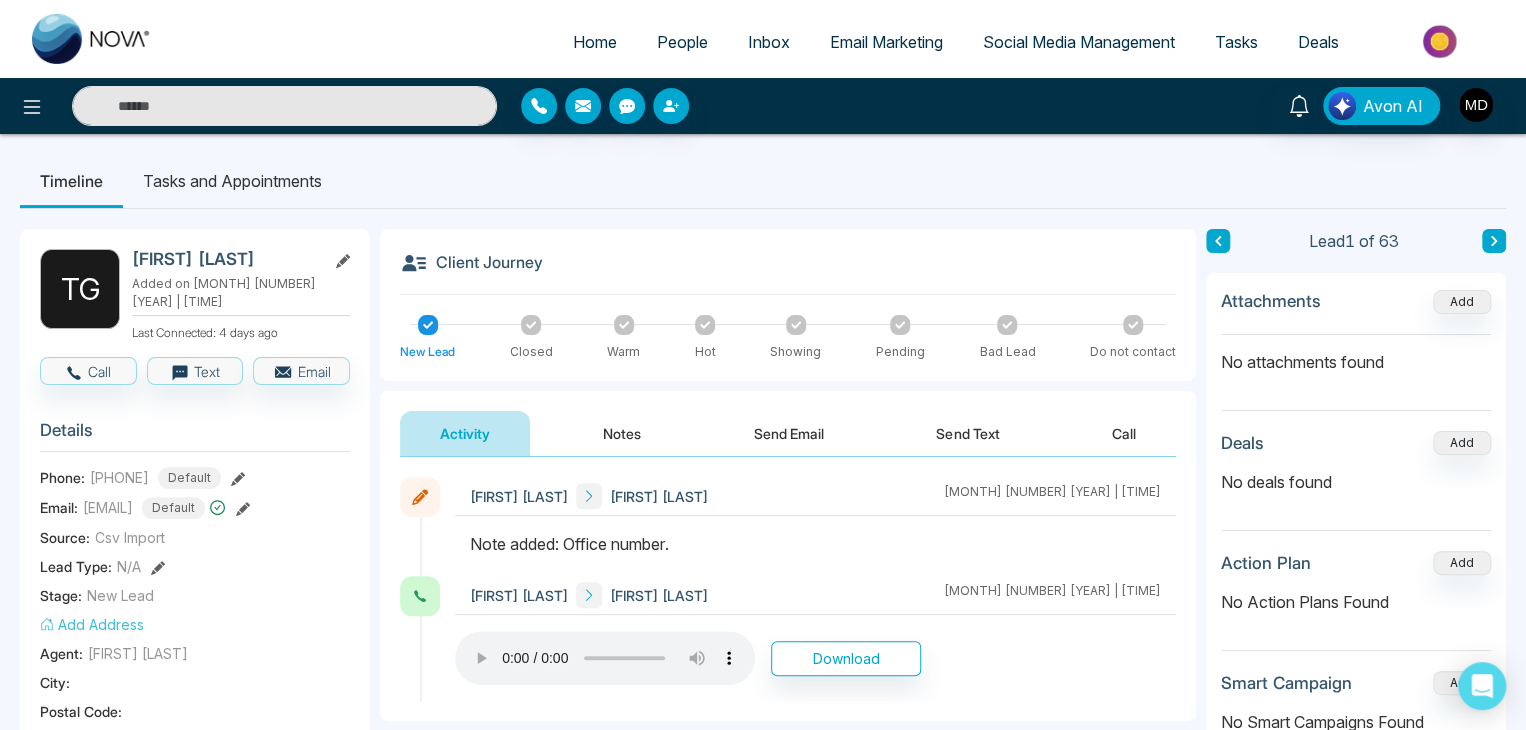 drag, startPoint x: 136, startPoint y: 256, endPoint x: 268, endPoint y: 250, distance: 132.13629 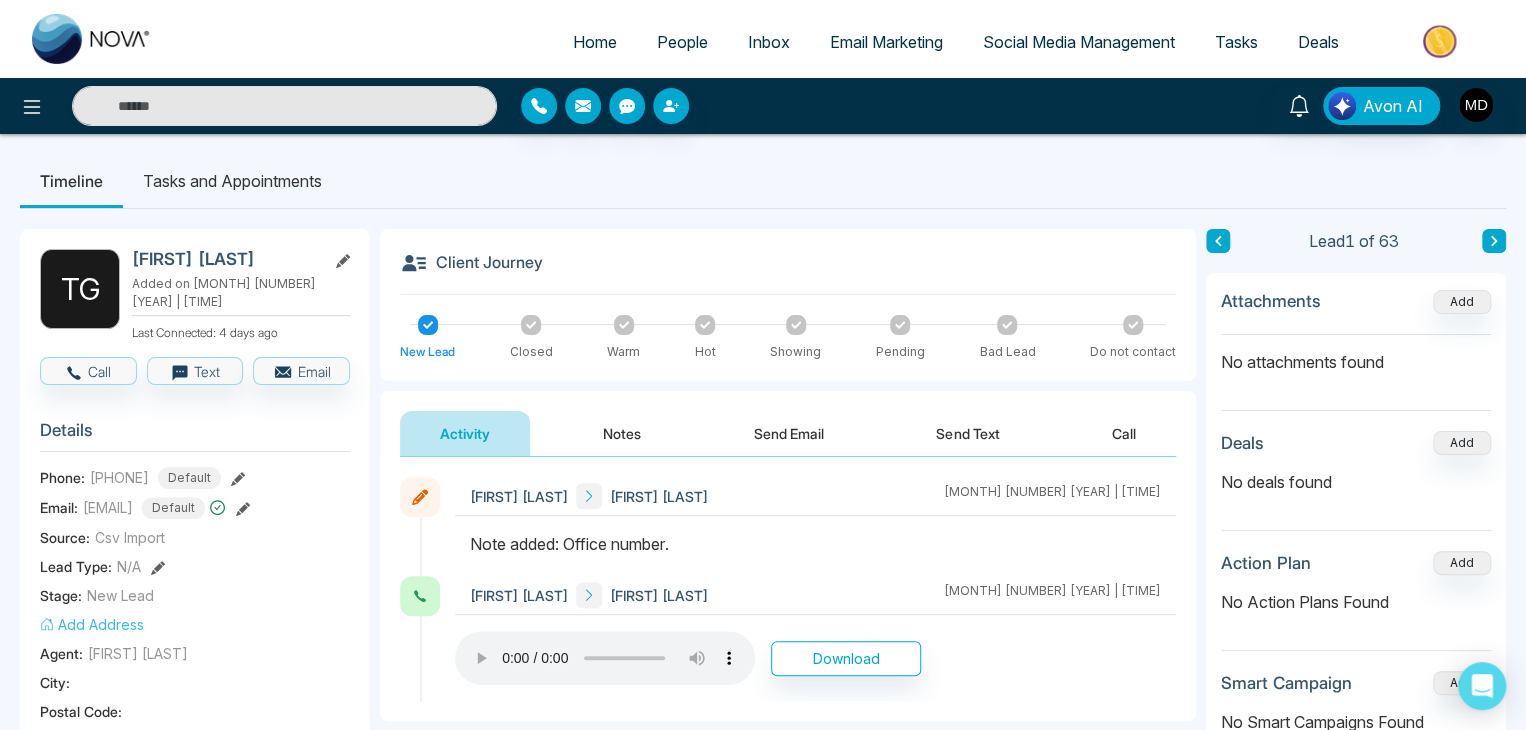 click on "[FIRST] [LAST]" at bounding box center (225, 259) 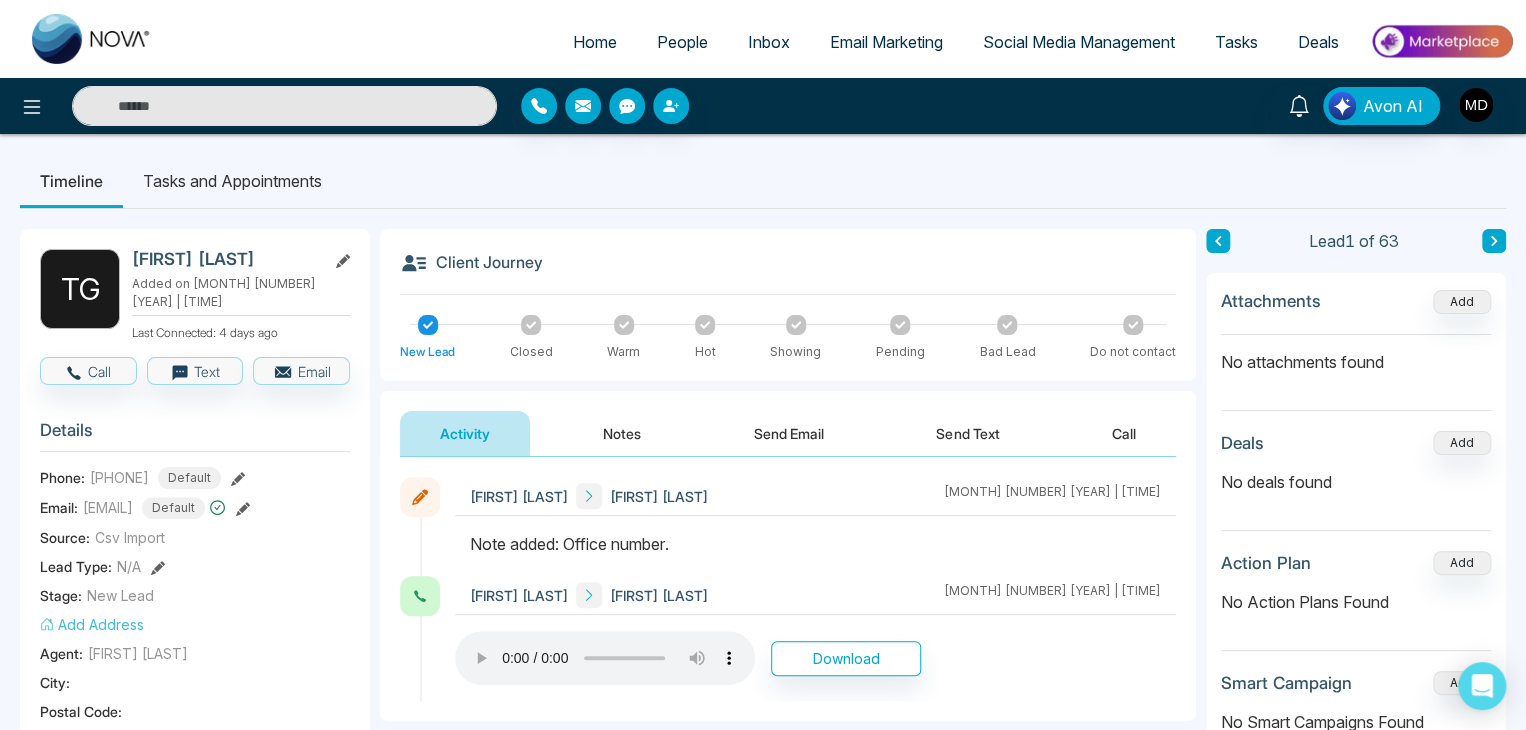 click on "[FIRST] [LAST]" at bounding box center (225, 259) 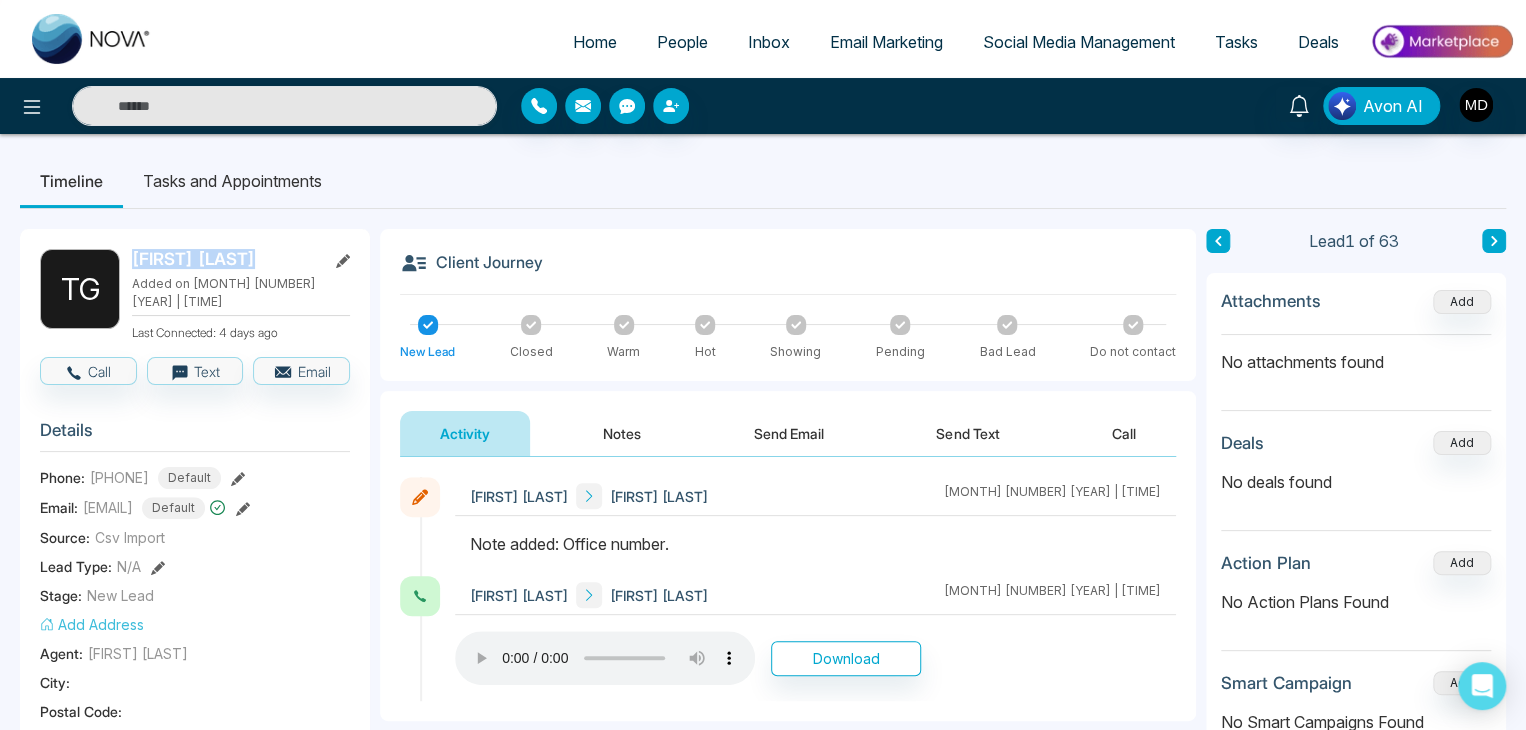 drag, startPoint x: 307, startPoint y: 250, endPoint x: 135, endPoint y: 261, distance: 172.35138 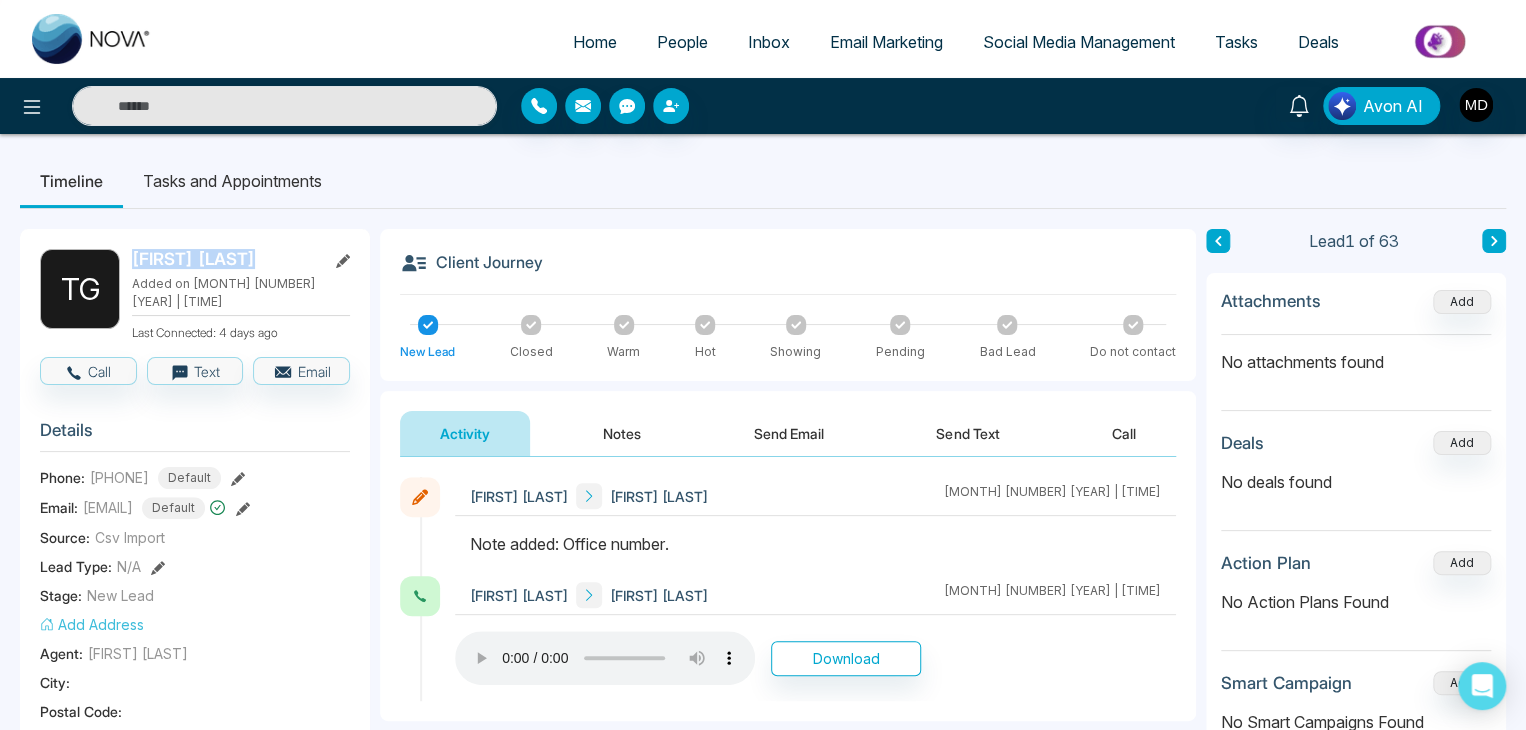 click on "[FIRST] [LAST]" at bounding box center [225, 259] 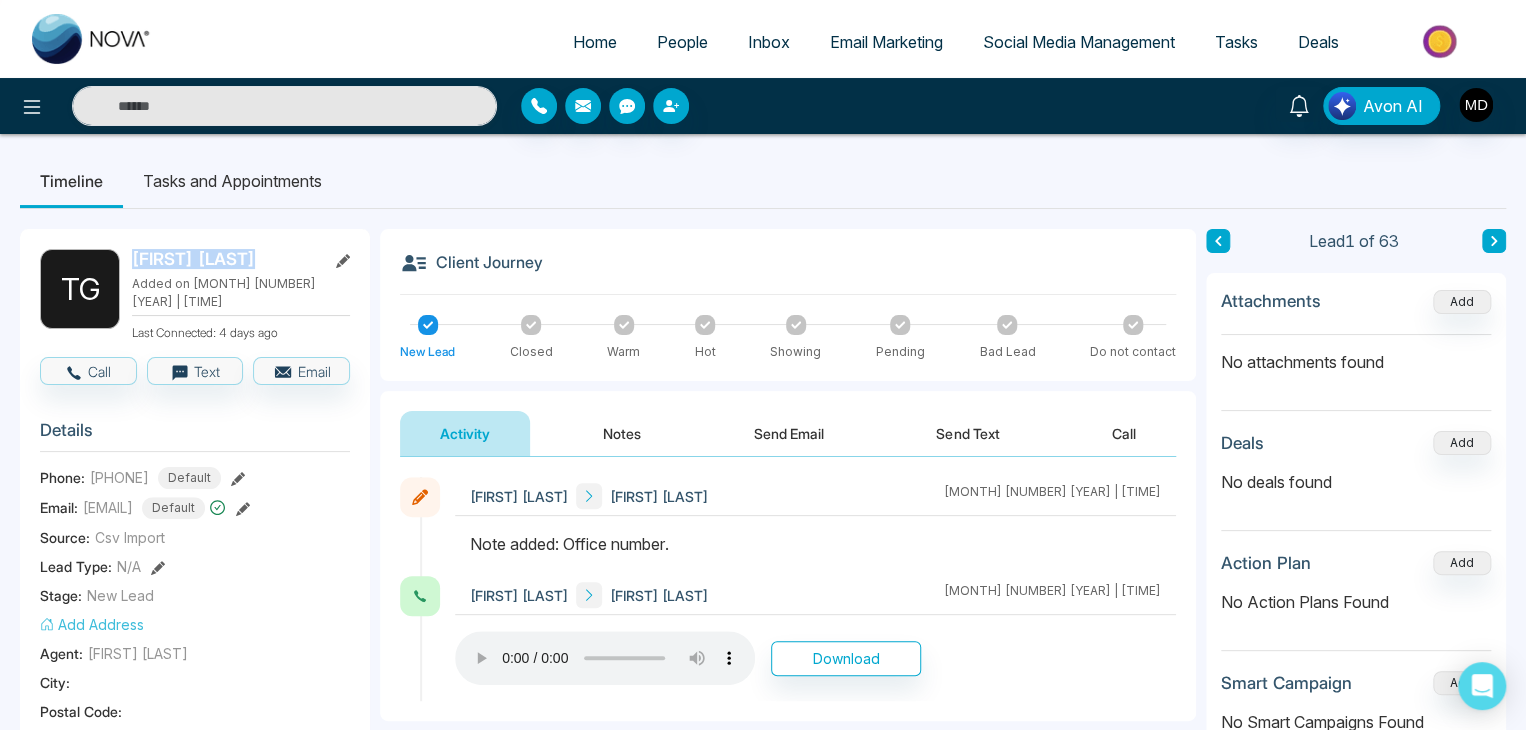 copy on "[FIRST] [LAST]" 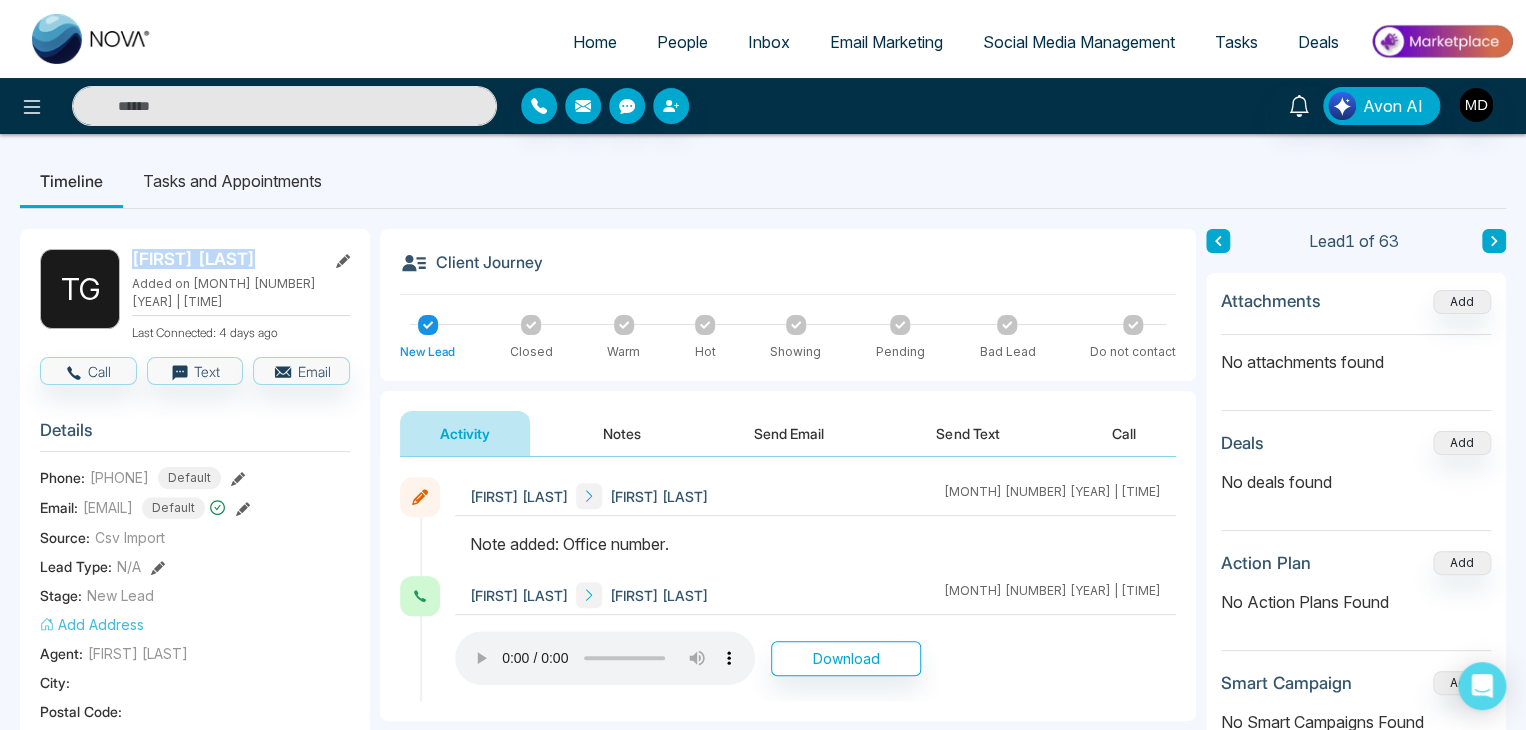 click 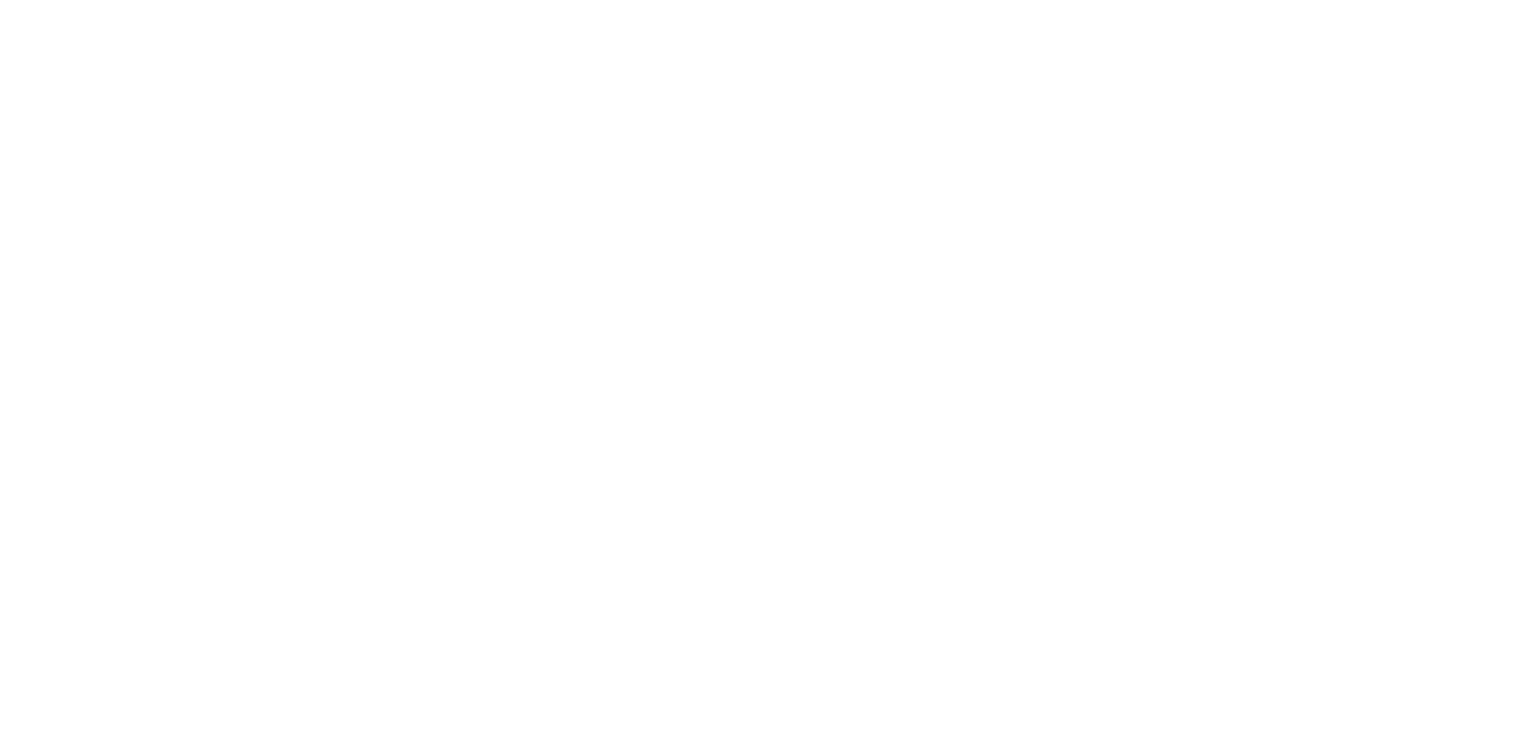 scroll, scrollTop: 0, scrollLeft: 0, axis: both 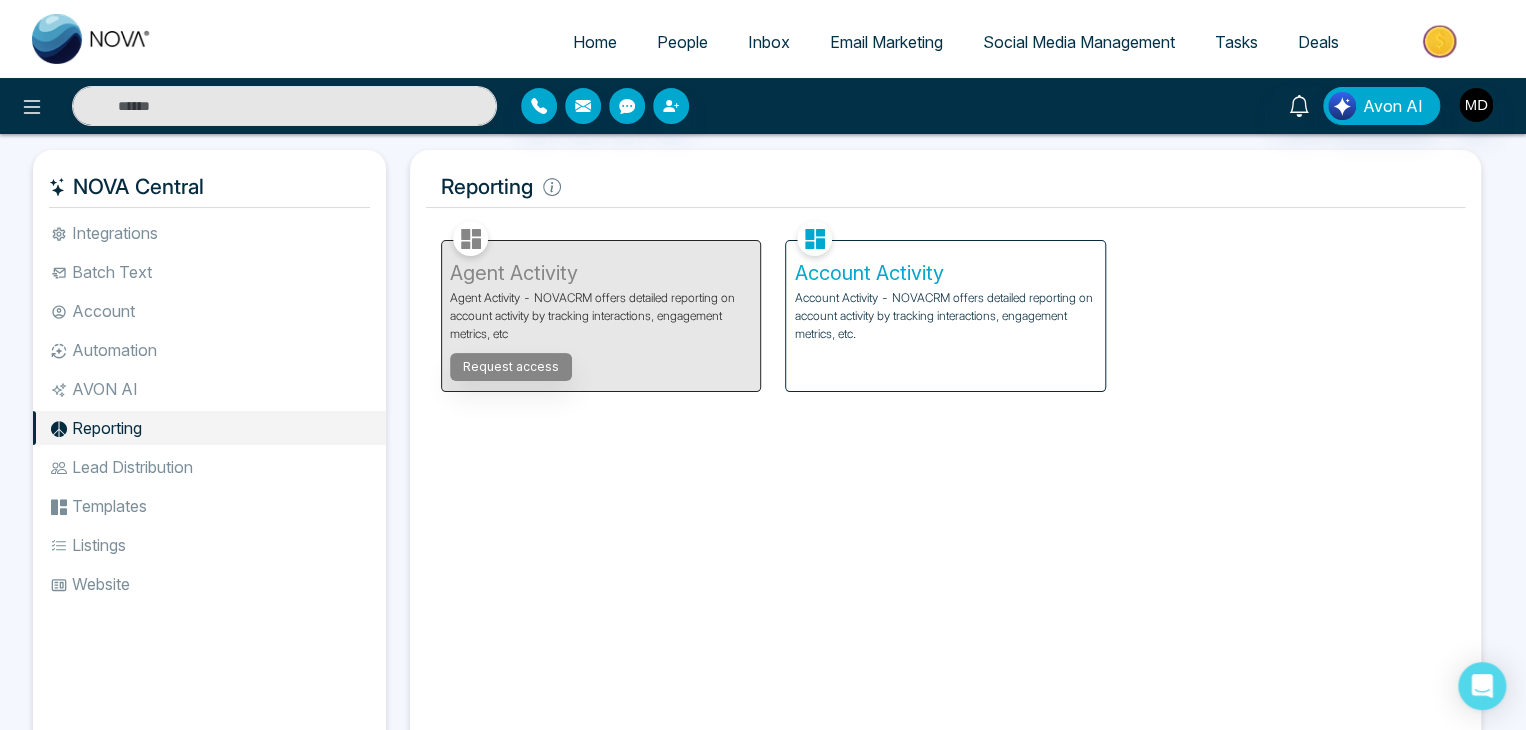 click on "Account Activity - NOVACRM offers detailed reporting on account activity by tracking interactions, engagement metrics, etc." at bounding box center [945, 316] 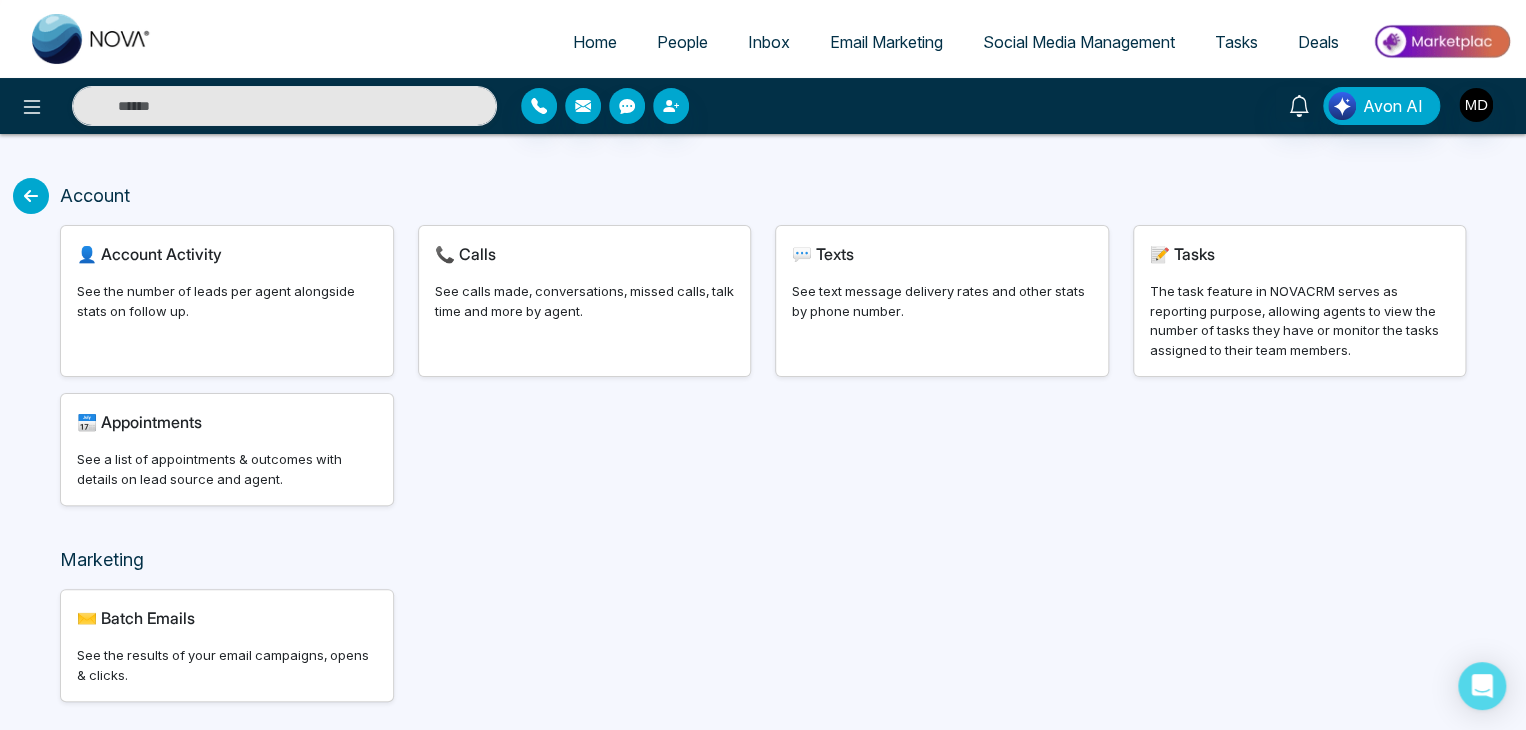 click on "📞 Calls" at bounding box center [585, 254] 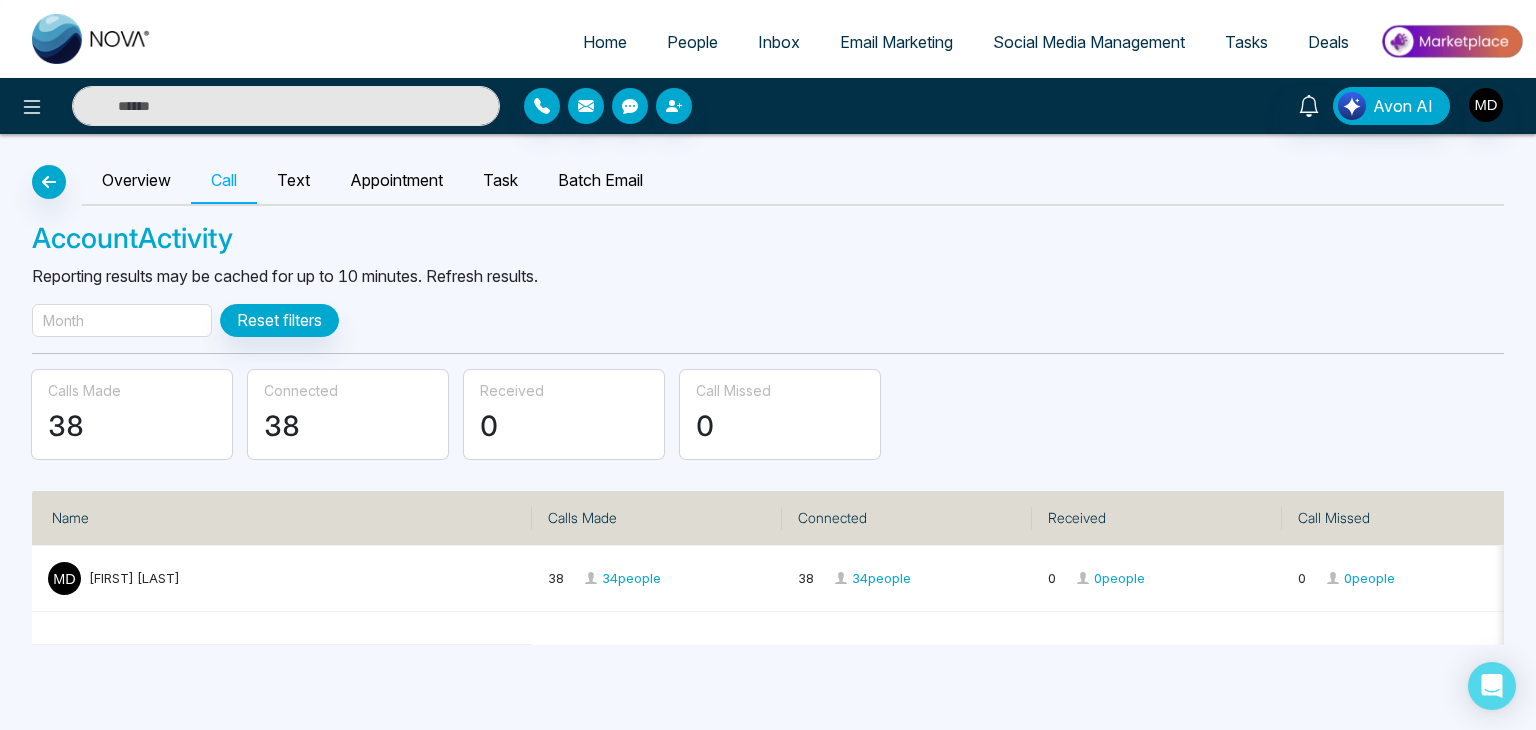 click on "Month" at bounding box center [63, 320] 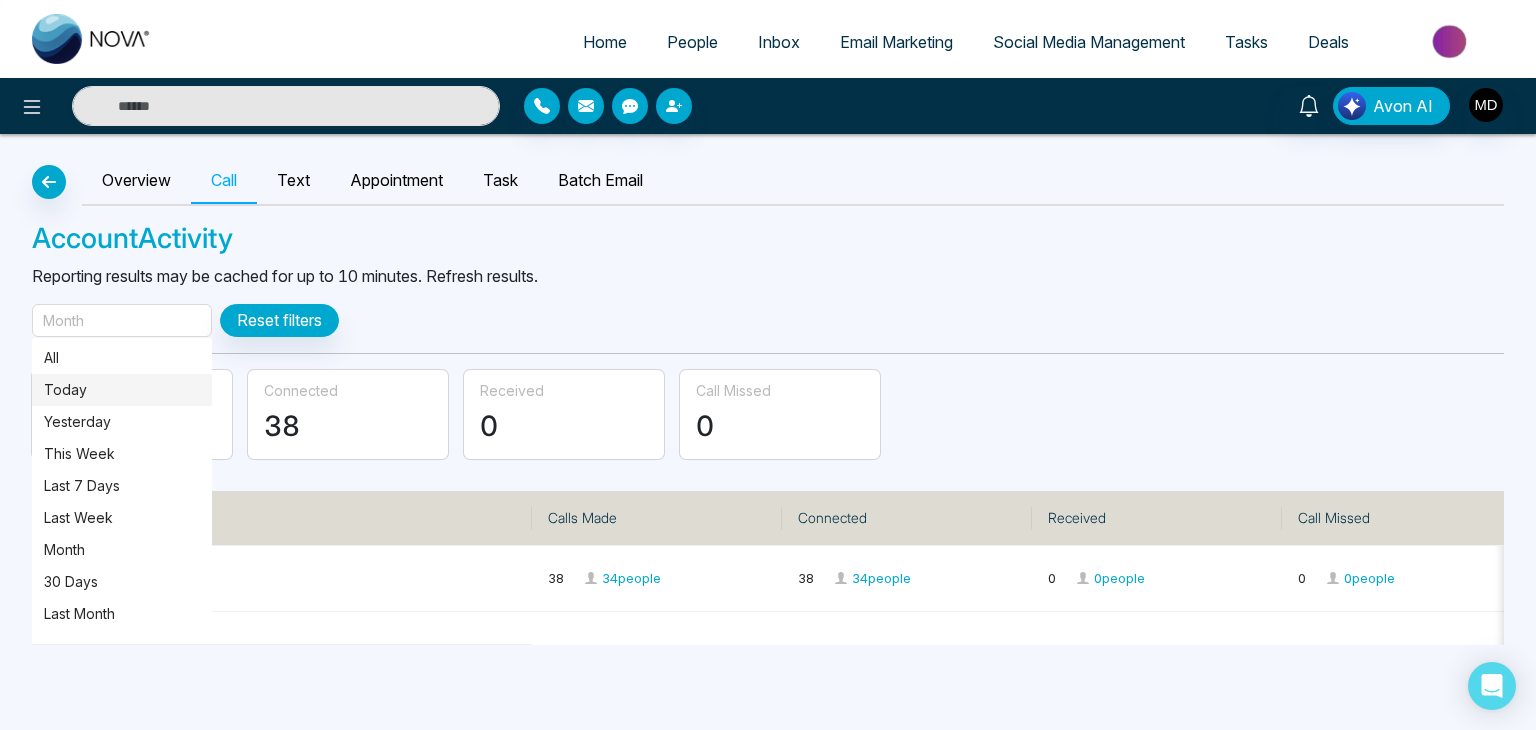 click on "Today" at bounding box center [122, 390] 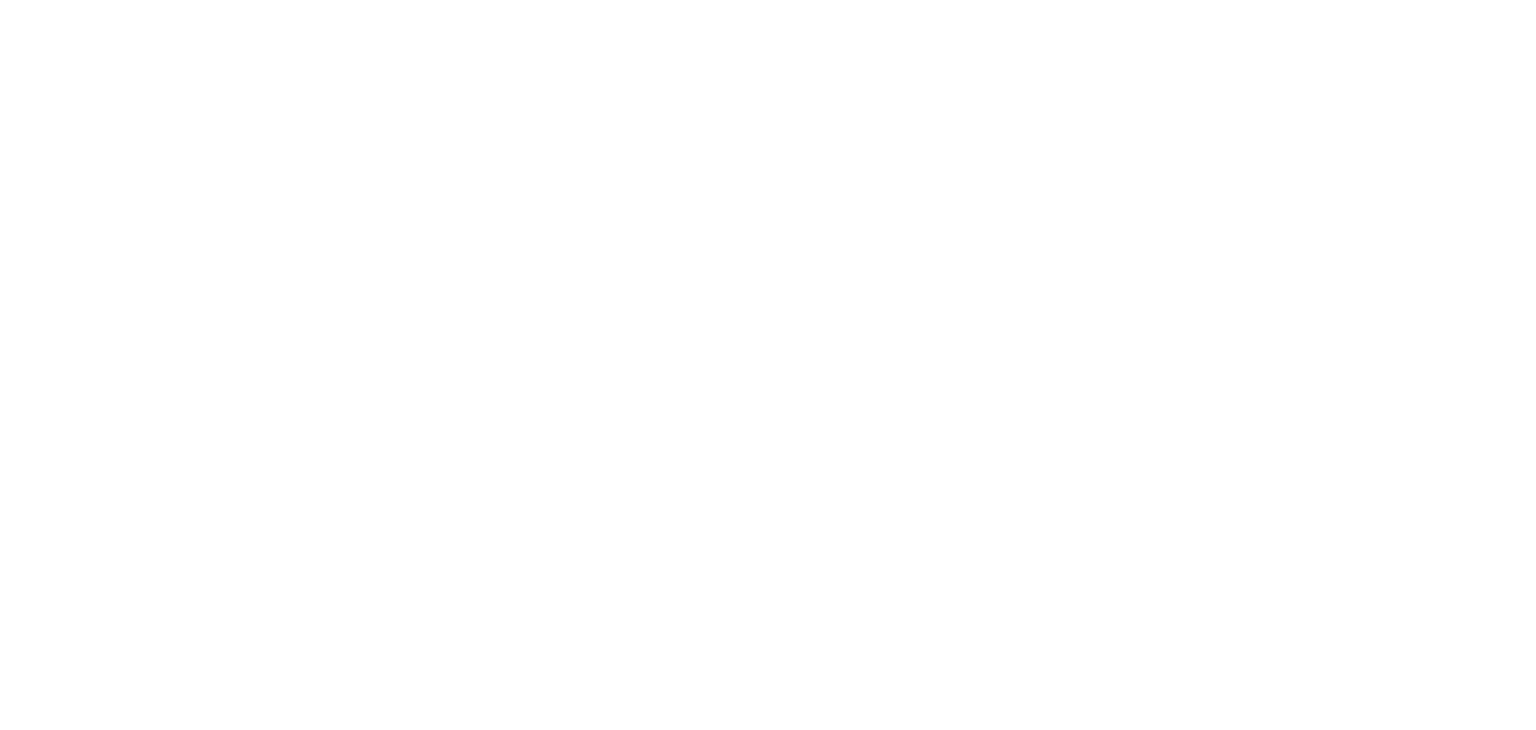 select on "*" 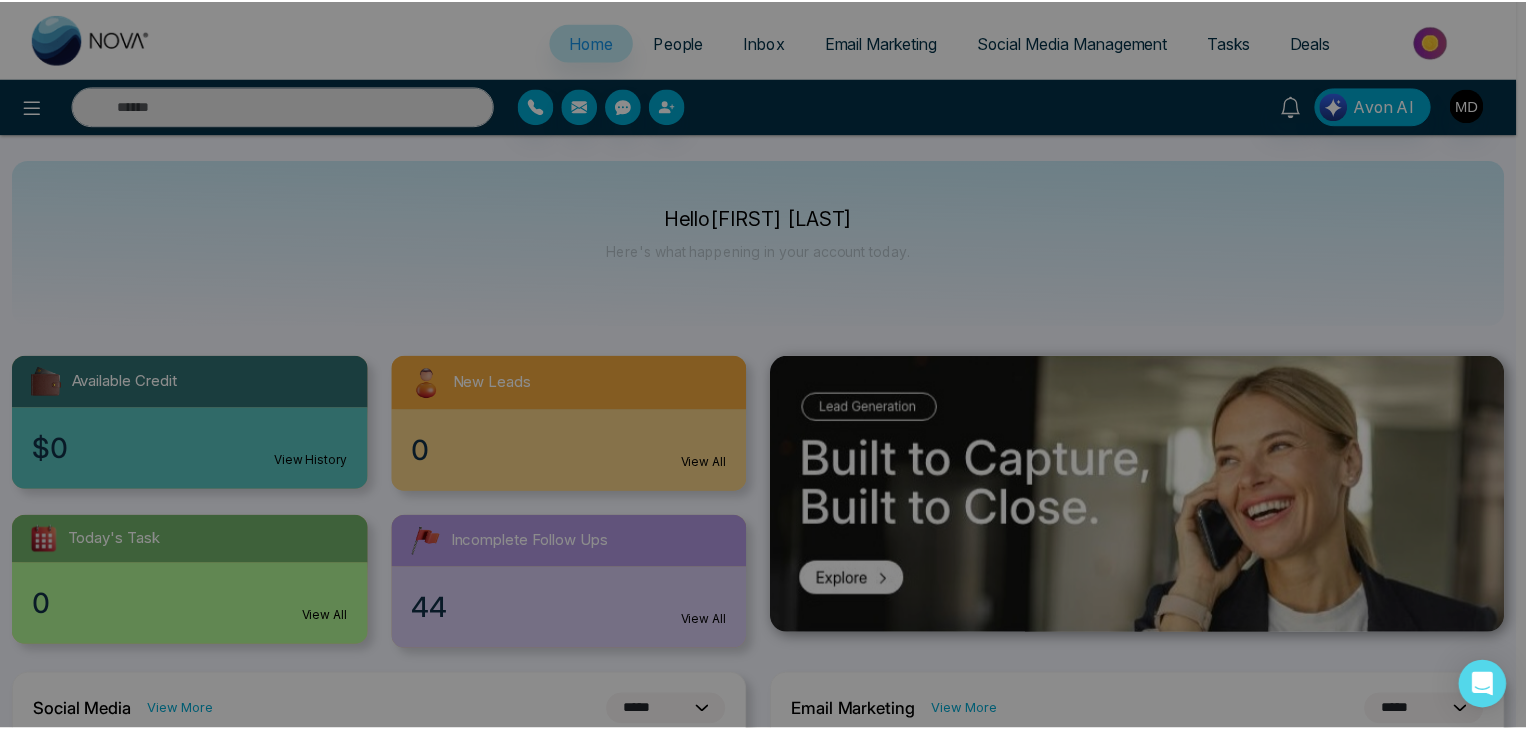 scroll, scrollTop: 0, scrollLeft: 0, axis: both 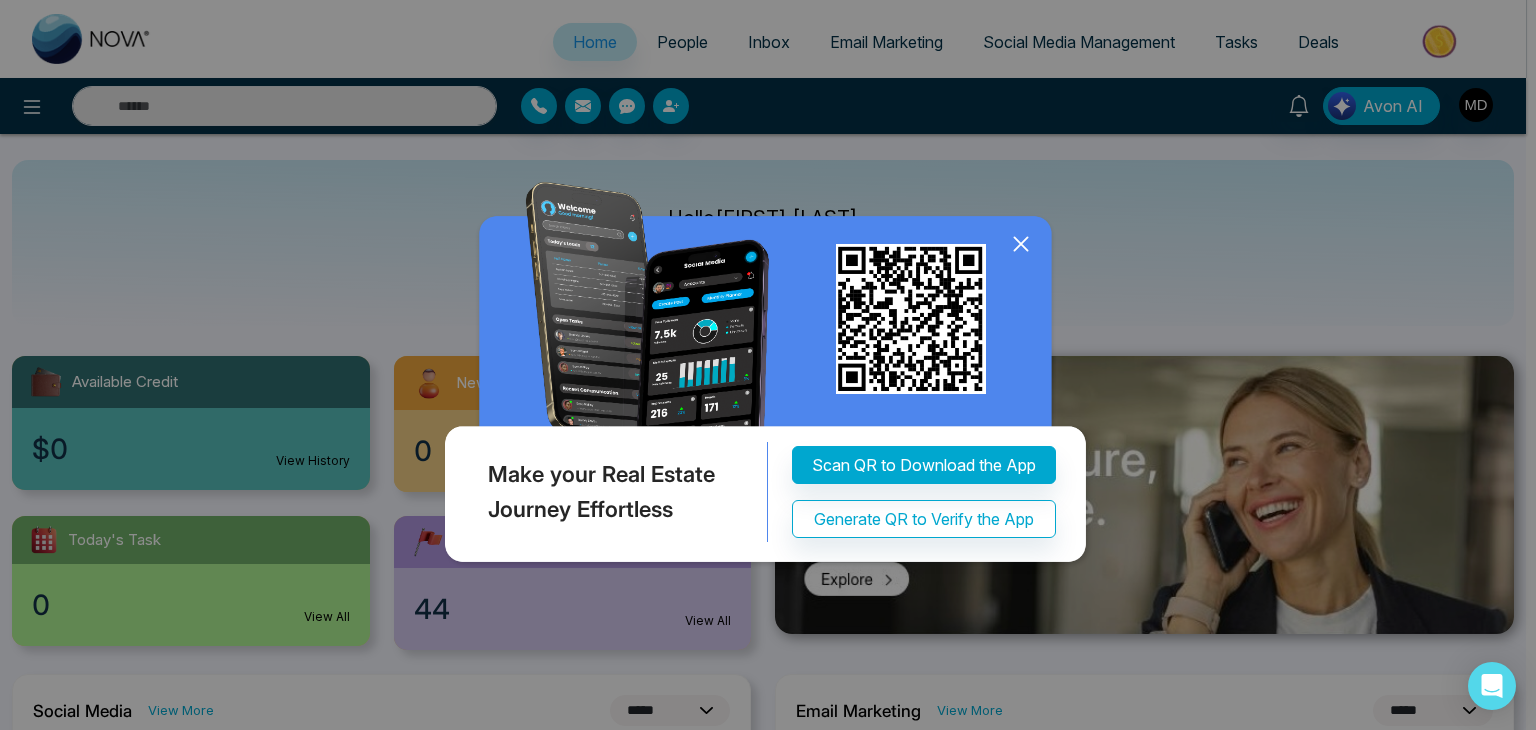 click 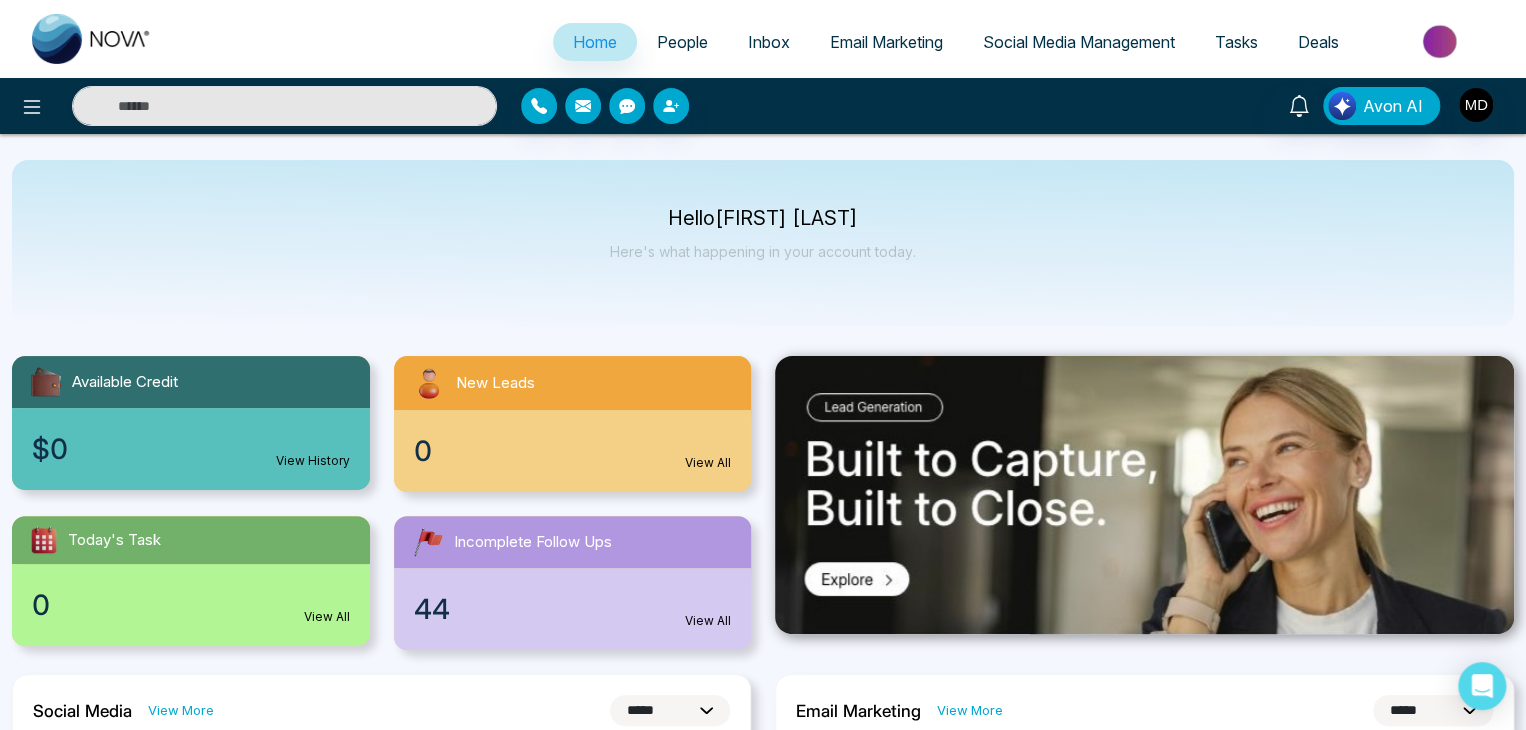 click on "People" at bounding box center (682, 42) 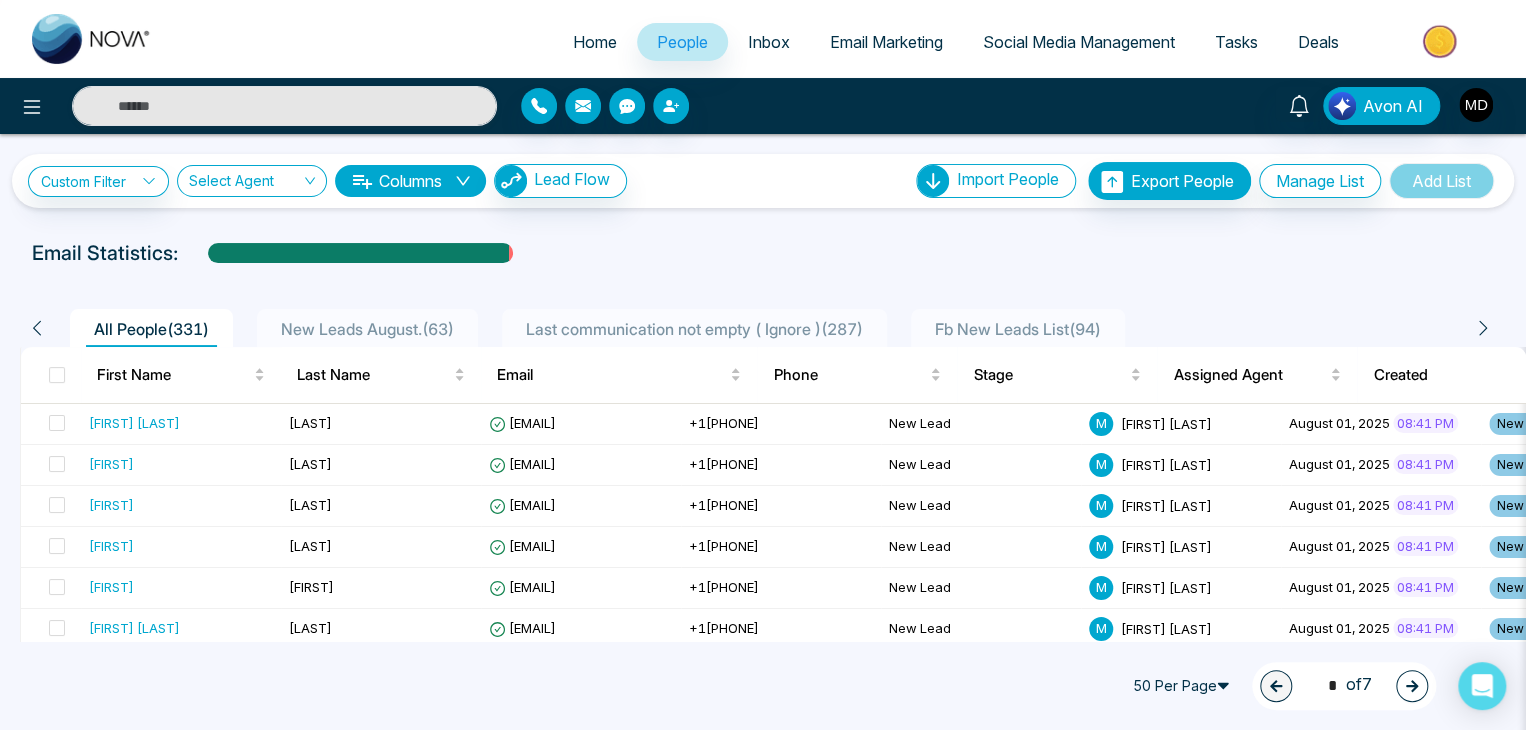 click on "New Leads August.  ( 63 )" at bounding box center [367, 329] 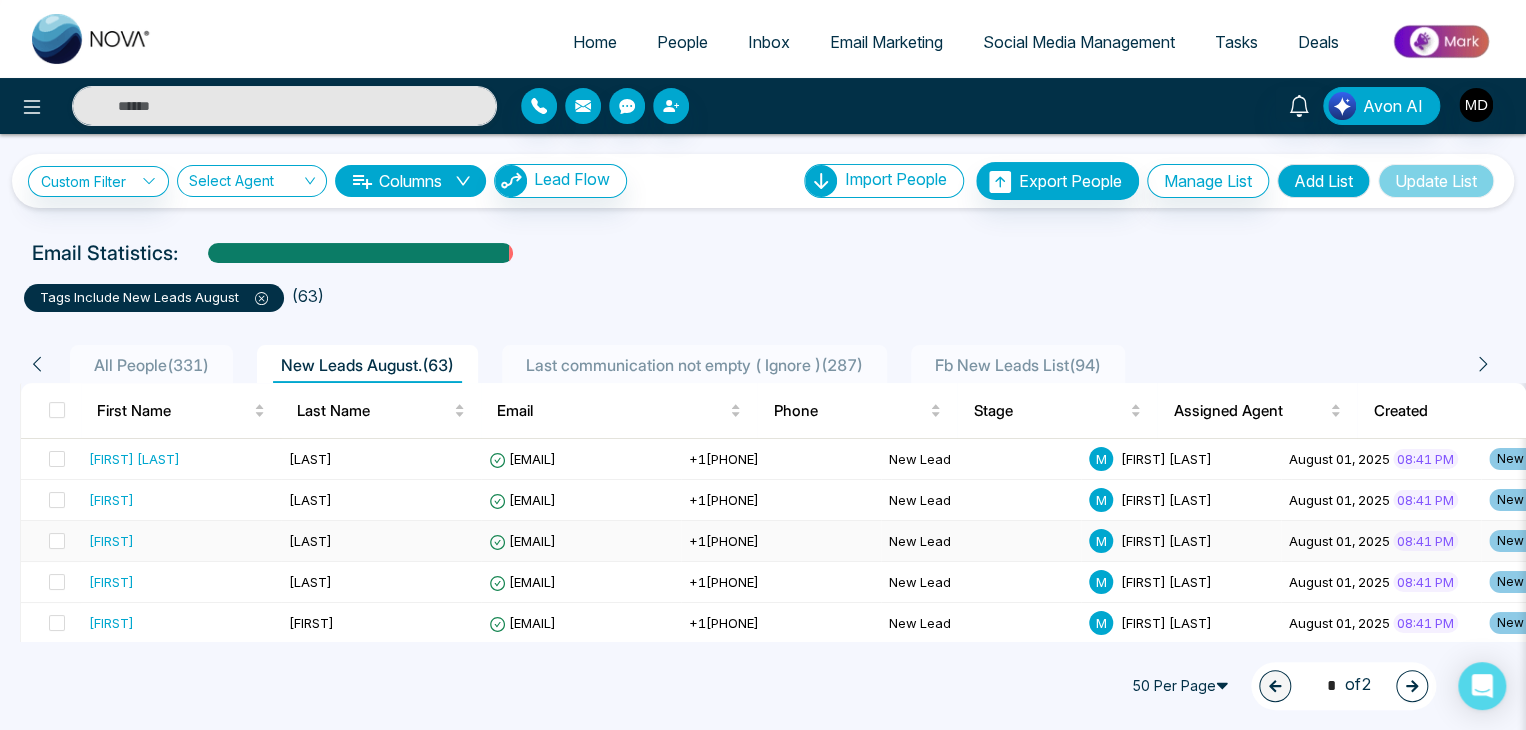 click on "[FIRST]" at bounding box center [111, 541] 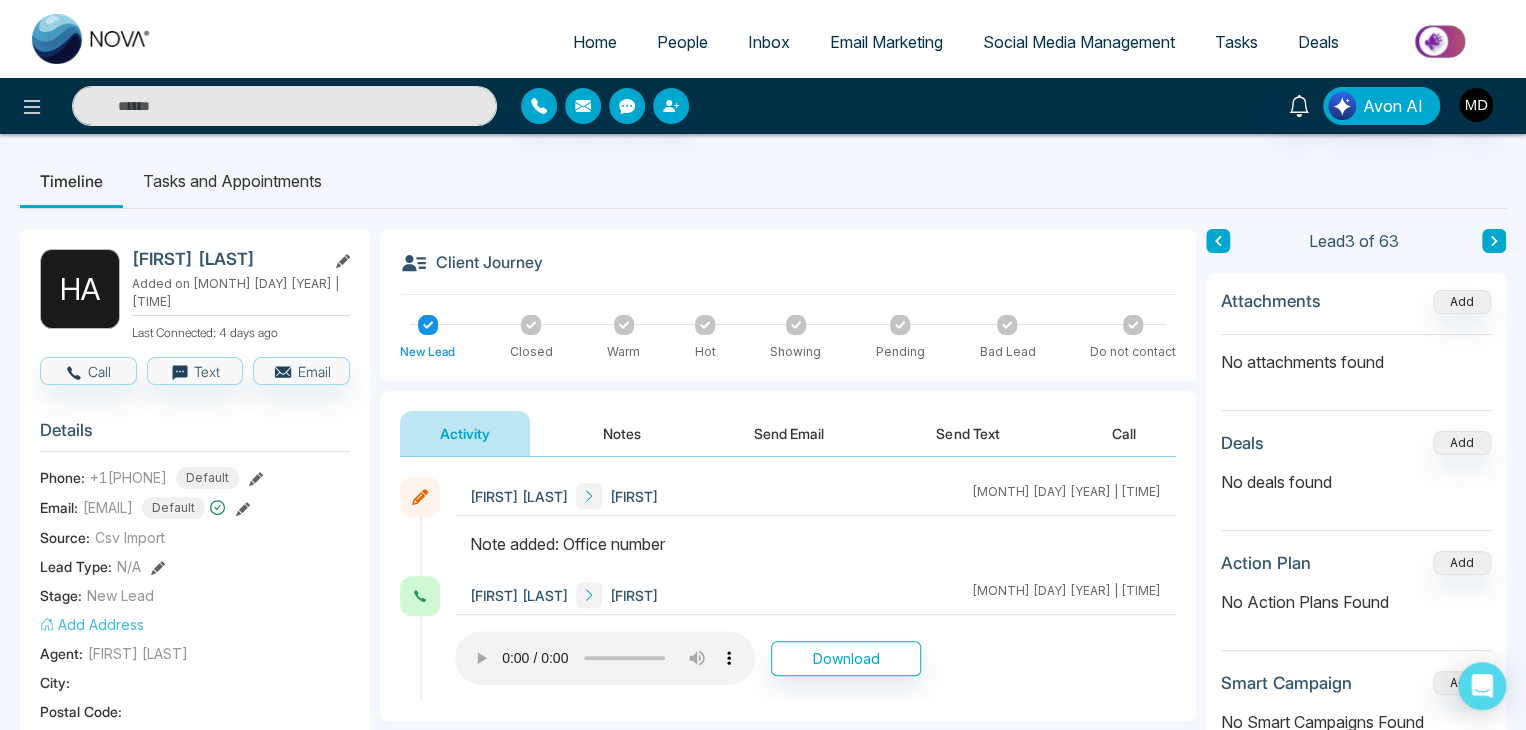 click 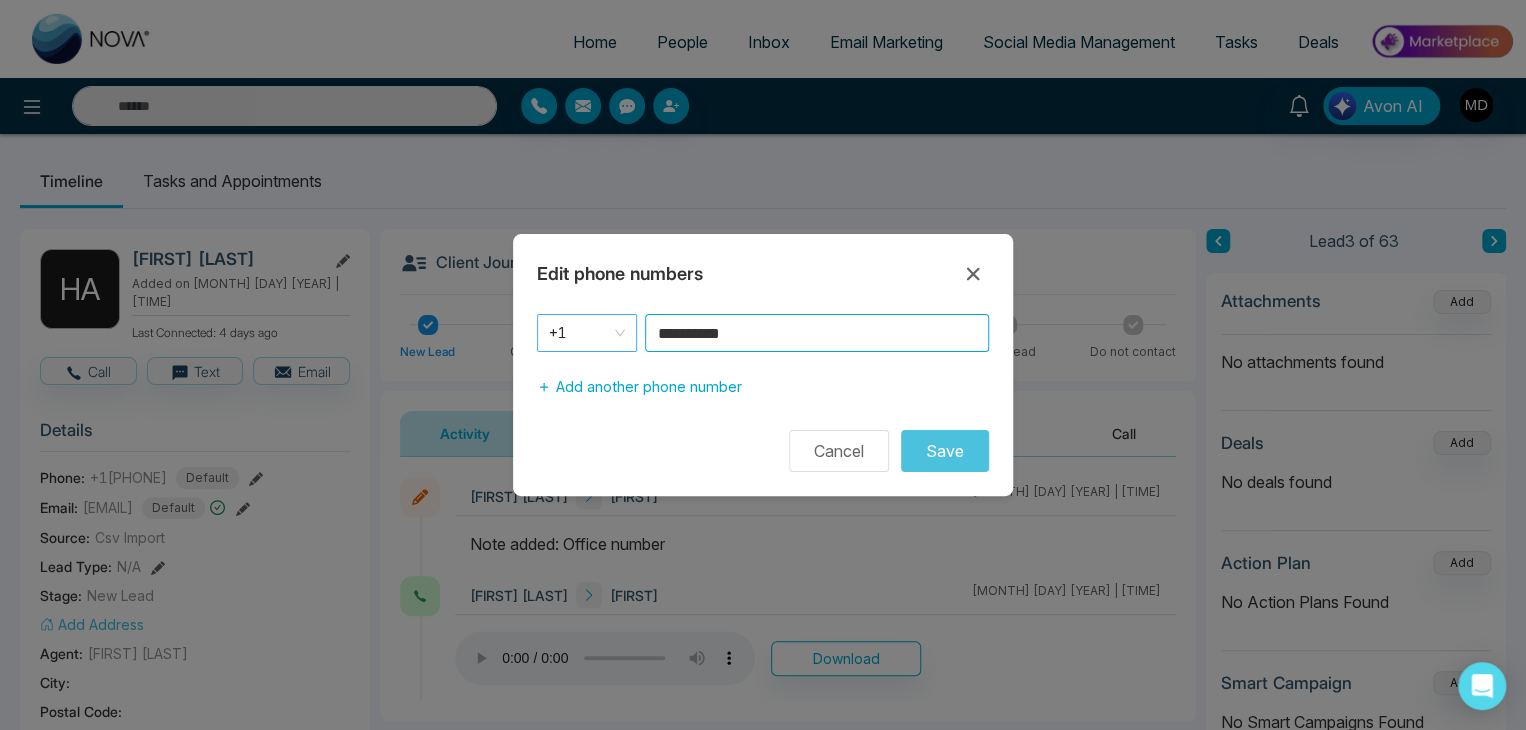 drag, startPoint x: 635, startPoint y: 328, endPoint x: 588, endPoint y: 337, distance: 47.853943 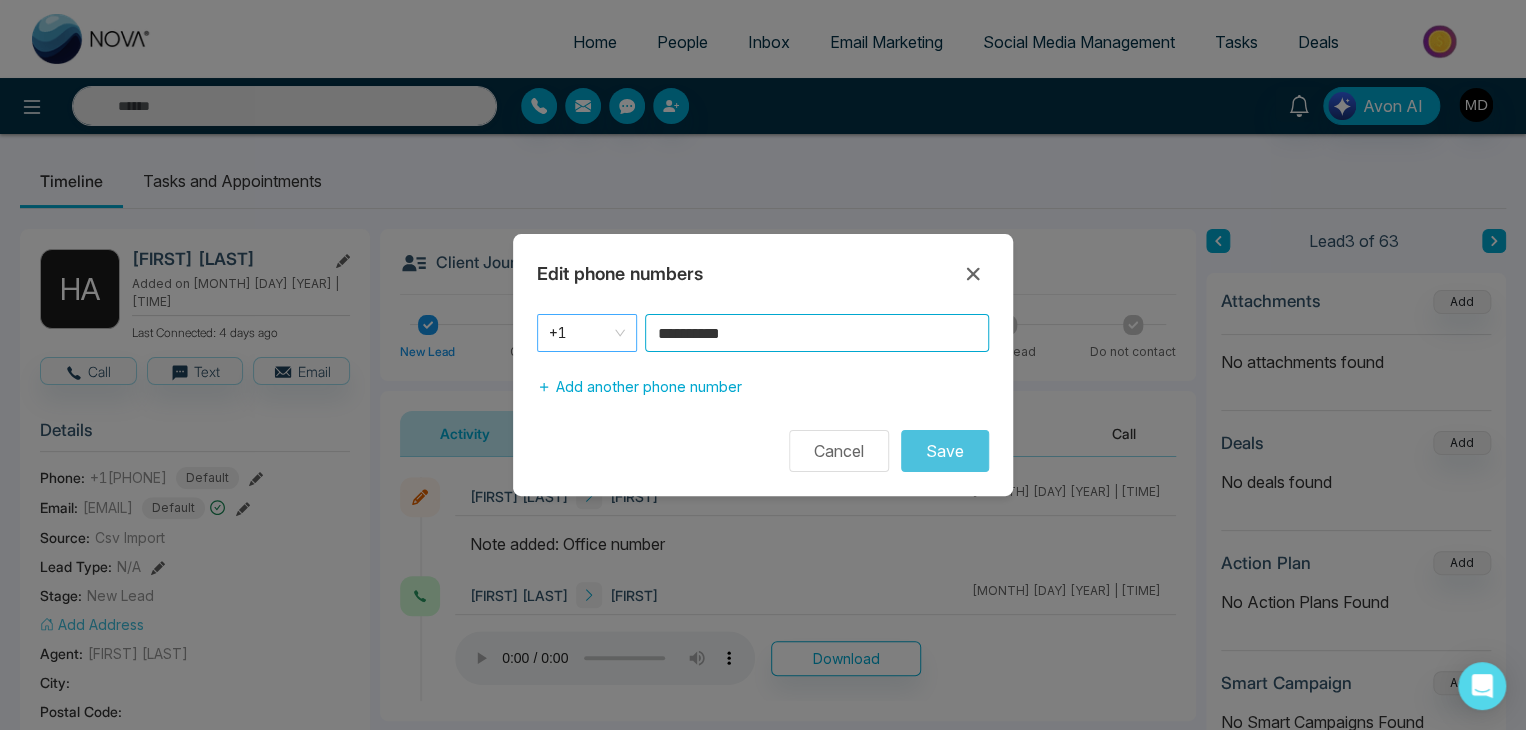 click on "[PHONE]" at bounding box center (763, 333) 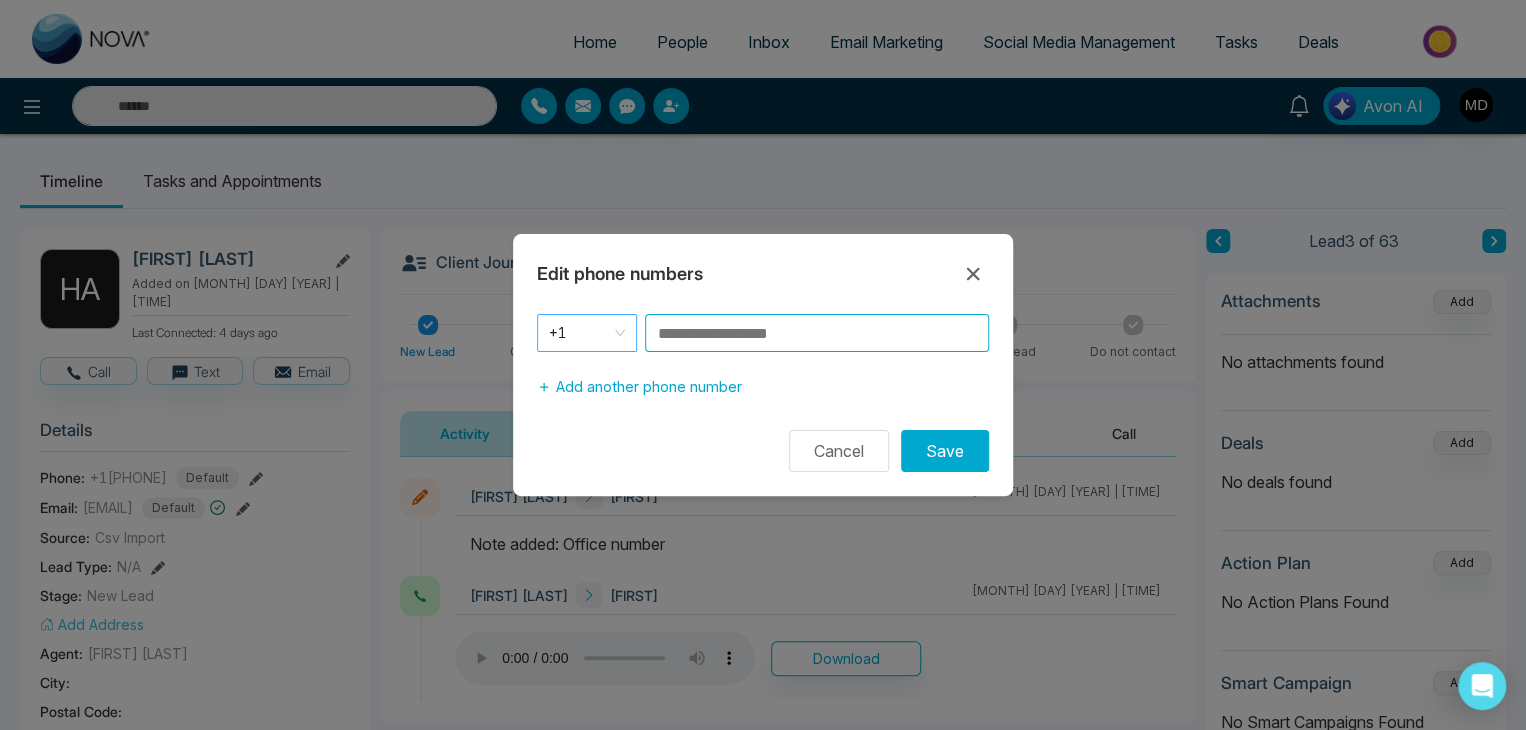 paste on "**********" 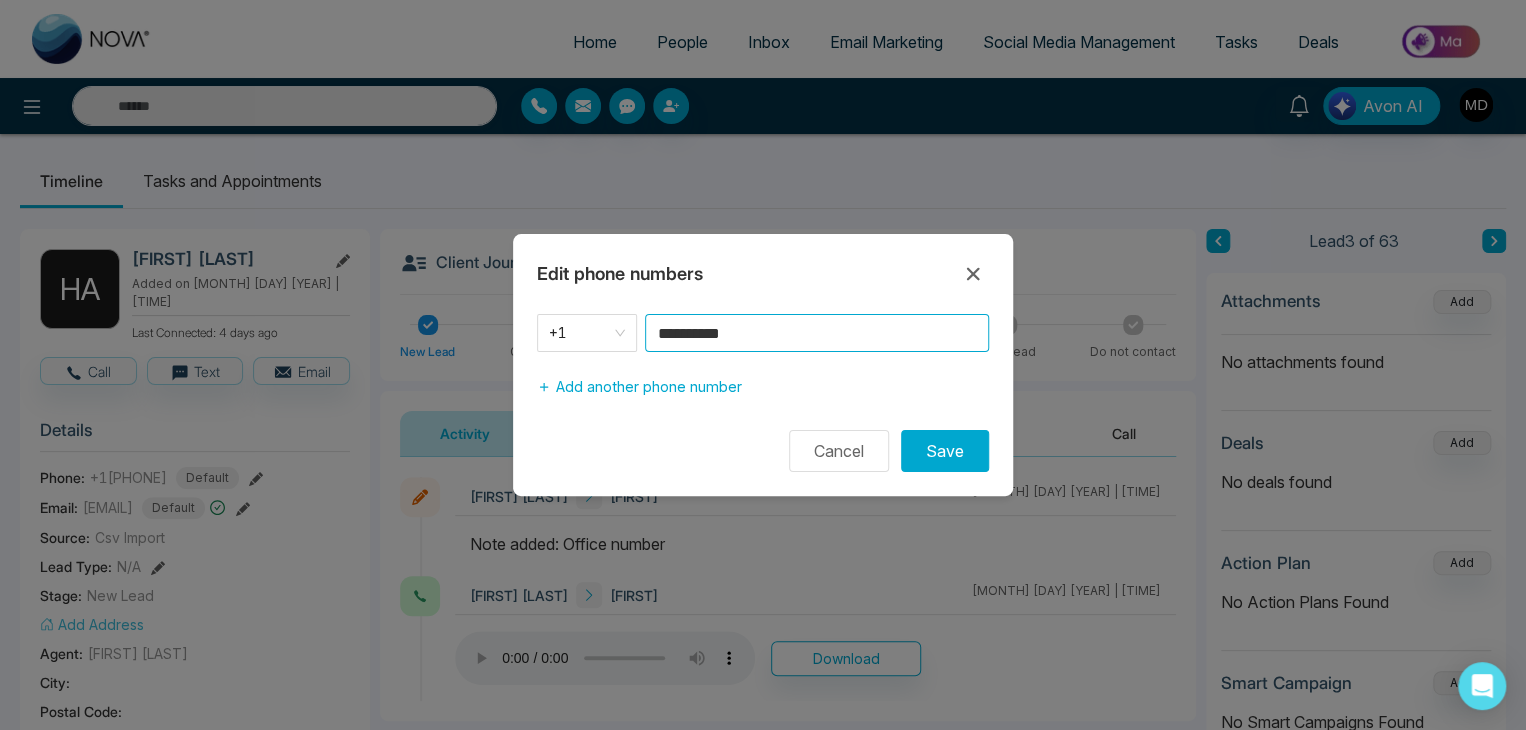 type on "**********" 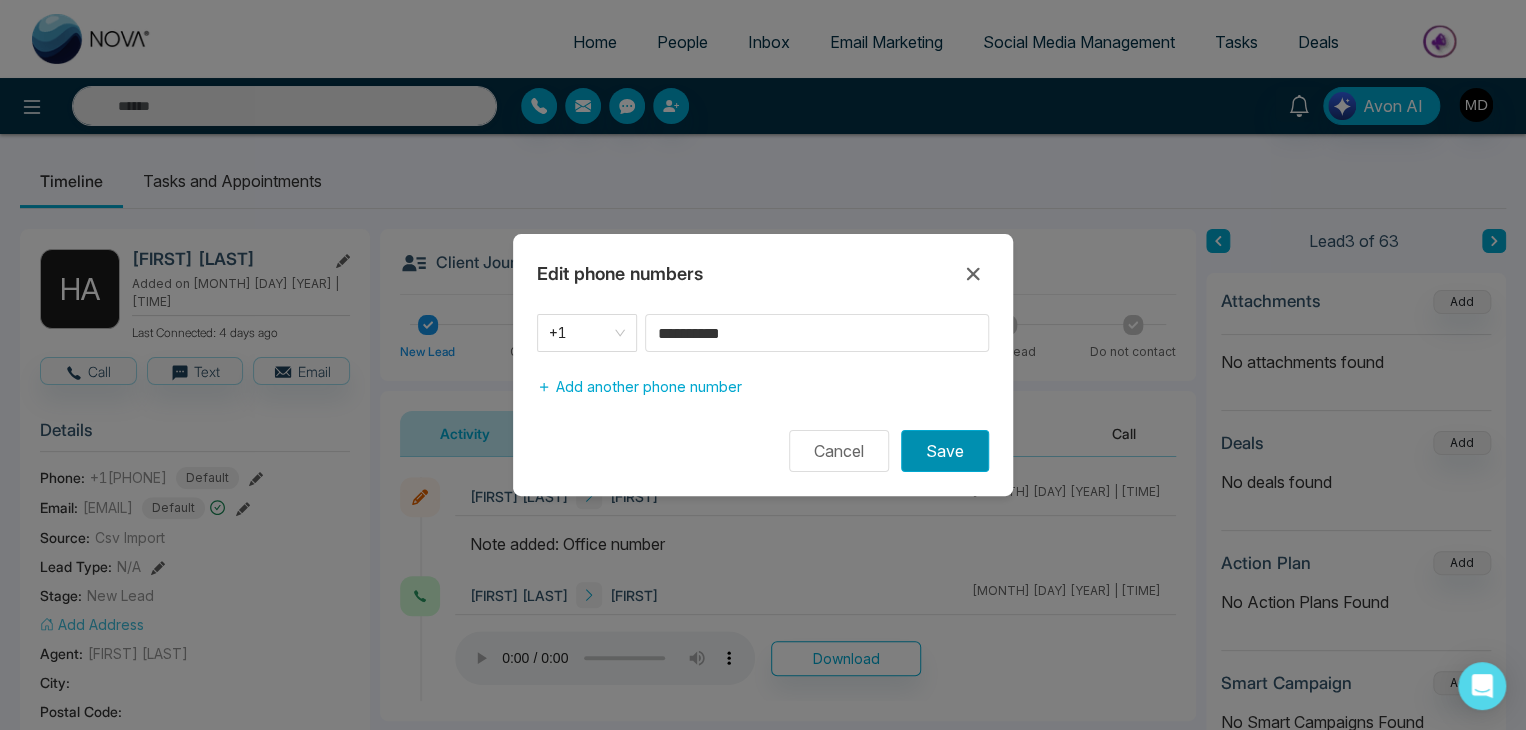 click on "Save" at bounding box center [945, 451] 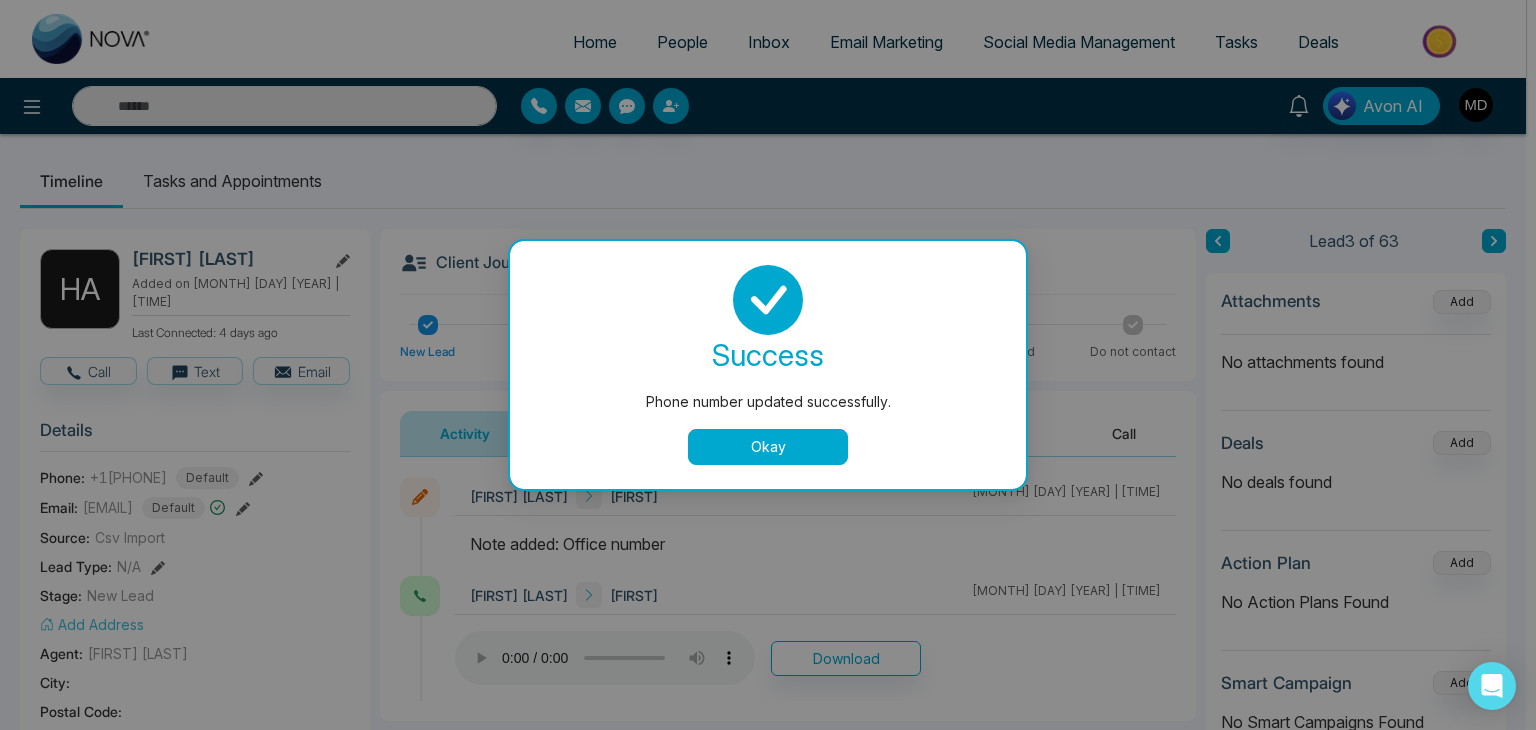 click on "Okay" at bounding box center [768, 447] 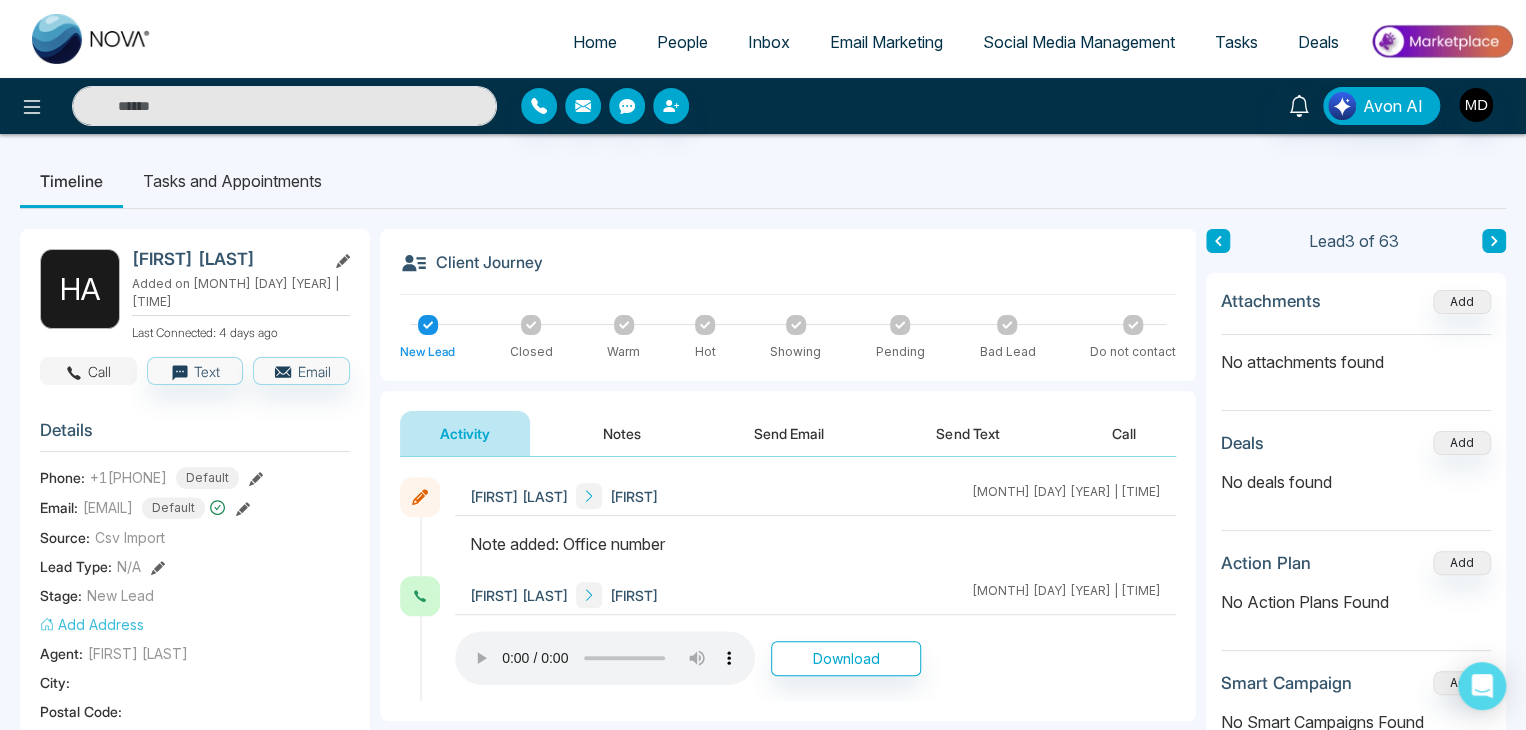 click on "Call" at bounding box center [88, 371] 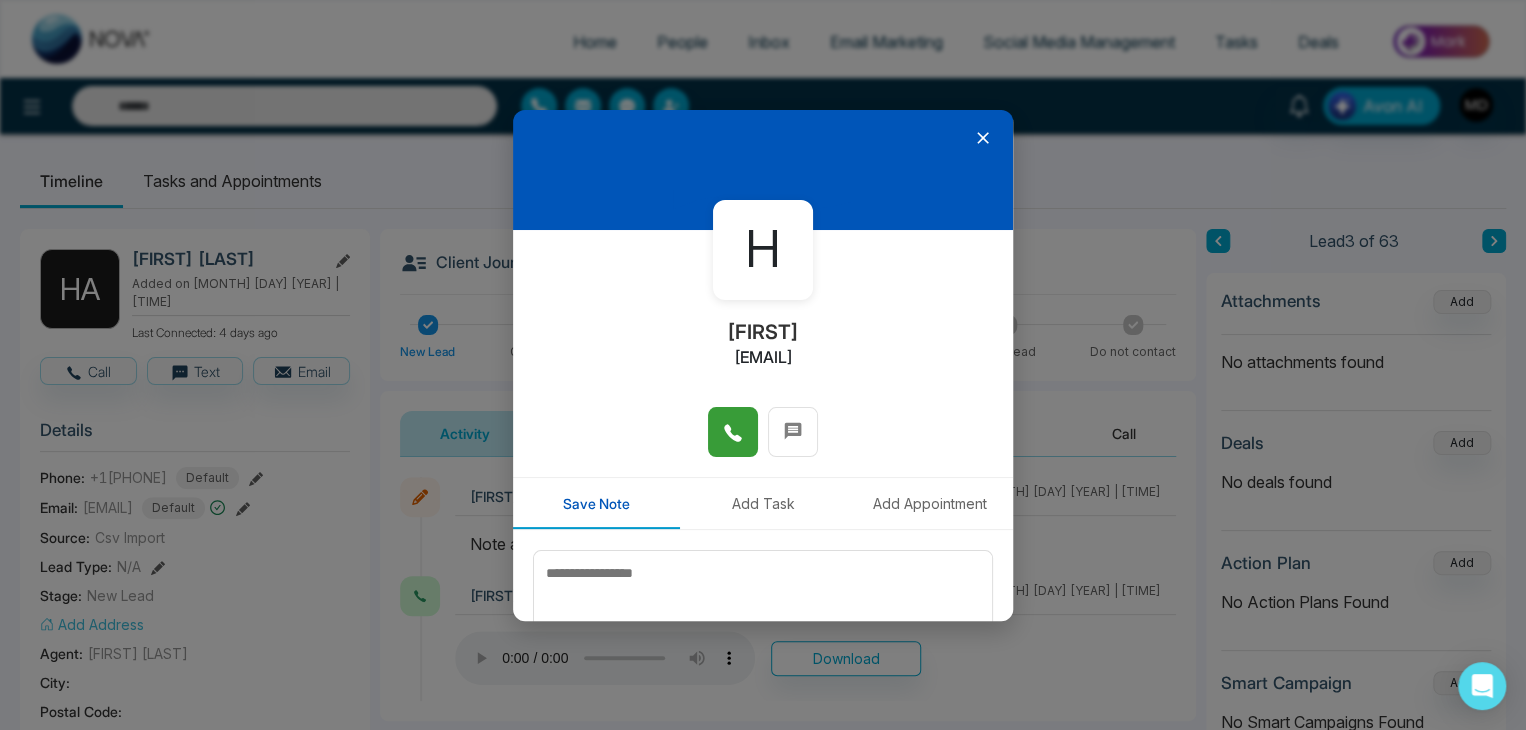 click at bounding box center (733, 432) 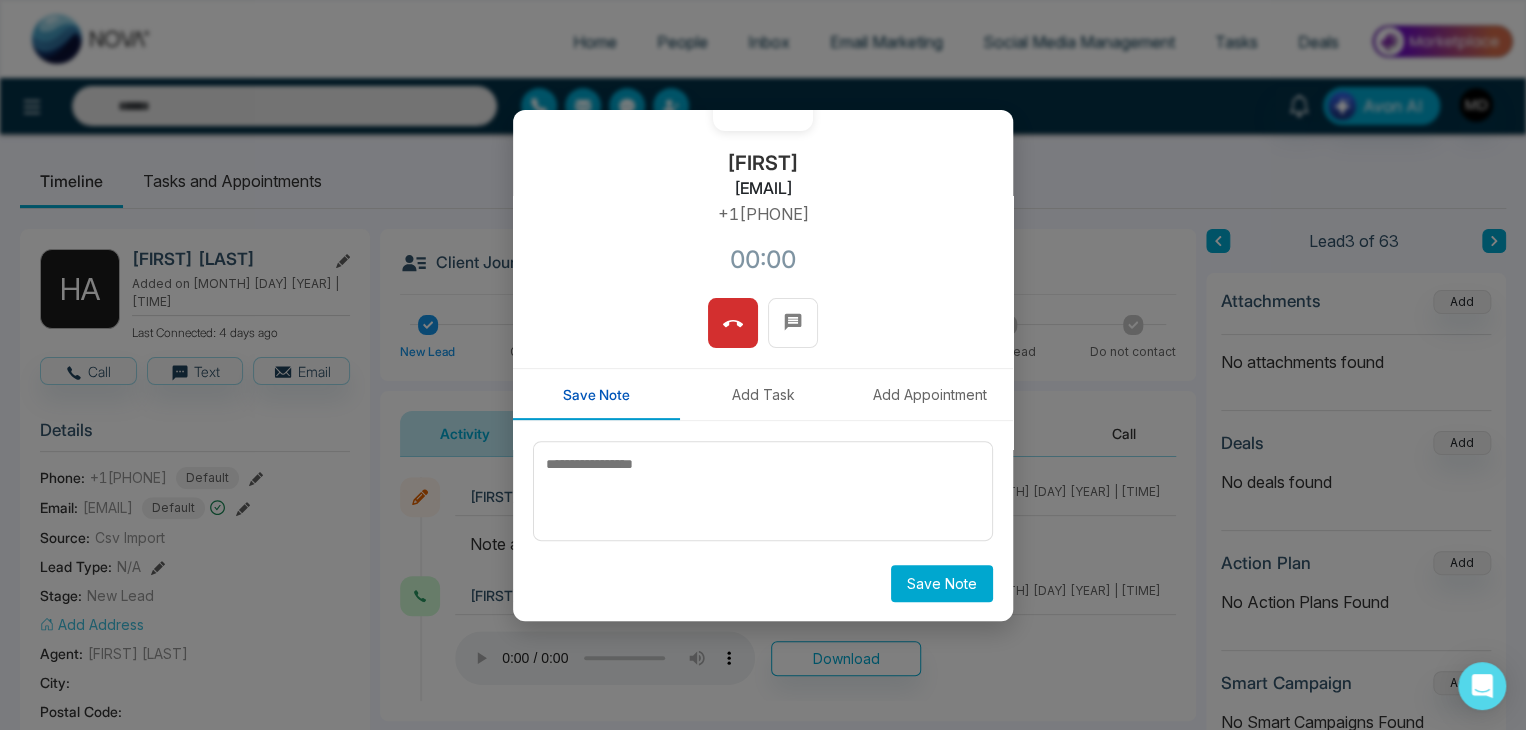 scroll, scrollTop: 170, scrollLeft: 0, axis: vertical 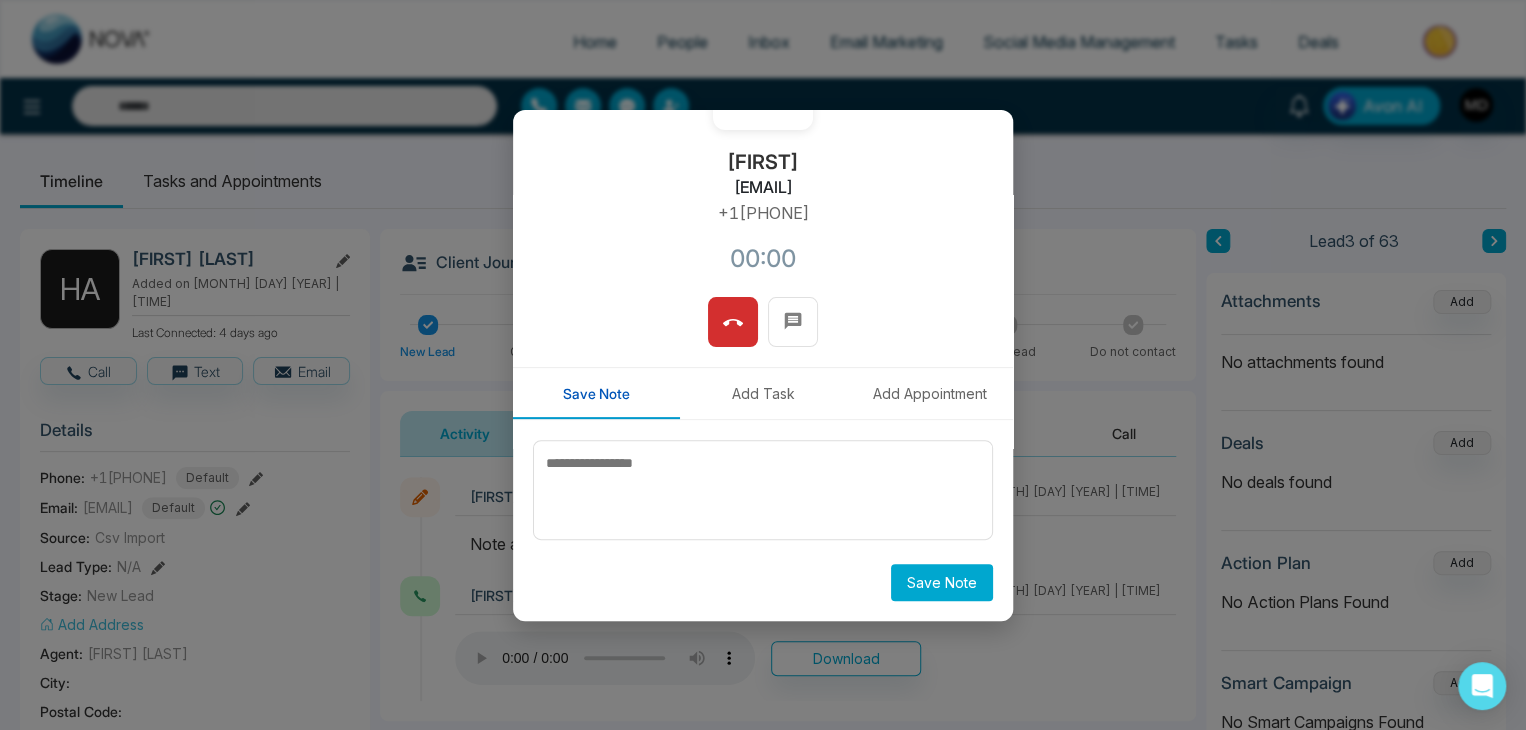 drag, startPoint x: 787, startPoint y: 209, endPoint x: 696, endPoint y: 224, distance: 92.22798 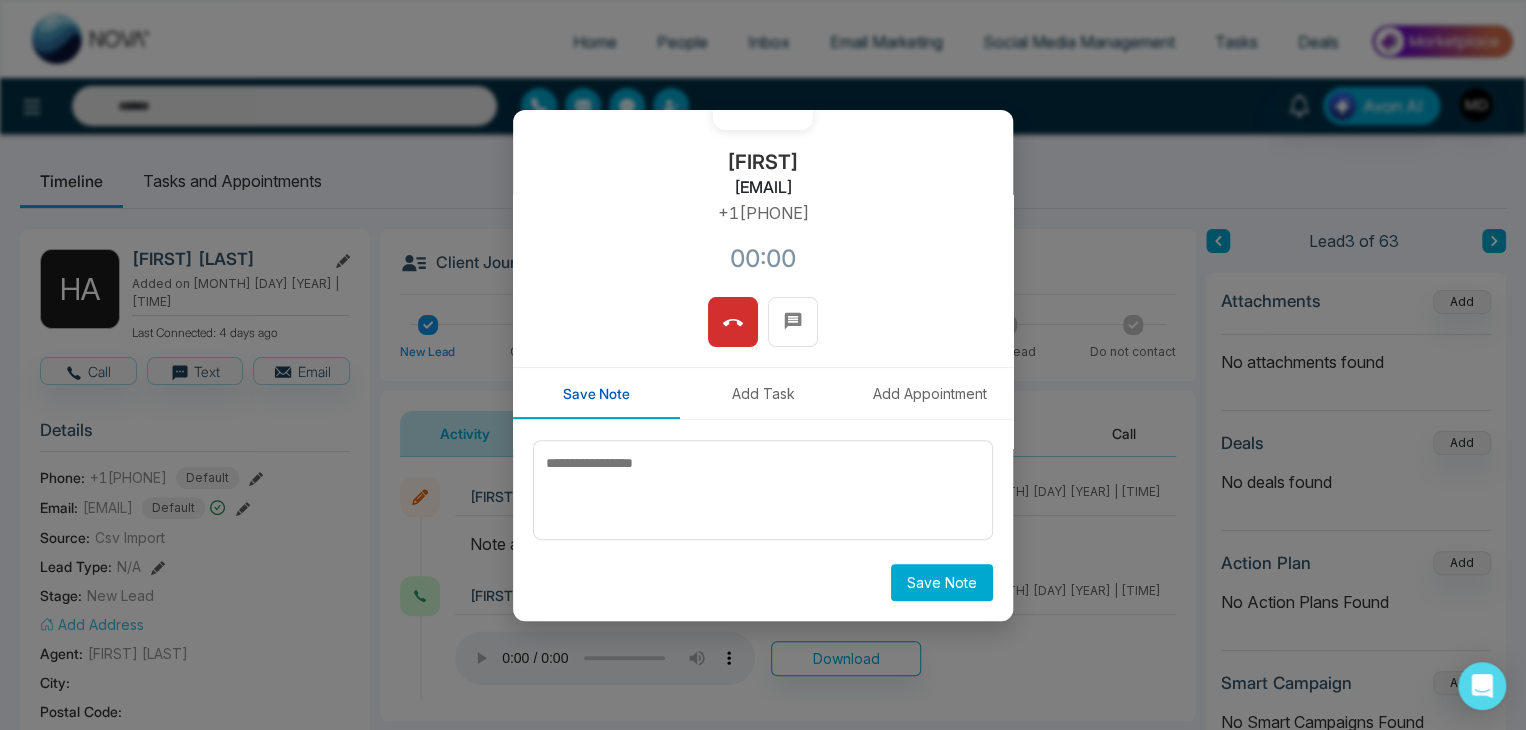 click on "H Husnain husnain@halirealty.com +16133270131 00:00" at bounding box center [763, 178] 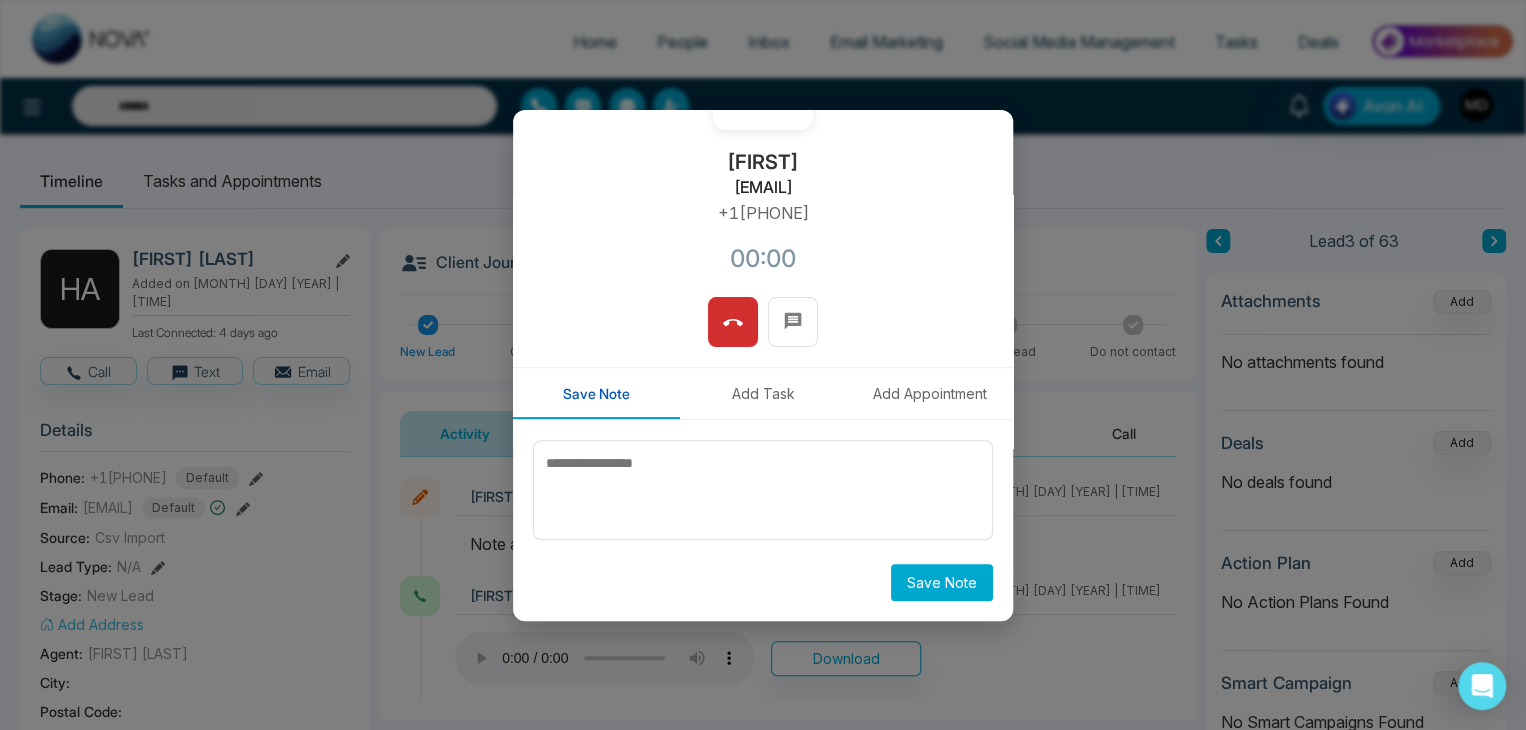 copy on "+16133270131" 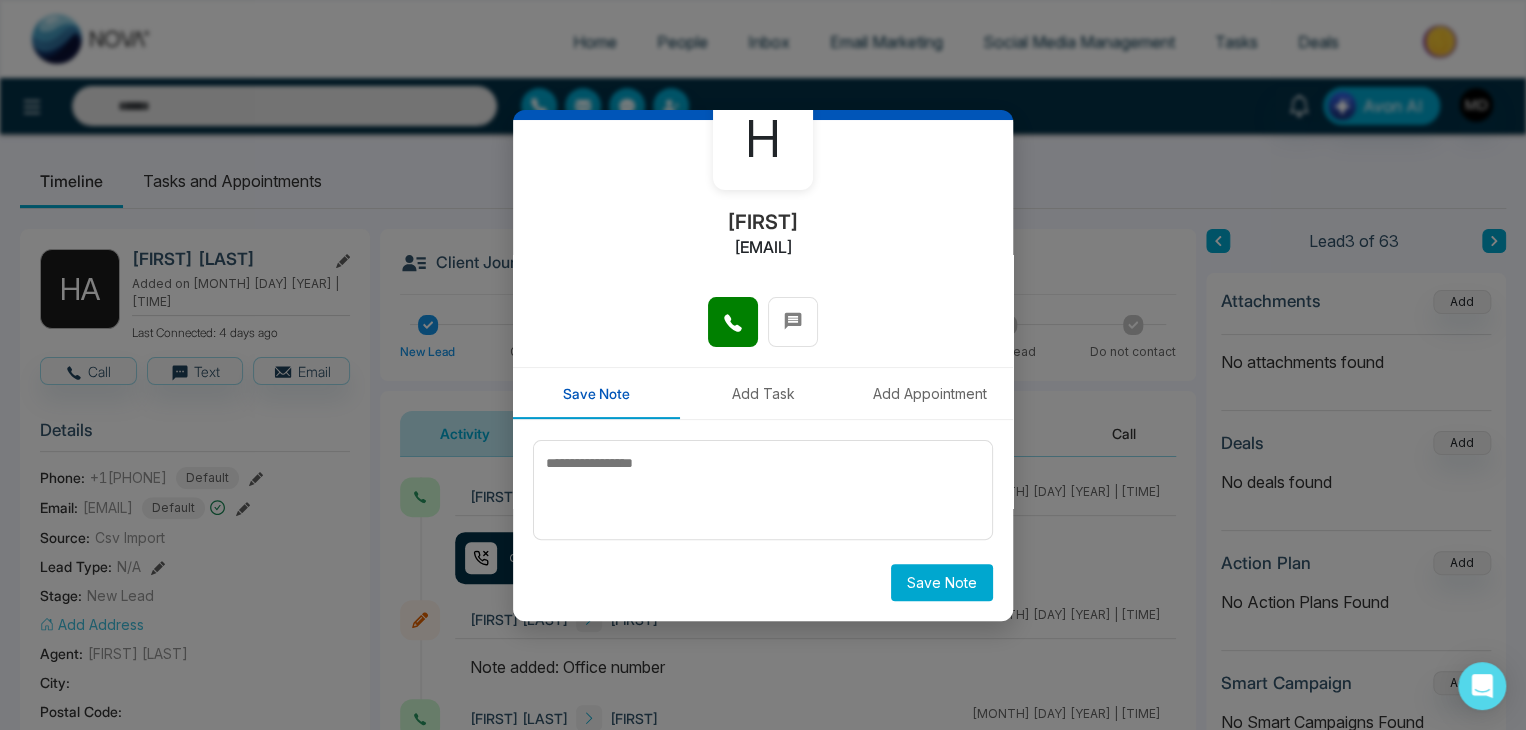 scroll, scrollTop: 110, scrollLeft: 0, axis: vertical 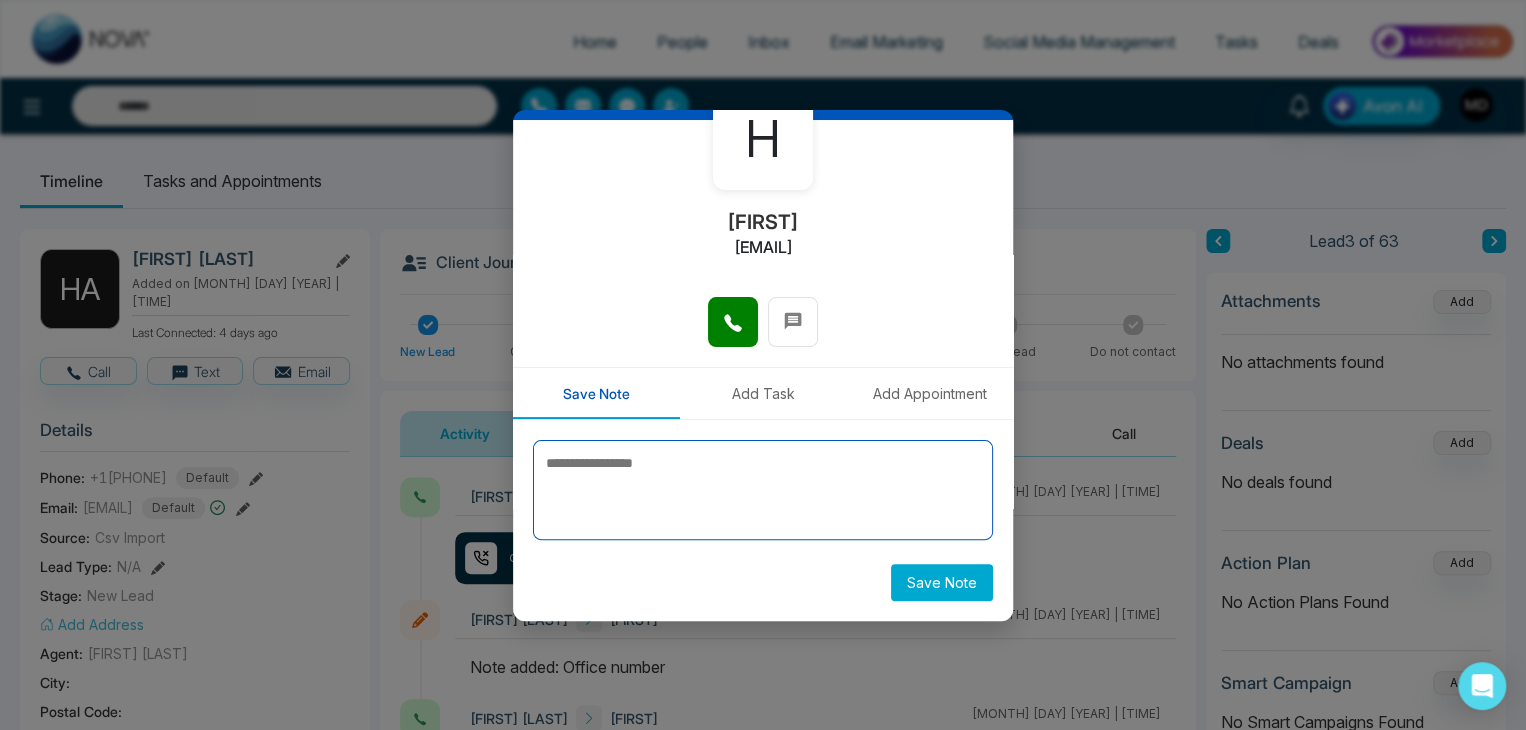 click at bounding box center [763, 490] 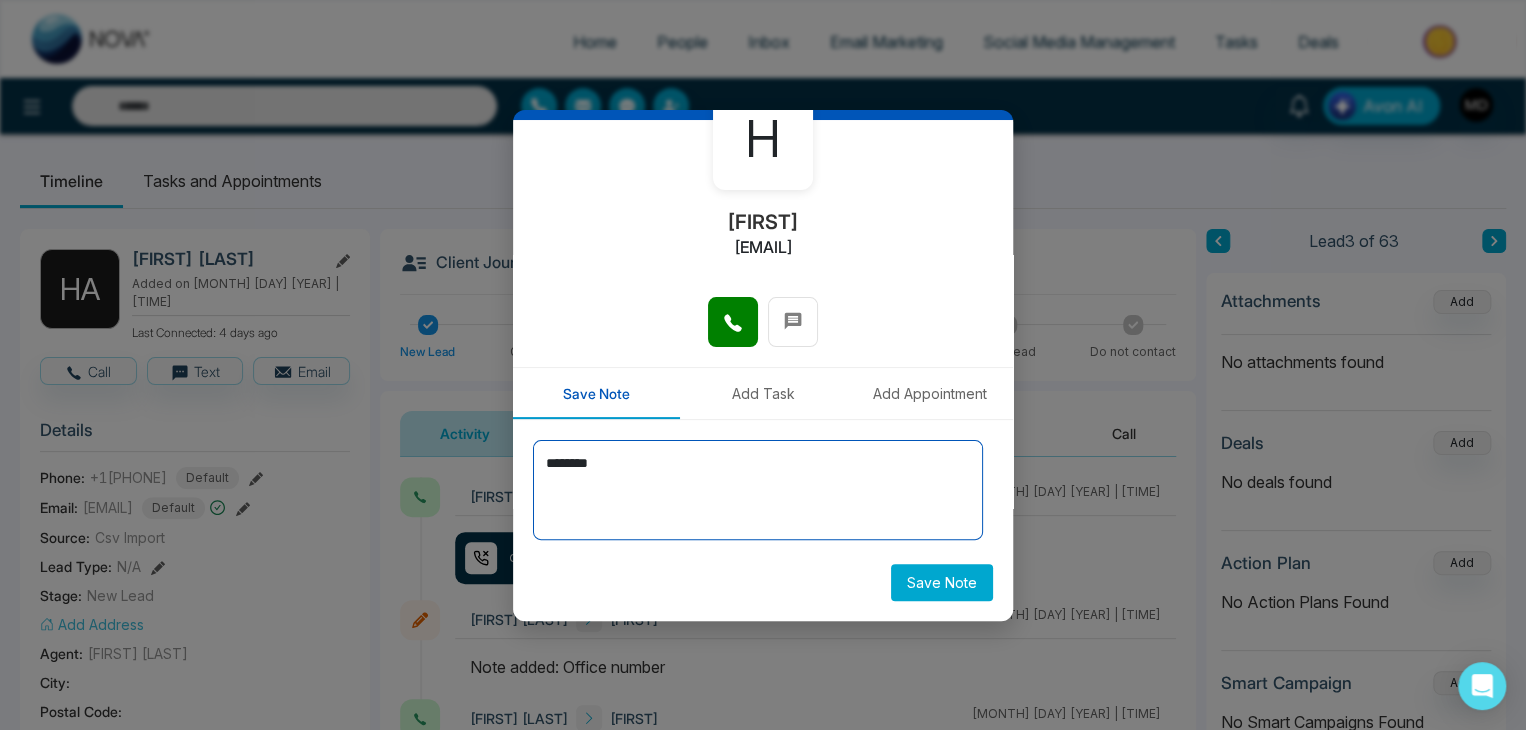 type on "********" 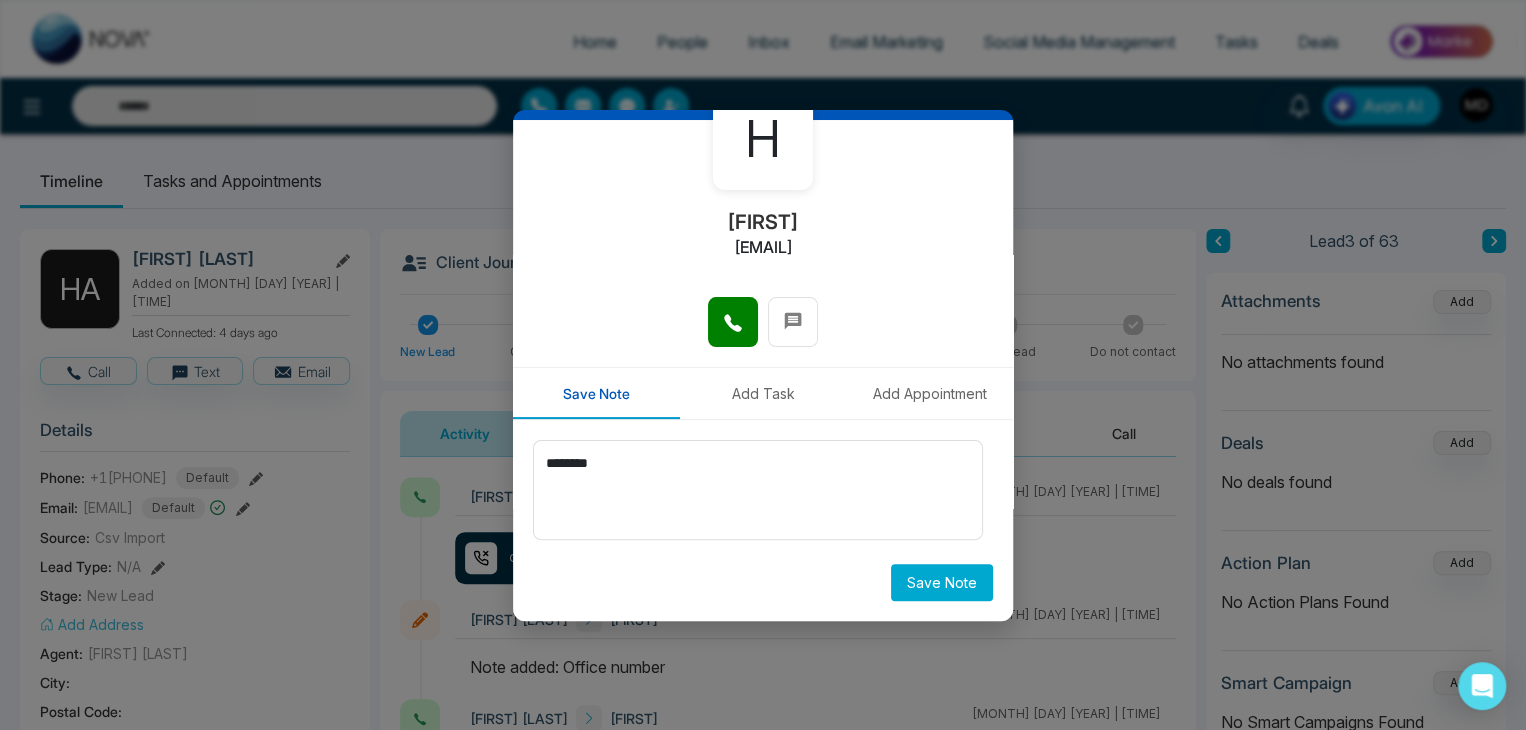 click on "Save Note" at bounding box center (942, 582) 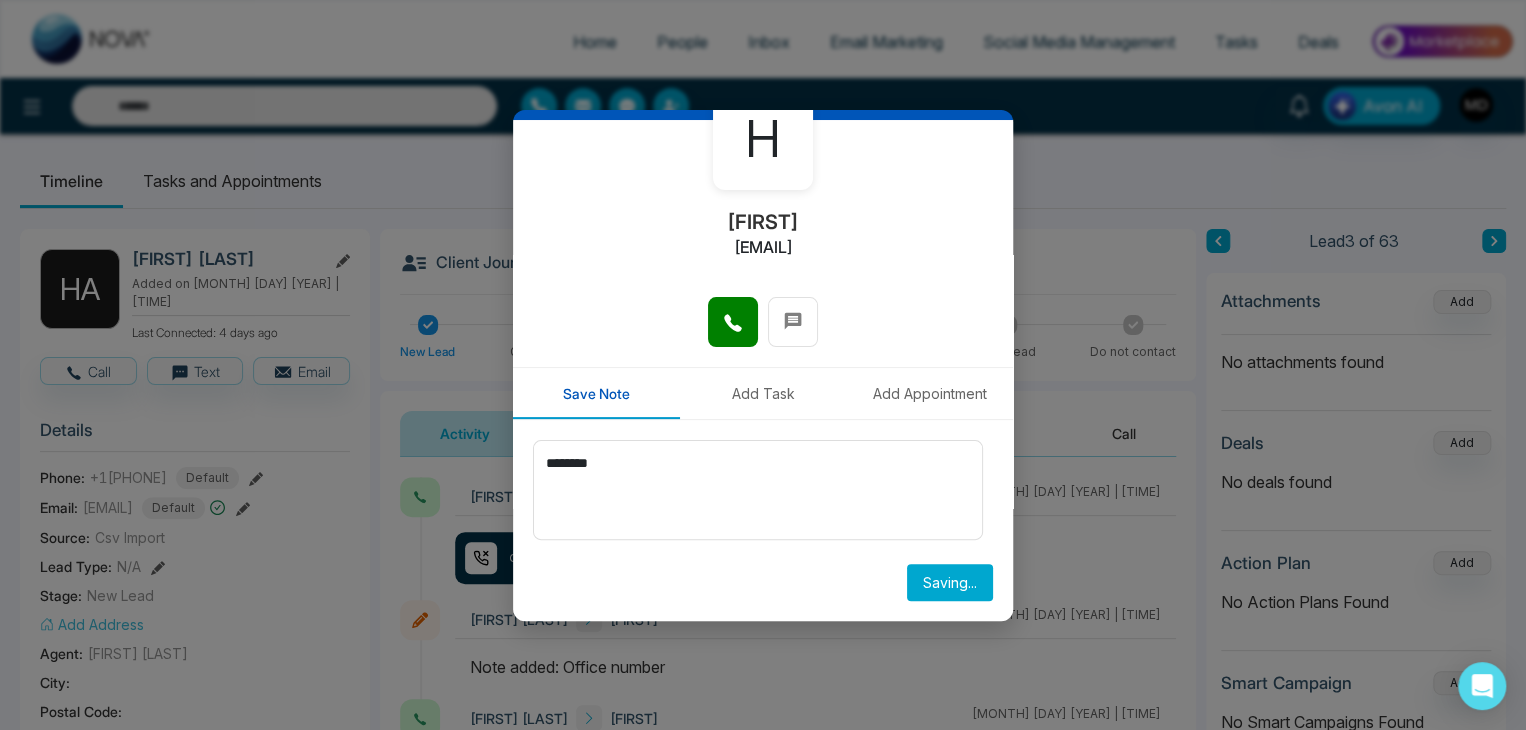 type 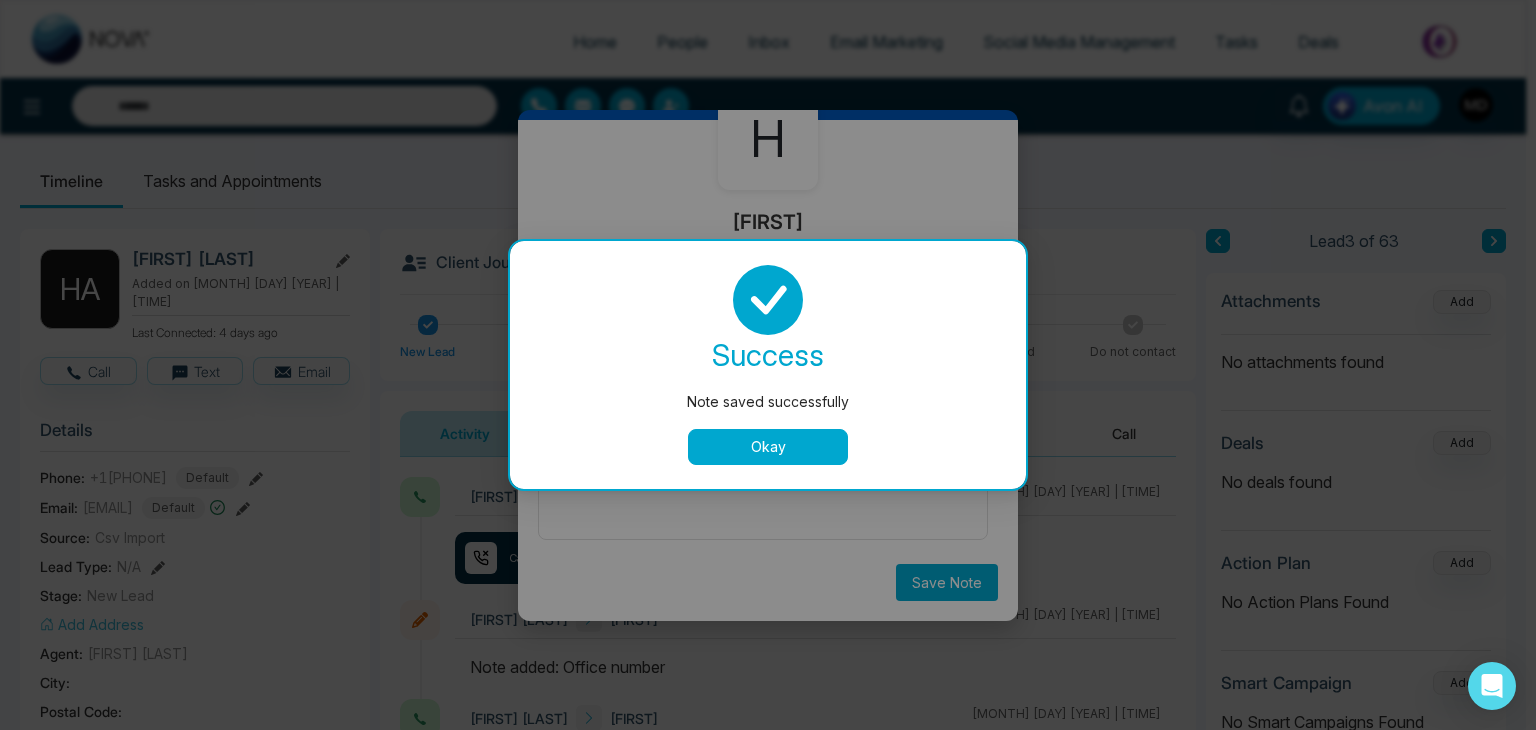 click on "Okay" at bounding box center [768, 447] 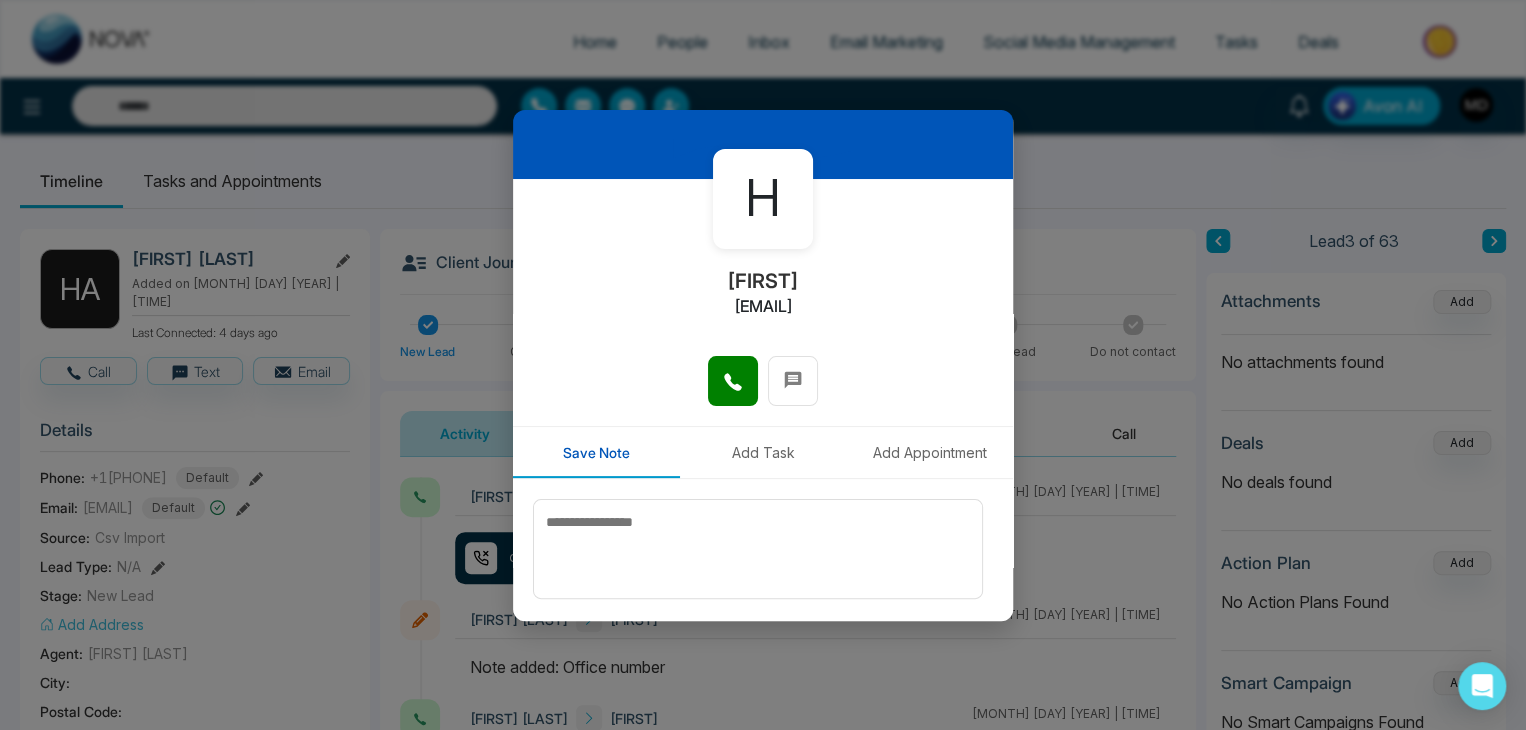 scroll, scrollTop: 0, scrollLeft: 0, axis: both 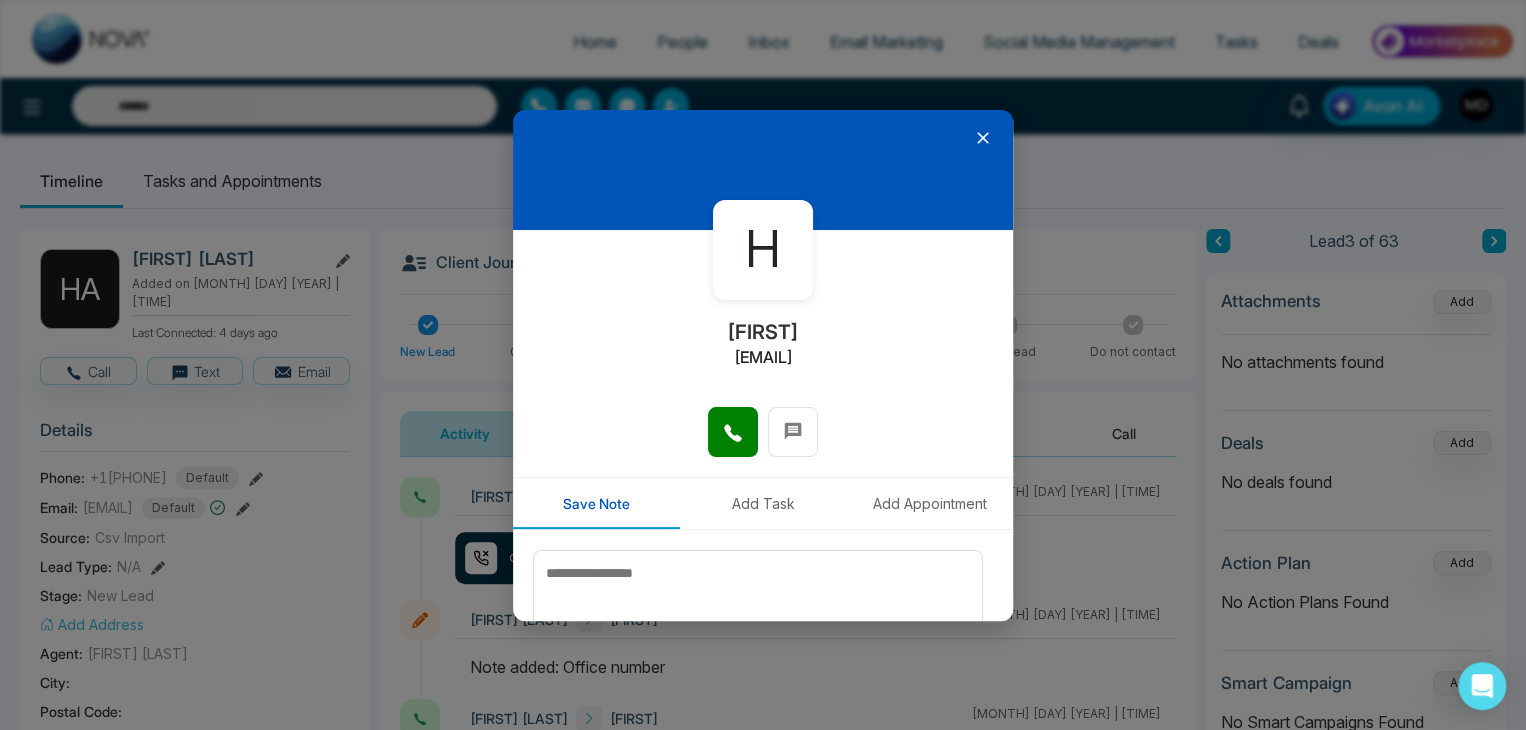 click 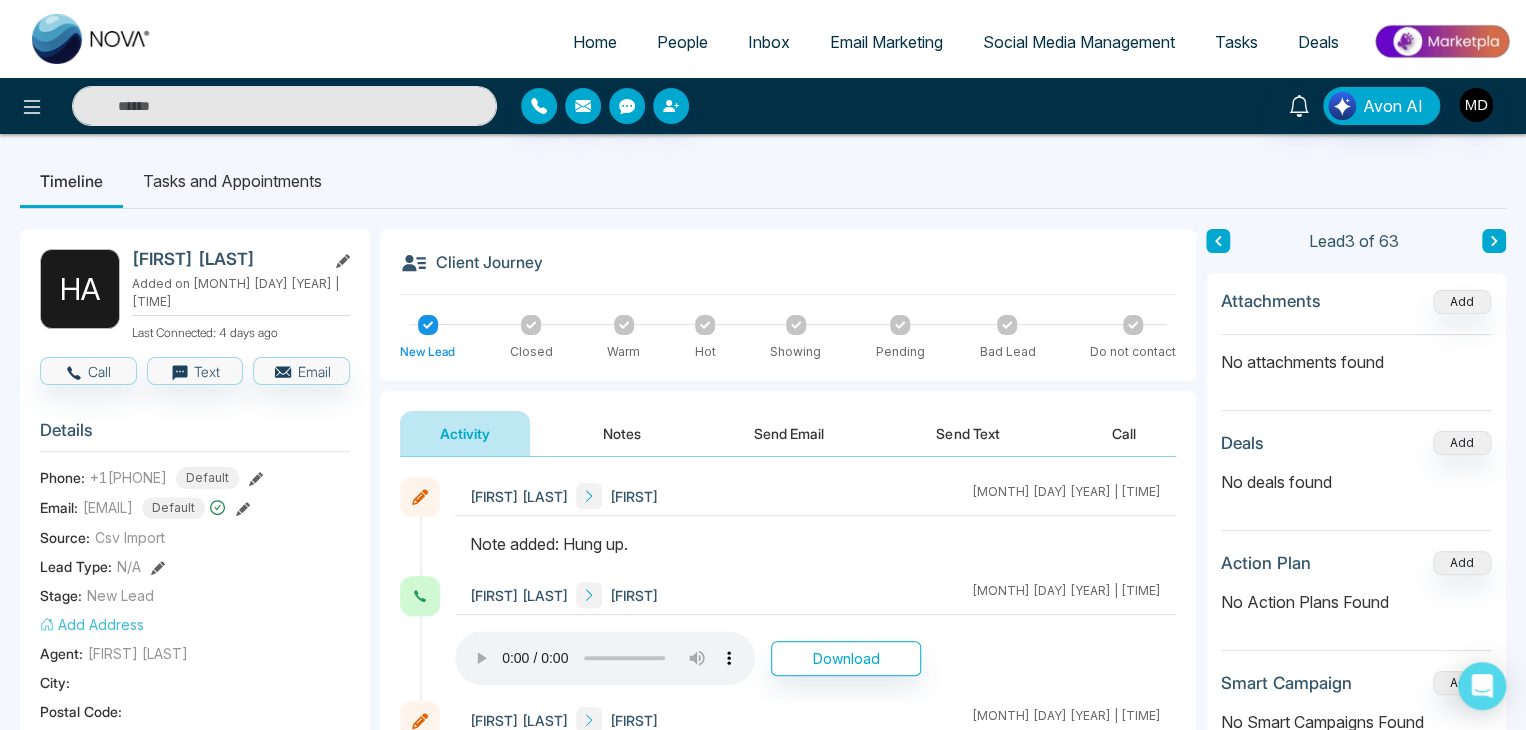 click at bounding box center [1494, 241] 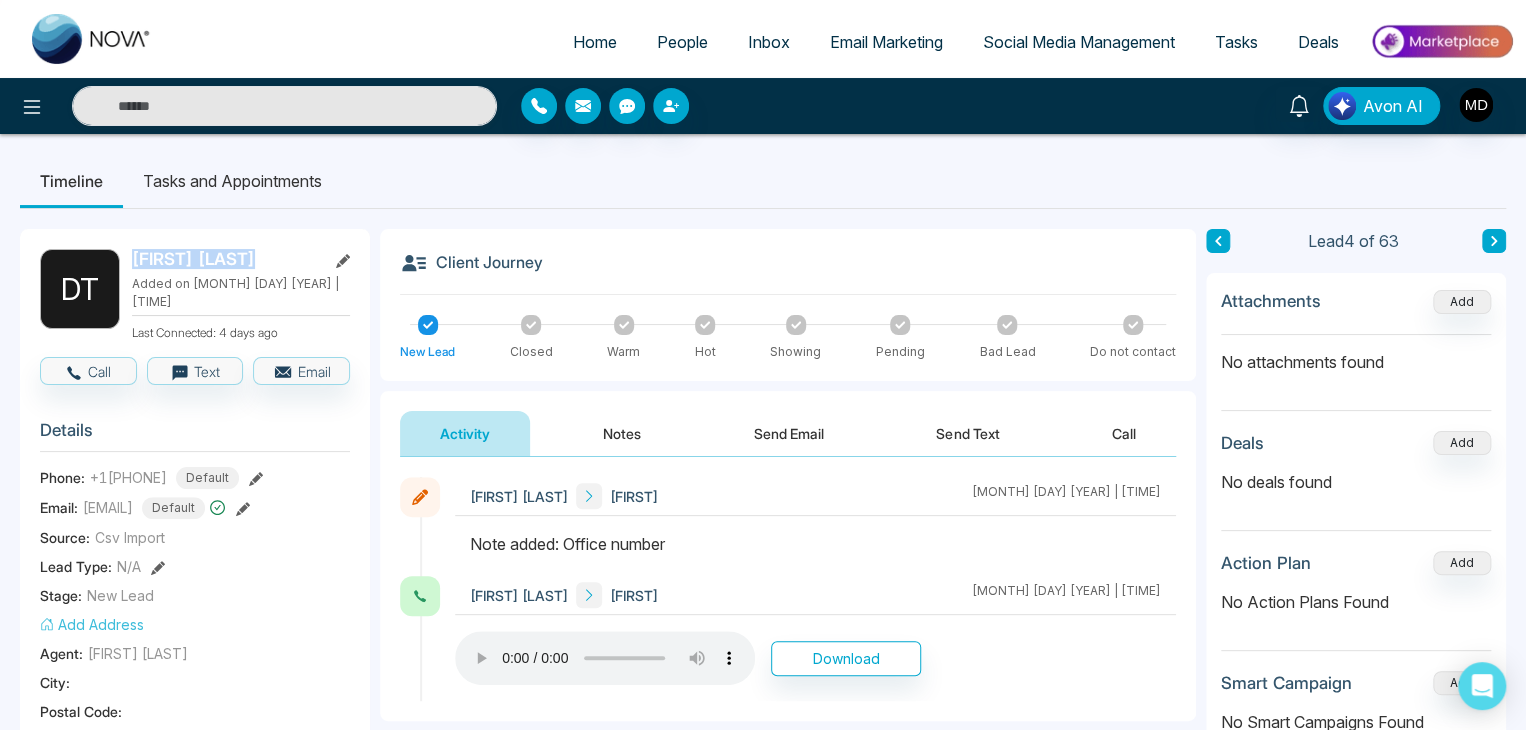 drag, startPoint x: 277, startPoint y: 259, endPoint x: 122, endPoint y: 260, distance: 155.00322 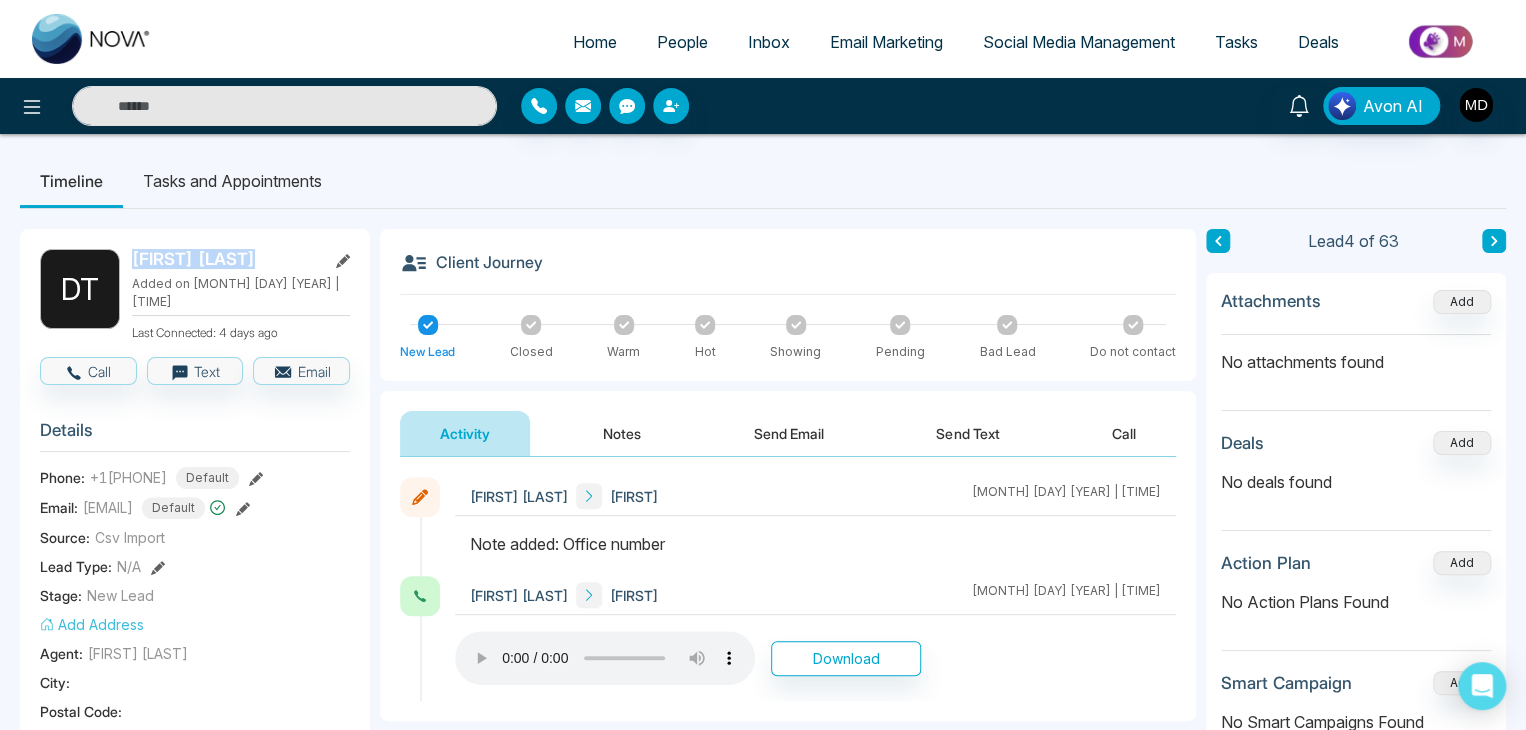 click on "D T Donna Thompson Added on   August 1 2025 | 8:41 PM Last Connected:   4 days ago" at bounding box center [195, 295] 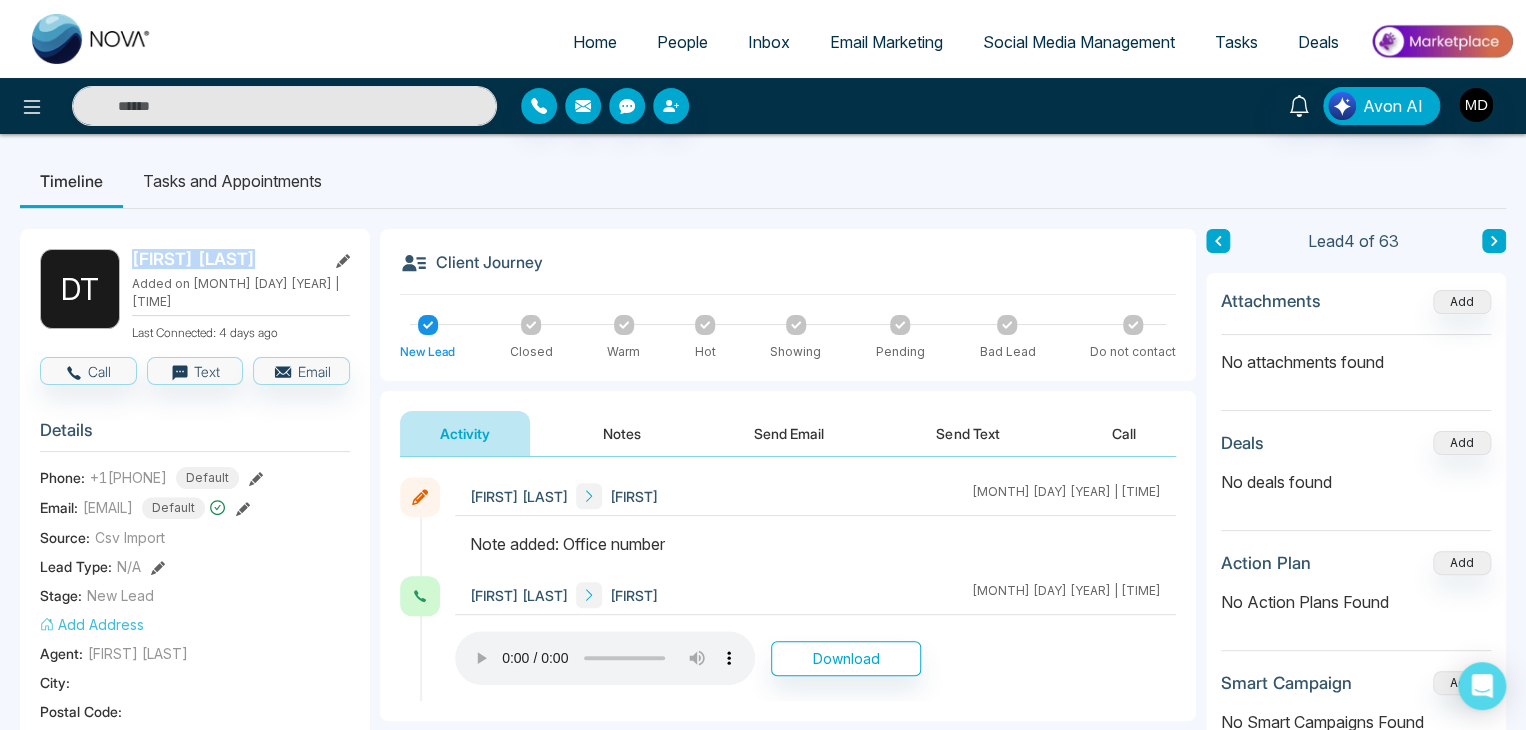 click 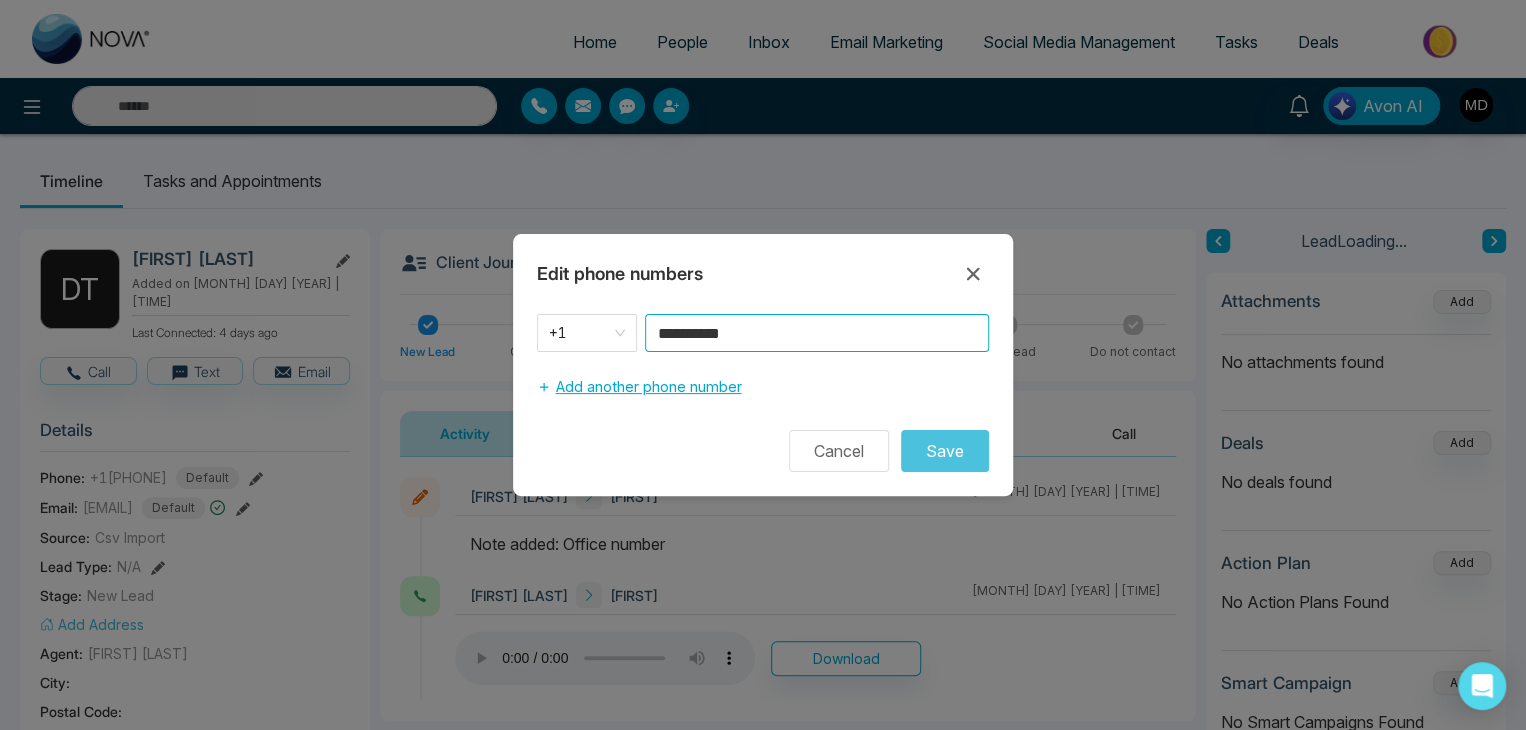 drag, startPoint x: 668, startPoint y: 357, endPoint x: 603, endPoint y: 381, distance: 69.289246 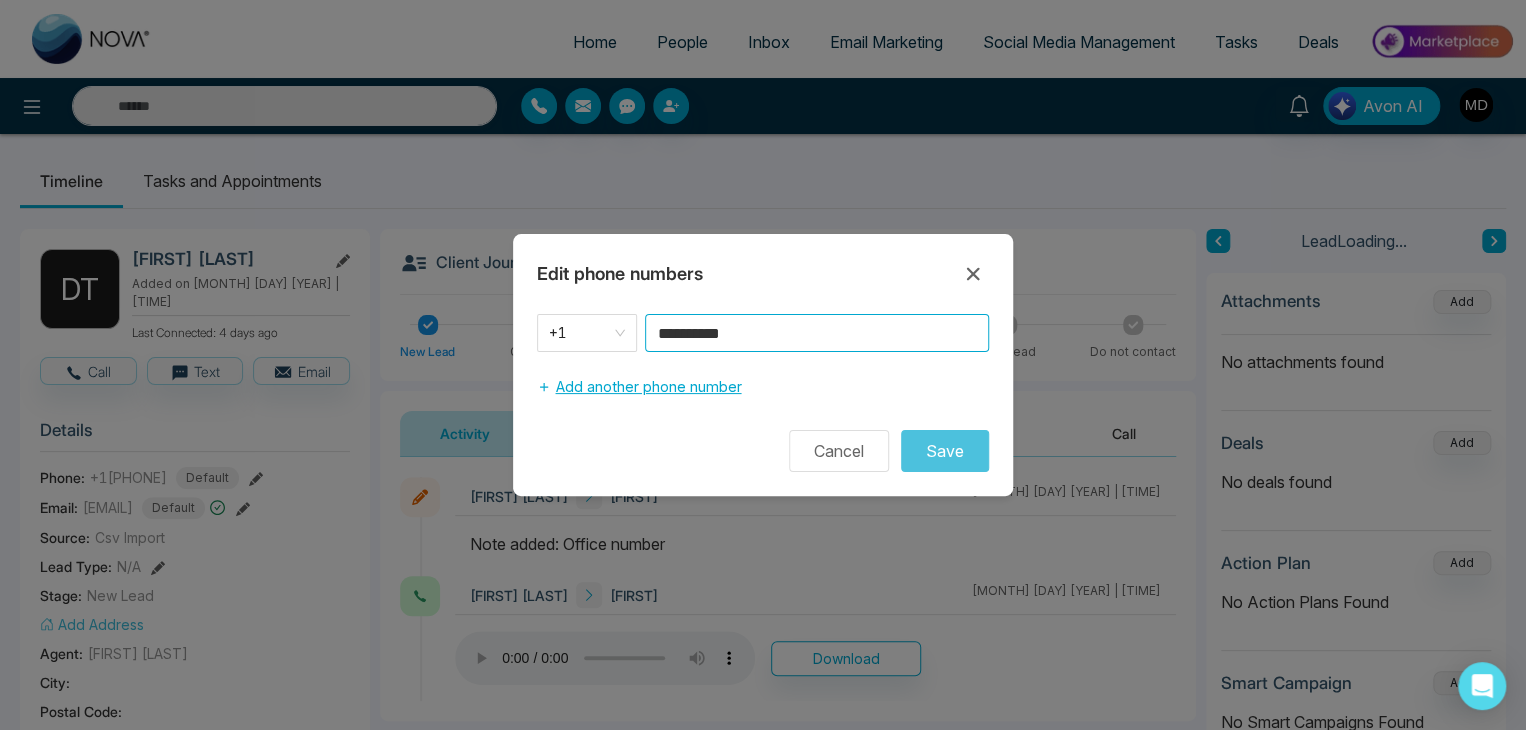 click on "**********" at bounding box center (763, 360) 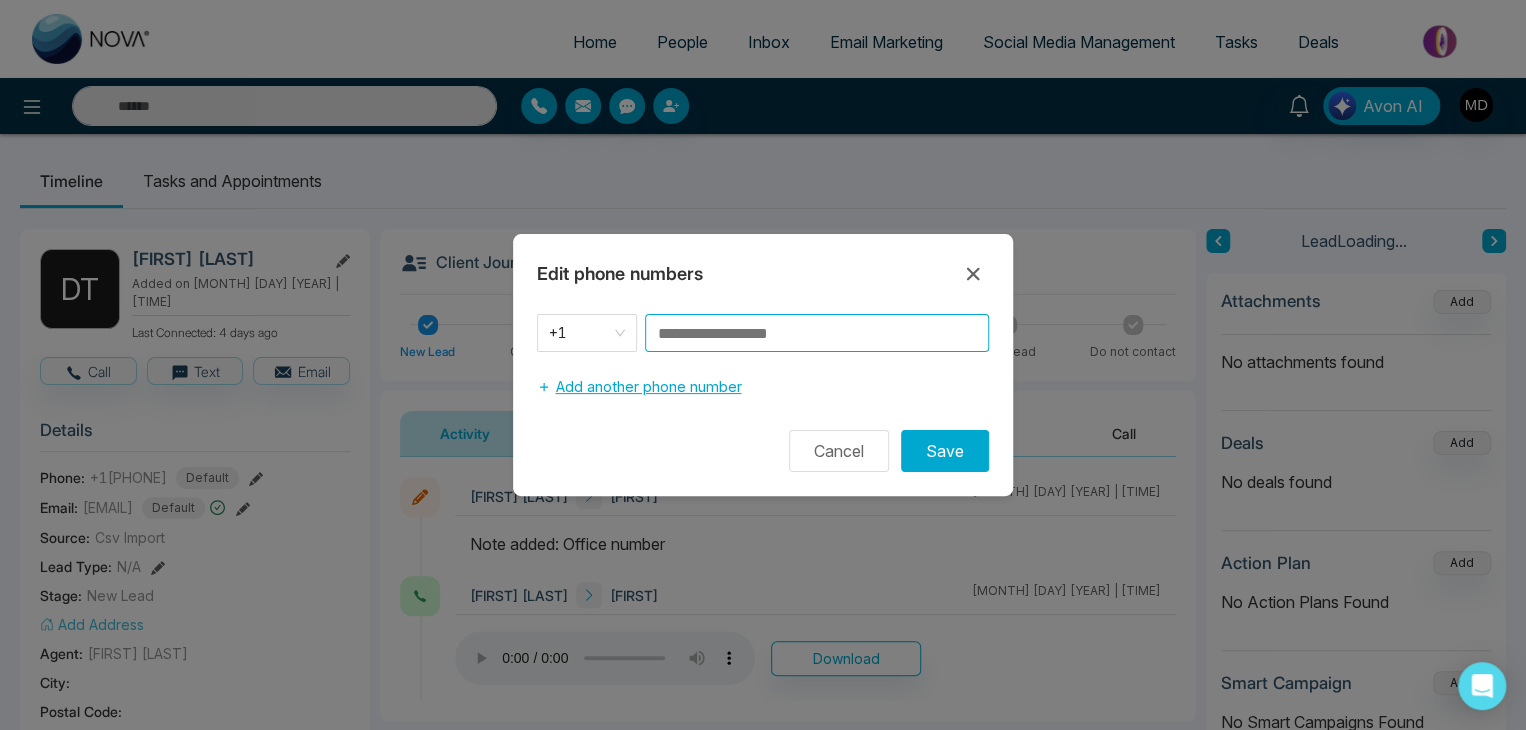 paste on "**********" 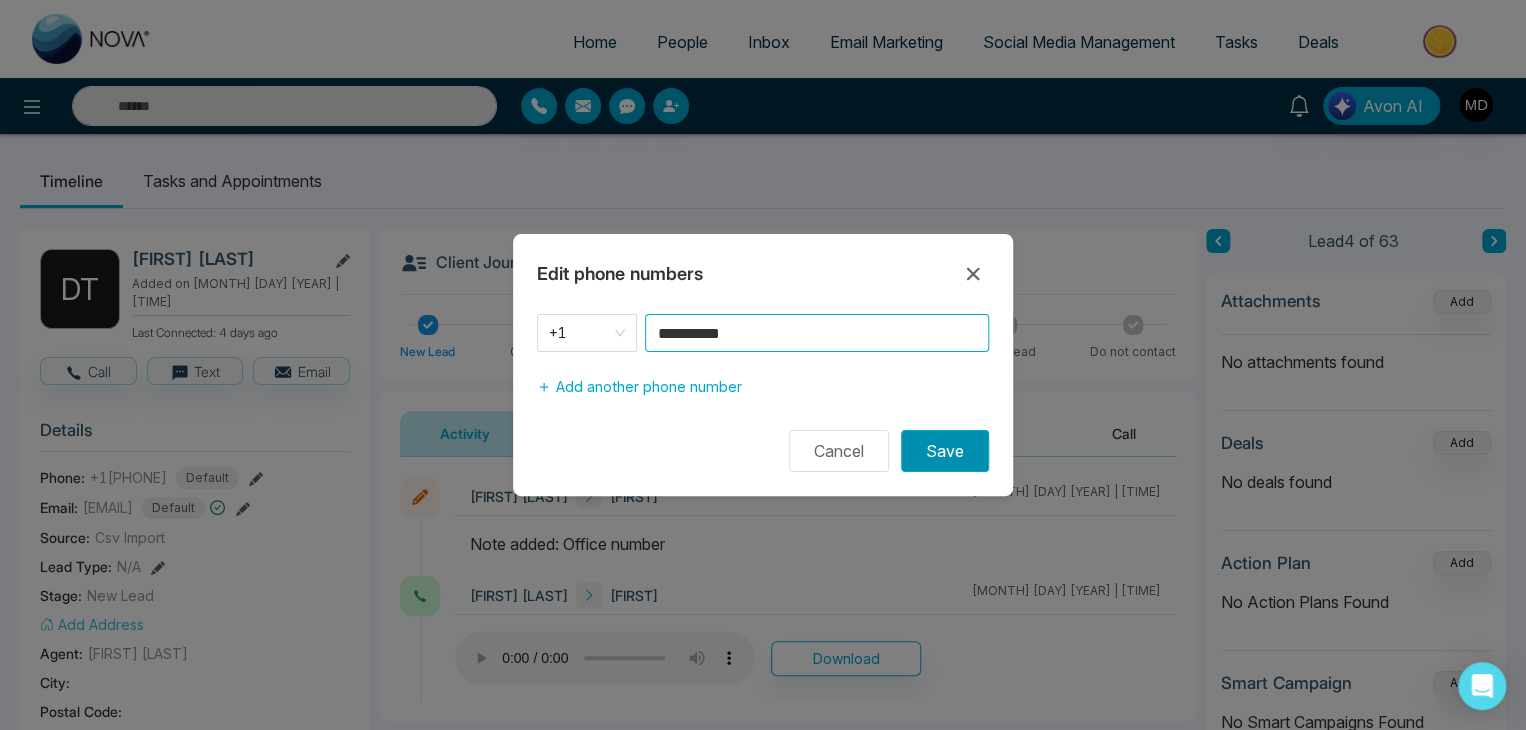 type on "**********" 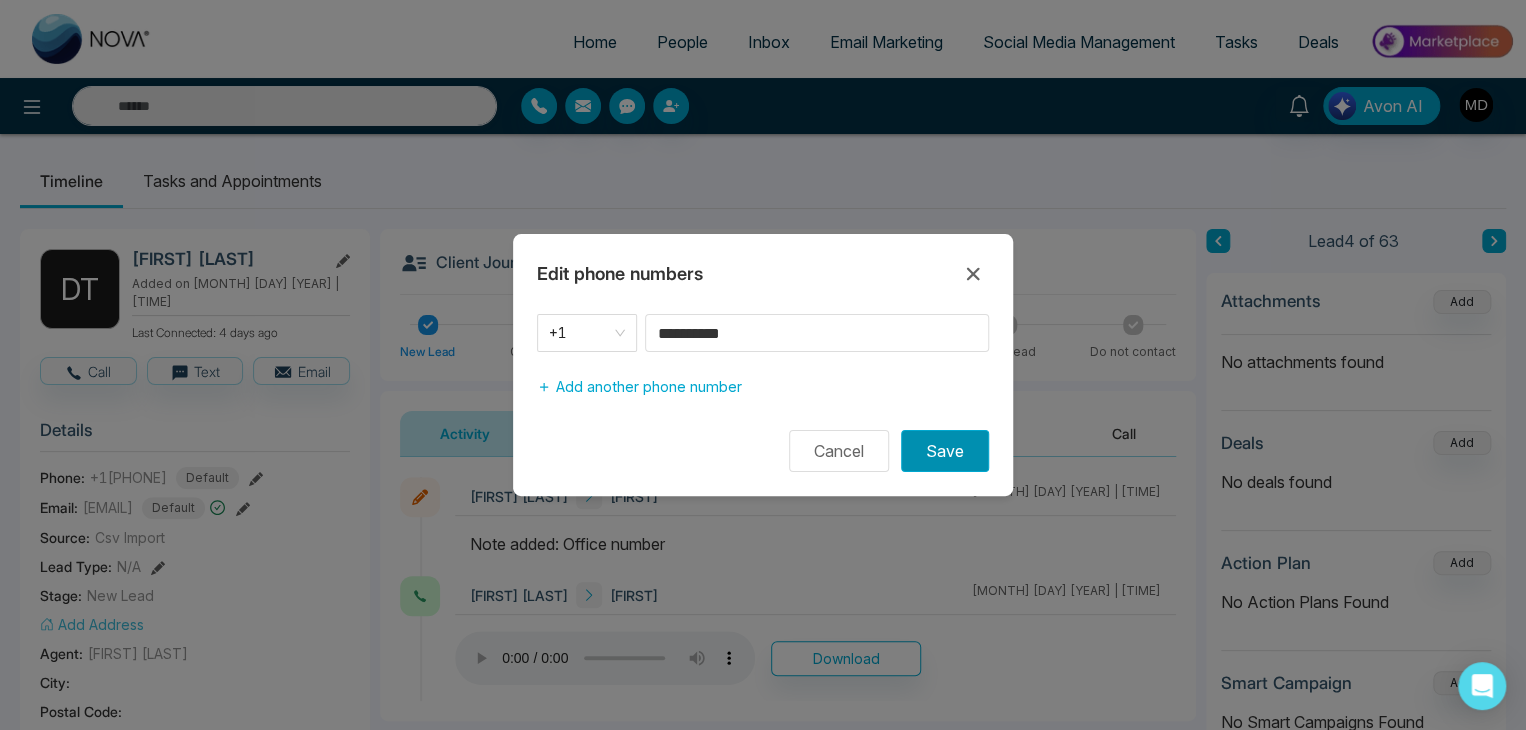 click on "Save" at bounding box center (945, 451) 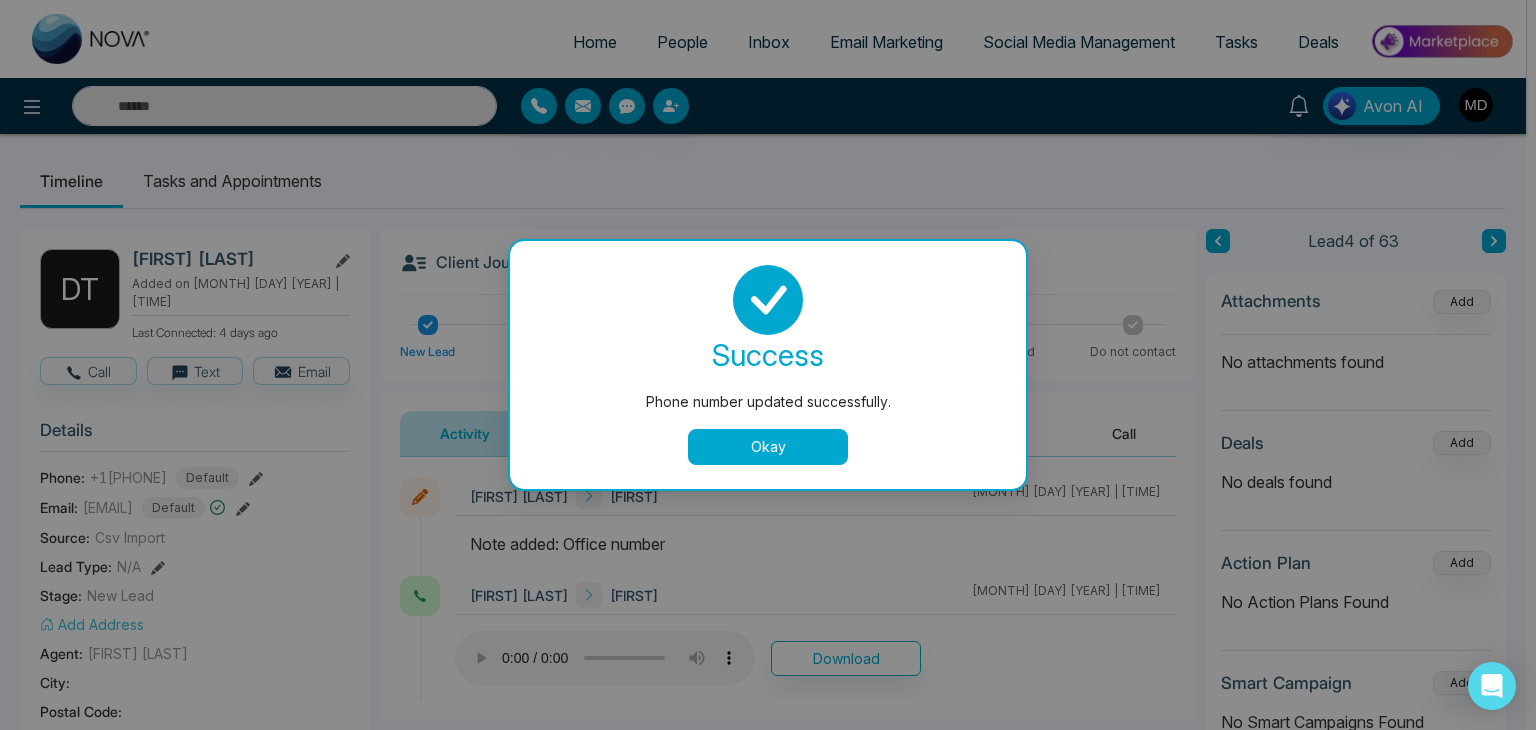 click on "Okay" at bounding box center [768, 447] 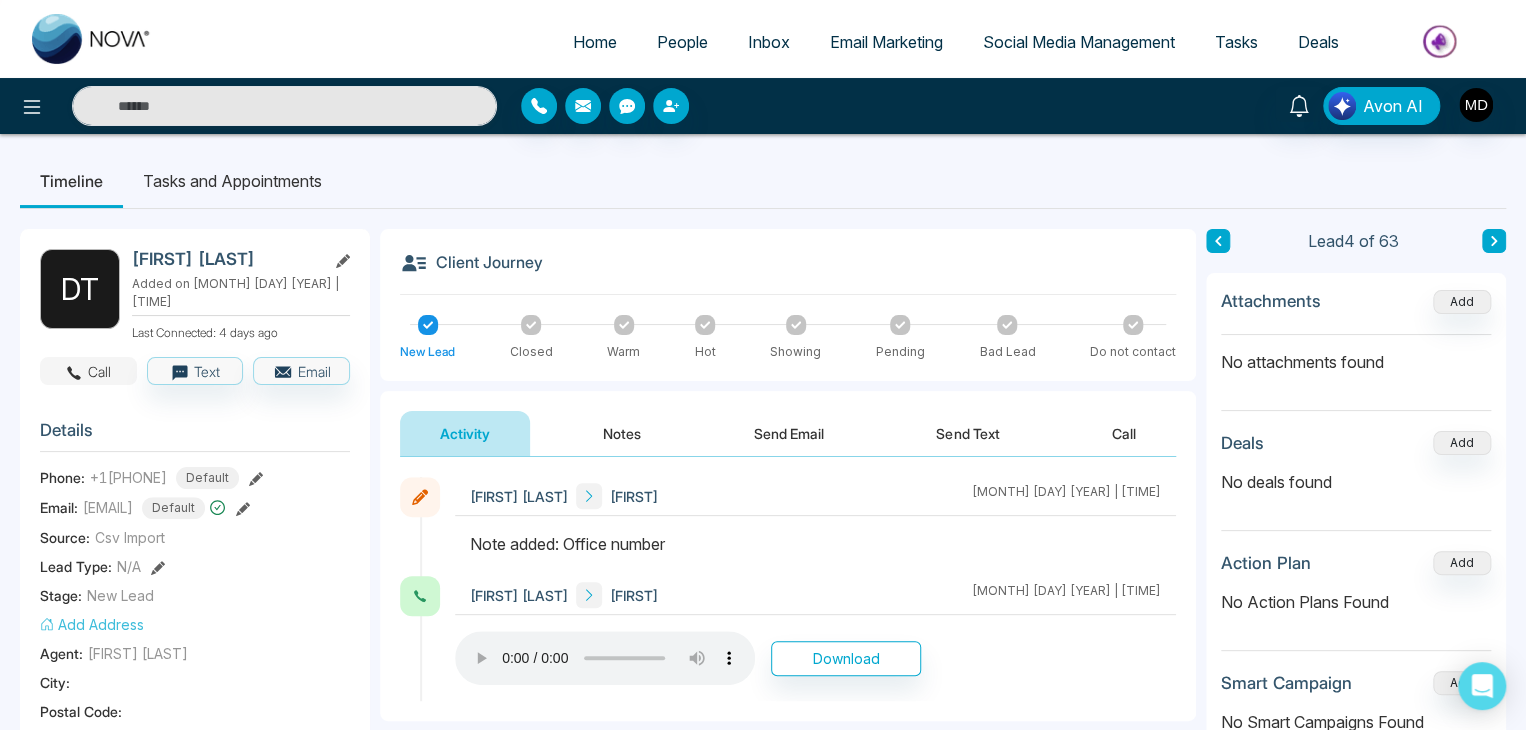 click on "Call" at bounding box center (88, 371) 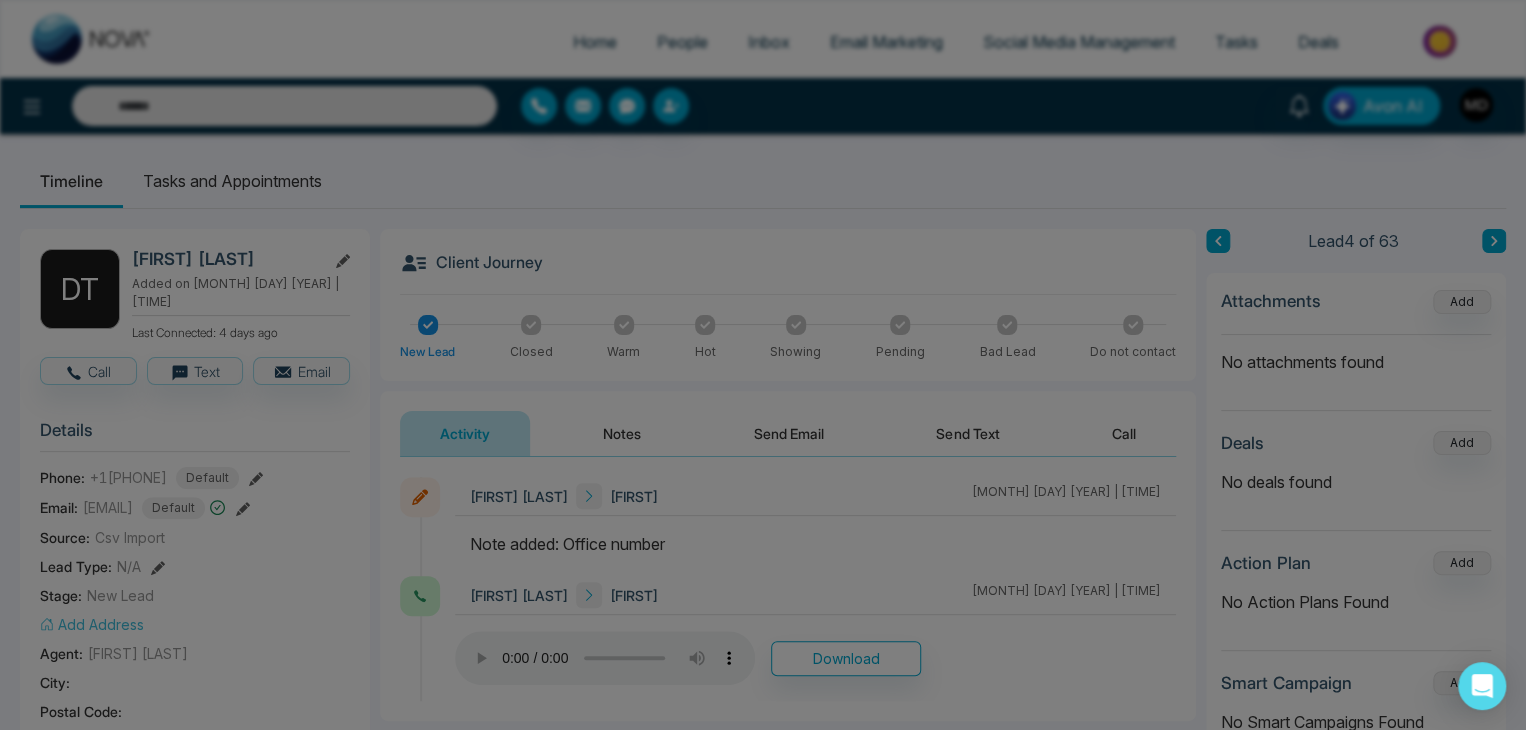 click 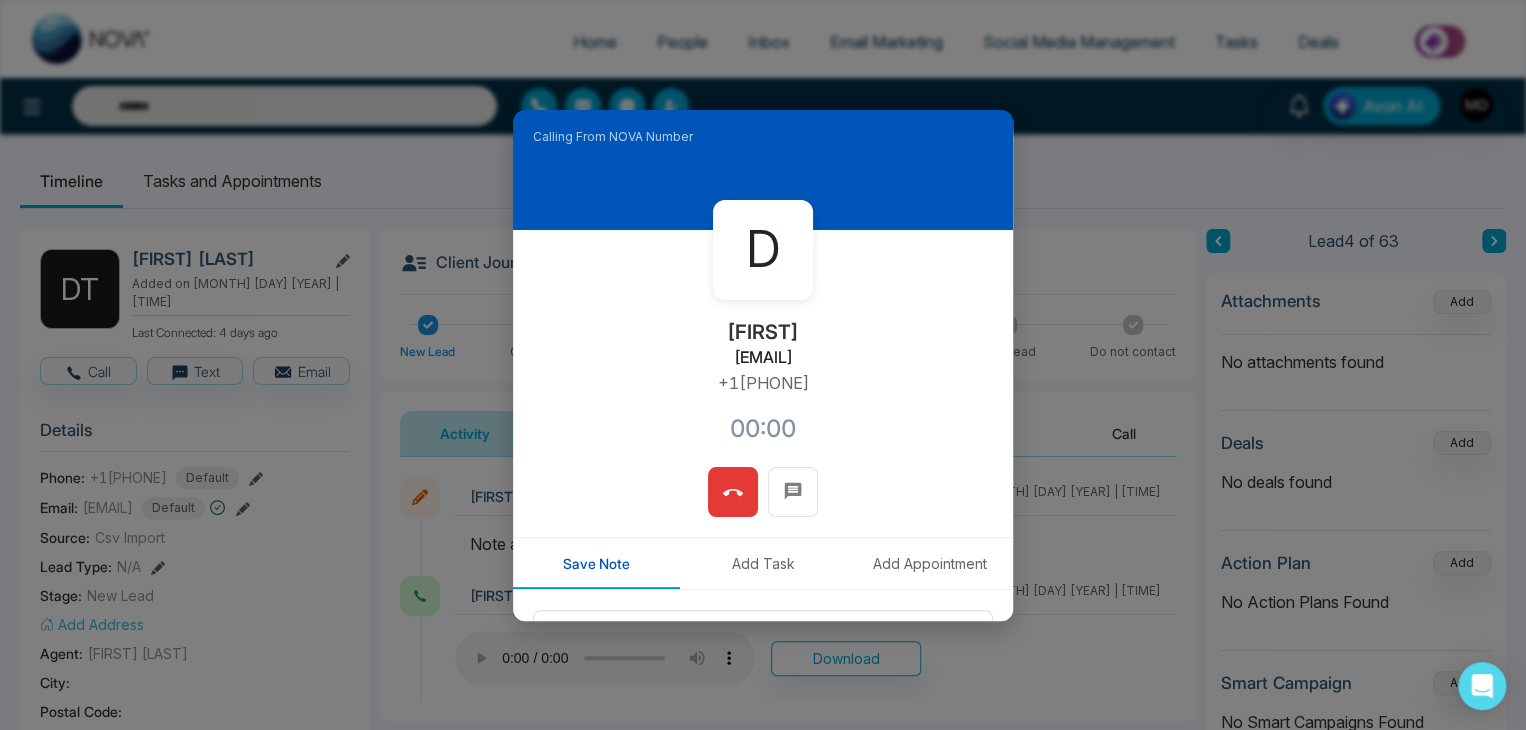 drag, startPoint x: 825, startPoint y: 386, endPoint x: 689, endPoint y: 405, distance: 137.32079 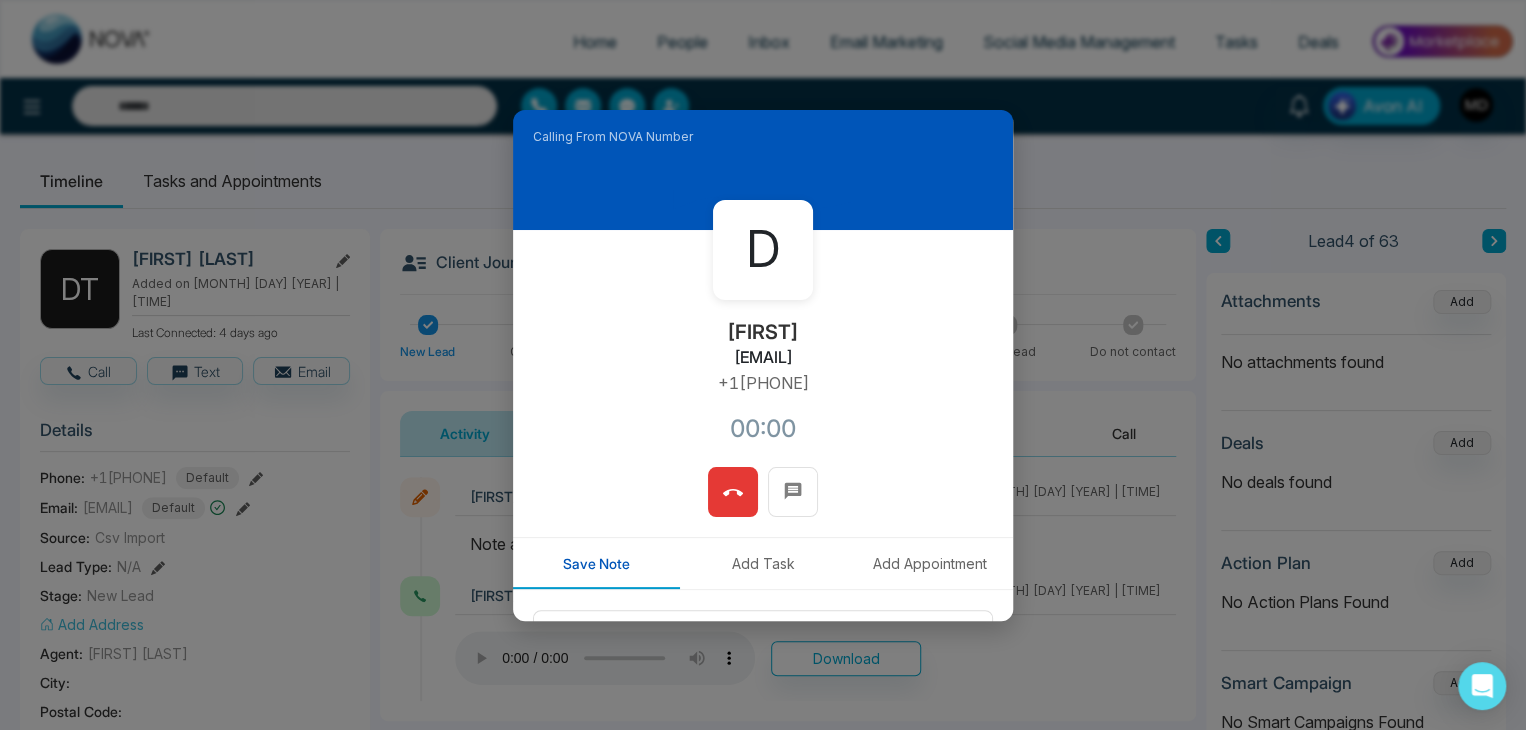 click on "D Donna donna.thom@rogers.com +15064515684 00:00" at bounding box center (763, 348) 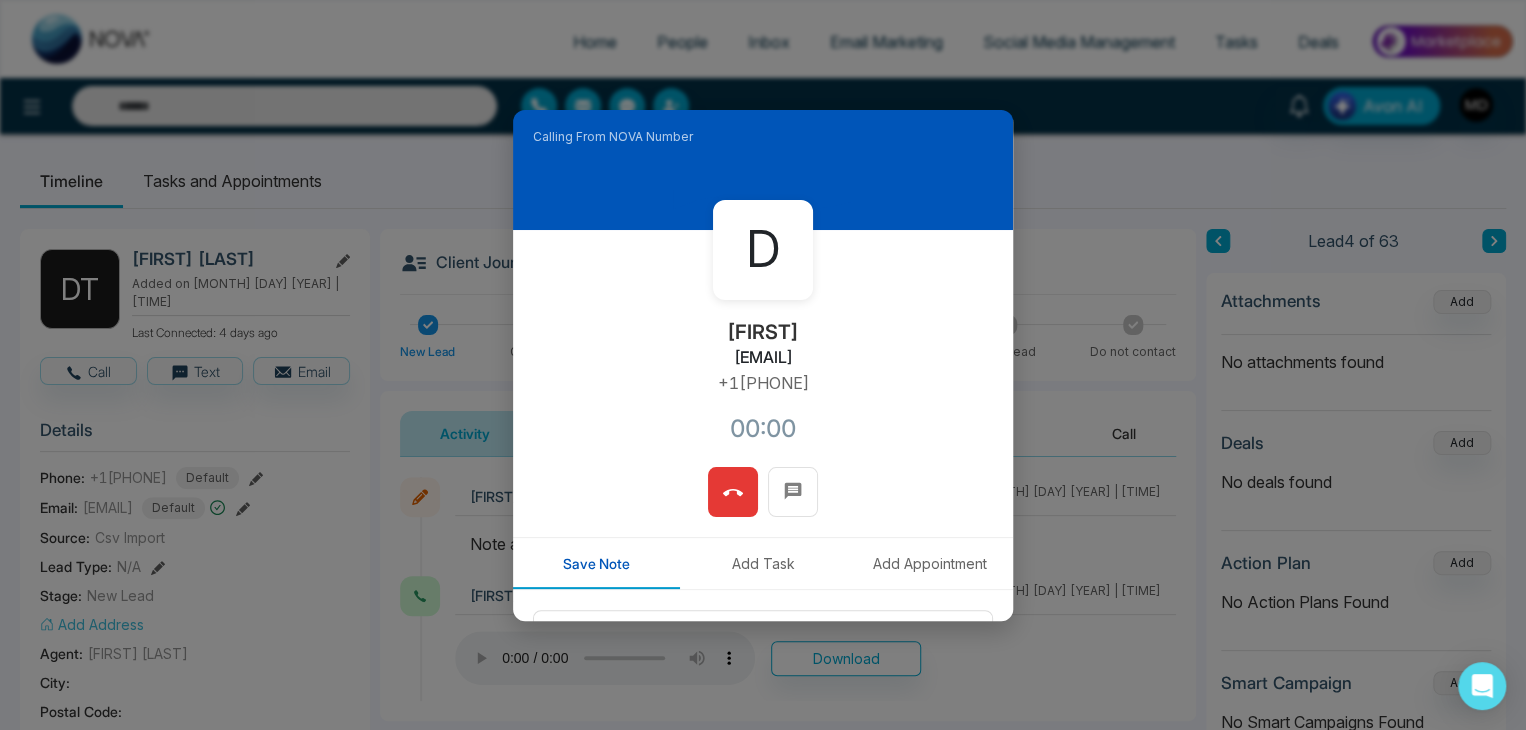 copy on "+15064515684" 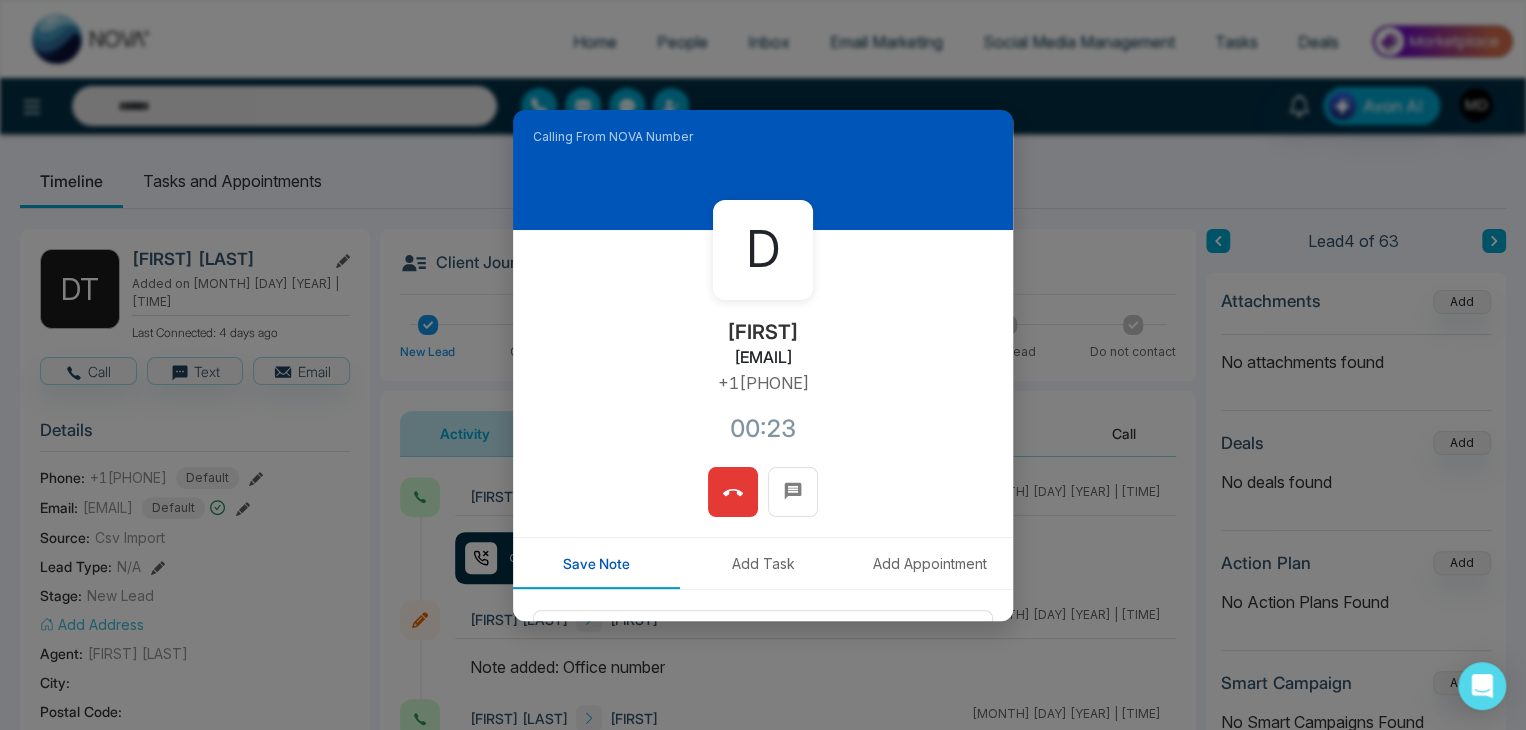 click 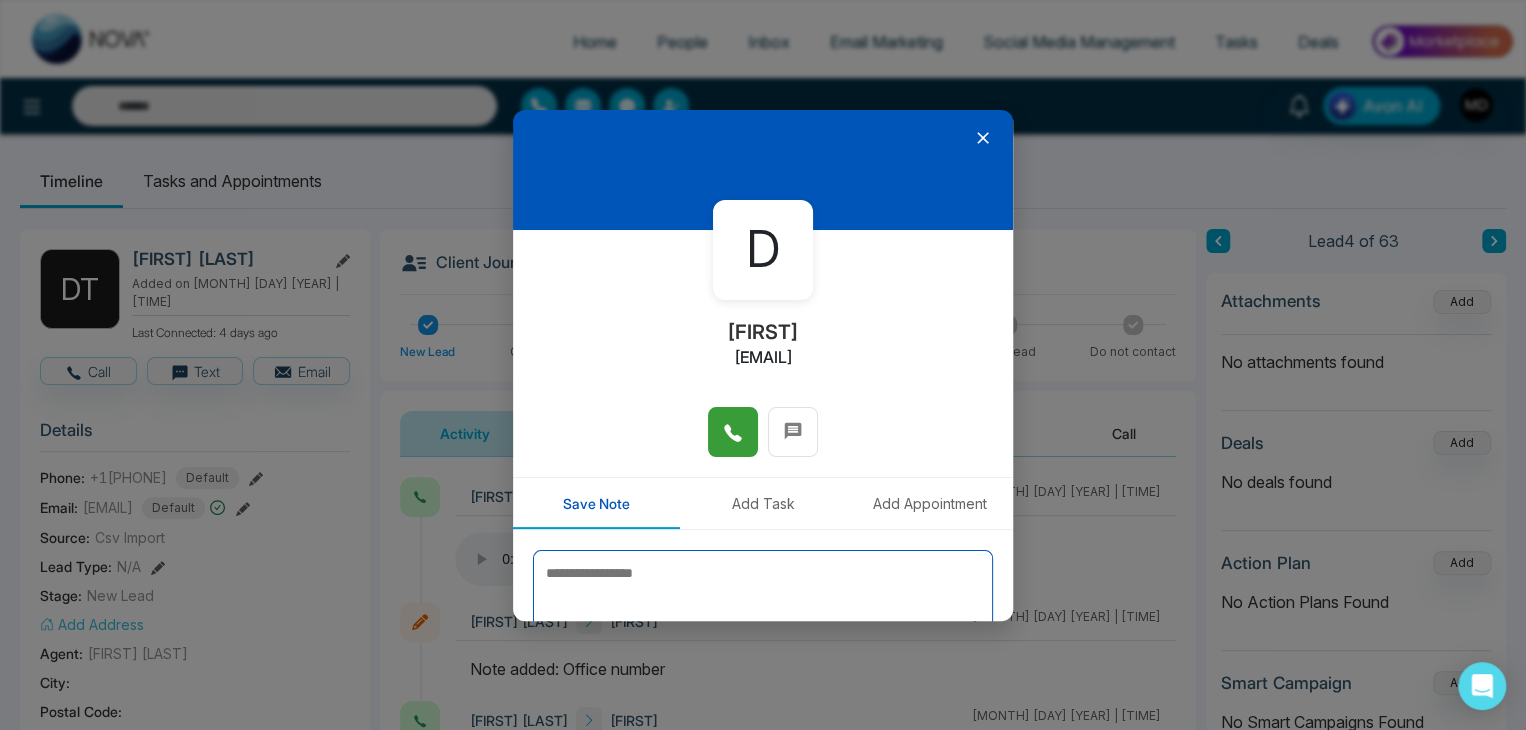 click at bounding box center [763, 600] 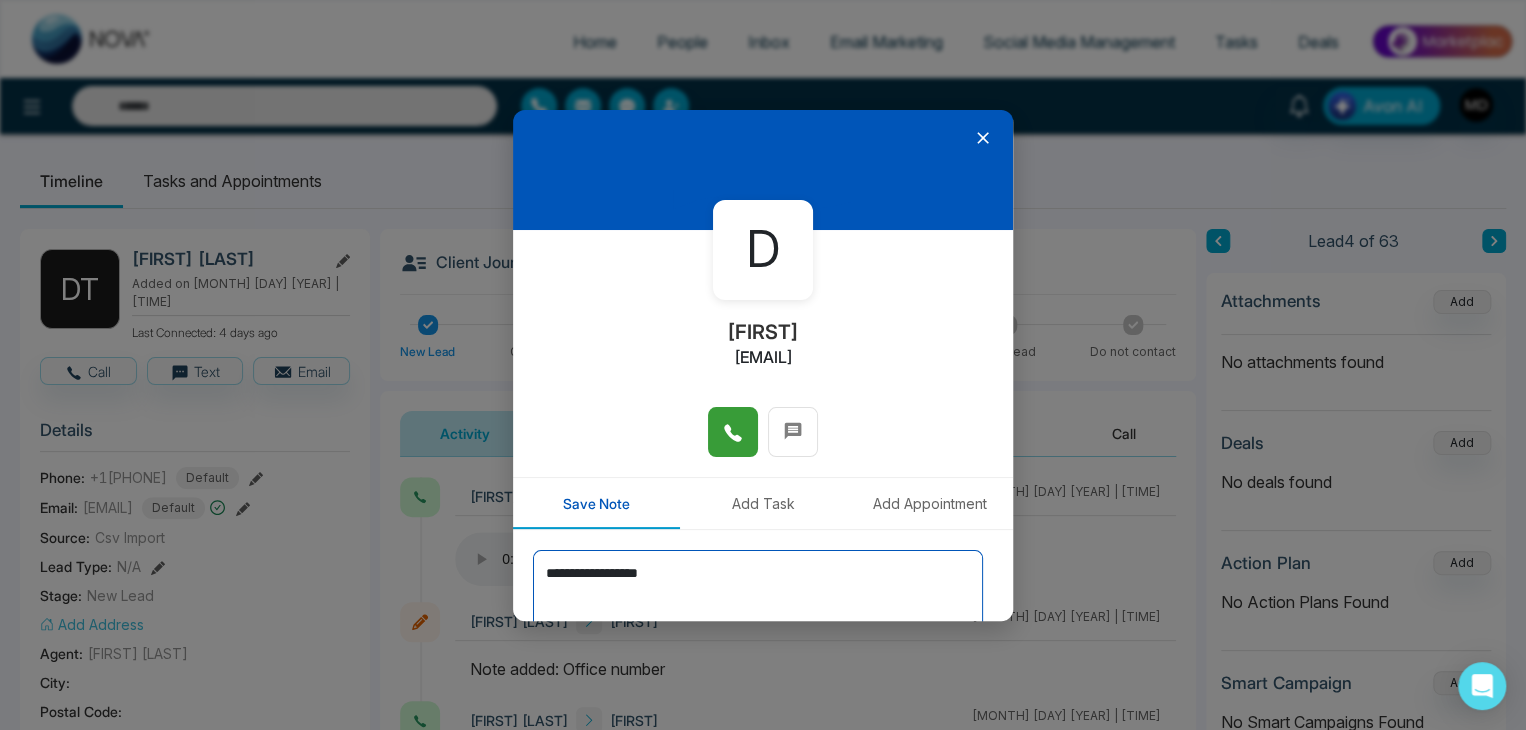 scroll, scrollTop: 110, scrollLeft: 0, axis: vertical 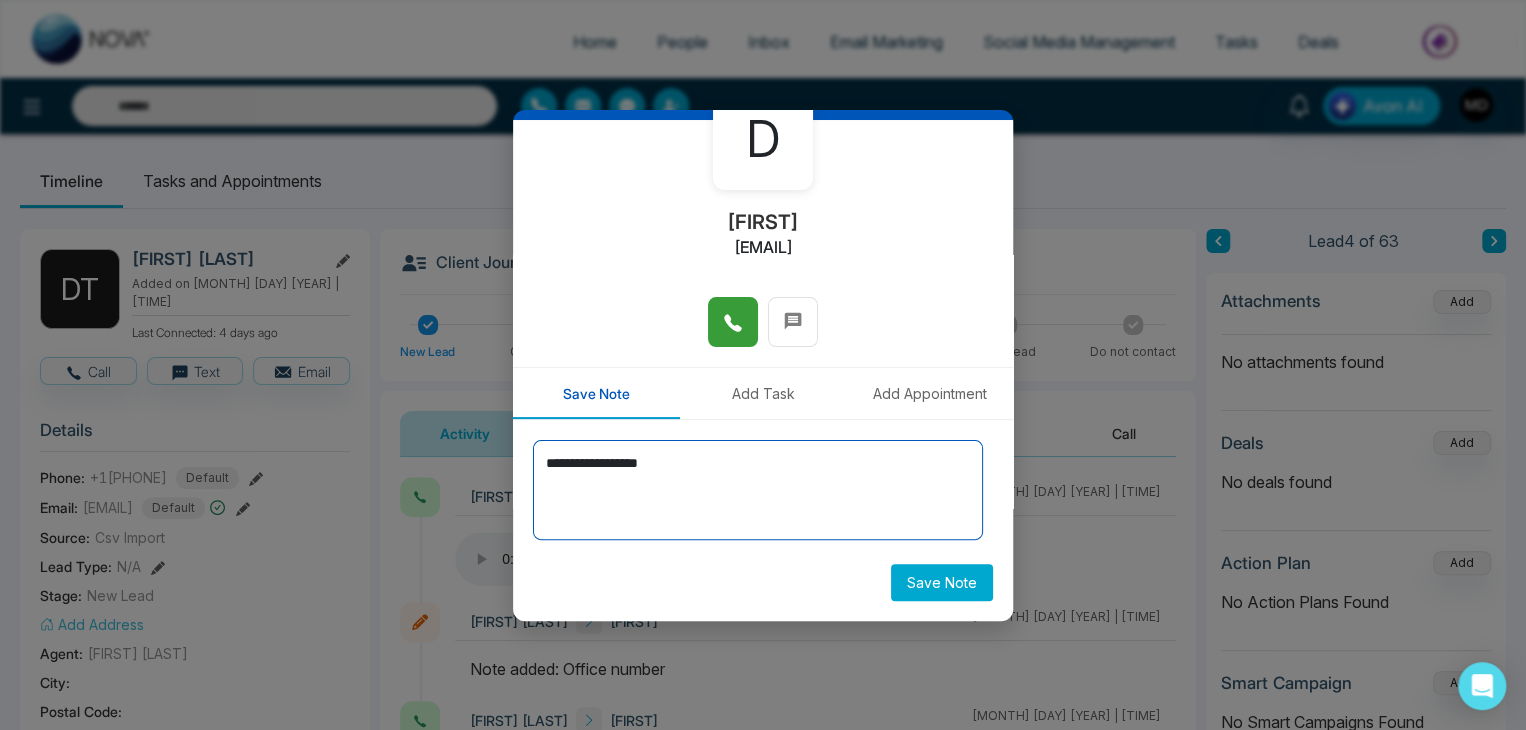 type on "**********" 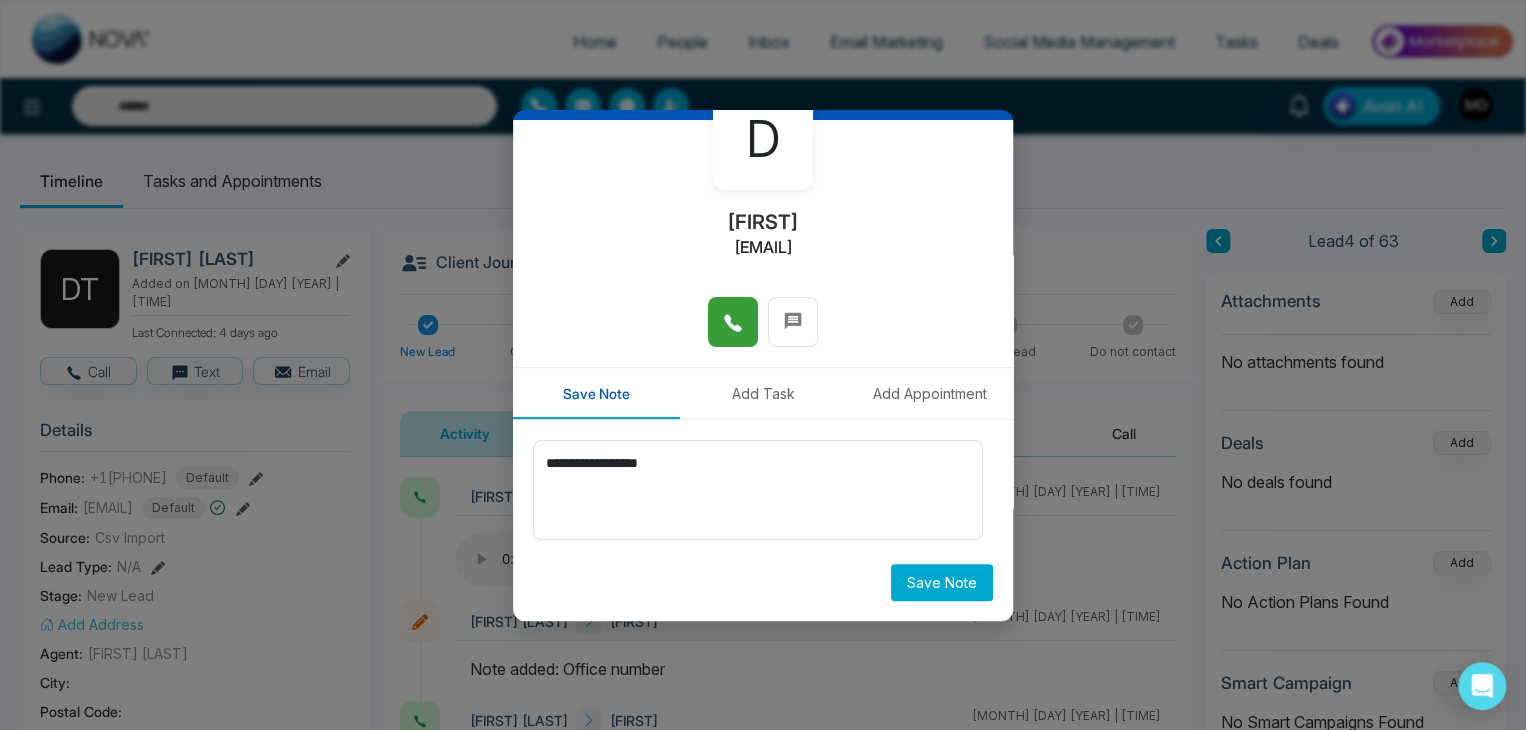 click on "Save Note" at bounding box center [942, 582] 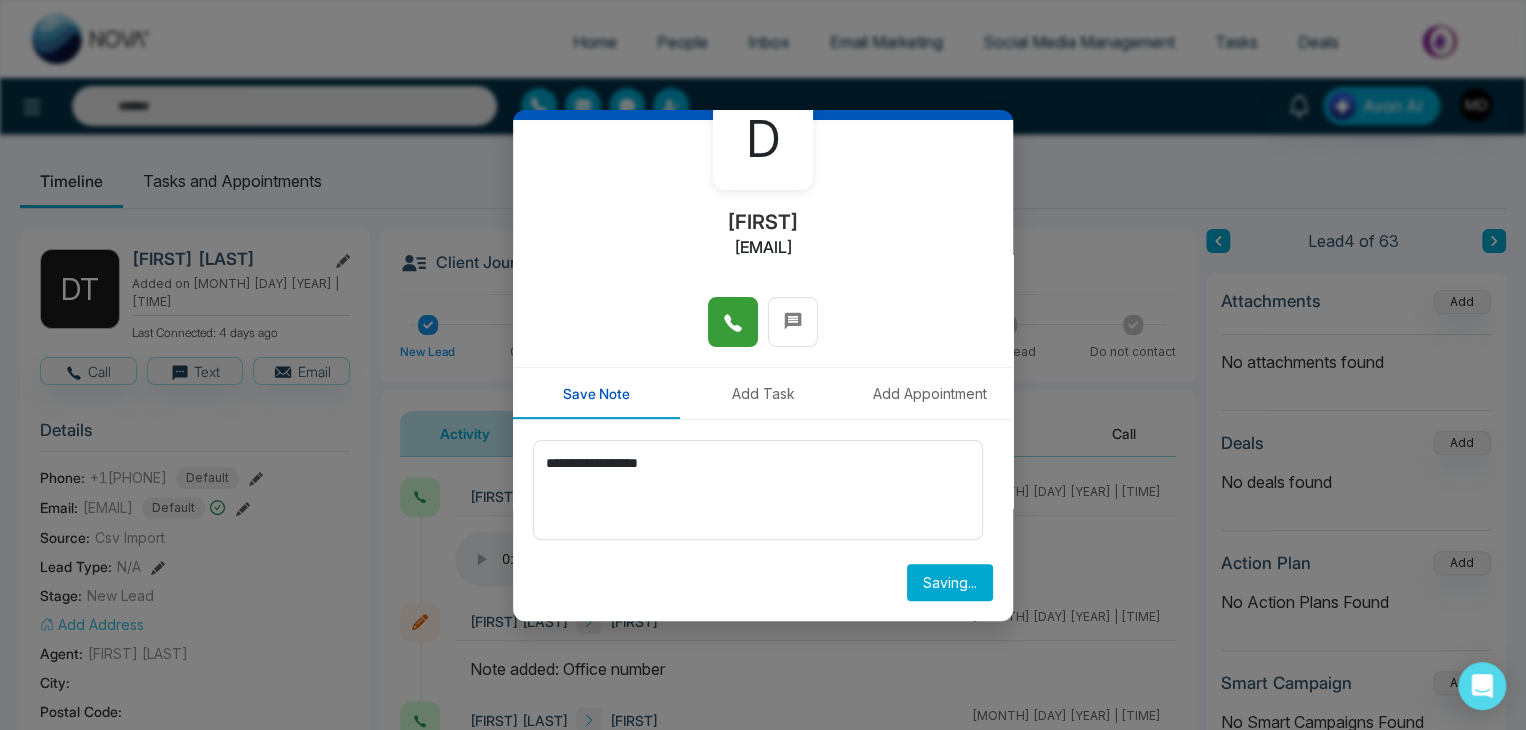 scroll, scrollTop: 0, scrollLeft: 0, axis: both 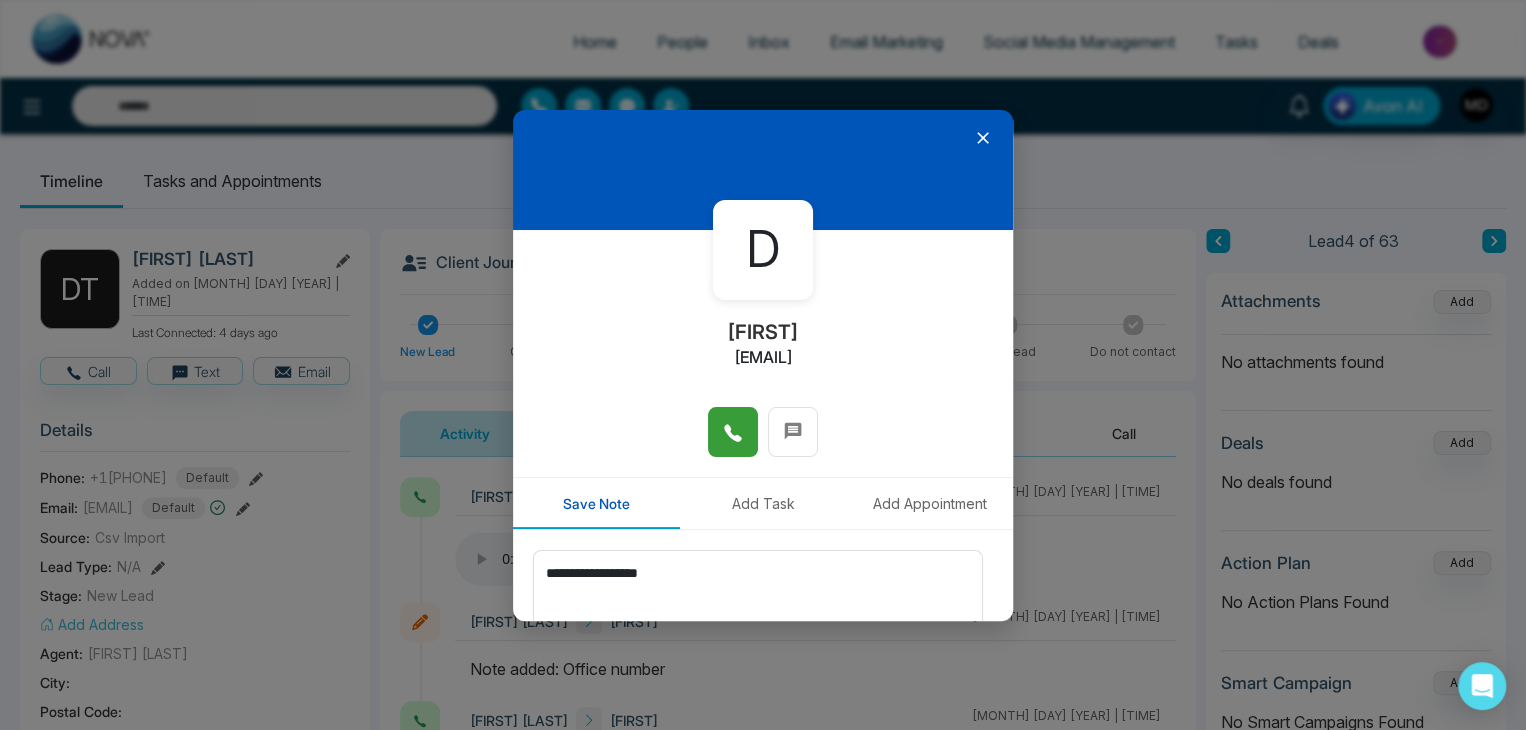 type 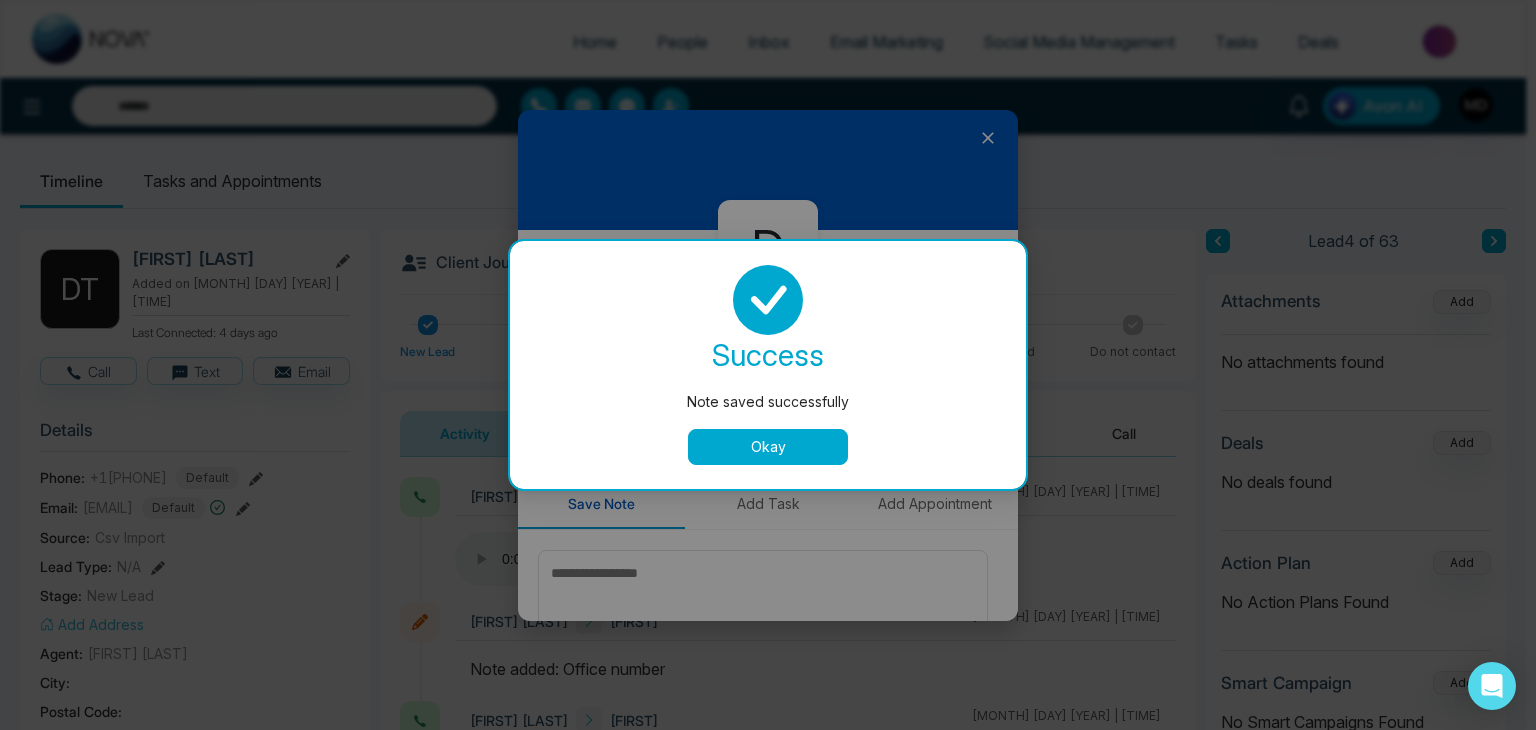 click on "Okay" at bounding box center [768, 447] 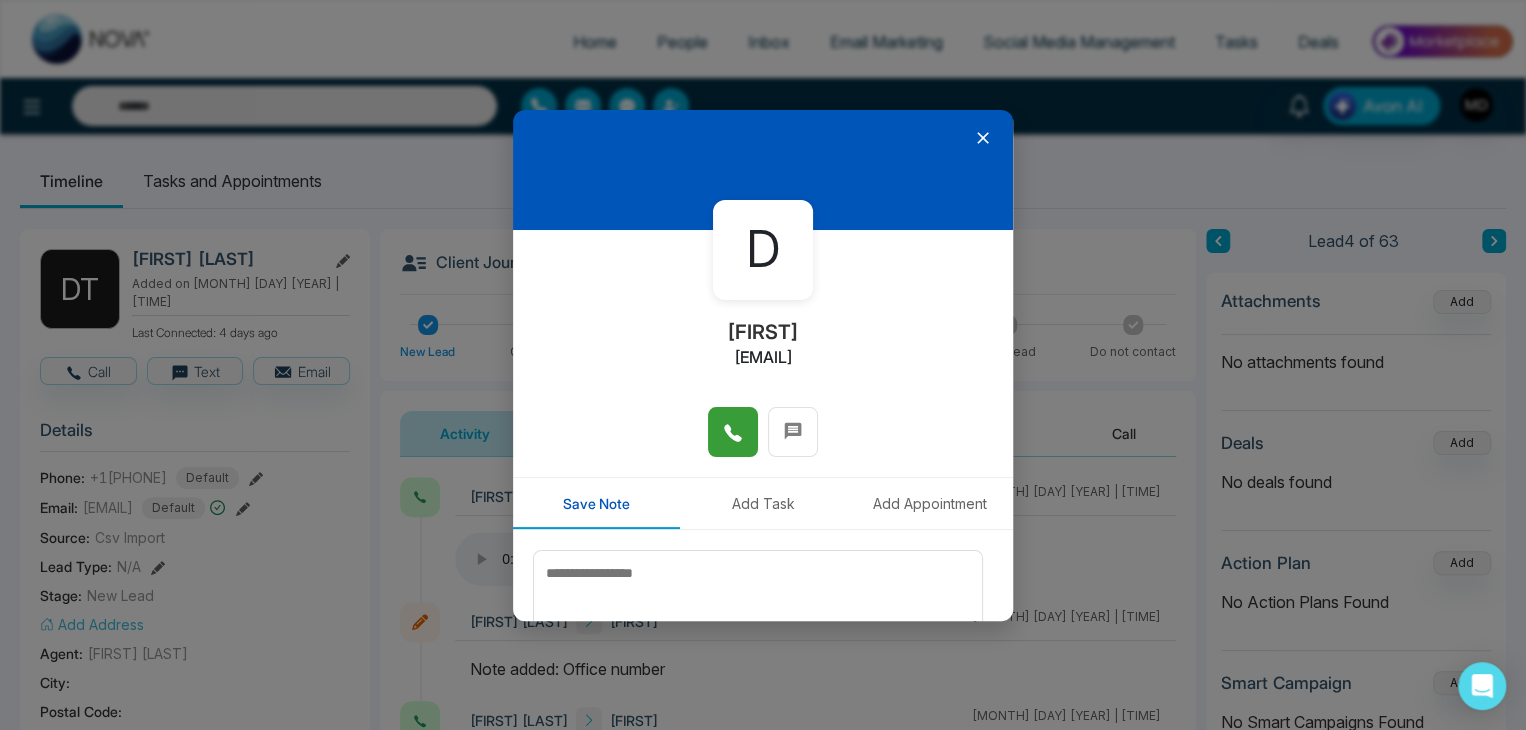 click 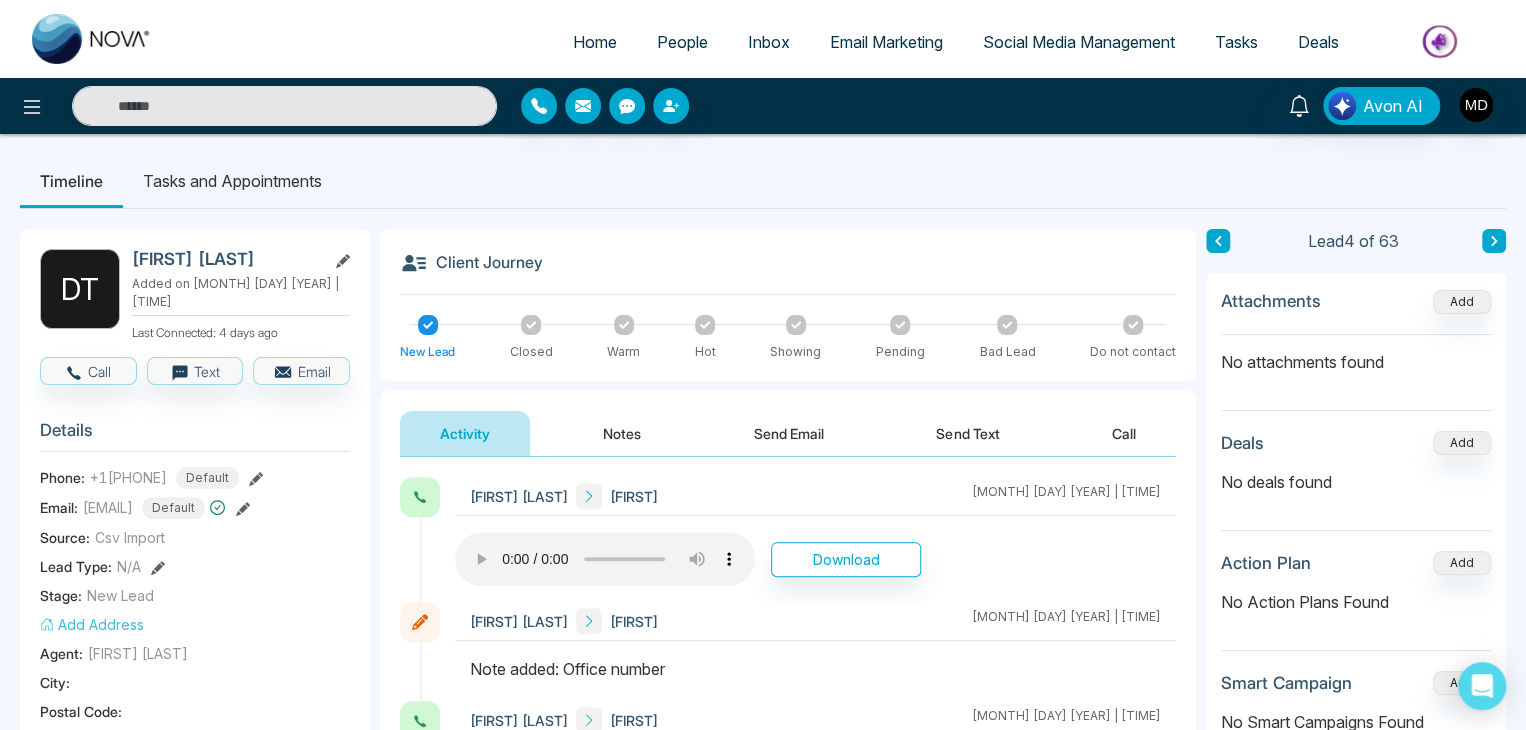 click 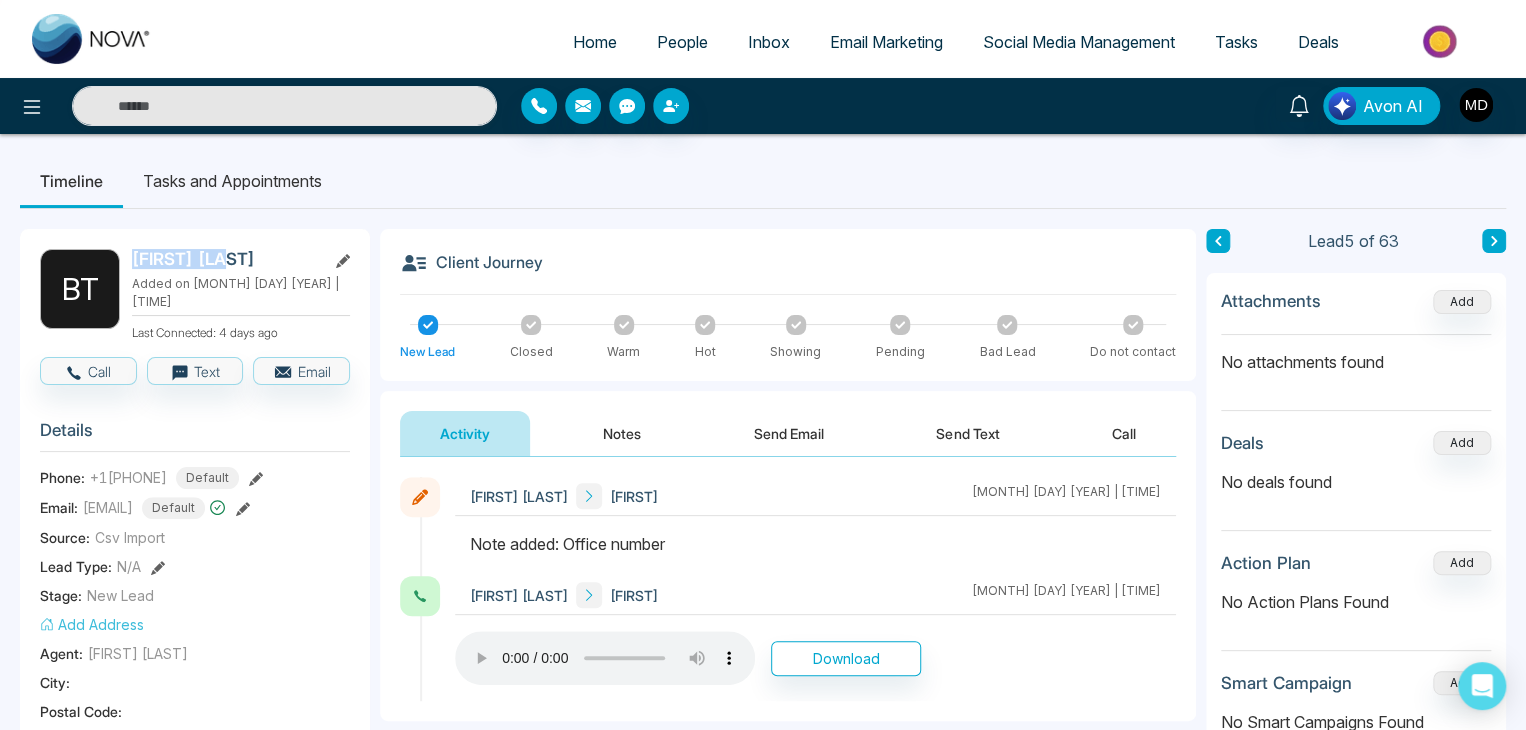 drag, startPoint x: 245, startPoint y: 265, endPoint x: 132, endPoint y: 261, distance: 113.07078 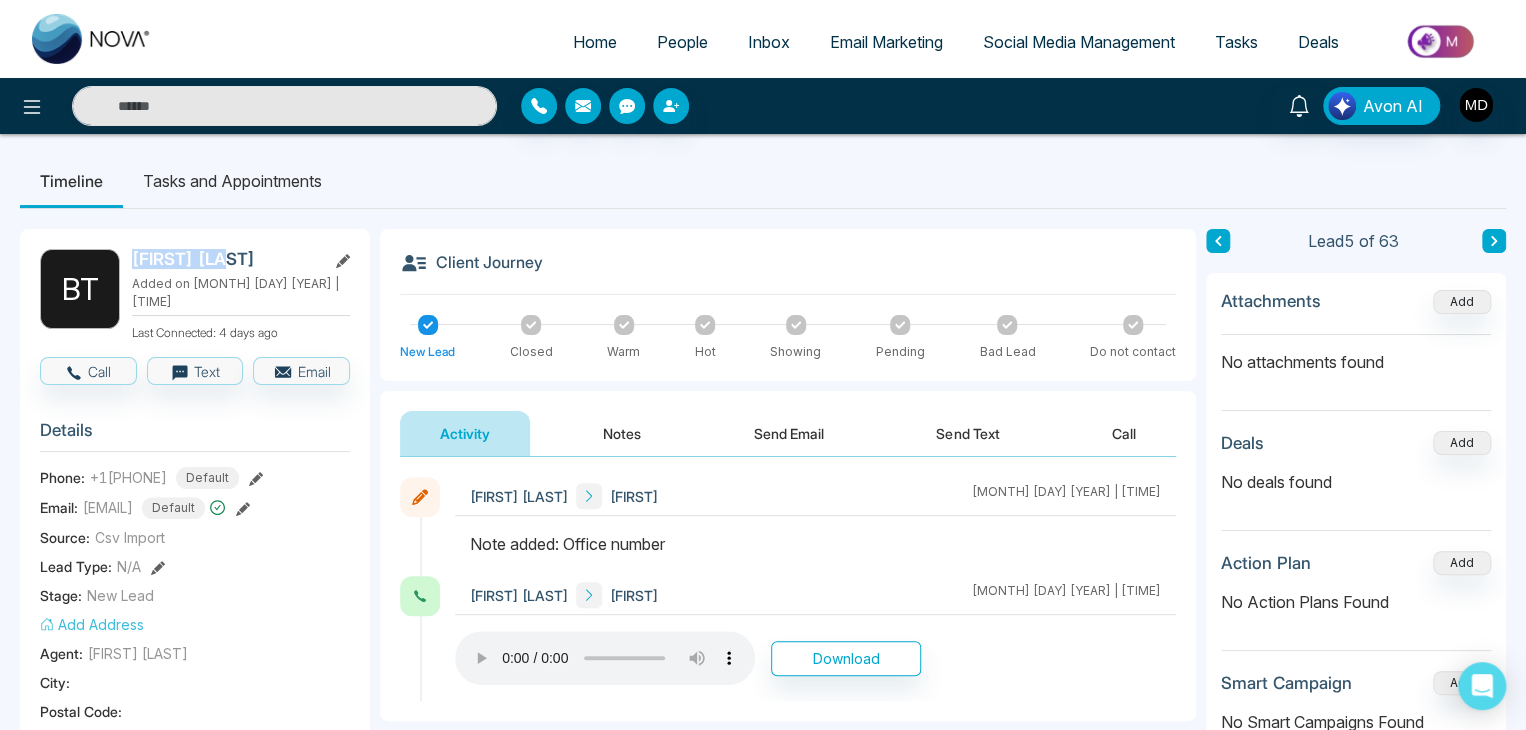 click on "Brad Thomas" at bounding box center (225, 259) 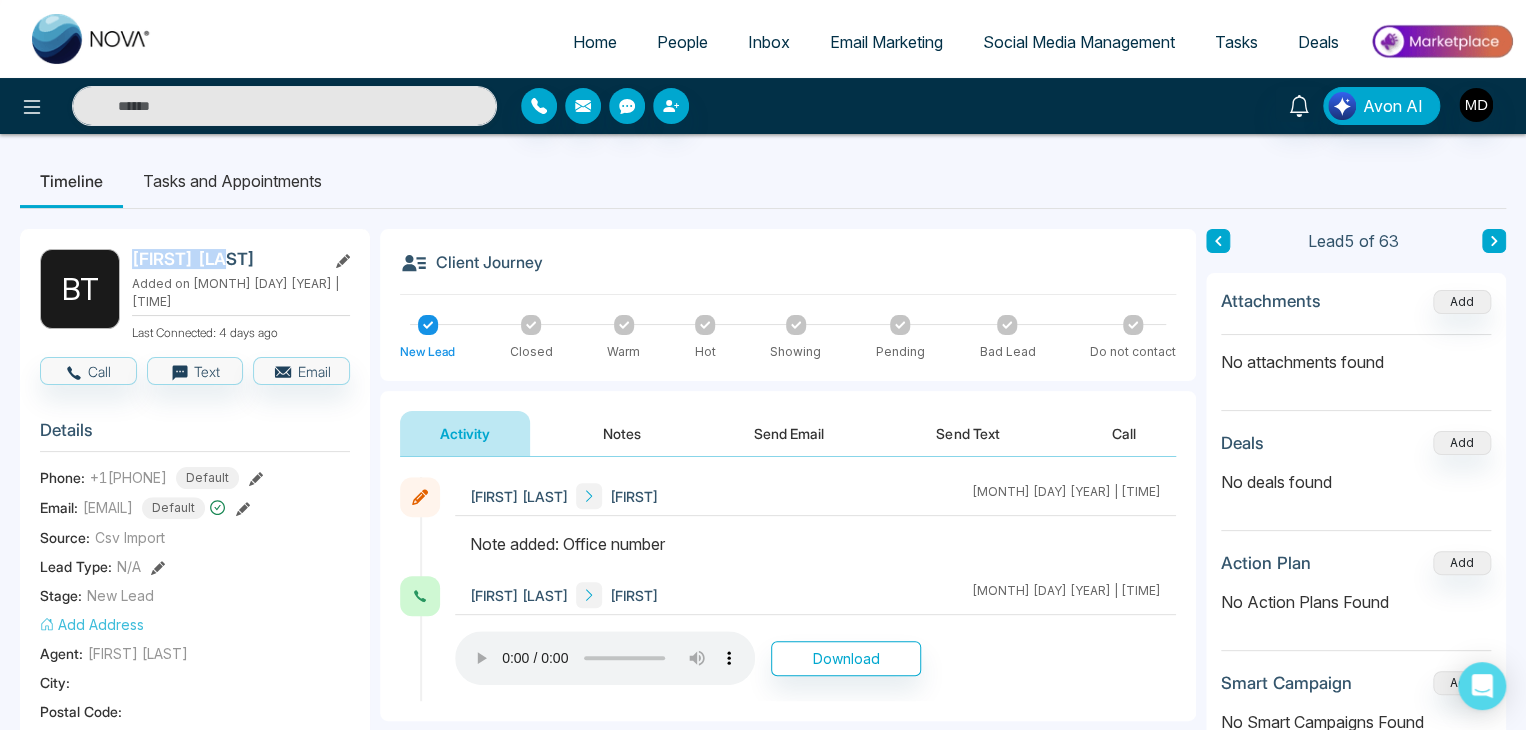 copy on "Brad Thomas" 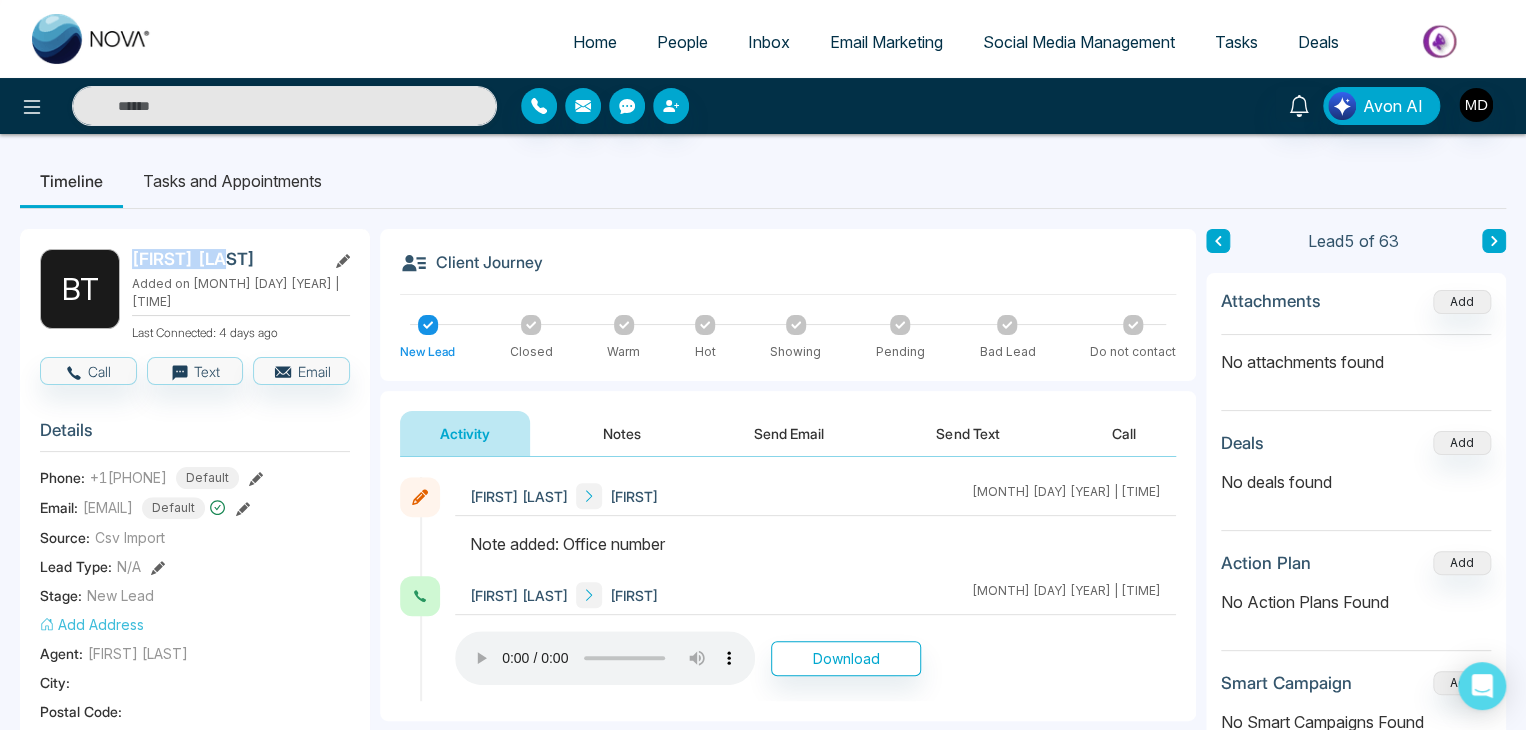 click 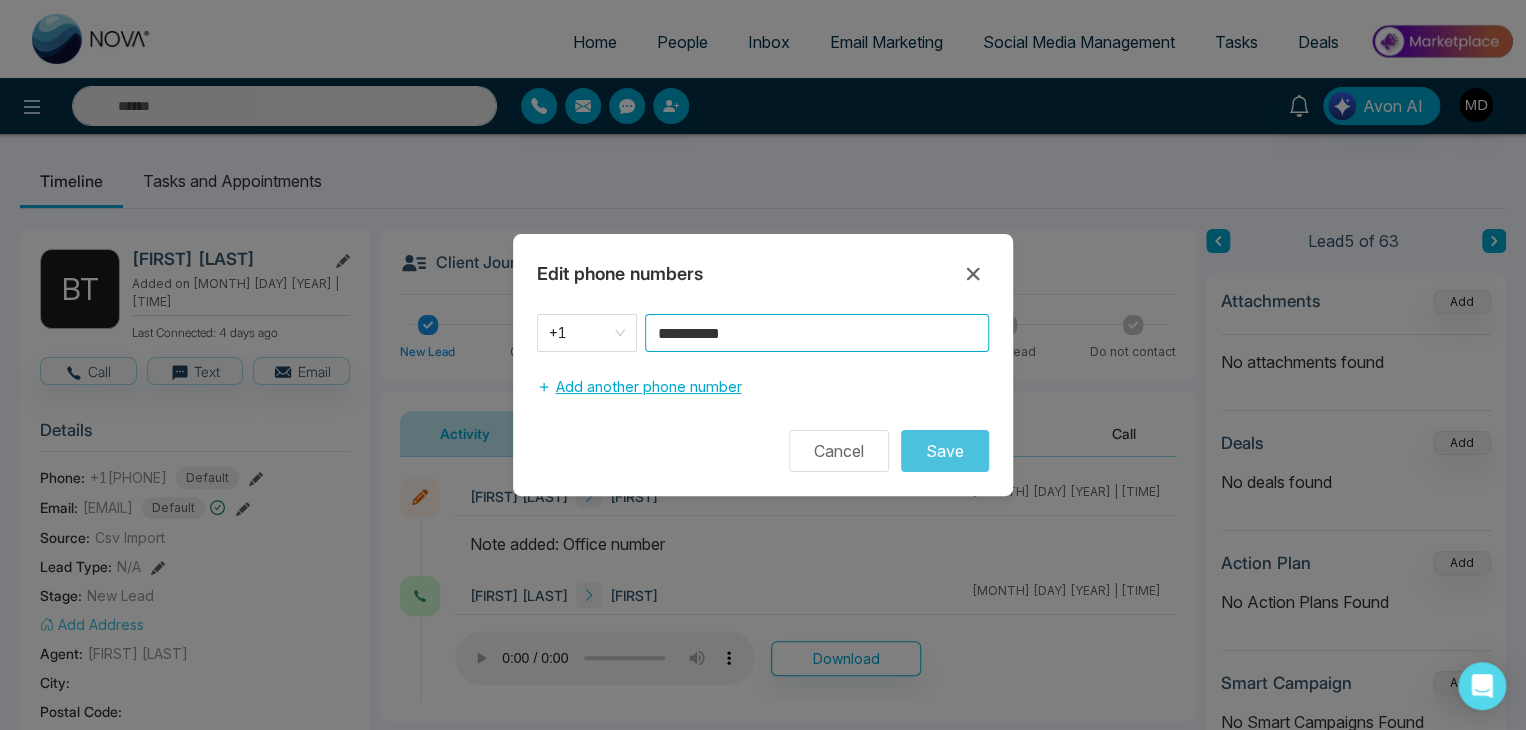 drag, startPoint x: 762, startPoint y: 332, endPoint x: 611, endPoint y: 385, distance: 160.03125 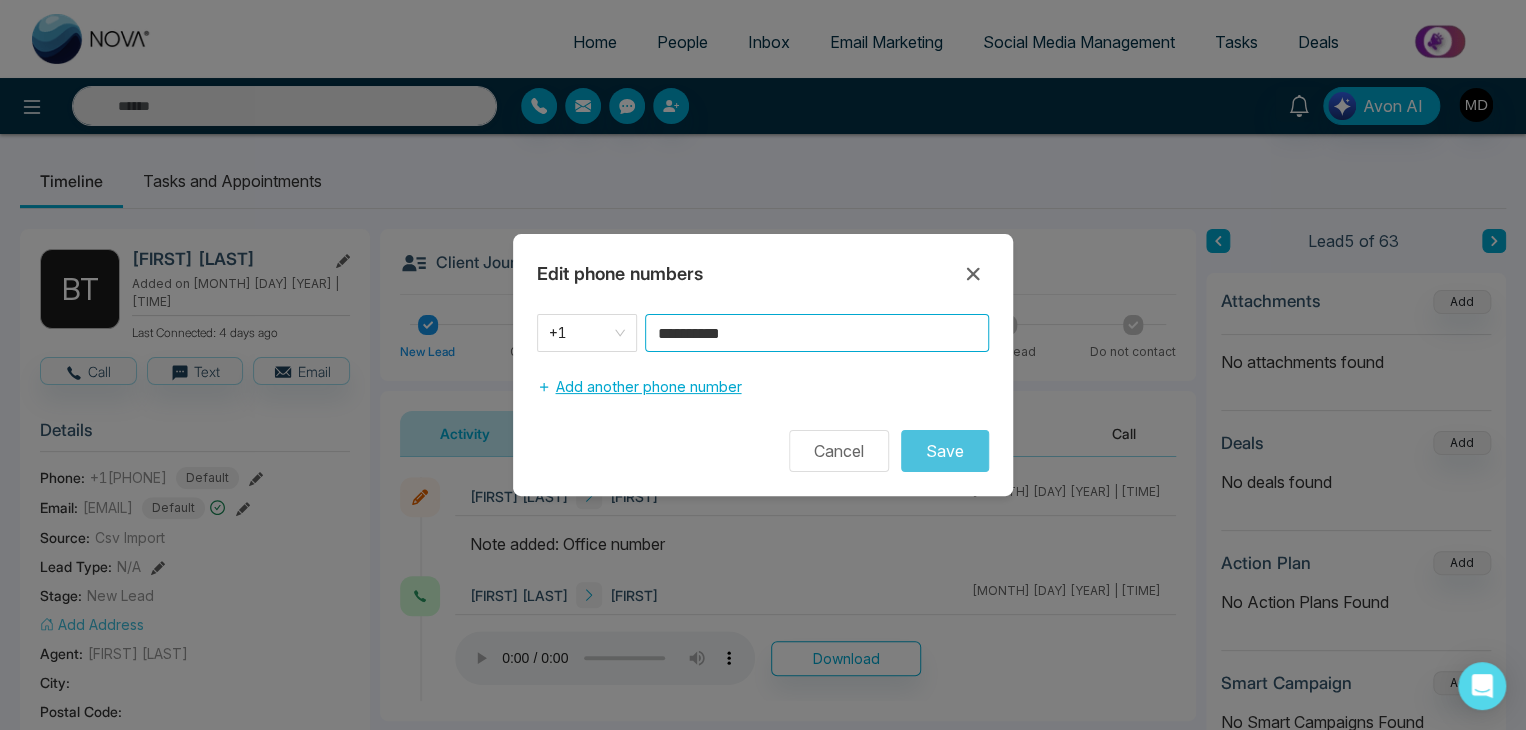 click on "**********" at bounding box center (763, 360) 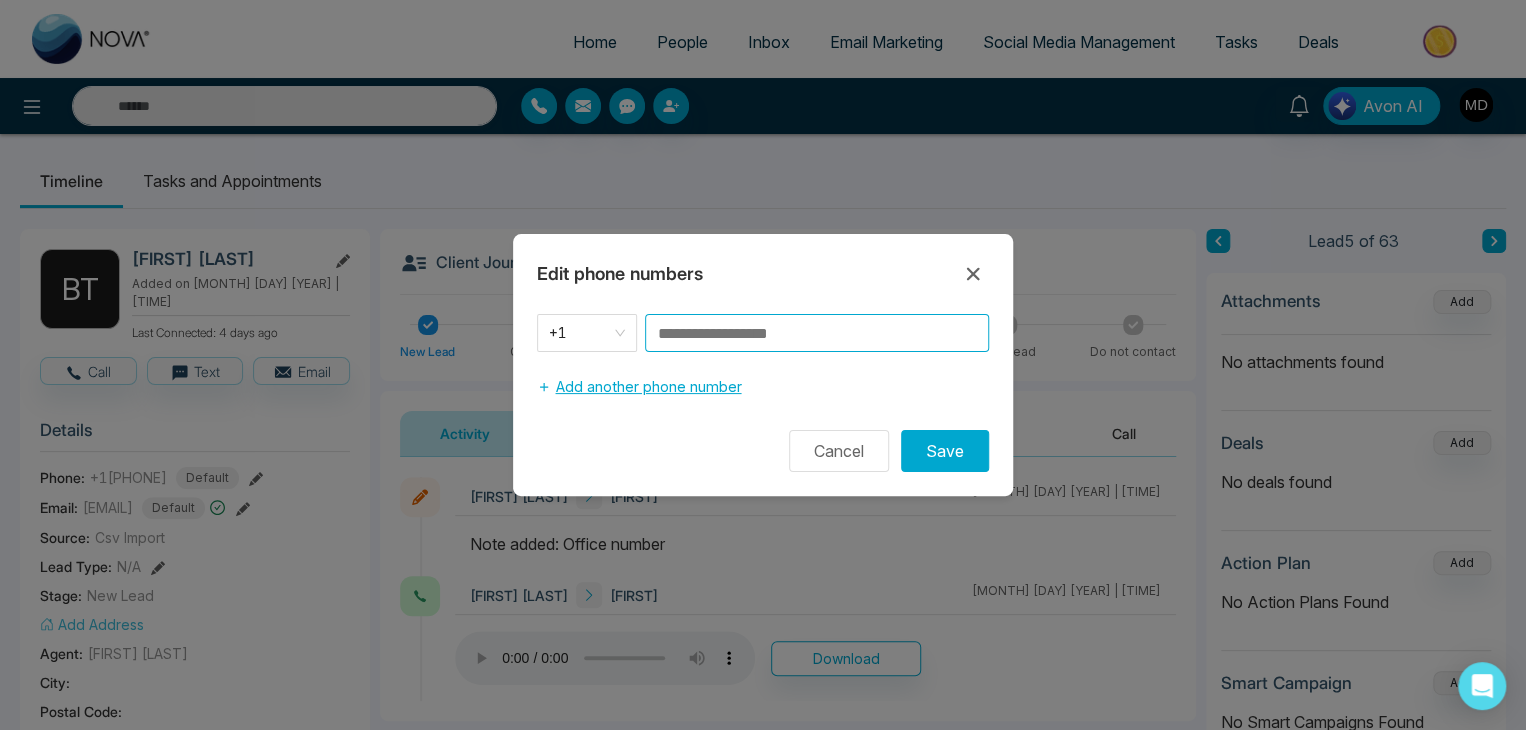 paste on "**********" 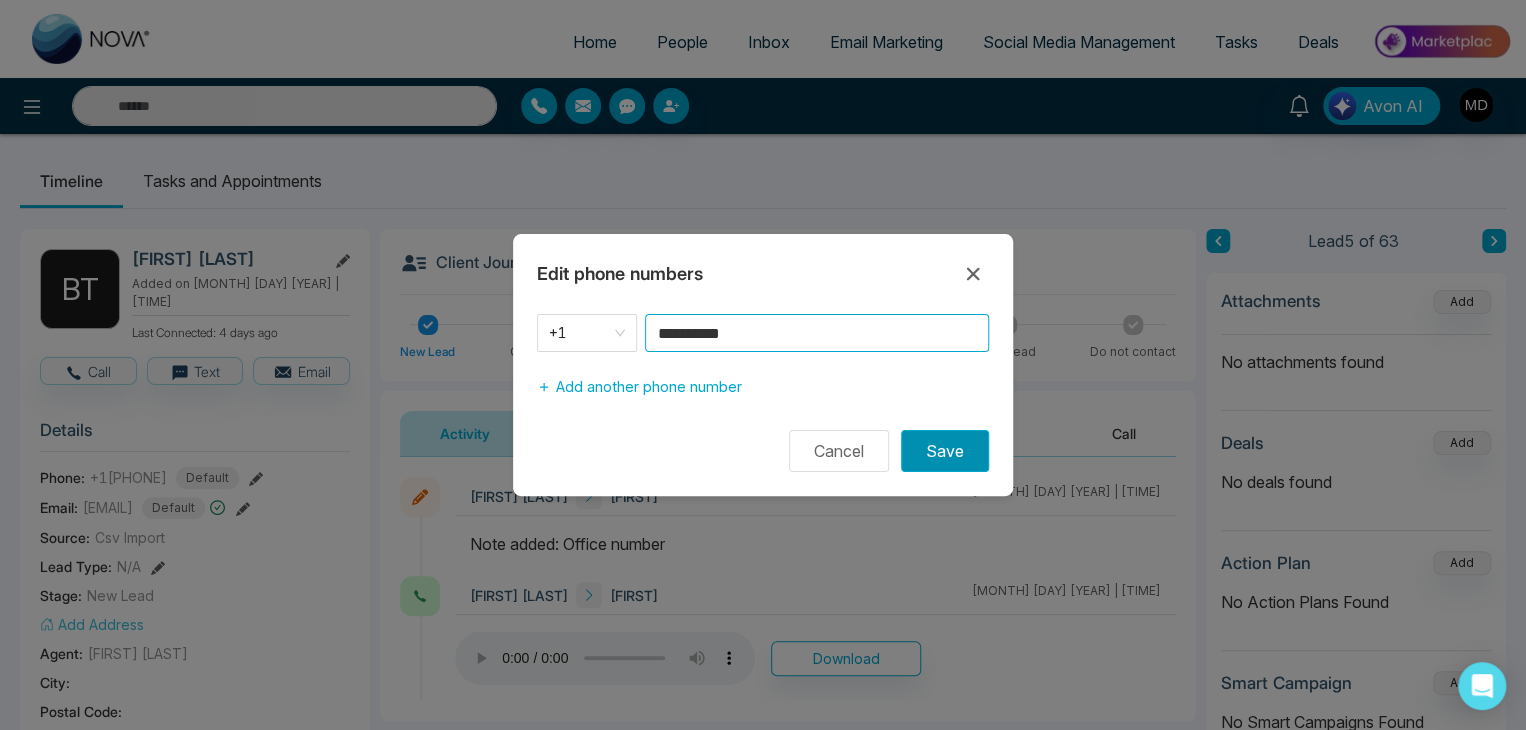 type on "**********" 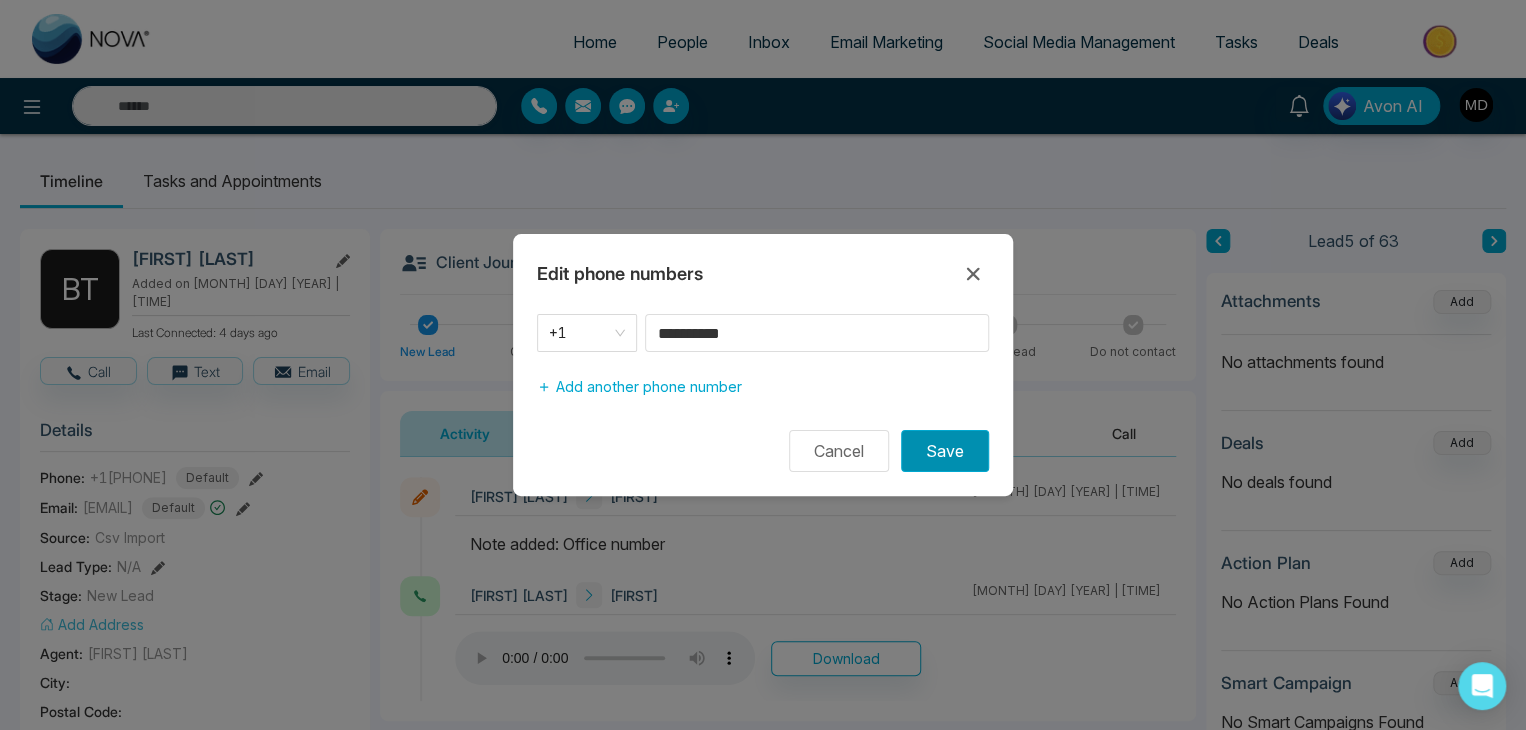 click on "Save" at bounding box center (945, 451) 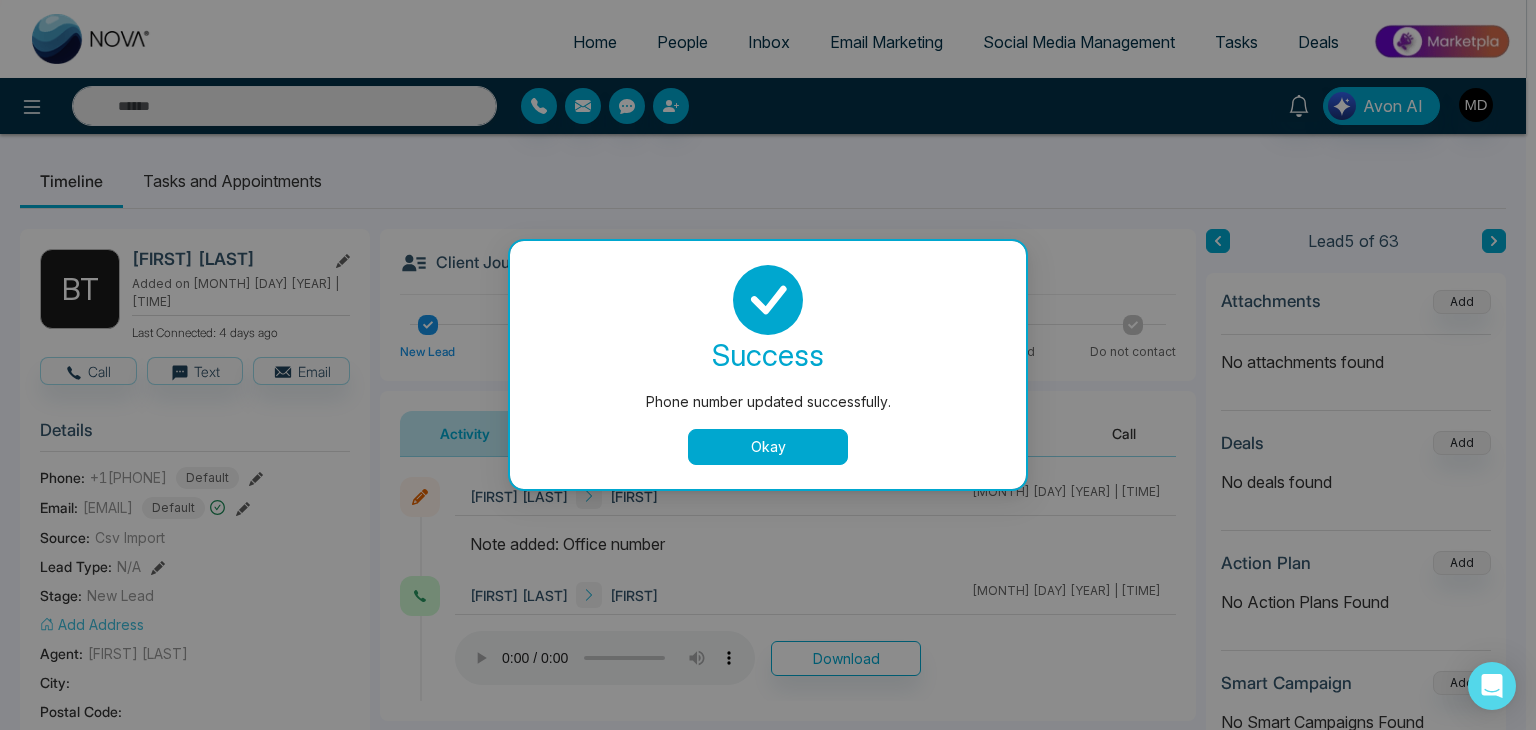 click on "Okay" at bounding box center (768, 447) 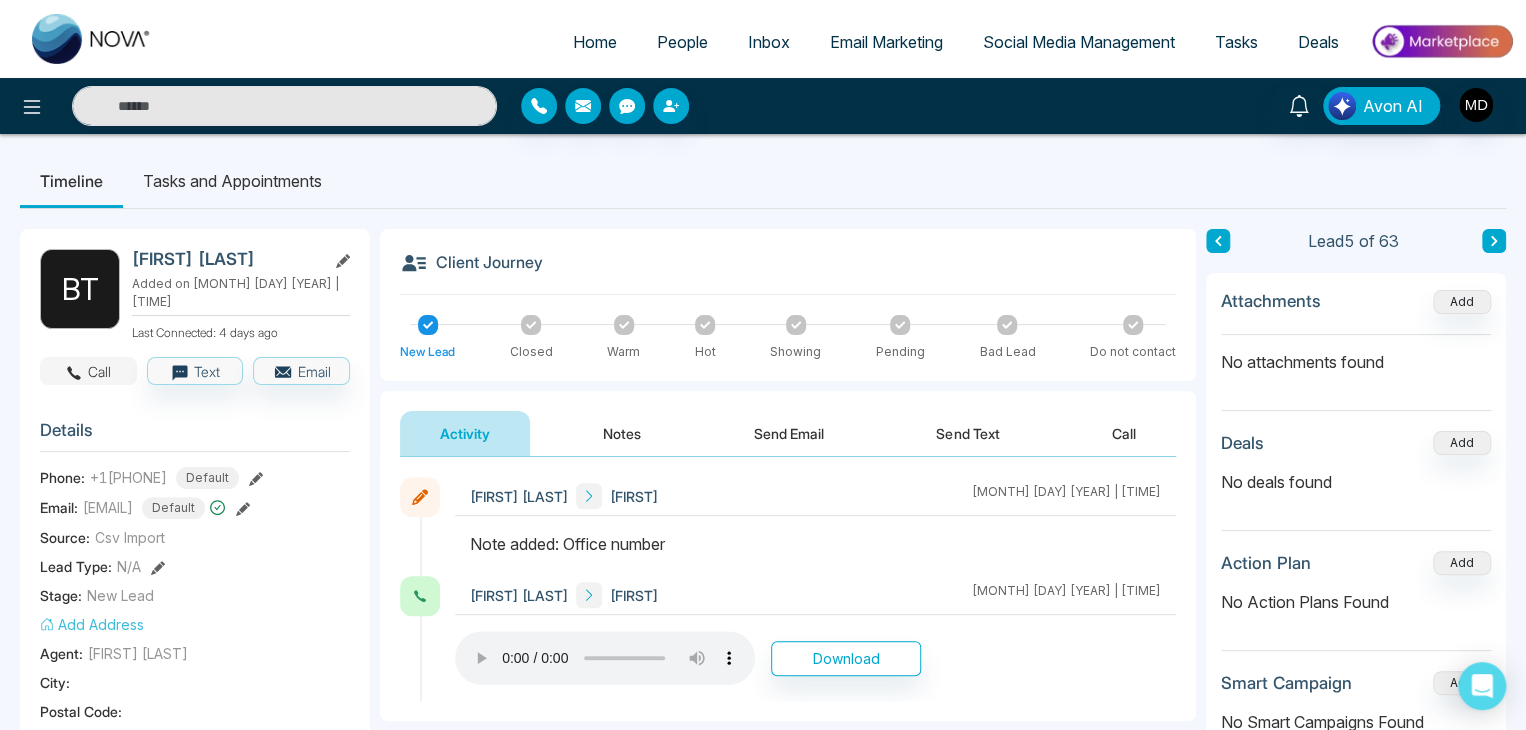 click on "Call" at bounding box center [88, 371] 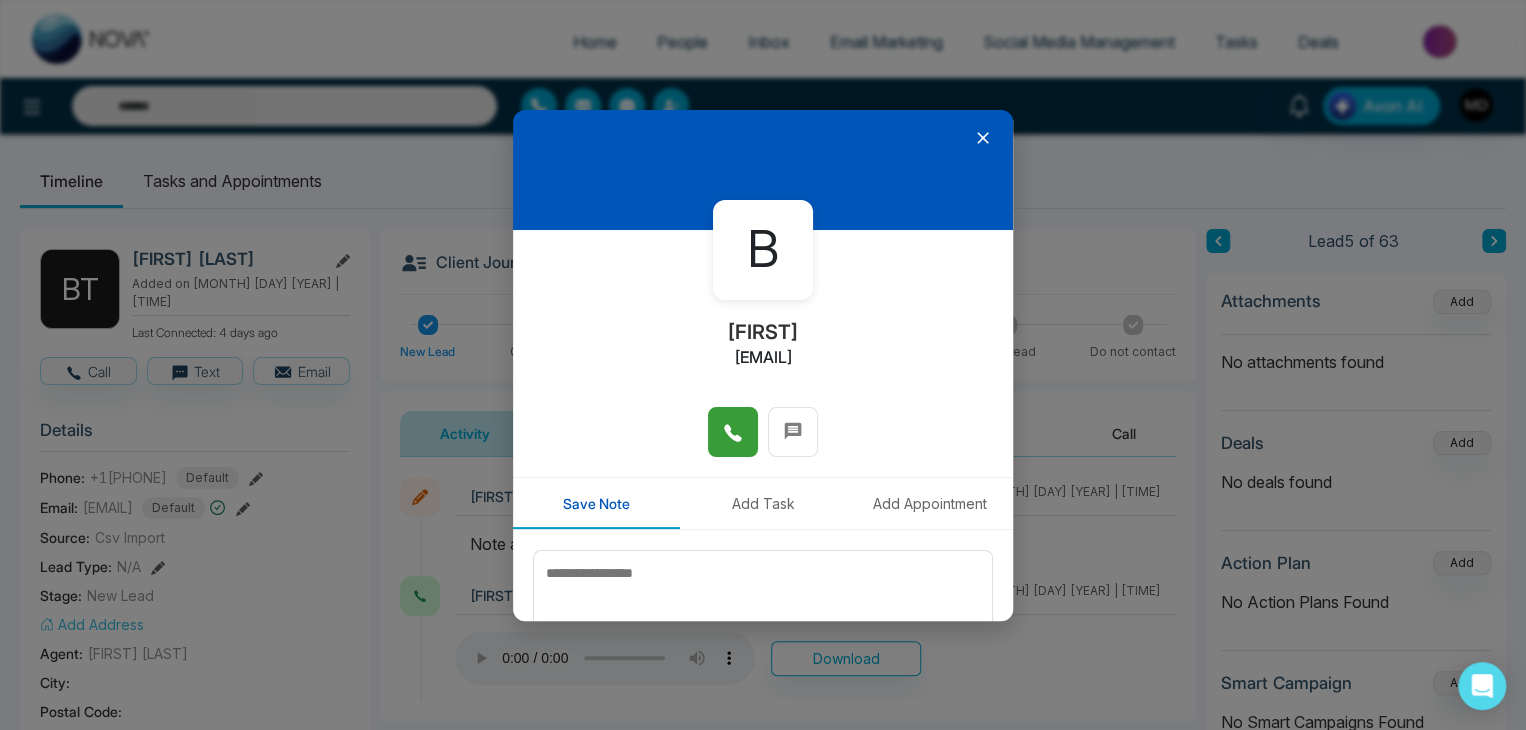 click at bounding box center (733, 432) 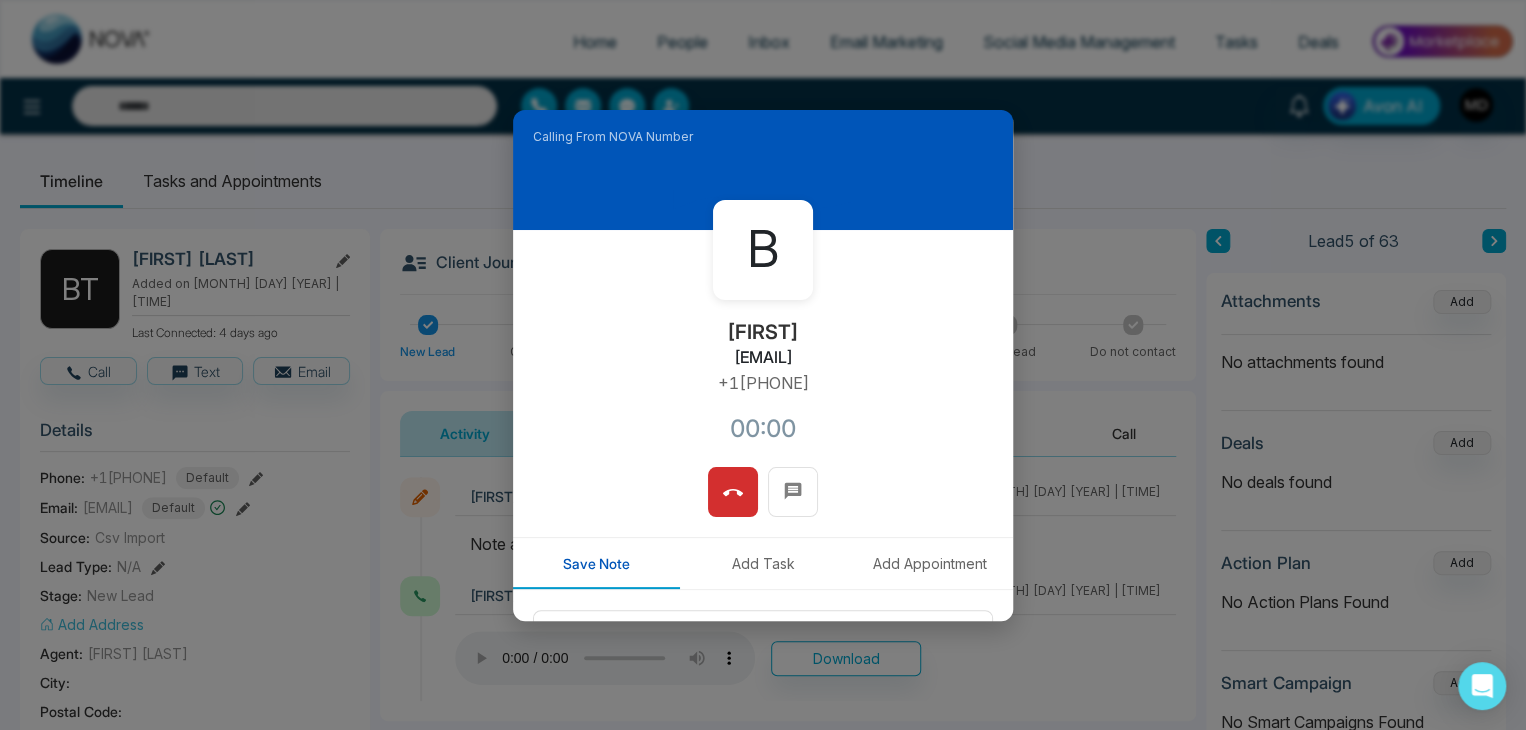 drag, startPoint x: 819, startPoint y: 382, endPoint x: 696, endPoint y: 390, distance: 123.25989 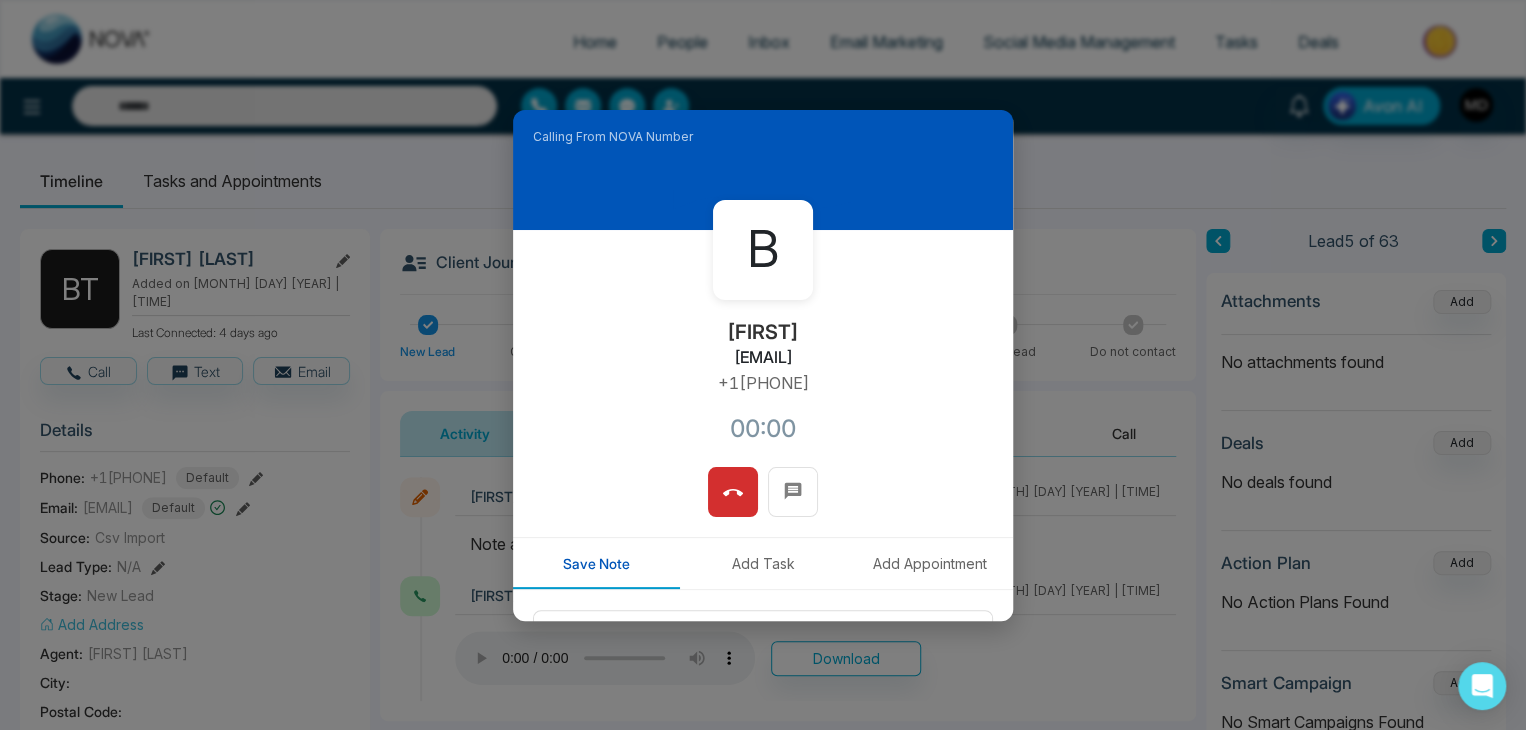 click on "+14166176953" at bounding box center (763, 383) 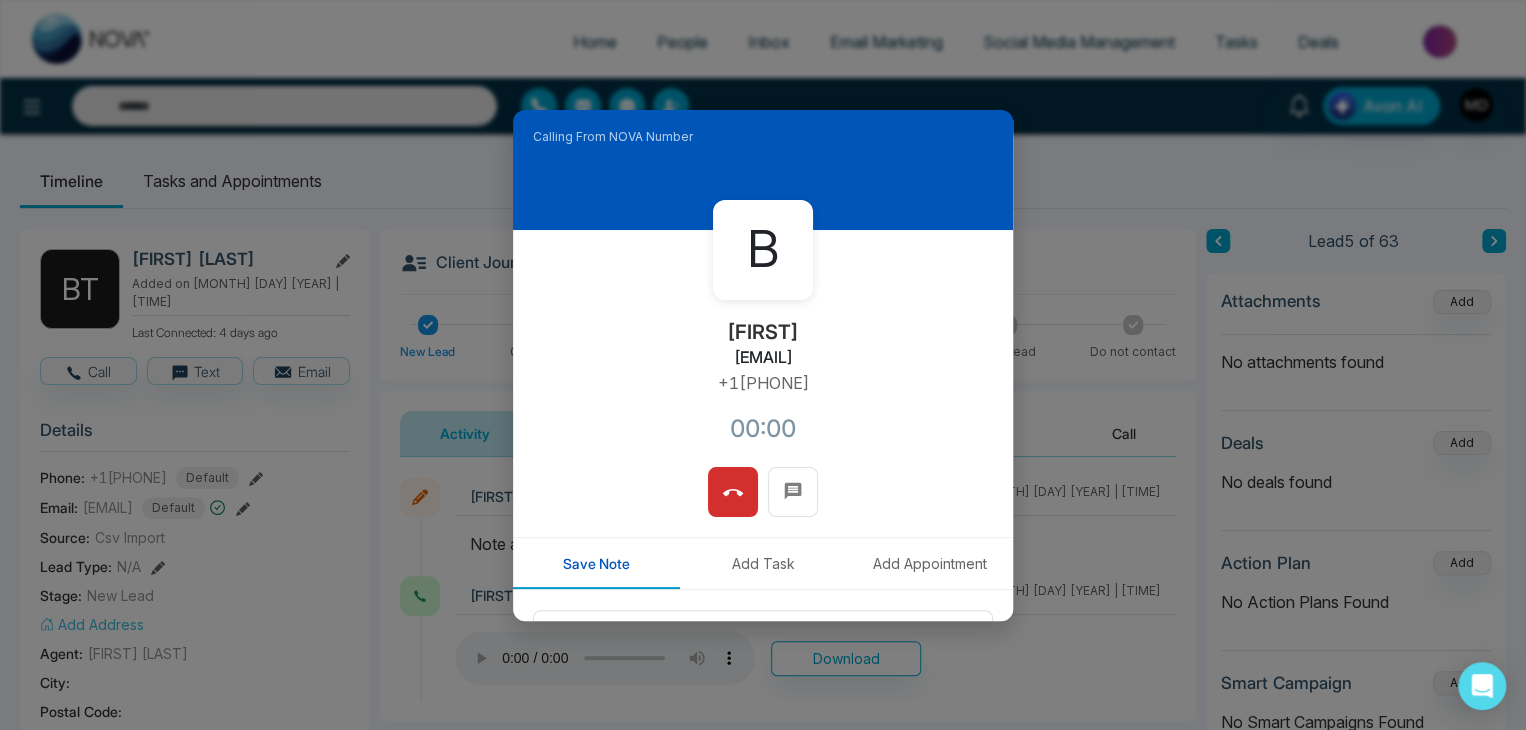 copy on "+14166176953" 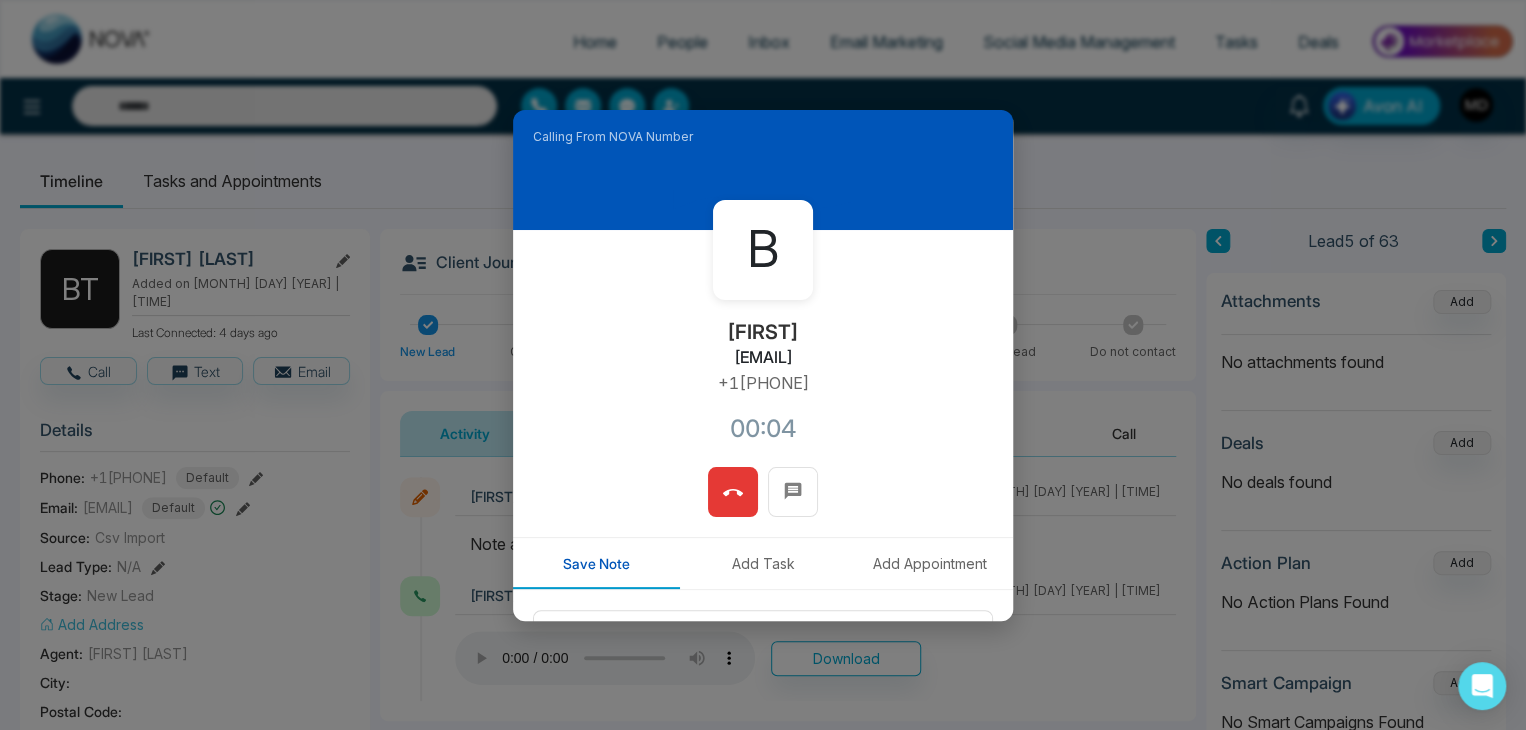 click at bounding box center (733, 492) 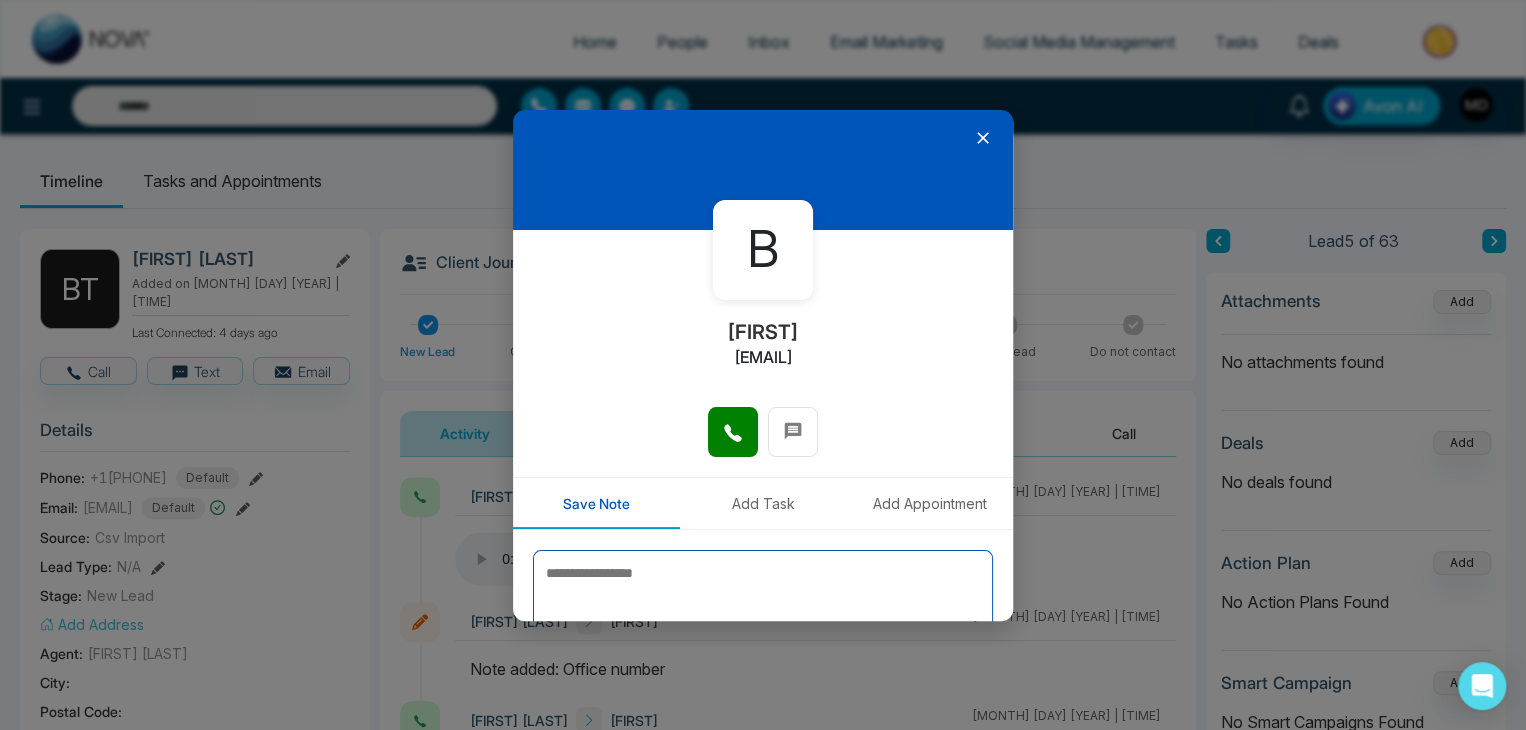 click at bounding box center [763, 600] 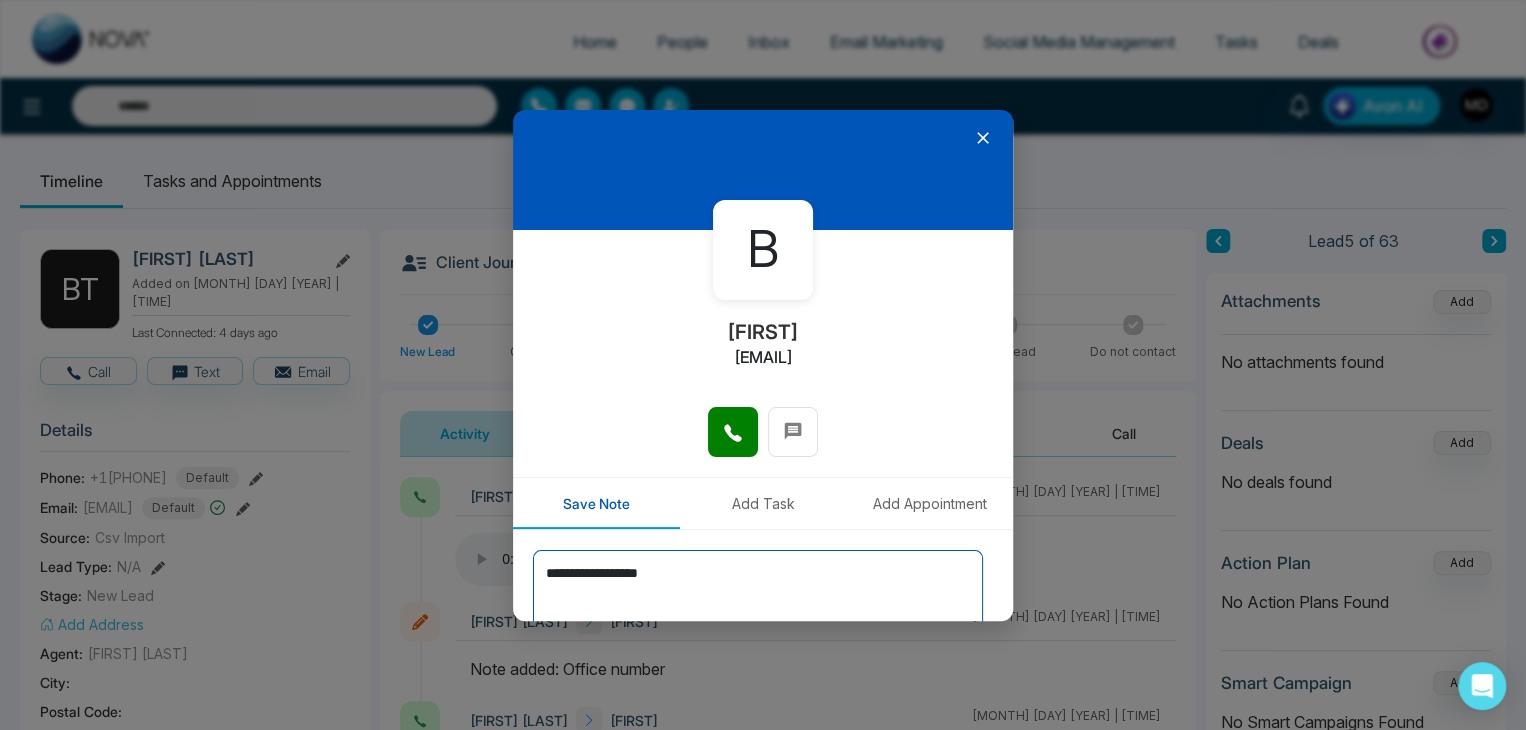 type on "**********" 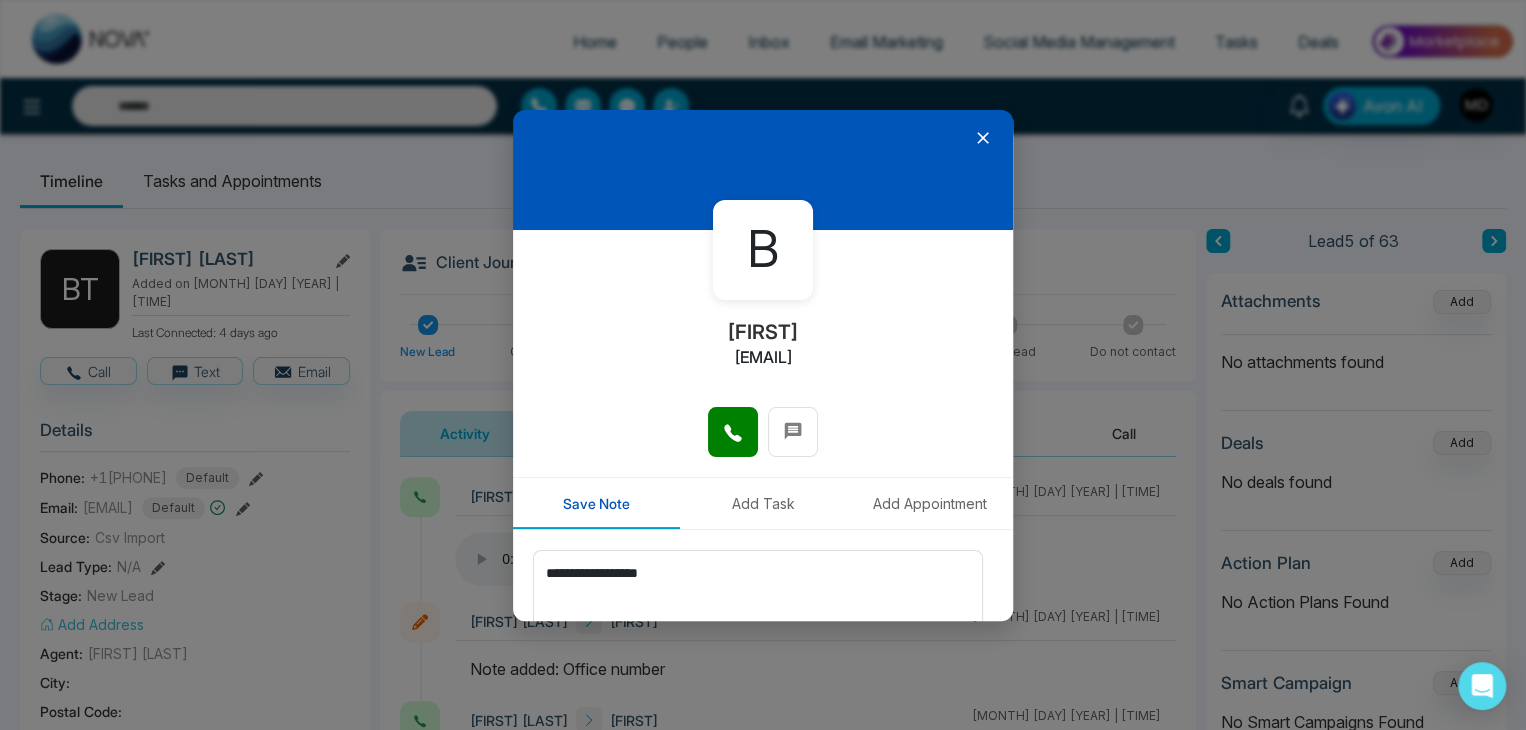 scroll, scrollTop: 110, scrollLeft: 0, axis: vertical 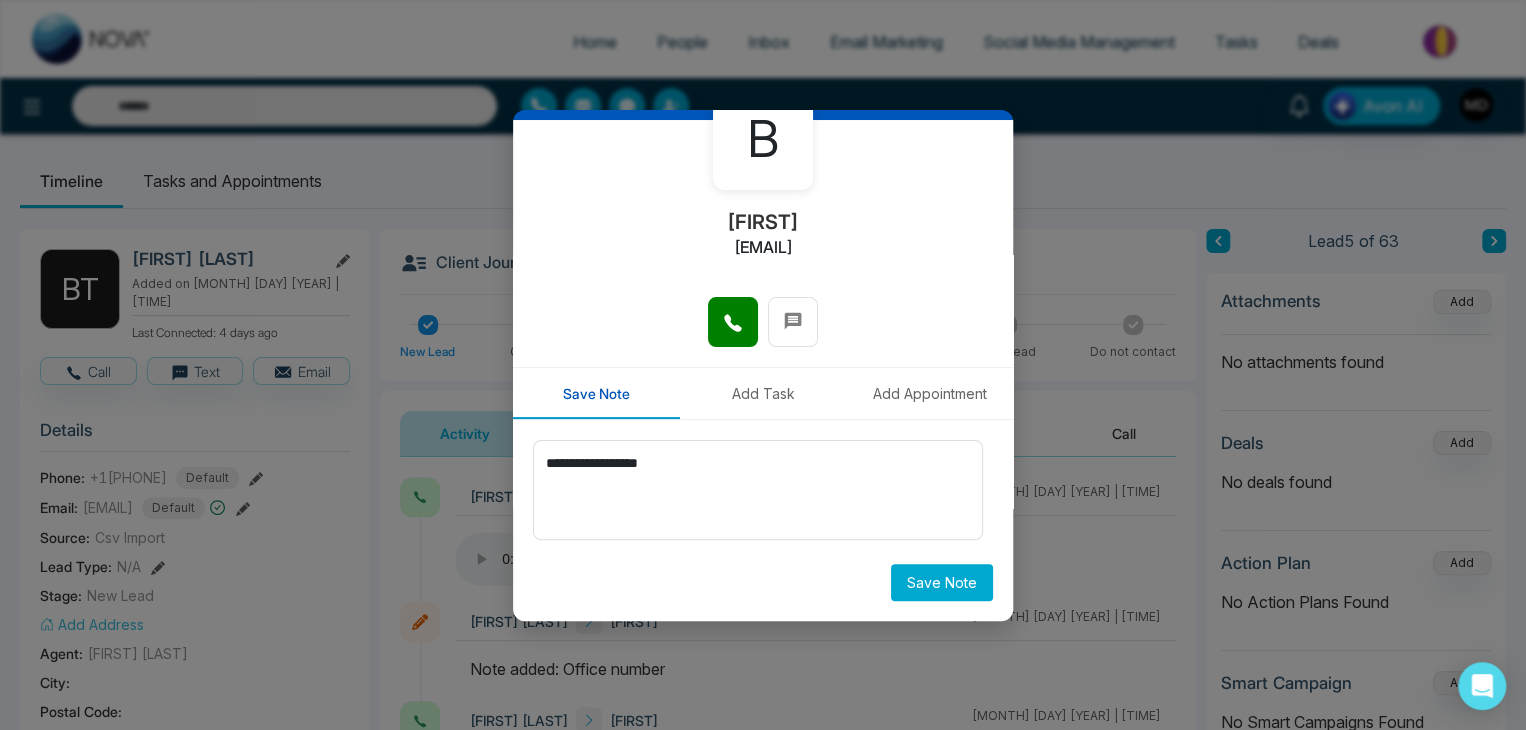 type 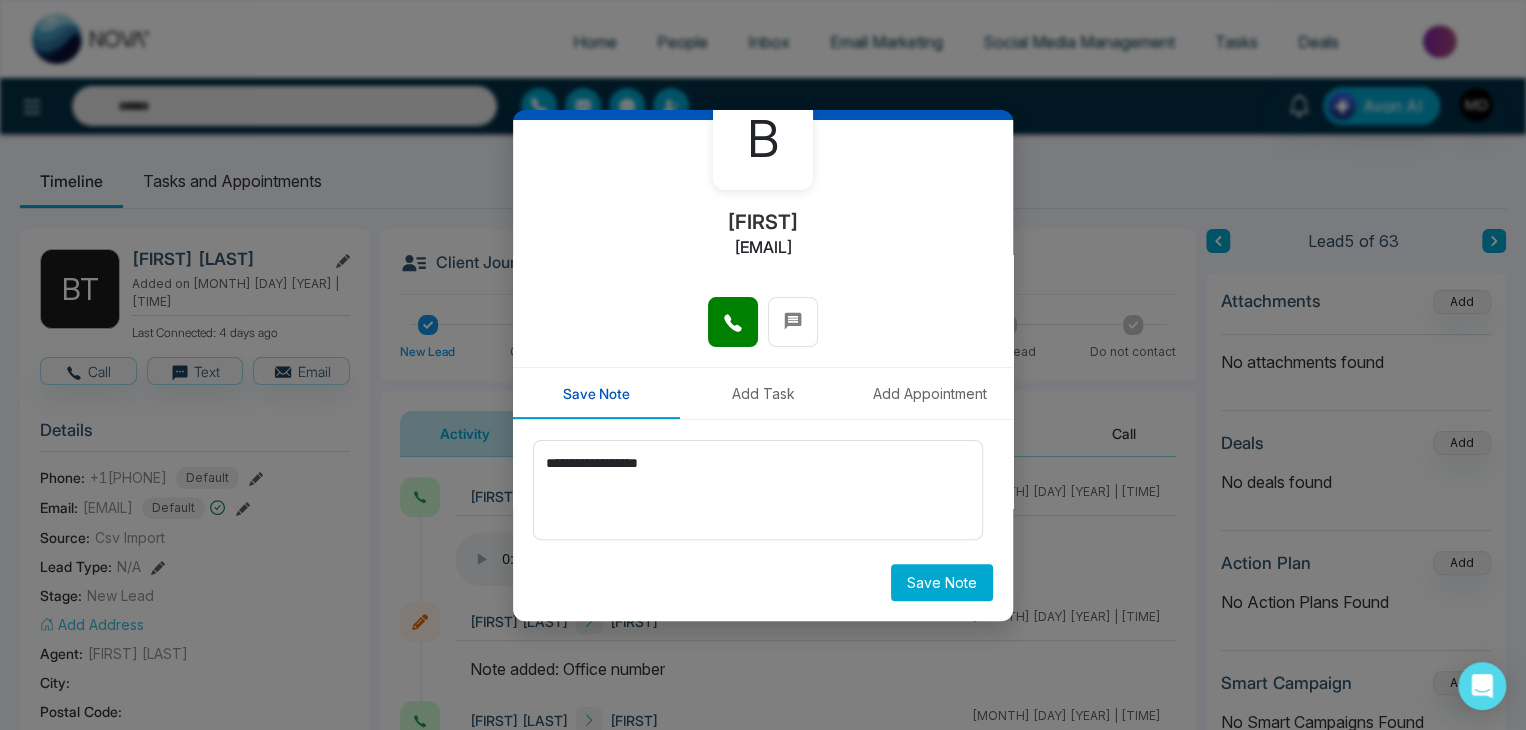 click on "Save Note" at bounding box center (942, 582) 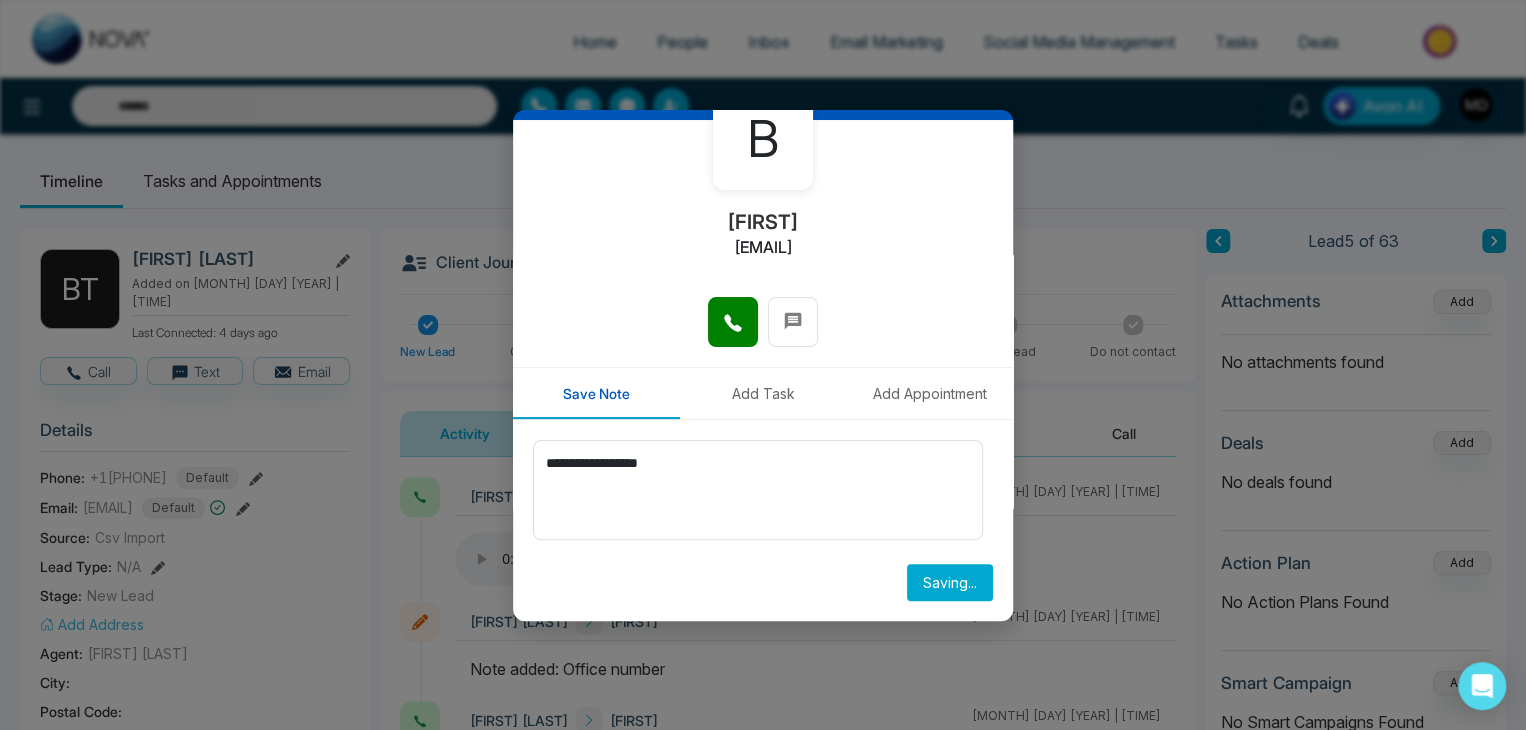 type 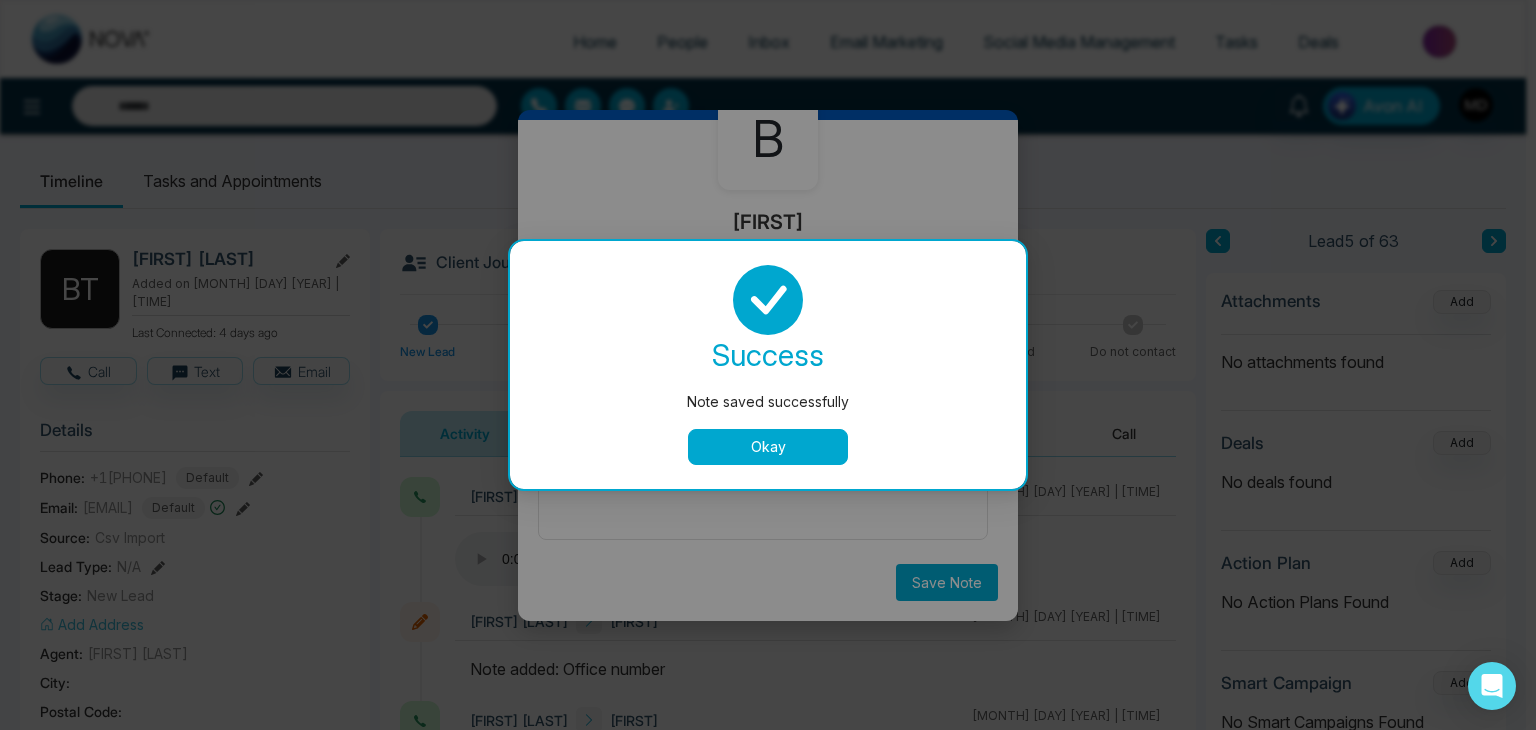 click on "Okay" at bounding box center (768, 447) 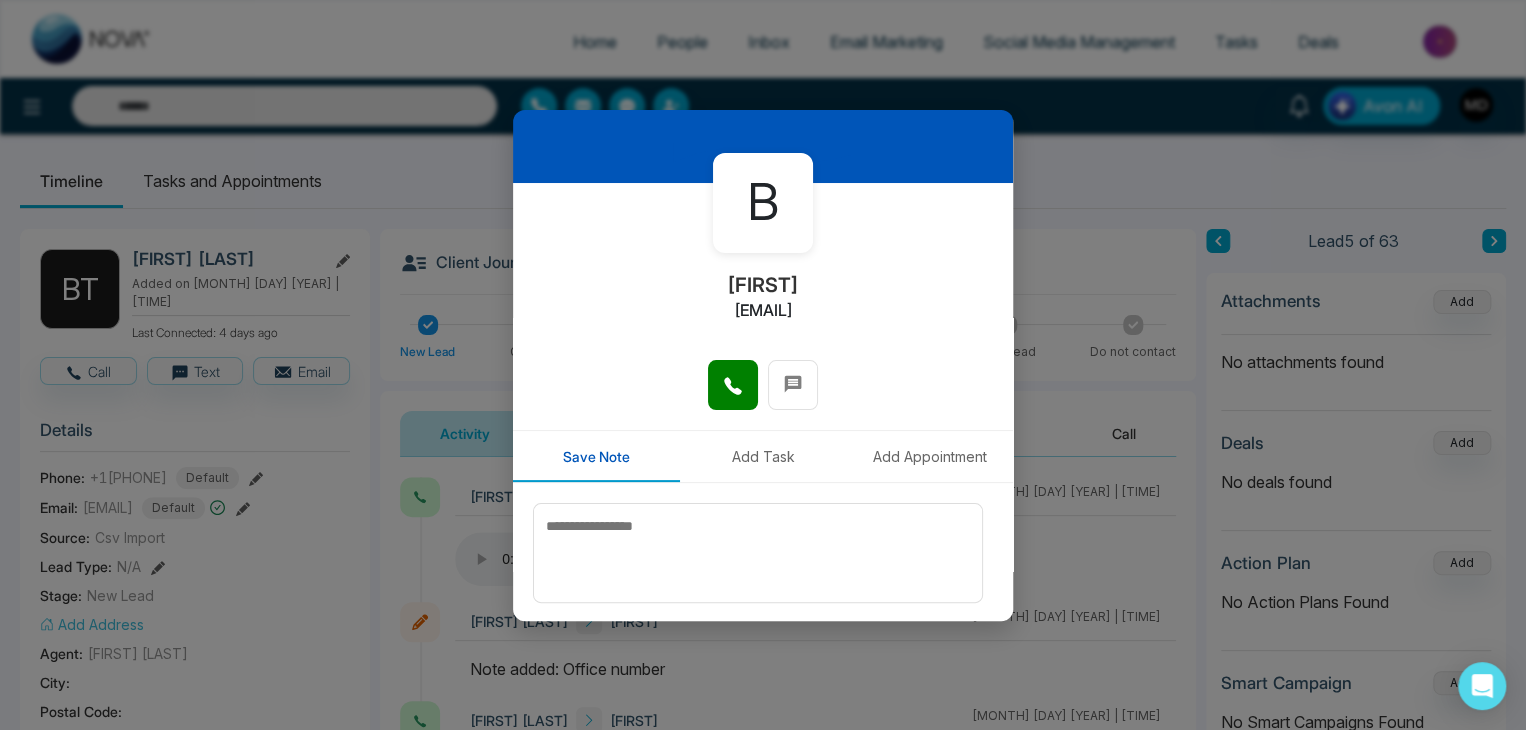 scroll, scrollTop: 0, scrollLeft: 0, axis: both 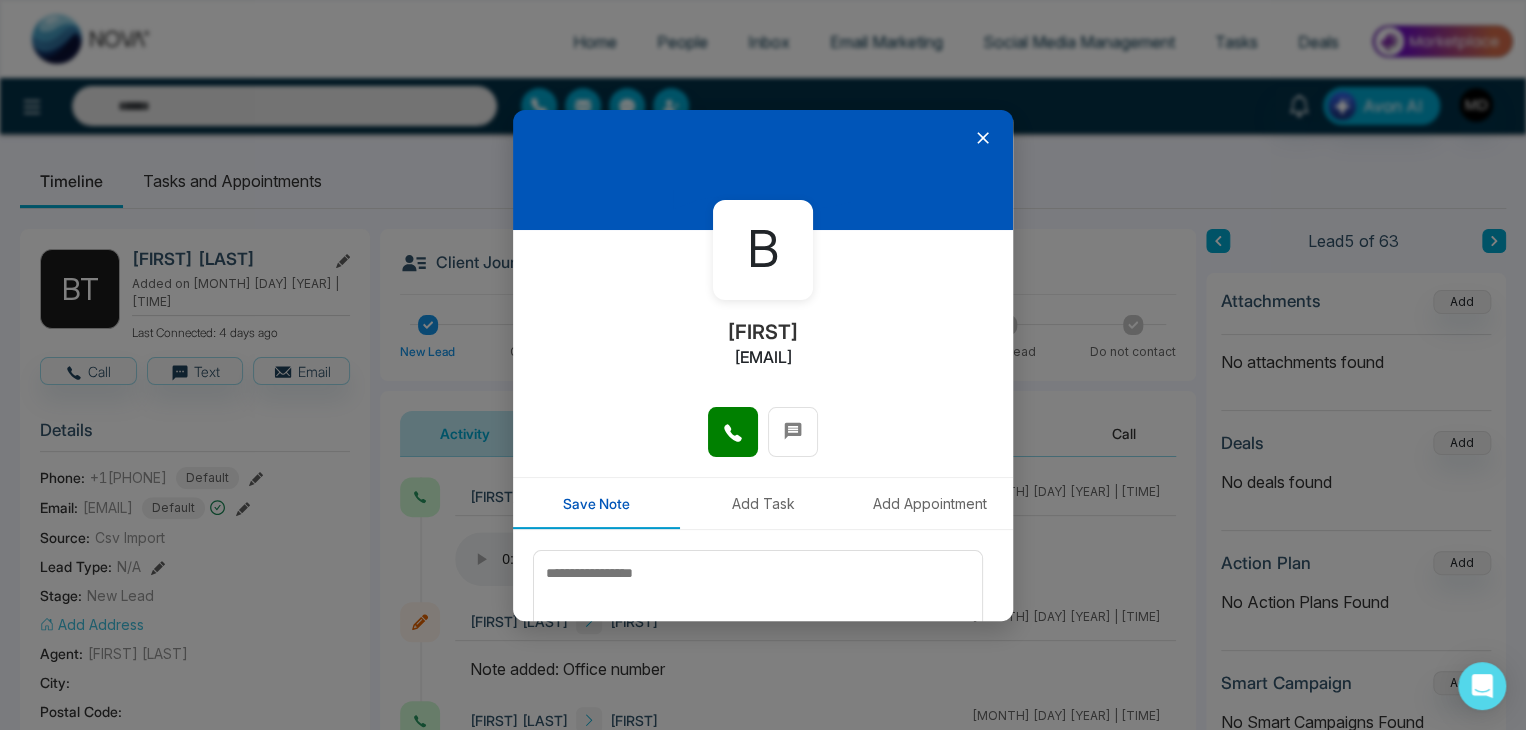 click 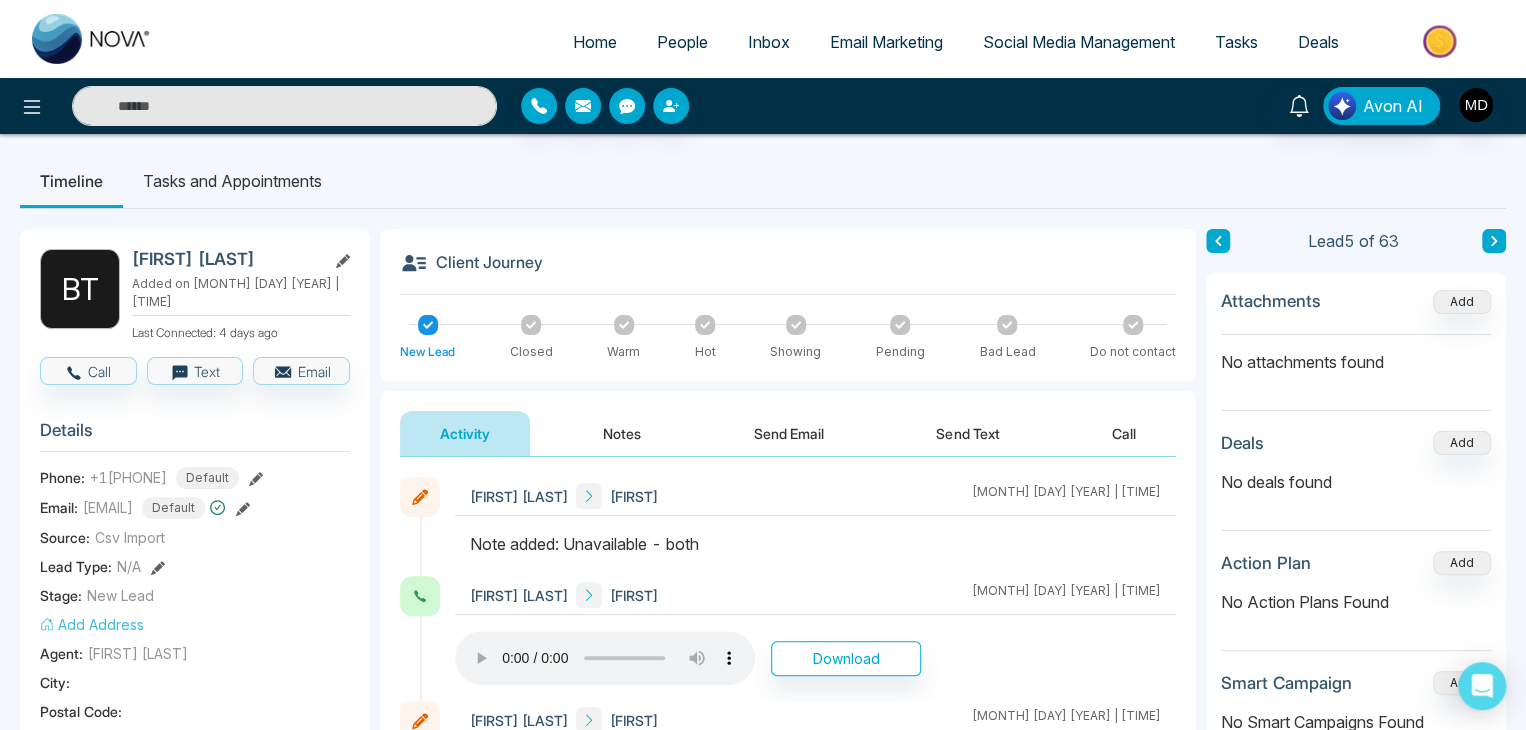click at bounding box center [1494, 241] 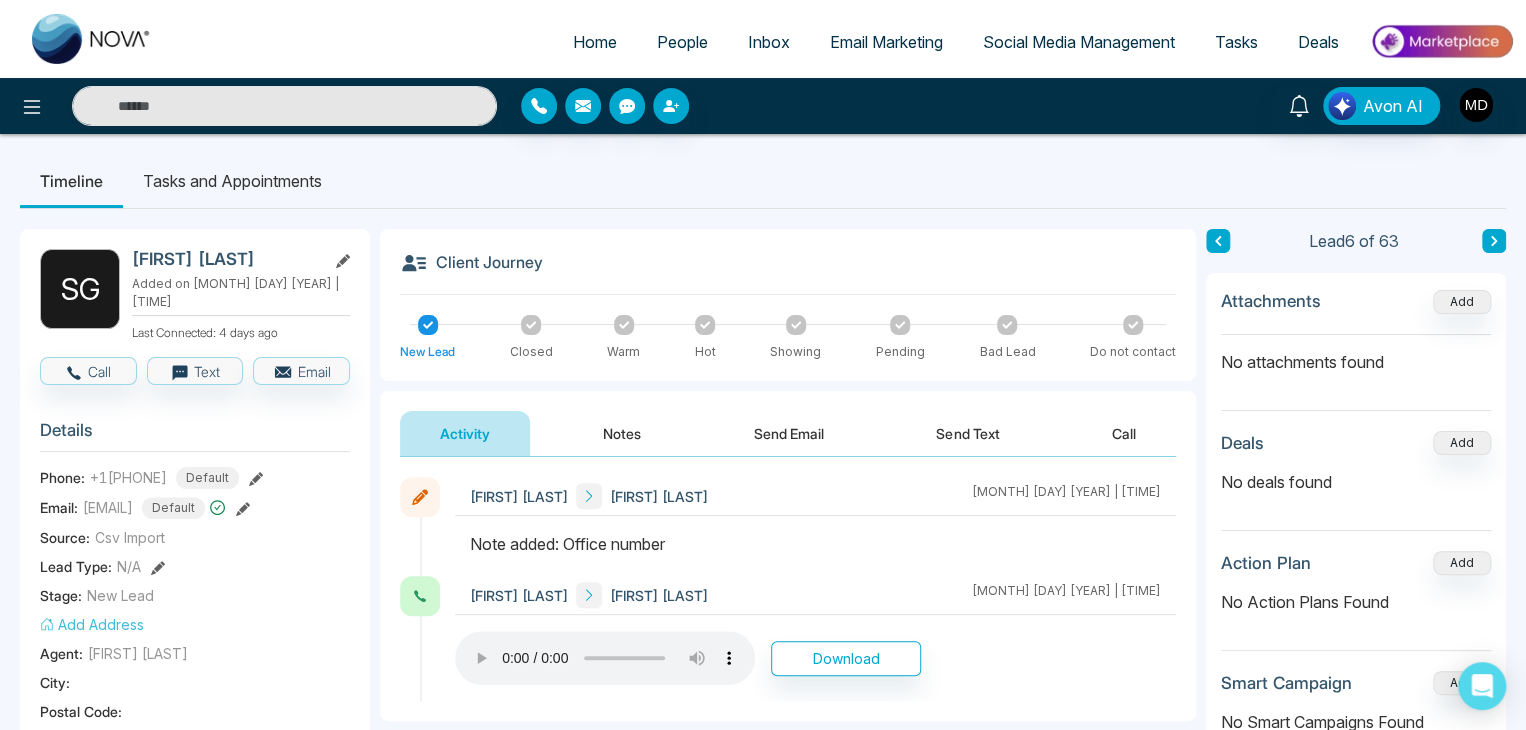 drag, startPoint x: 227, startPoint y: 258, endPoint x: 130, endPoint y: 264, distance: 97.18539 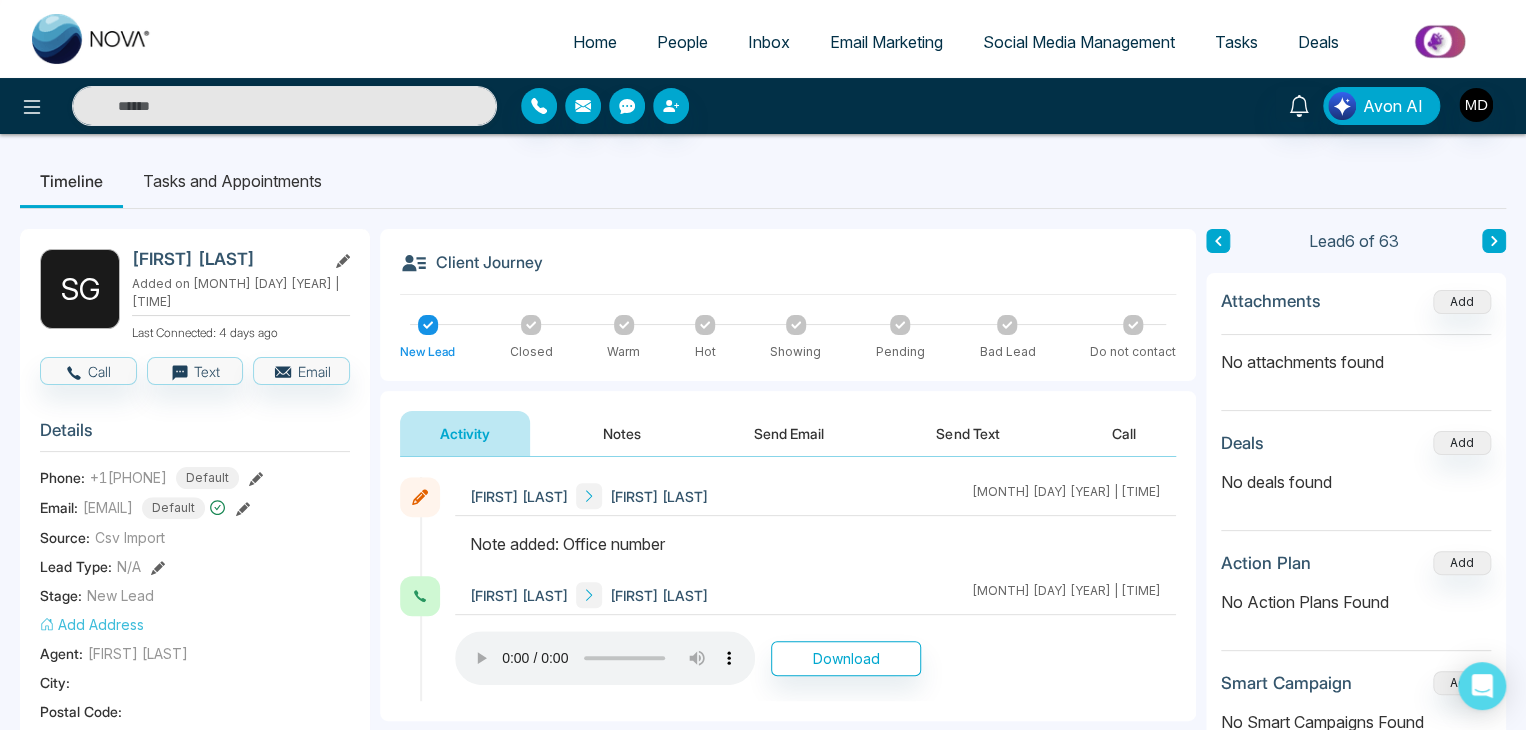 click on "S G Sarah B. Giacomelli Added on   August 1 2025 | 8:41 PM Last Connected:   4 days ago" at bounding box center (195, 295) 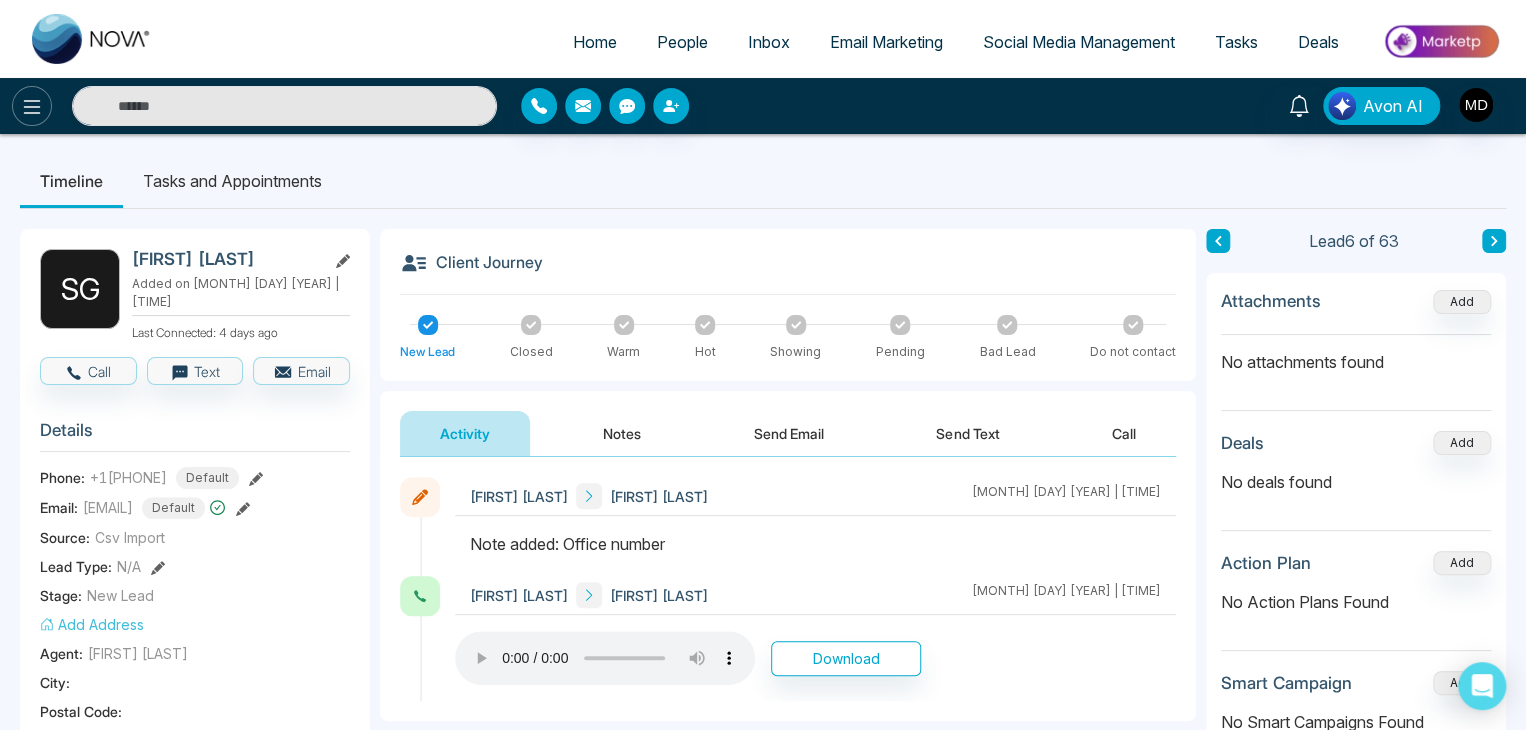 click 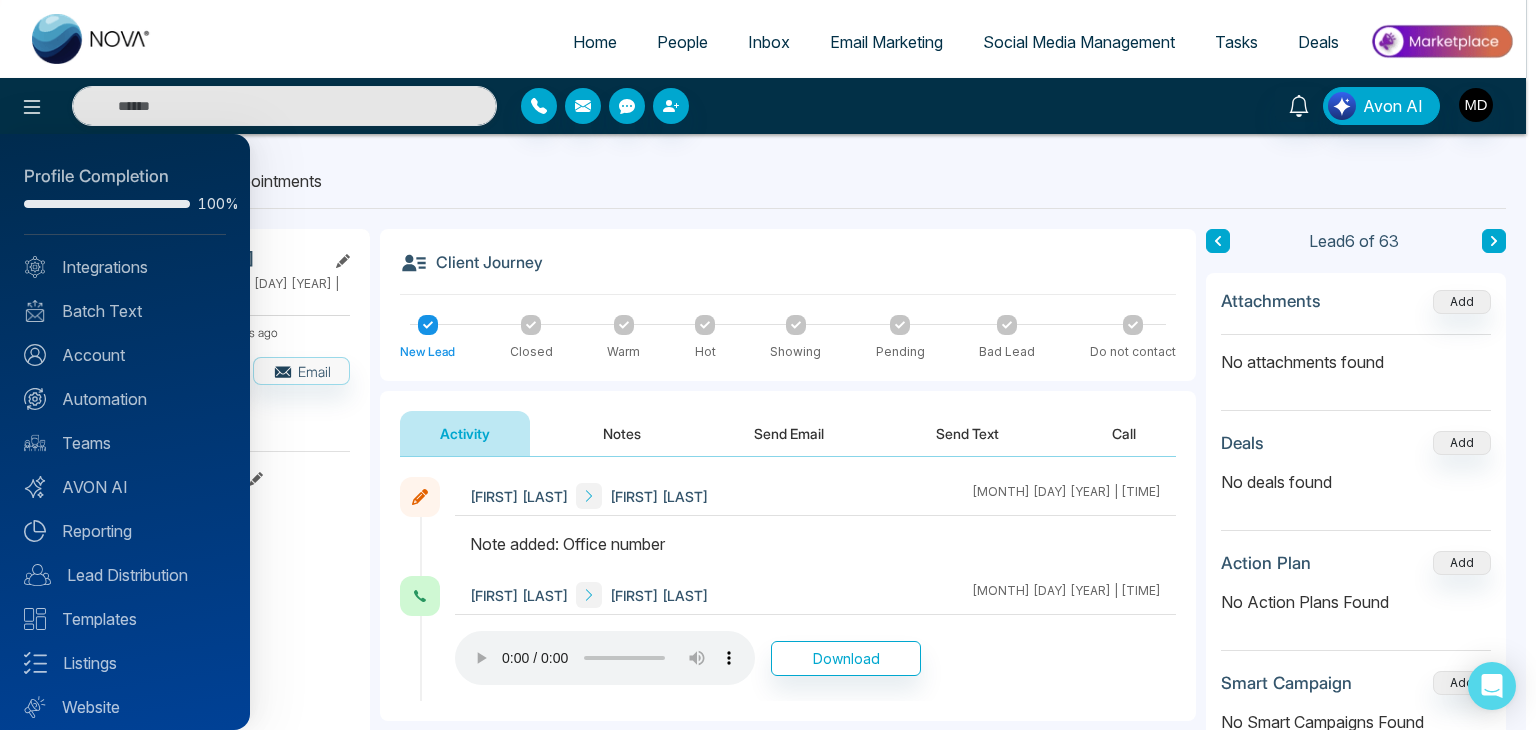 click at bounding box center [768, 365] 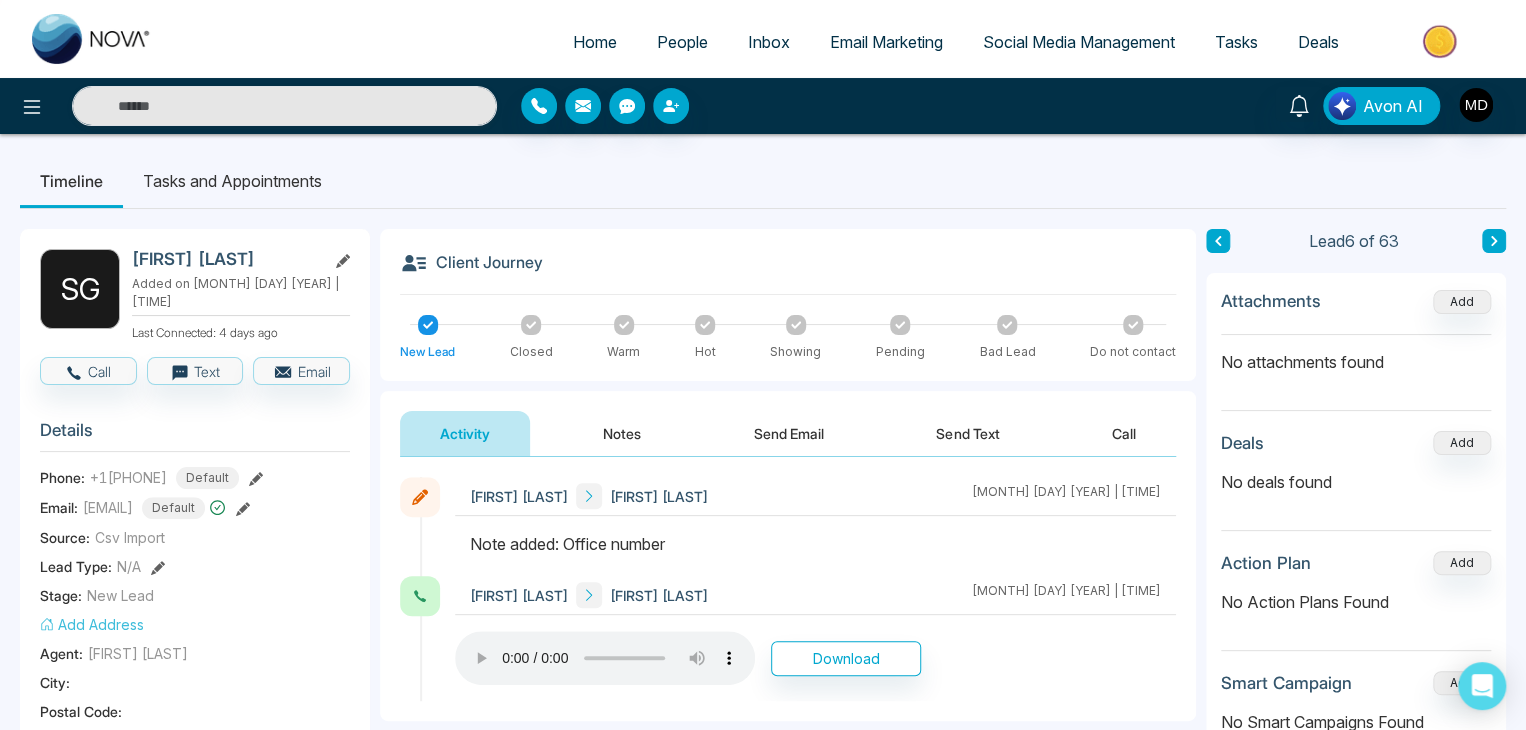 drag, startPoint x: 286, startPoint y: 260, endPoint x: 131, endPoint y: 264, distance: 155.0516 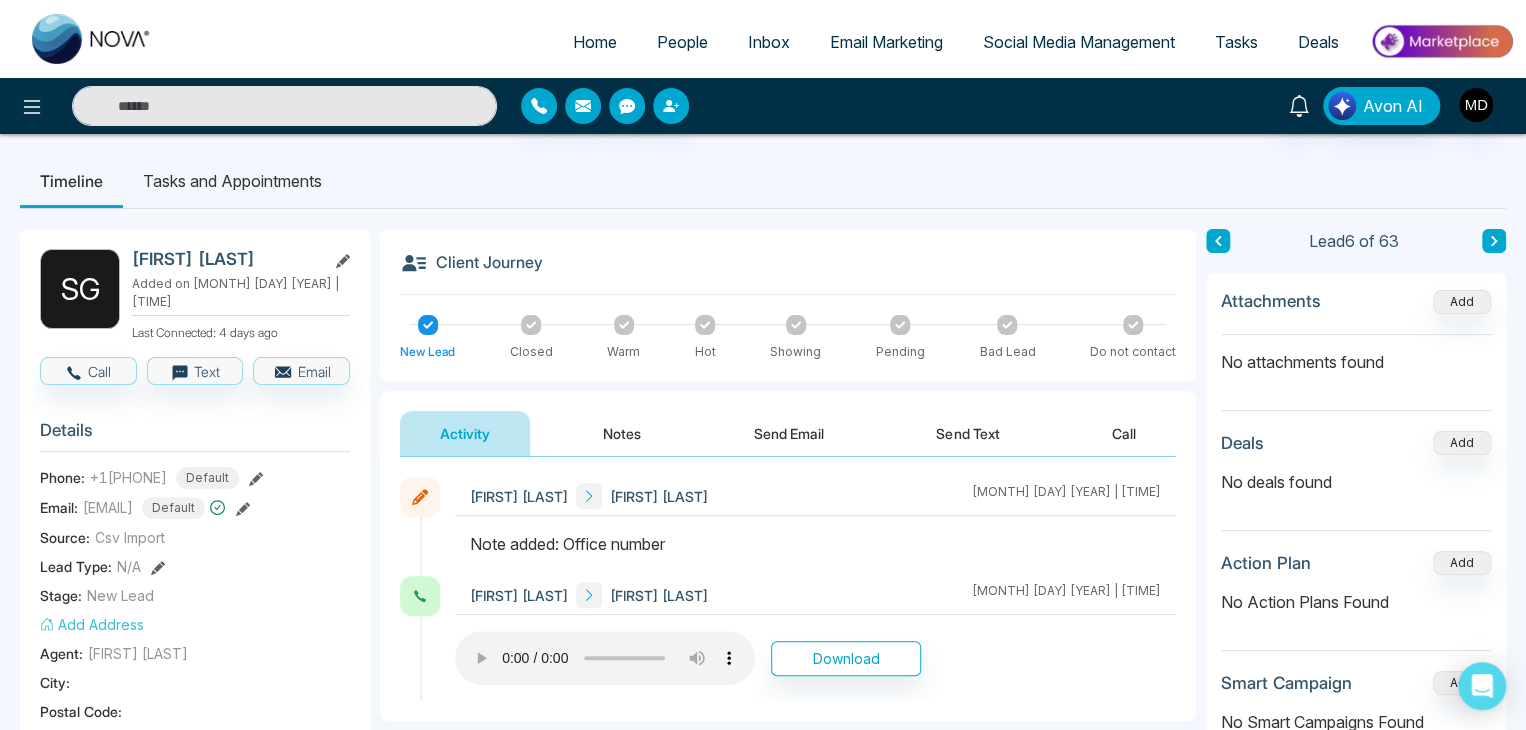 click on "S G Sarah B. Giacomelli Added on   August 1 2025 | 8:41 PM Last Connected:   4 days ago" at bounding box center (195, 295) 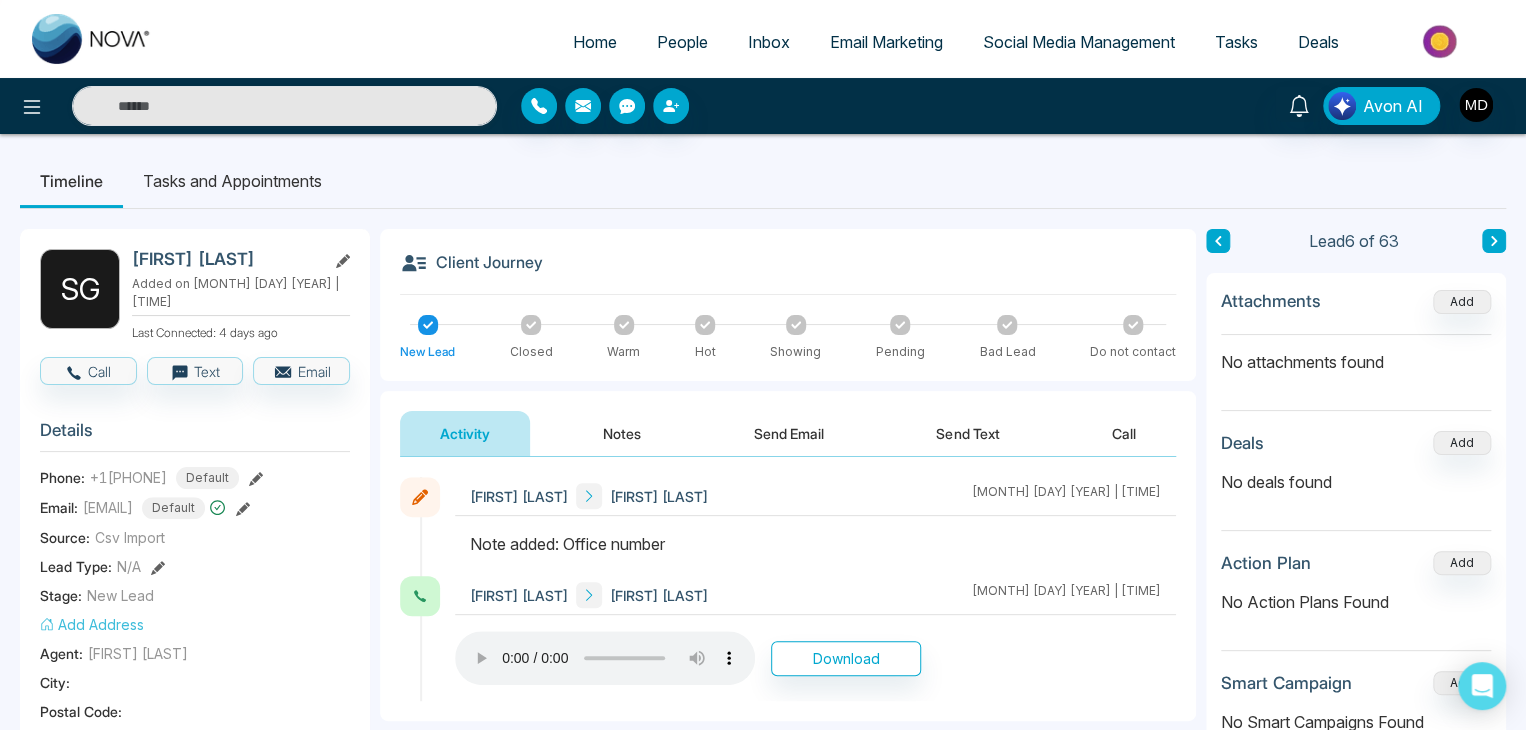 copy on "Sarah B. Giacomelli" 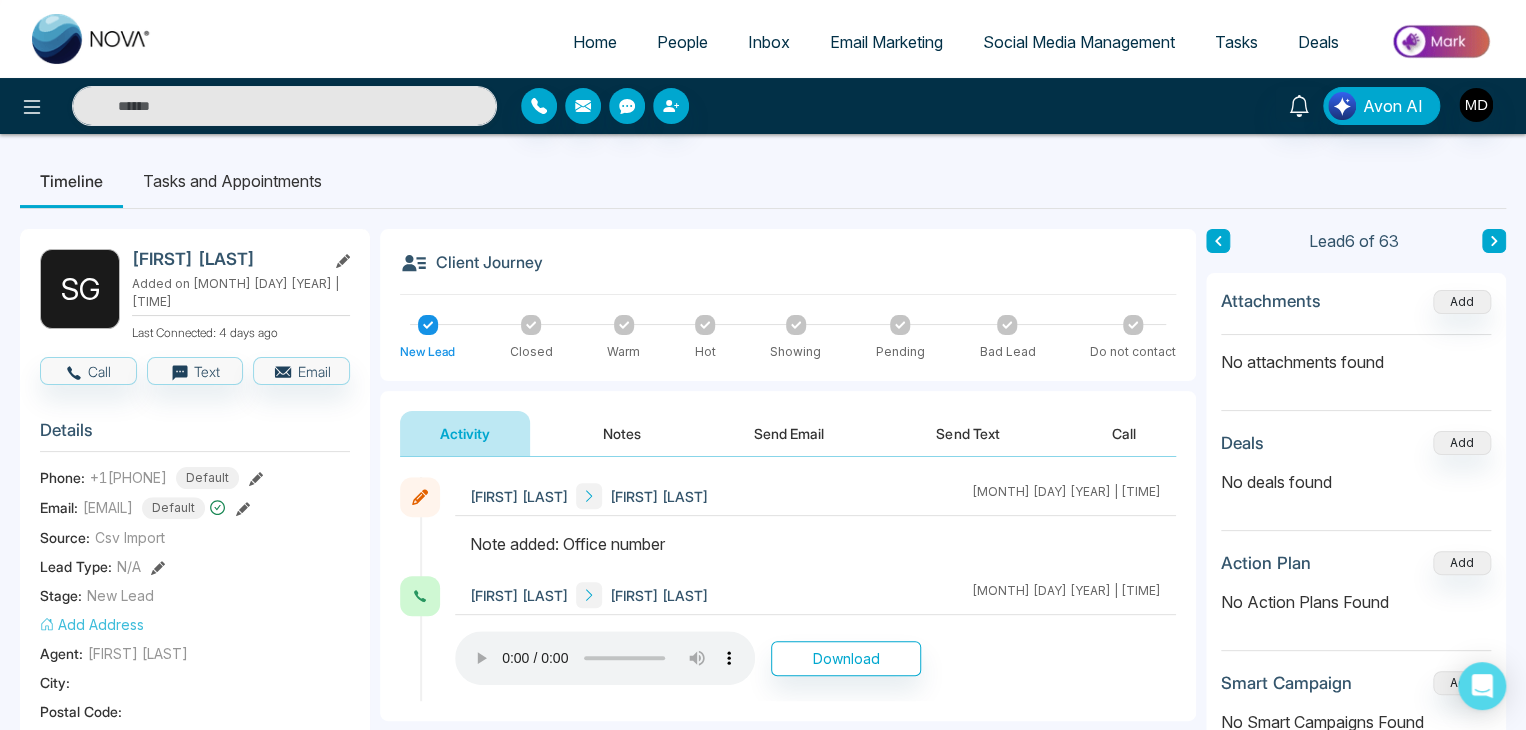 click 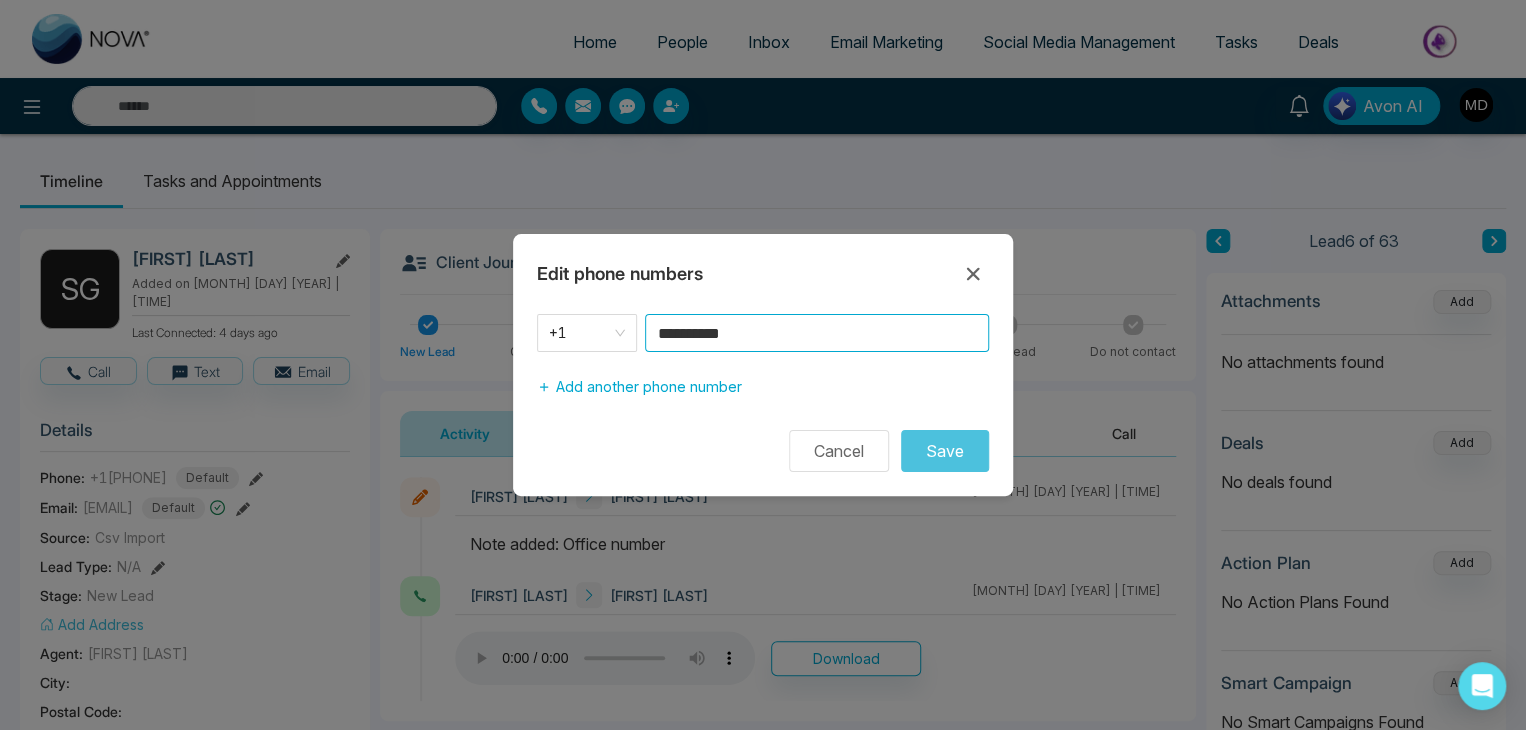 drag, startPoint x: 778, startPoint y: 337, endPoint x: 512, endPoint y: 345, distance: 266.12027 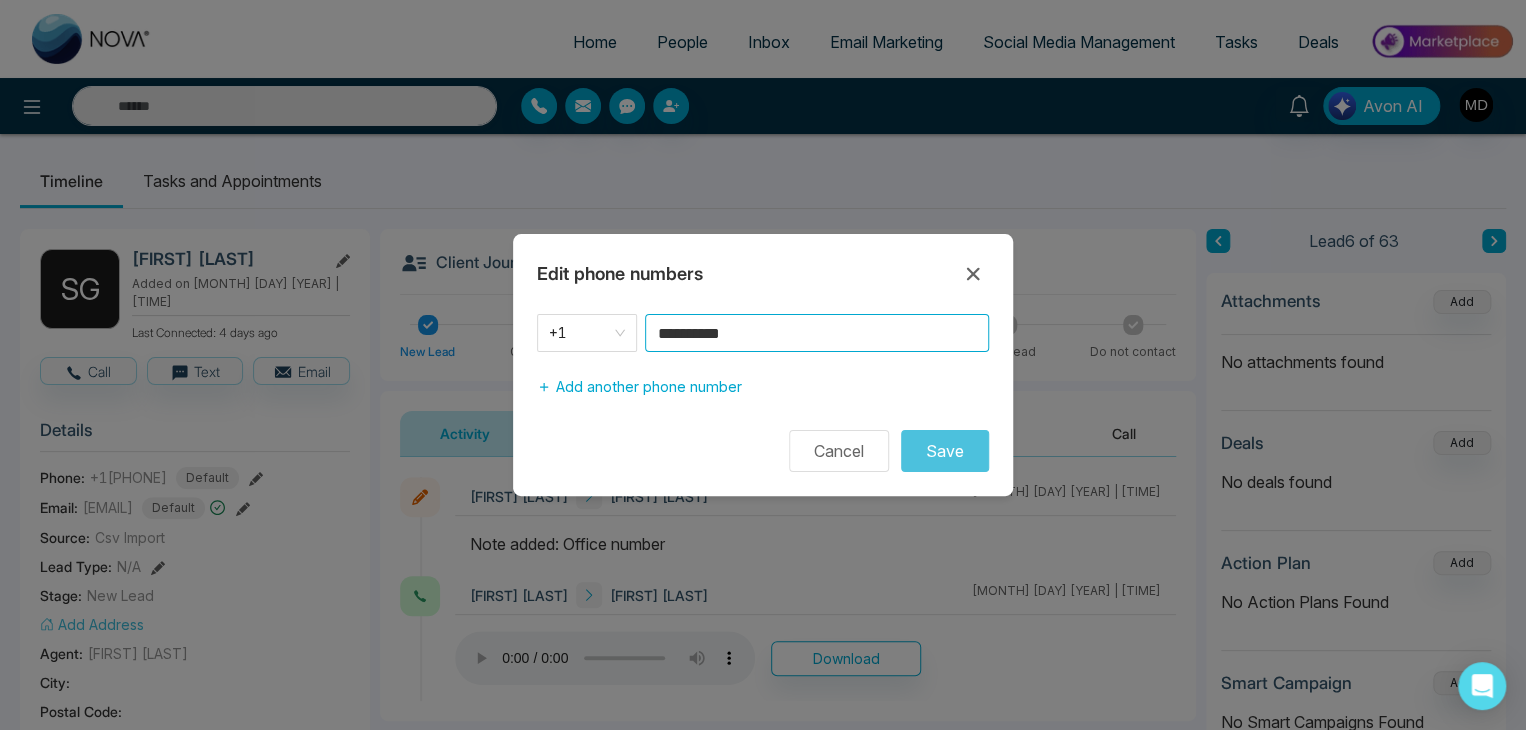 click on "Edit phone numbers [PHONE]  Add another phone number Cancel Save" at bounding box center (763, 365) 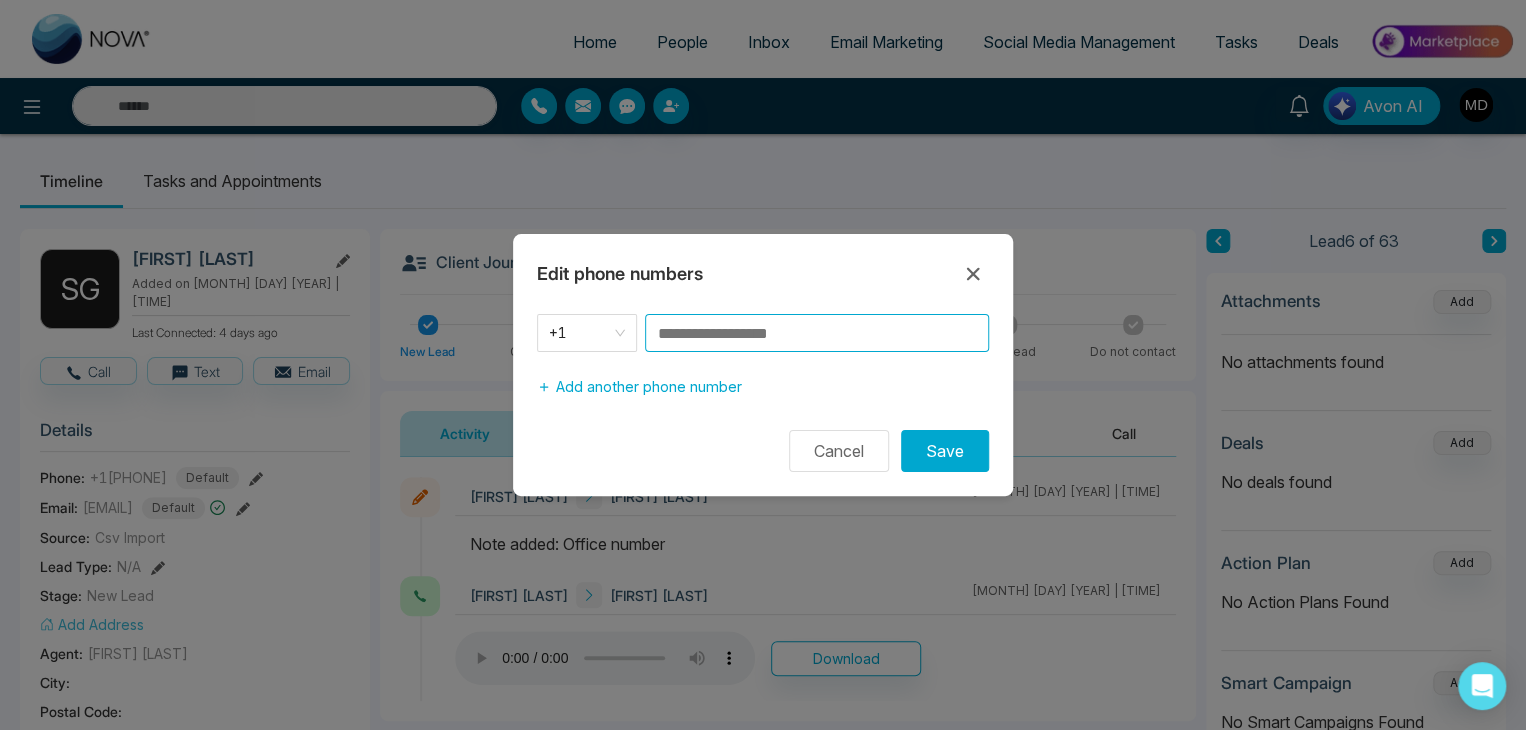 paste on "**********" 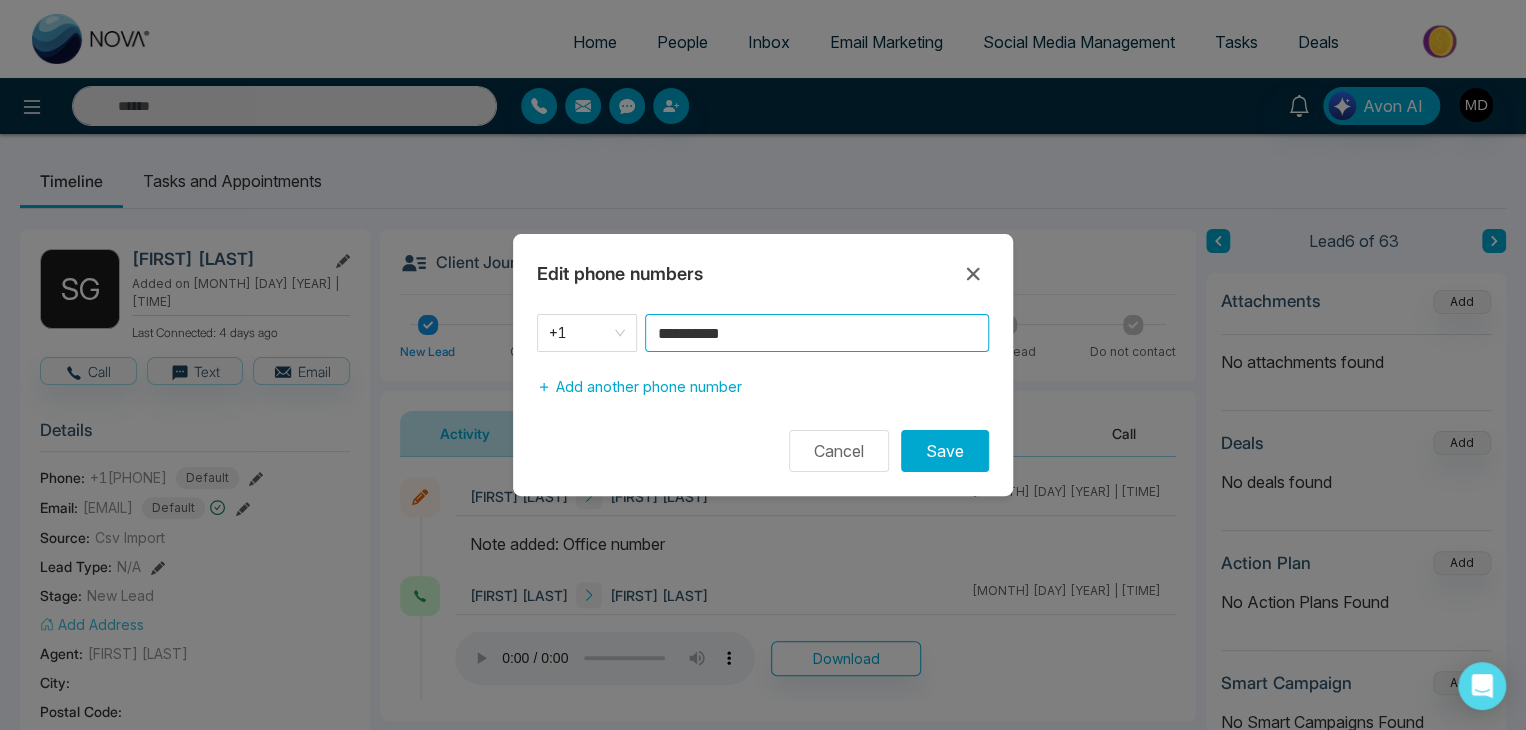 type on "**********" 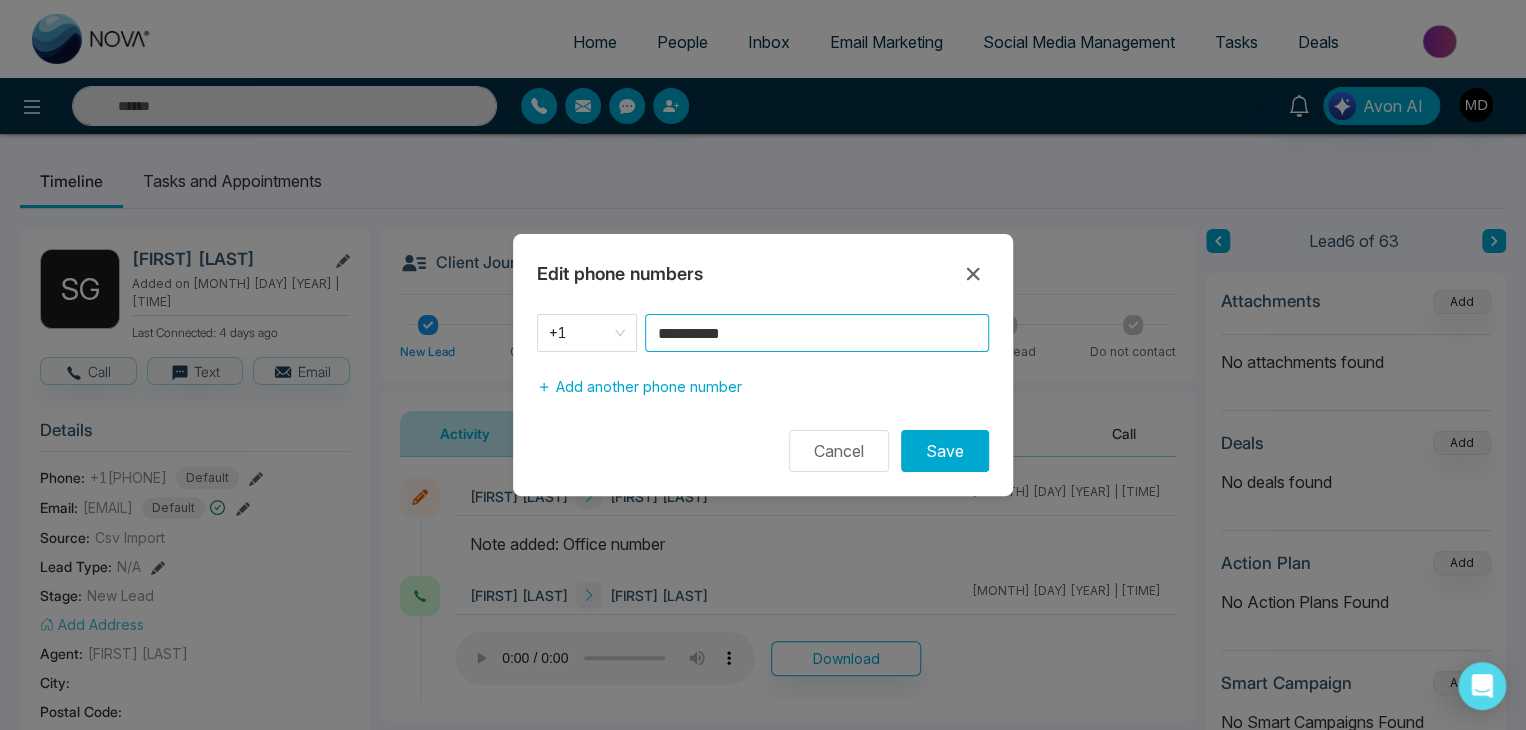 click on "Save" at bounding box center [945, 451] 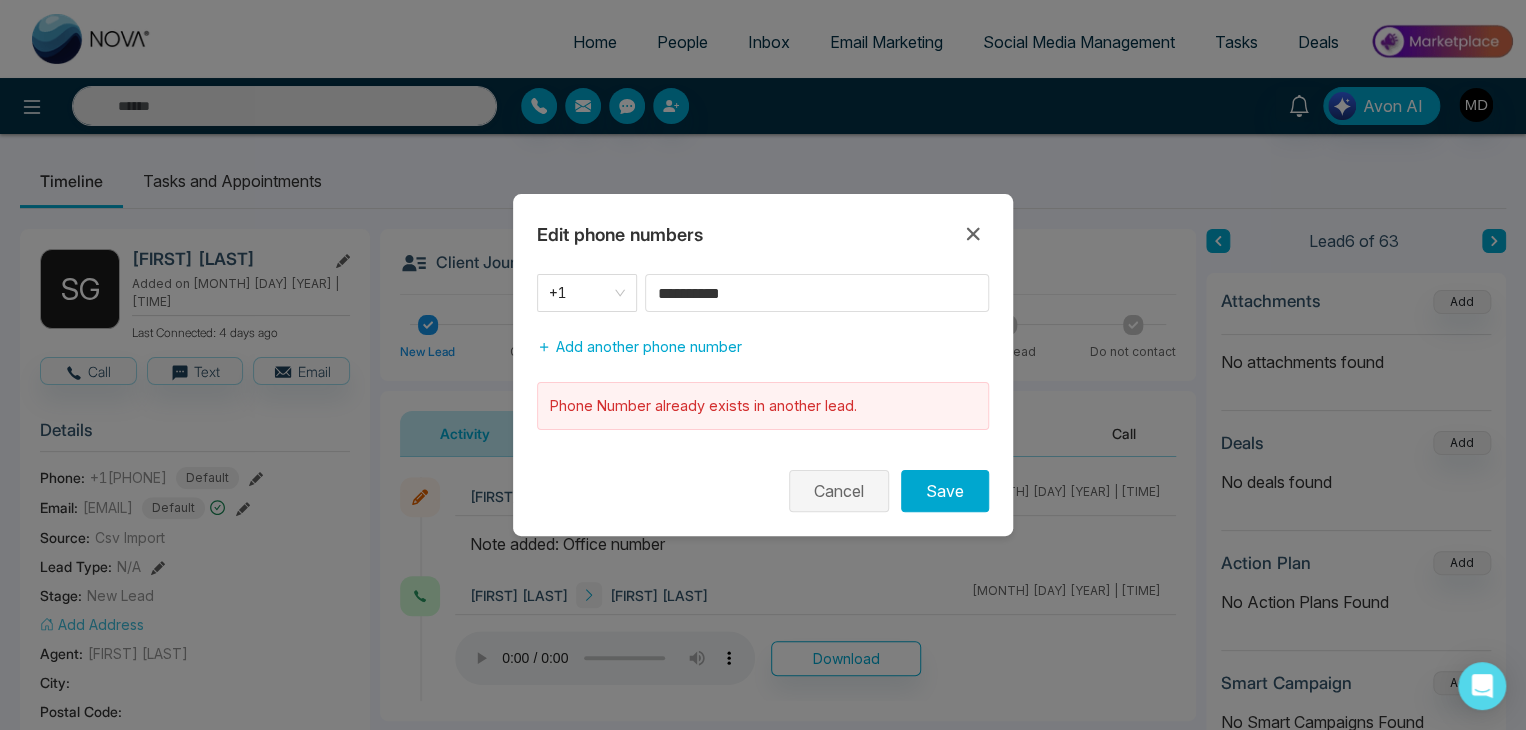 click on "Cancel" at bounding box center (839, 491) 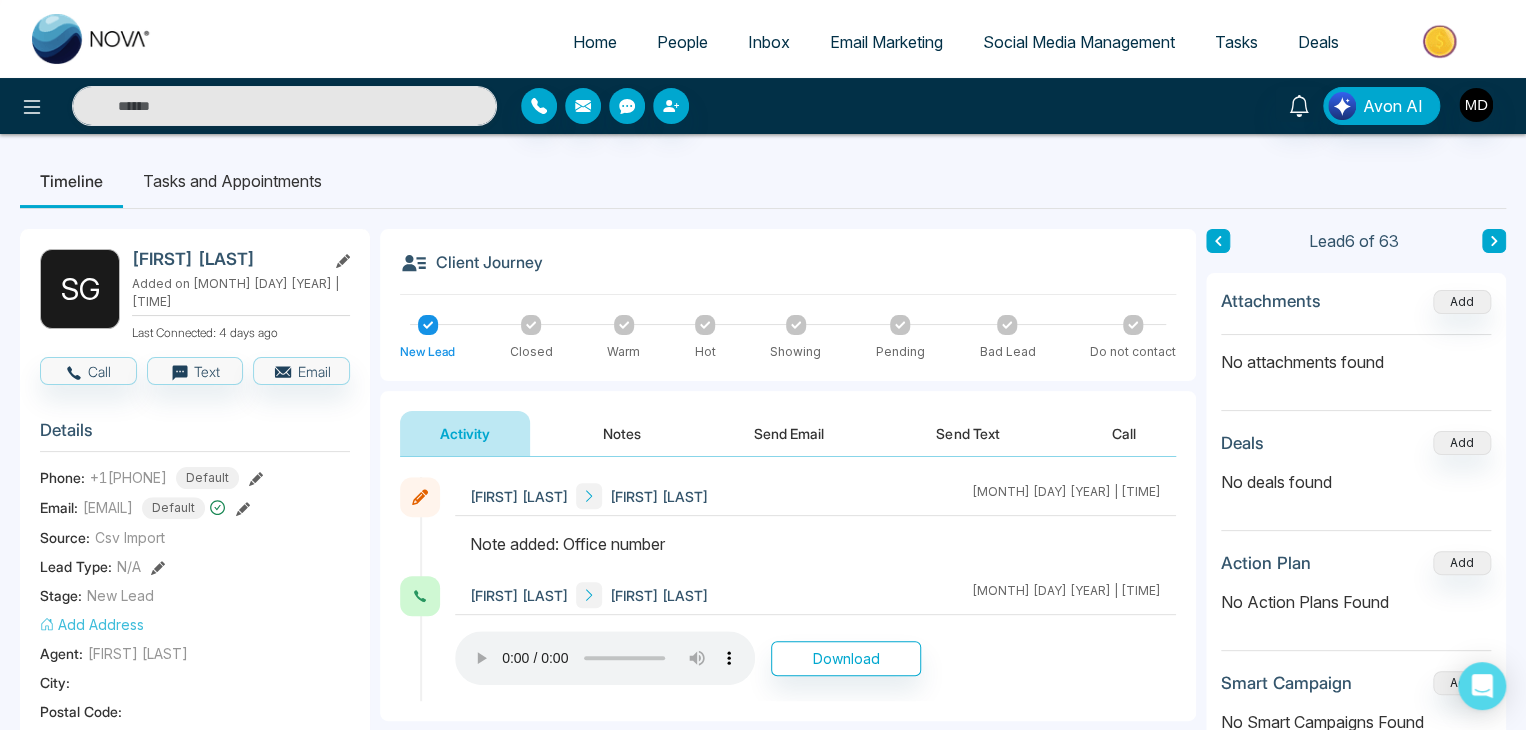 click 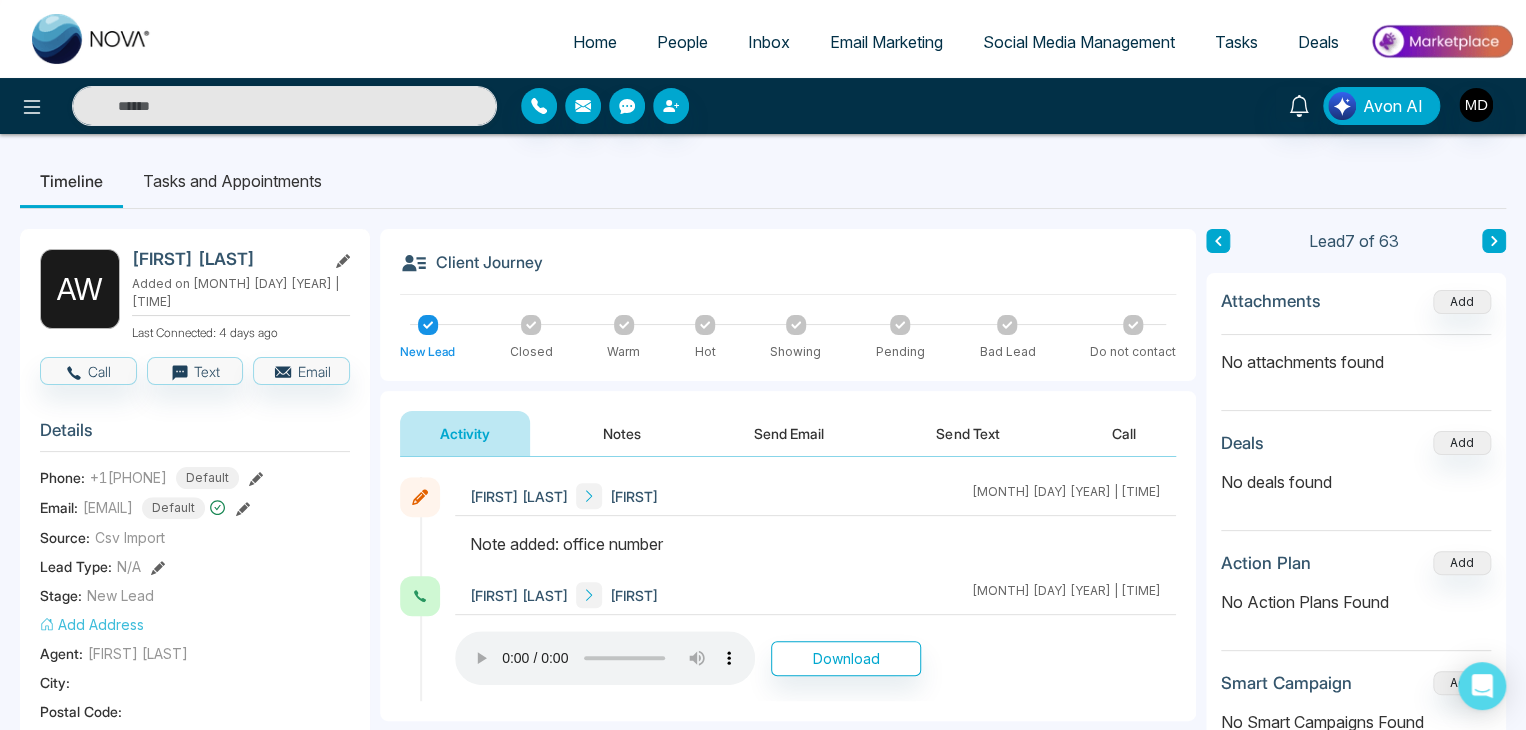 drag, startPoint x: 184, startPoint y: 258, endPoint x: 125, endPoint y: 262, distance: 59.135437 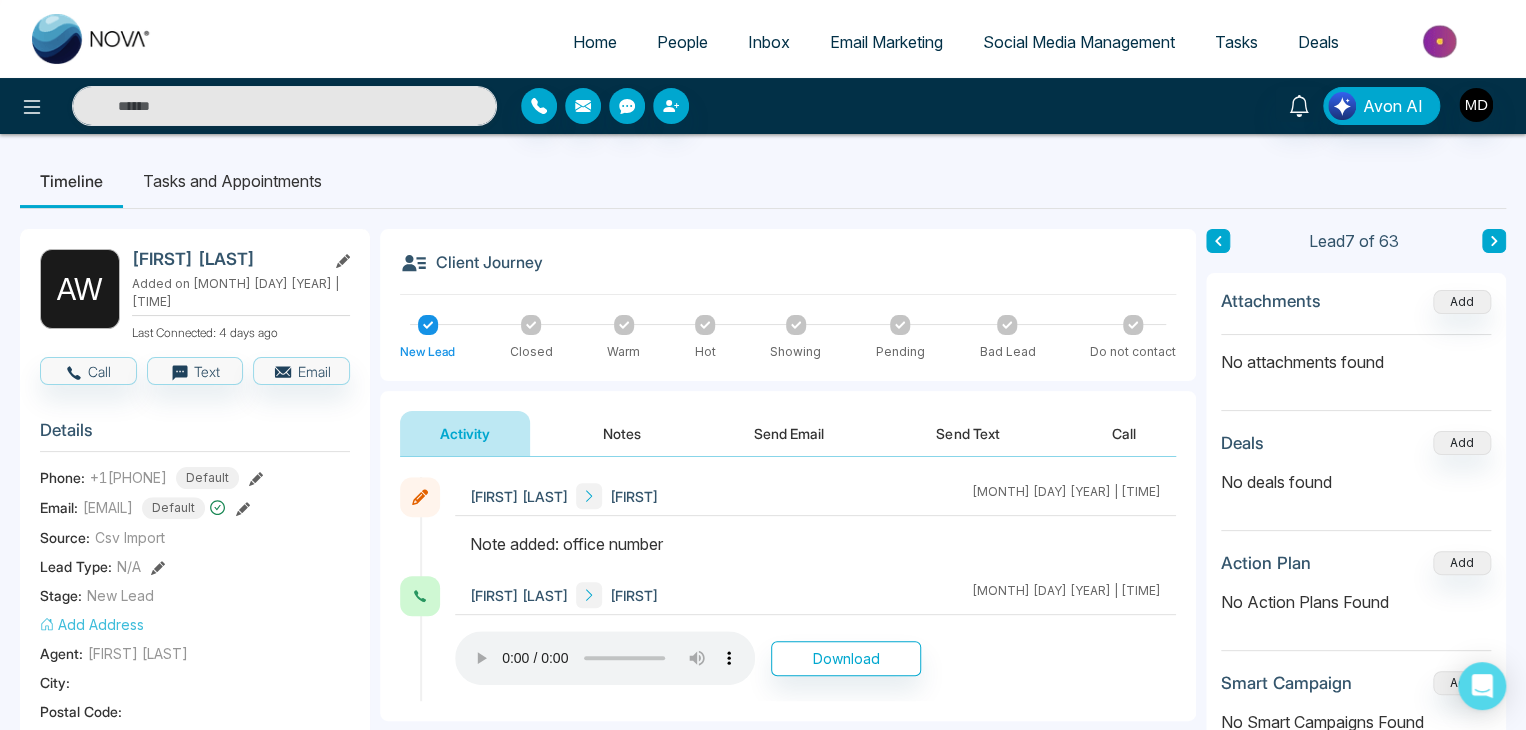 click on "A W Astrid Willemsen Added on   August 1 2025 | 8:41 PM Last Connected:   4 days ago" at bounding box center (195, 295) 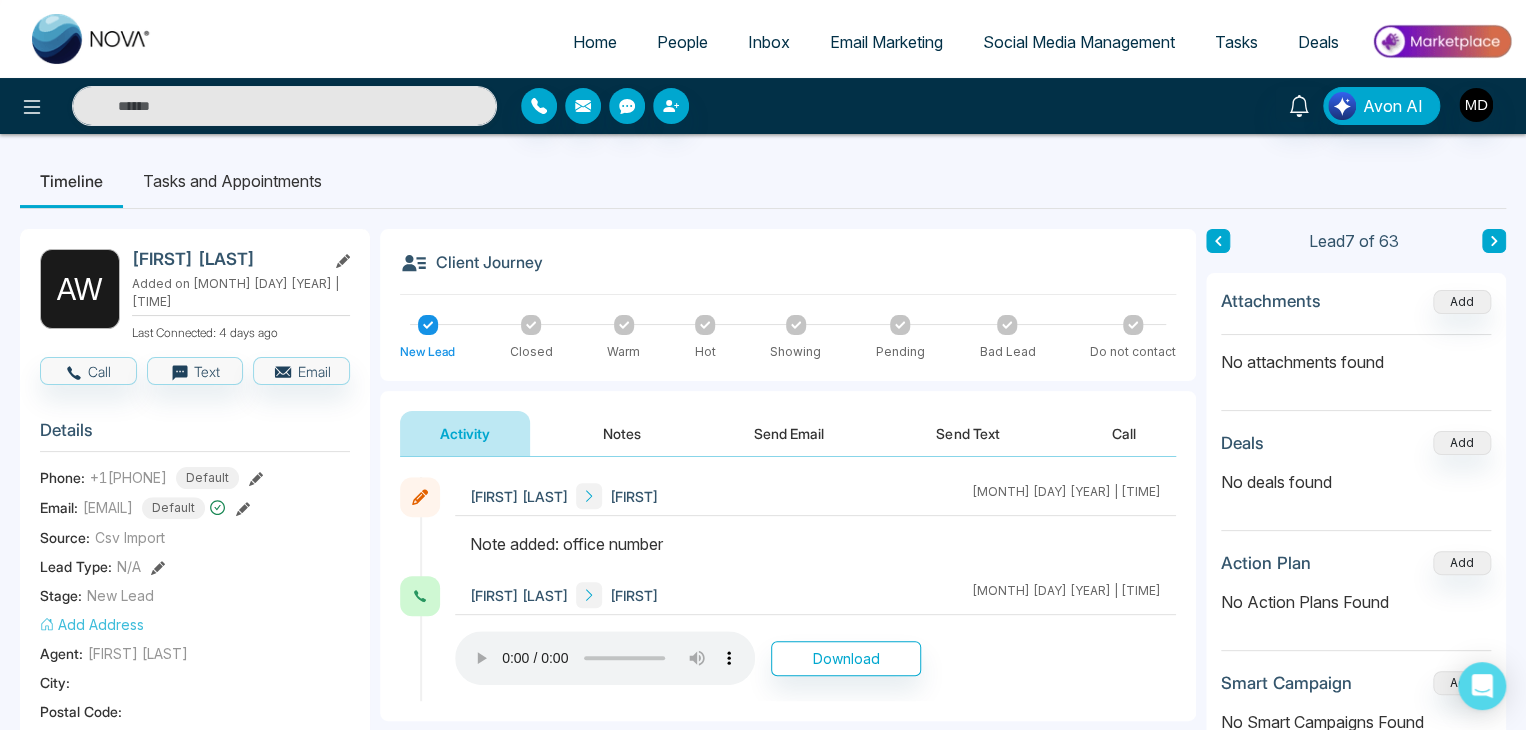 click 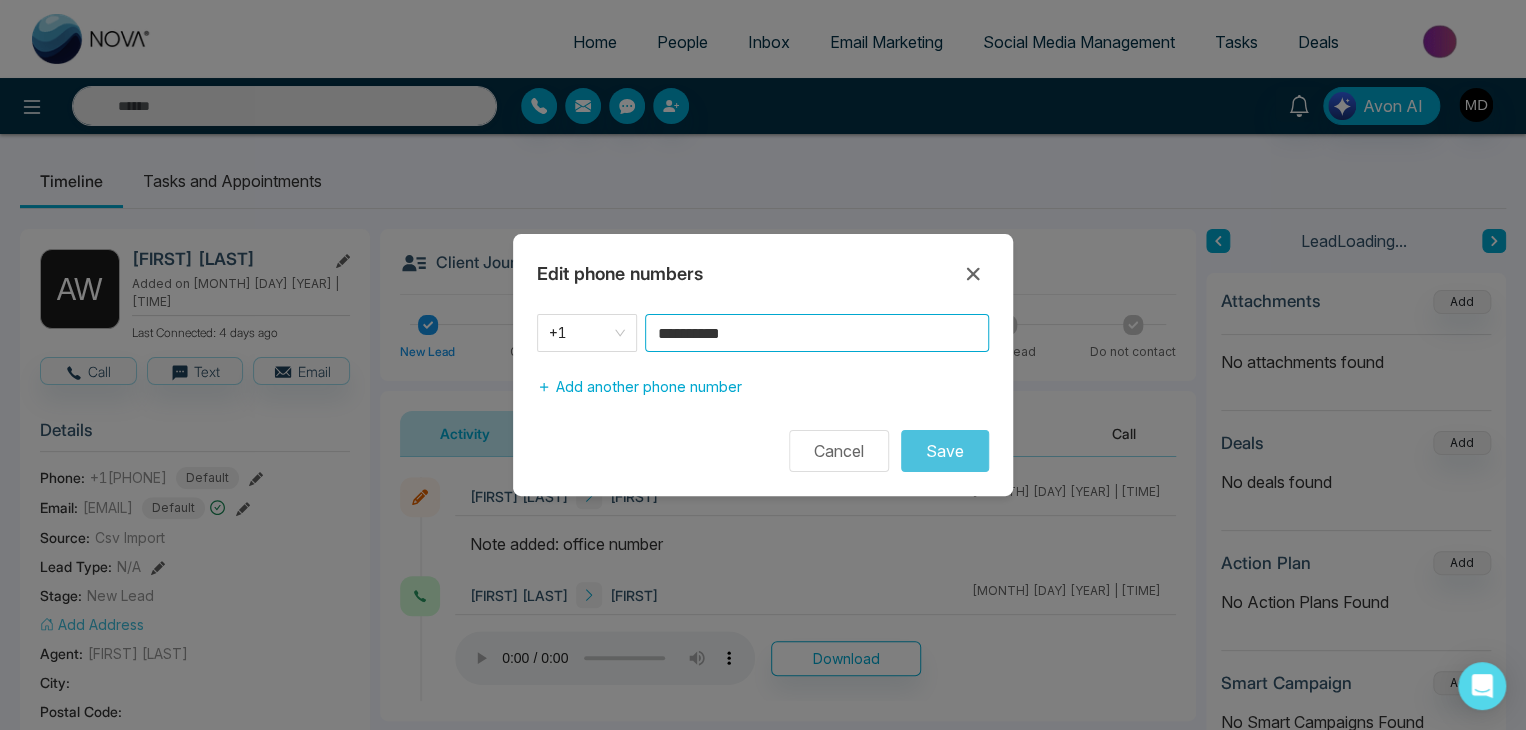 drag, startPoint x: 776, startPoint y: 341, endPoint x: 601, endPoint y: 421, distance: 192.41881 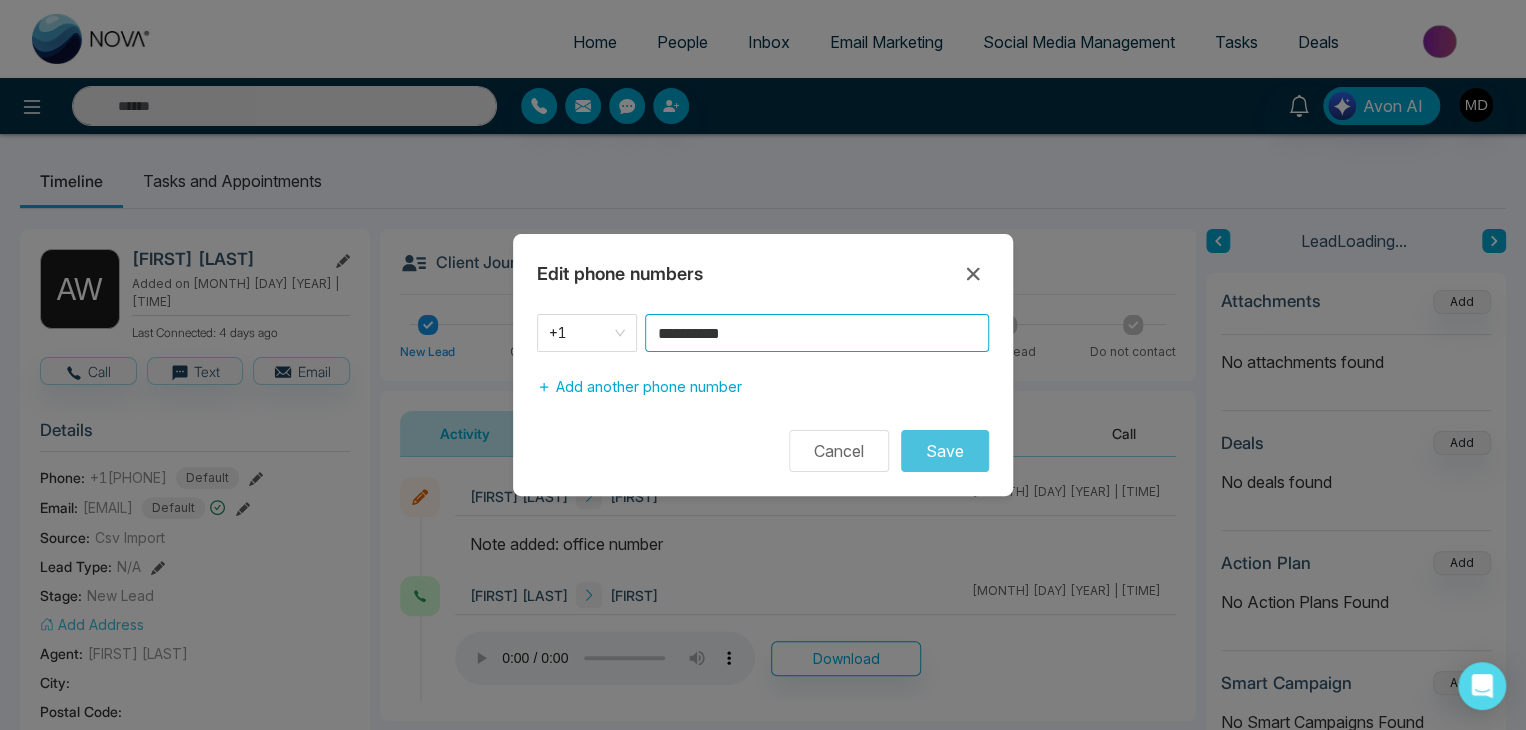 click on "**********" at bounding box center [763, 393] 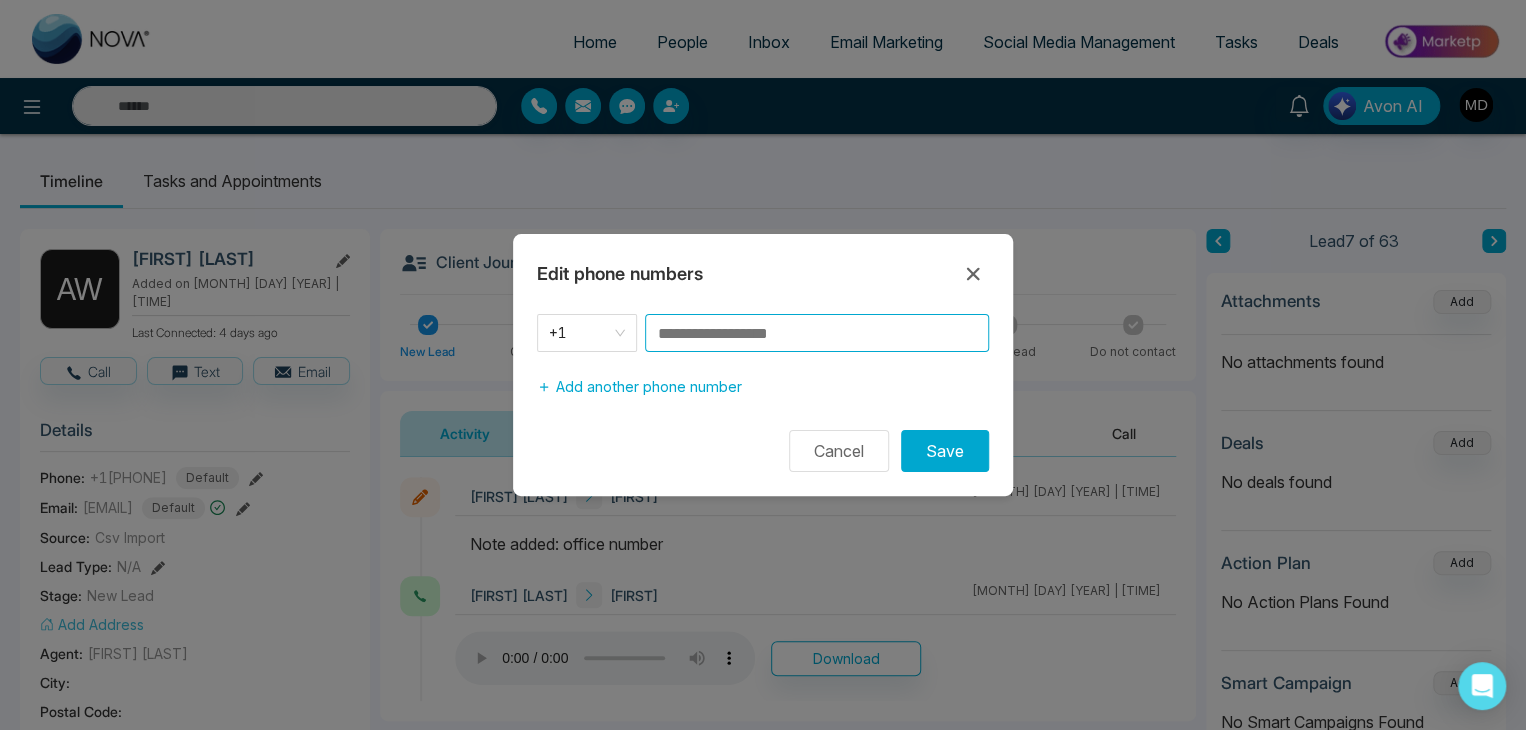 paste on "**********" 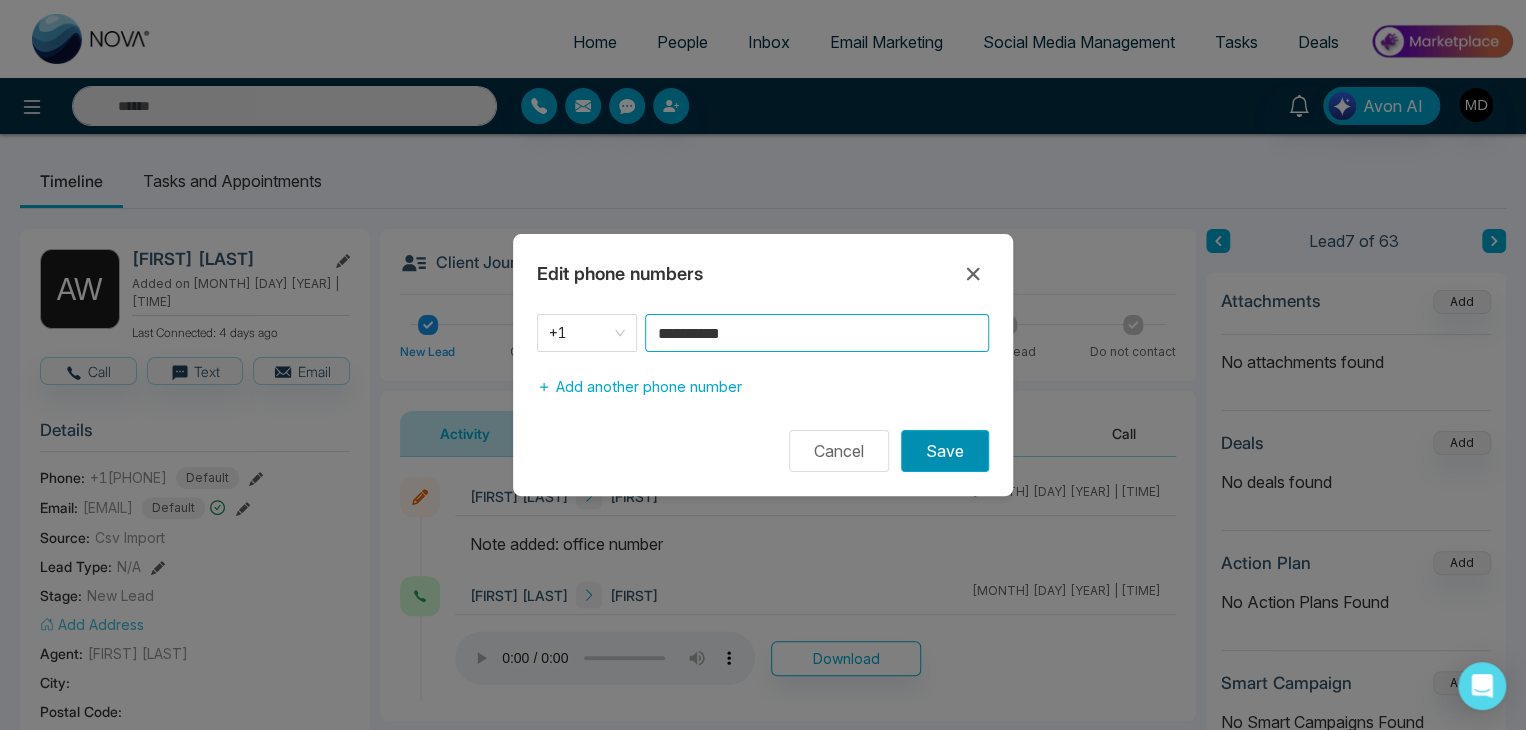 type on "**********" 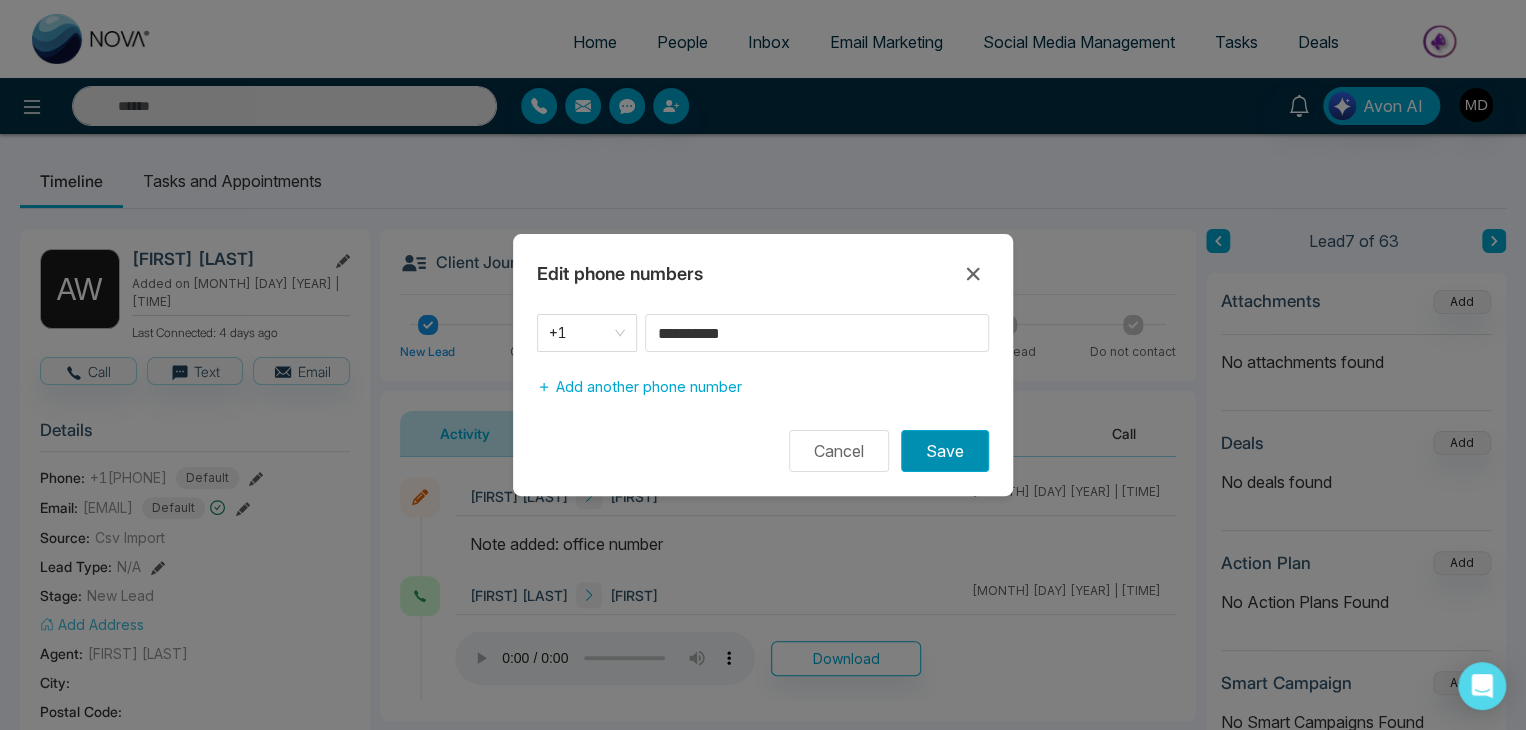 click on "Save" at bounding box center (945, 451) 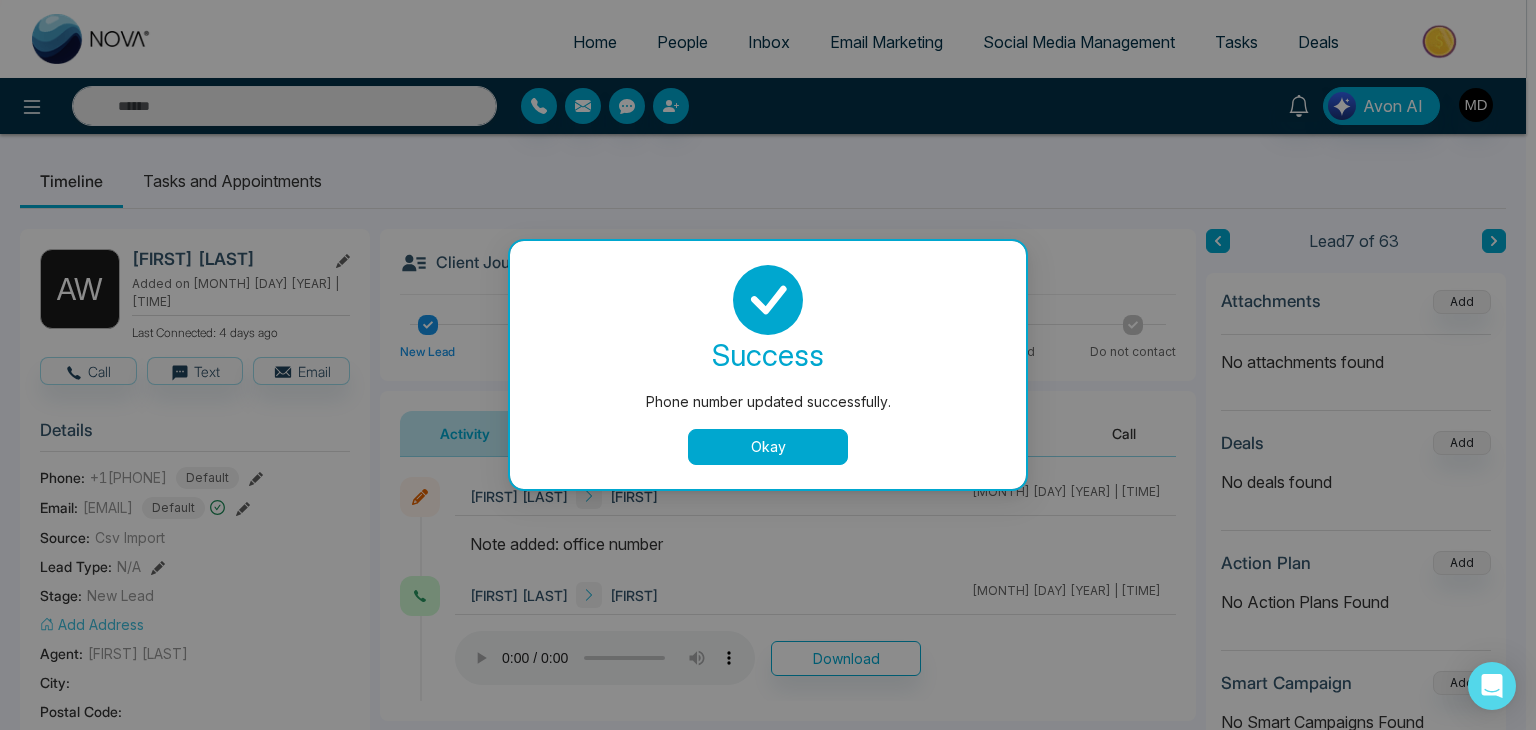 click on "Okay" at bounding box center [768, 447] 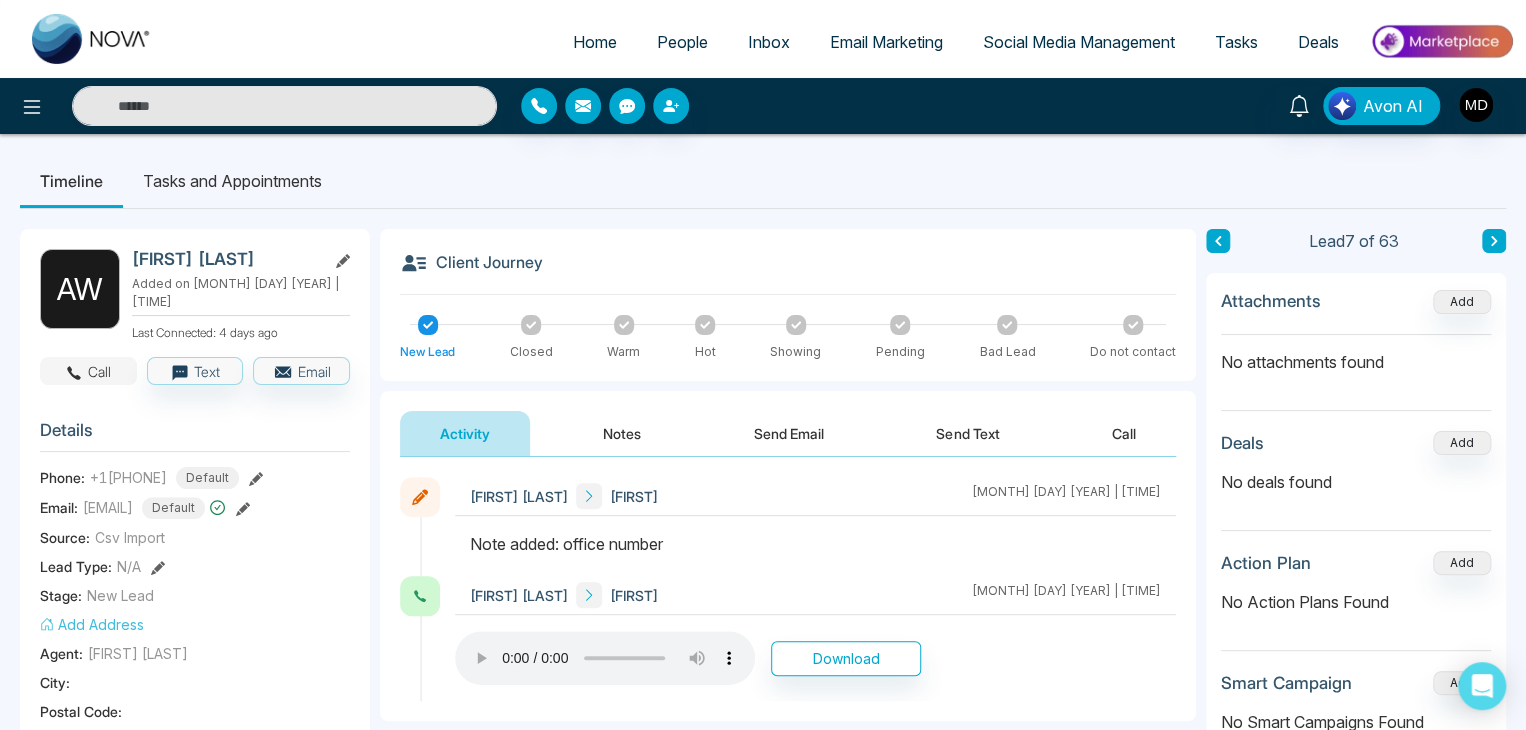 click on "Call" at bounding box center (88, 371) 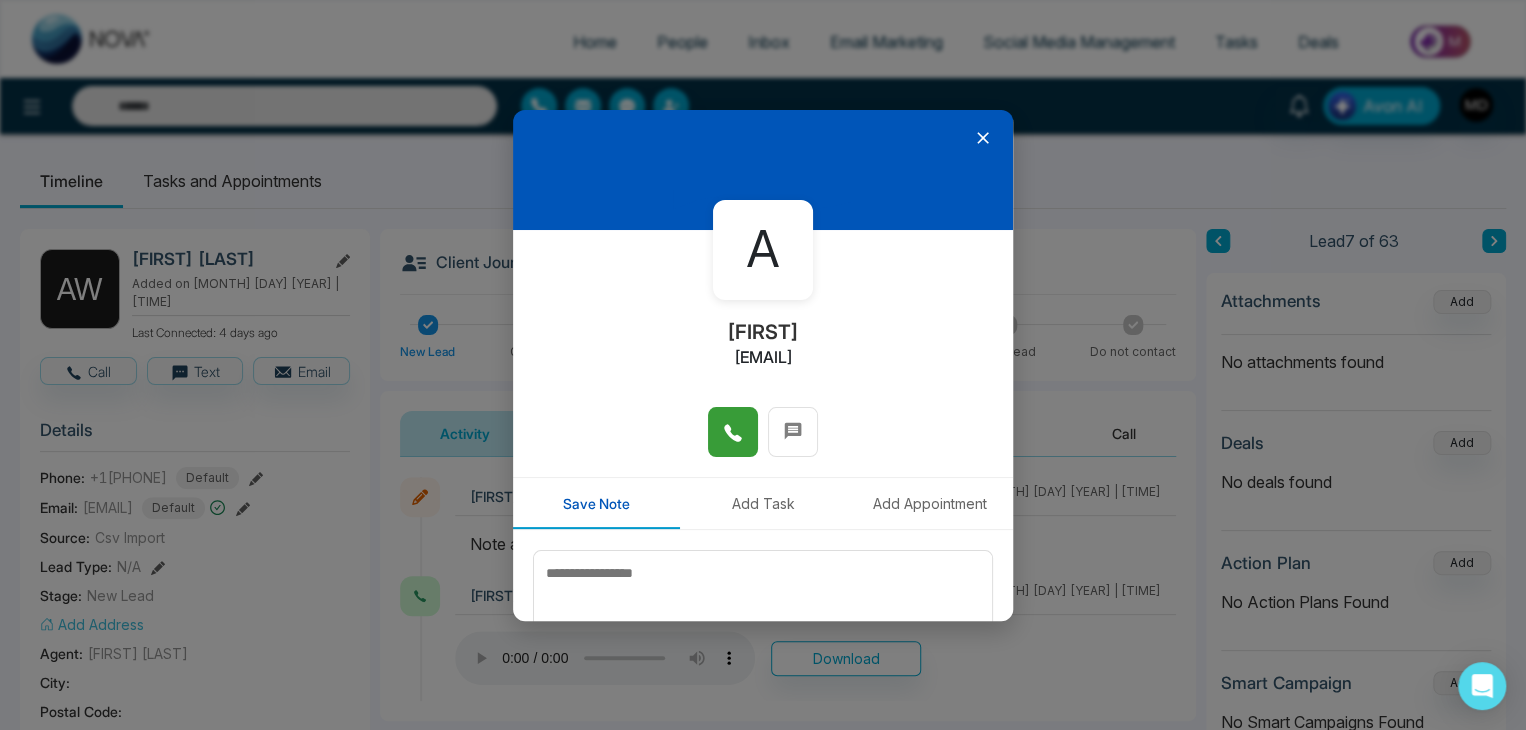 click at bounding box center (733, 432) 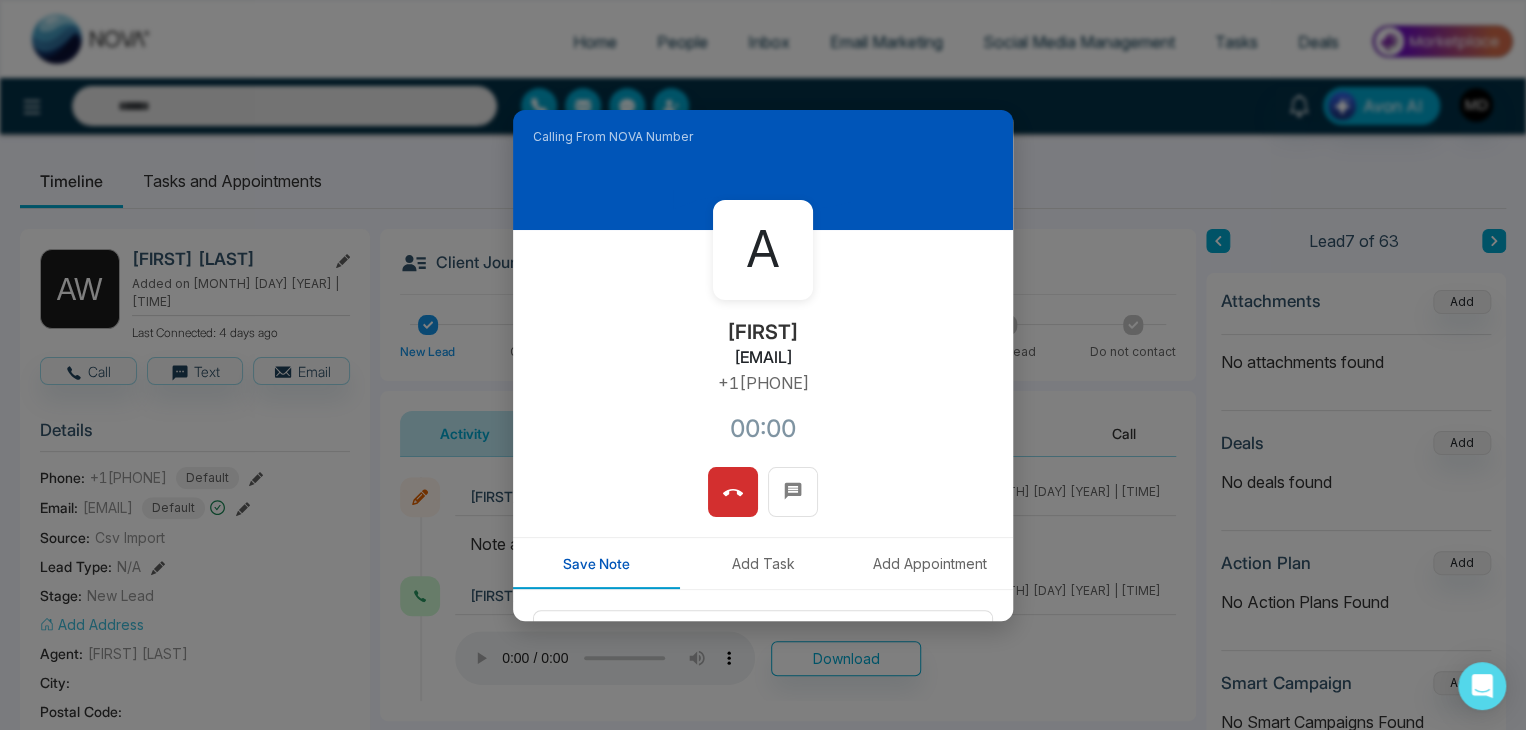 drag, startPoint x: 806, startPoint y: 377, endPoint x: 698, endPoint y: 388, distance: 108.55874 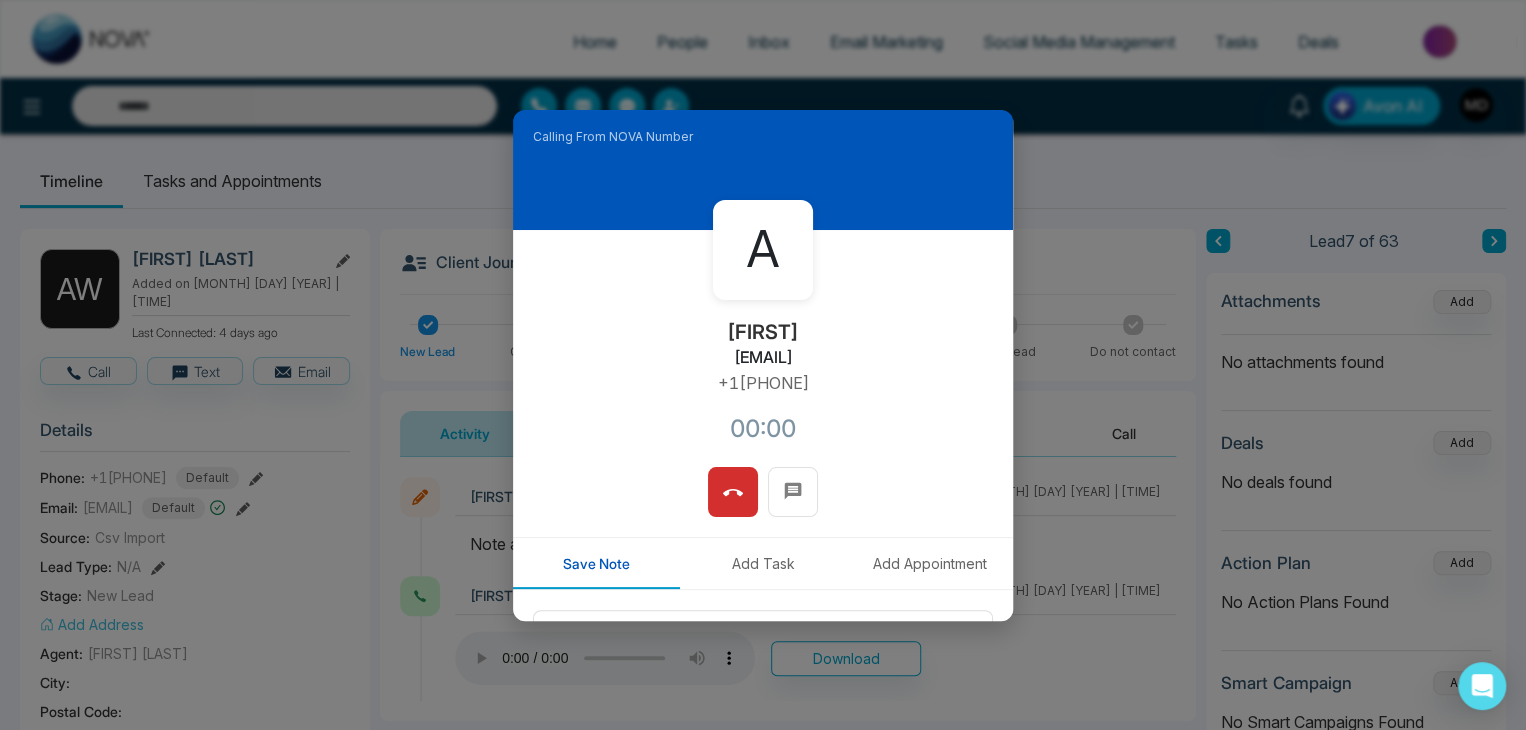 click on "A Astrid willemsen.astrid@gmail.com +14169882126 00:00" at bounding box center (763, 348) 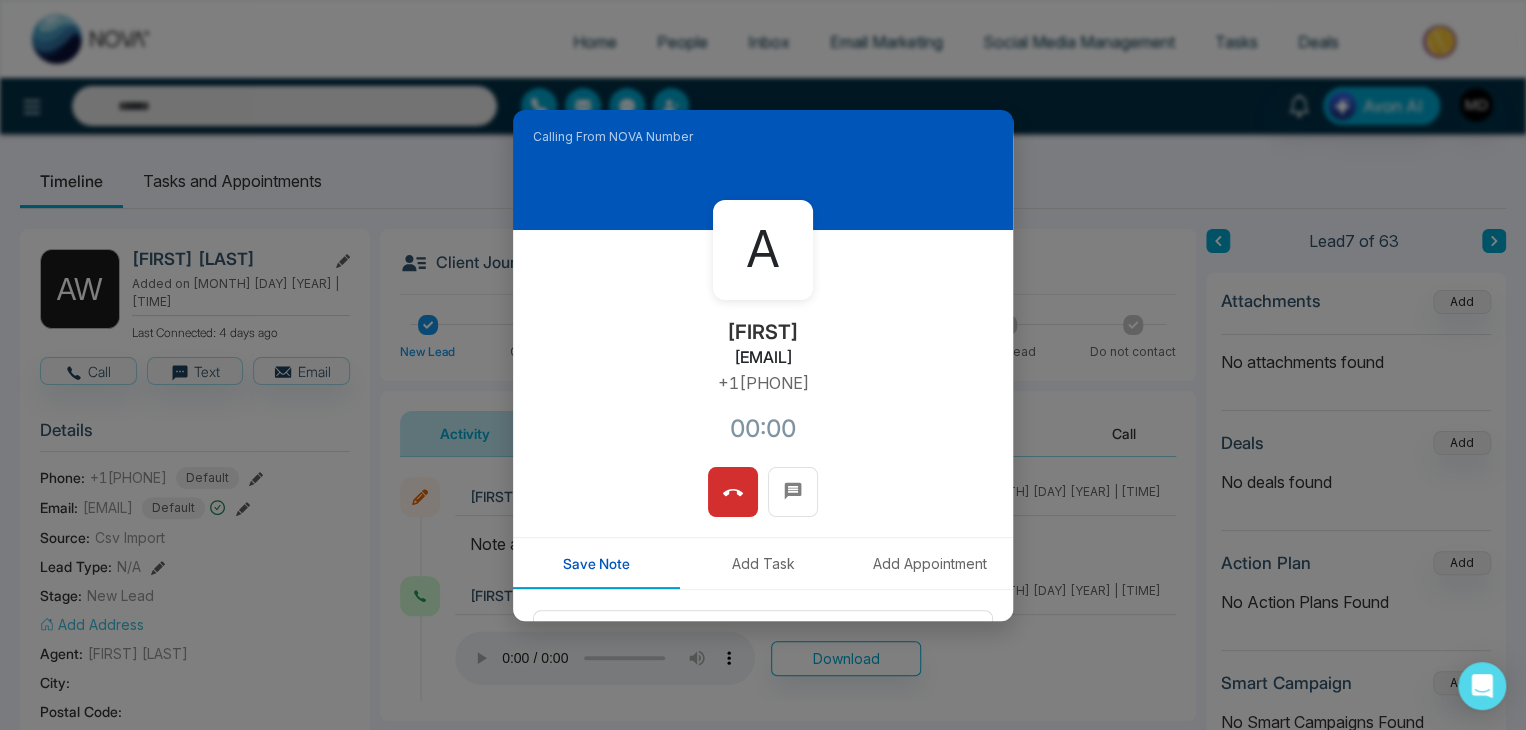 copy on "+14169882126" 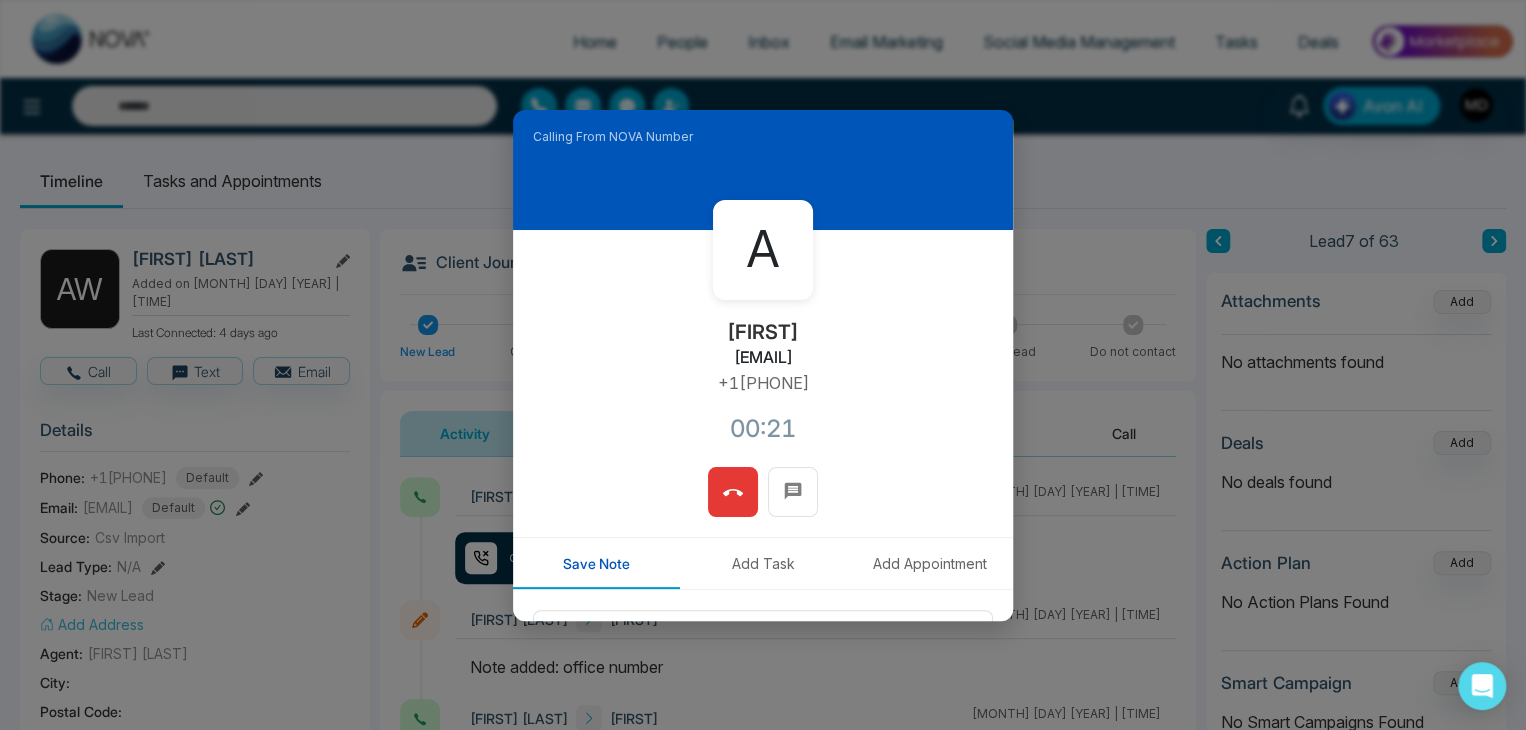 click at bounding box center [733, 492] 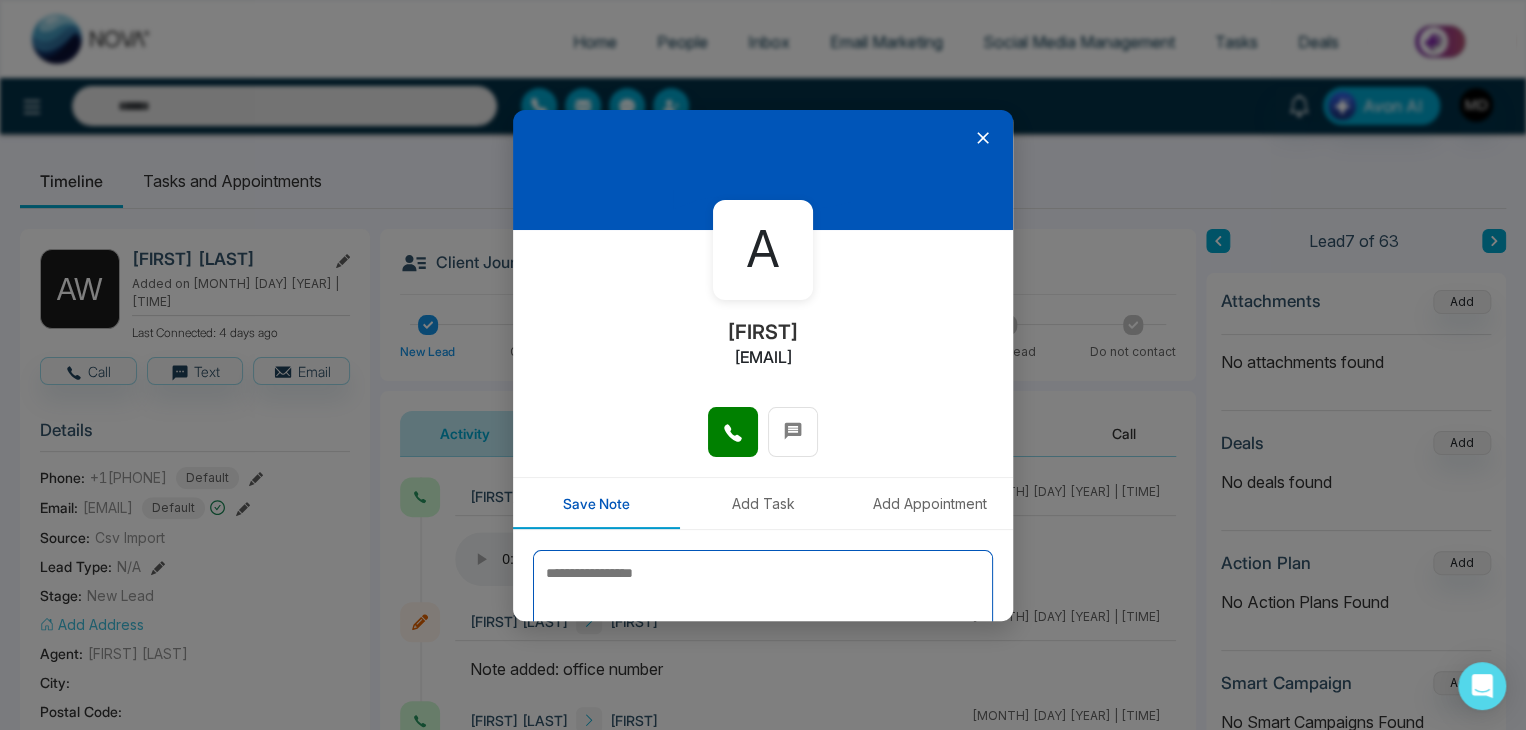 click at bounding box center [763, 600] 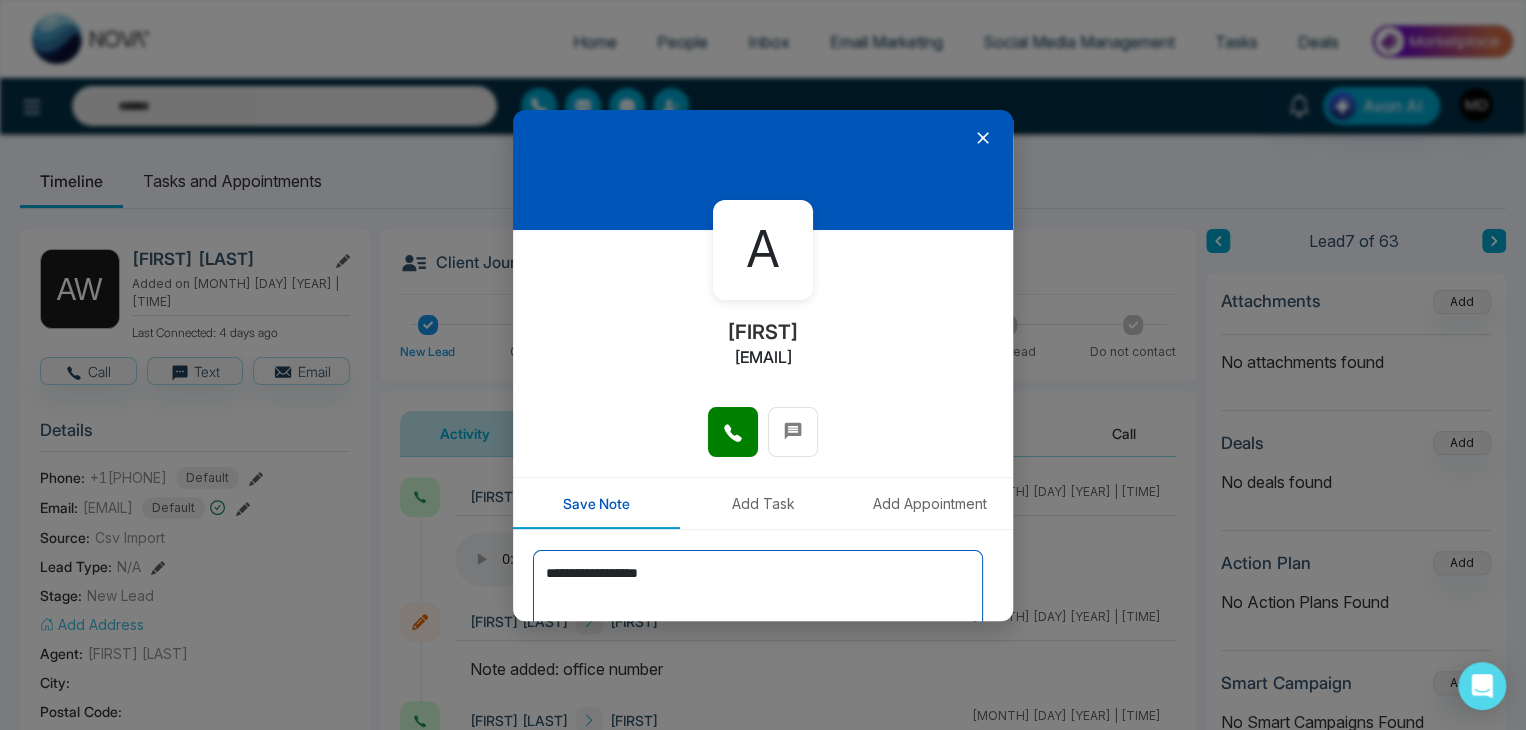 type on "**********" 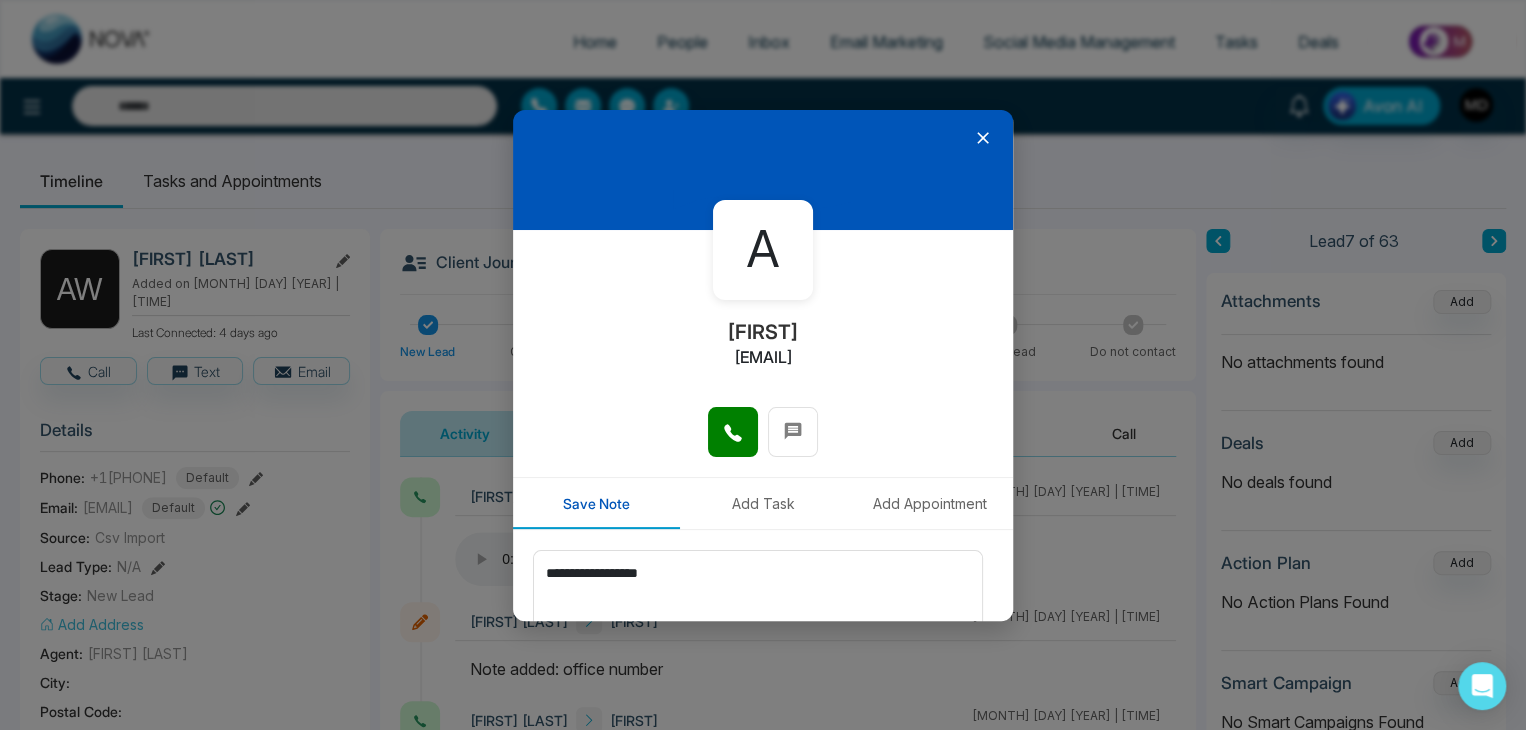 type 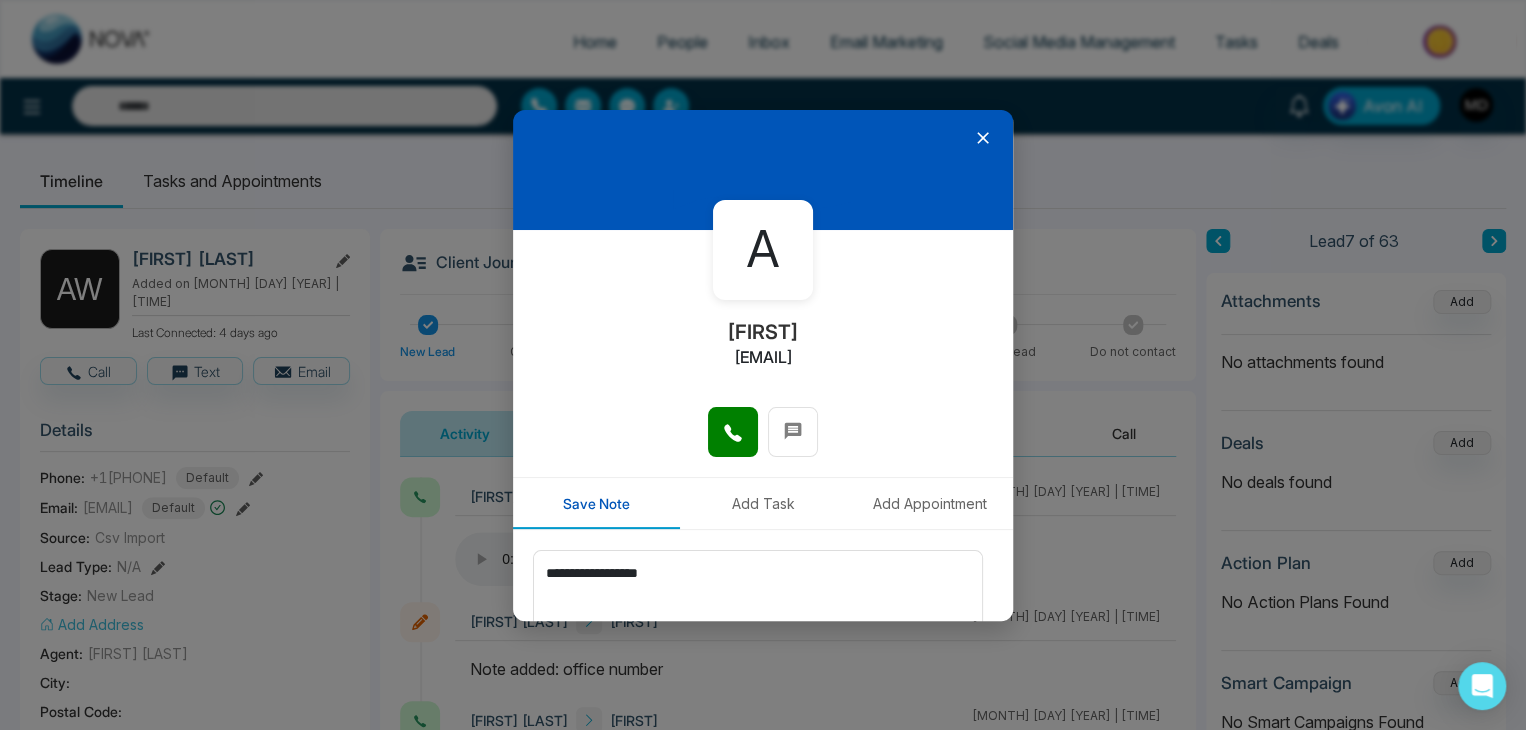 scroll, scrollTop: 110, scrollLeft: 0, axis: vertical 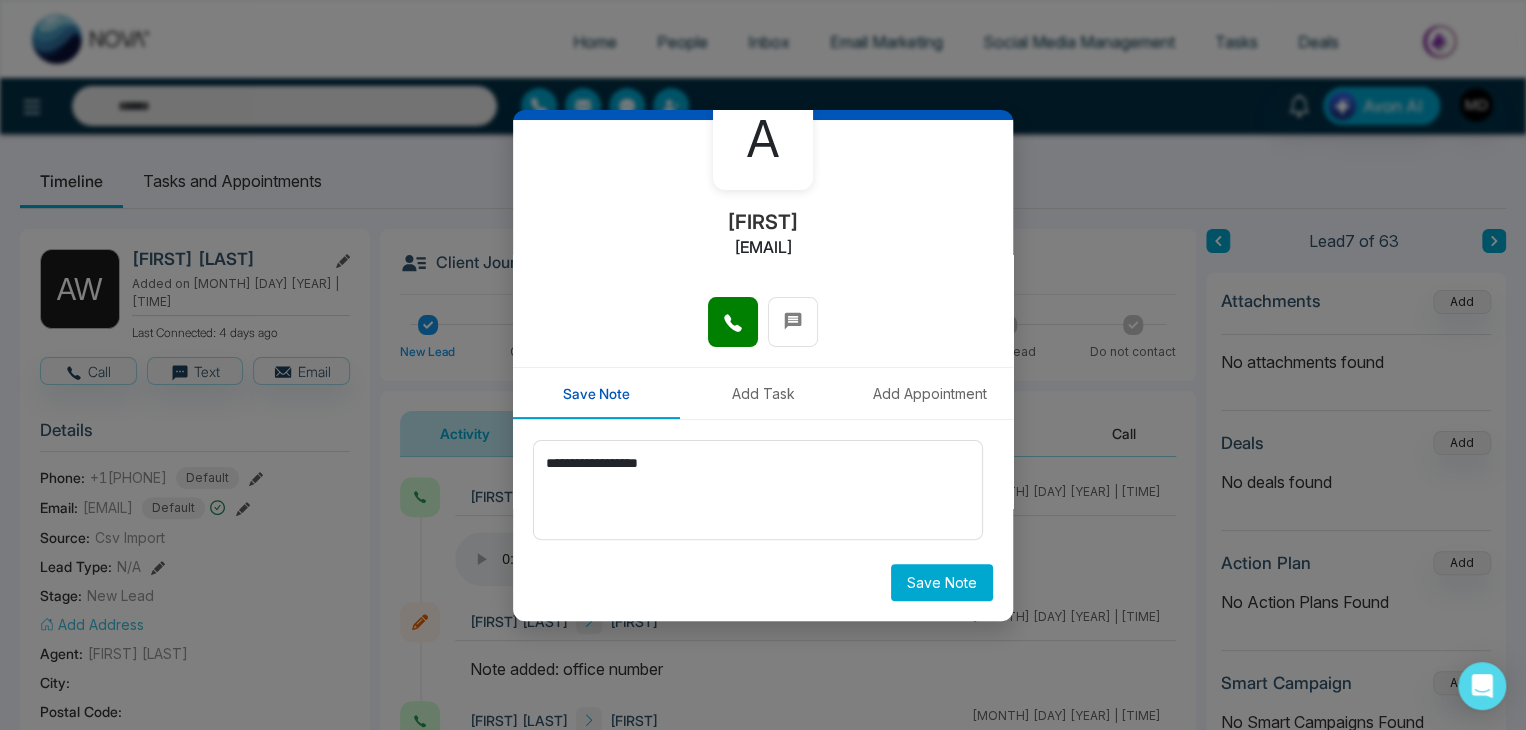 click on "Save Note" at bounding box center (942, 582) 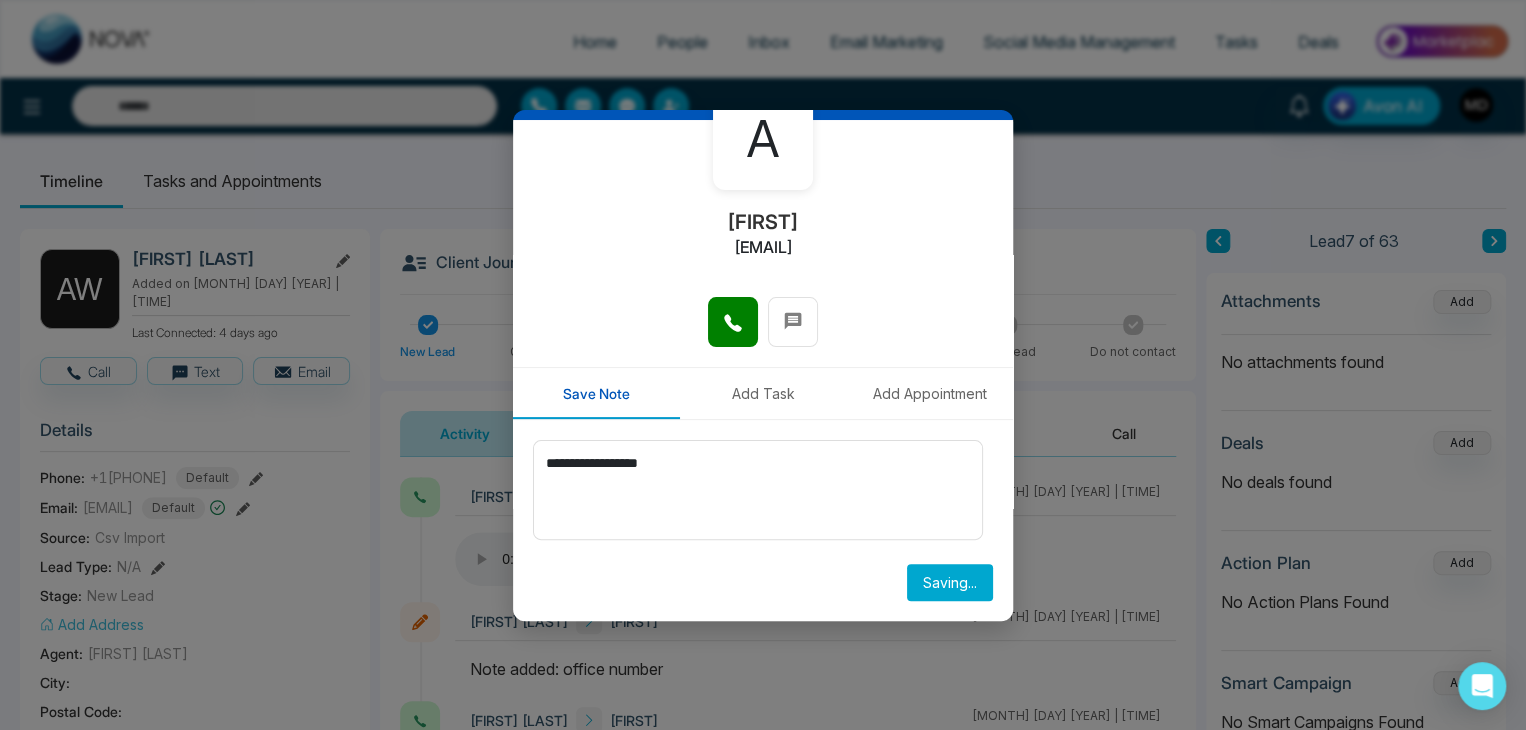 type 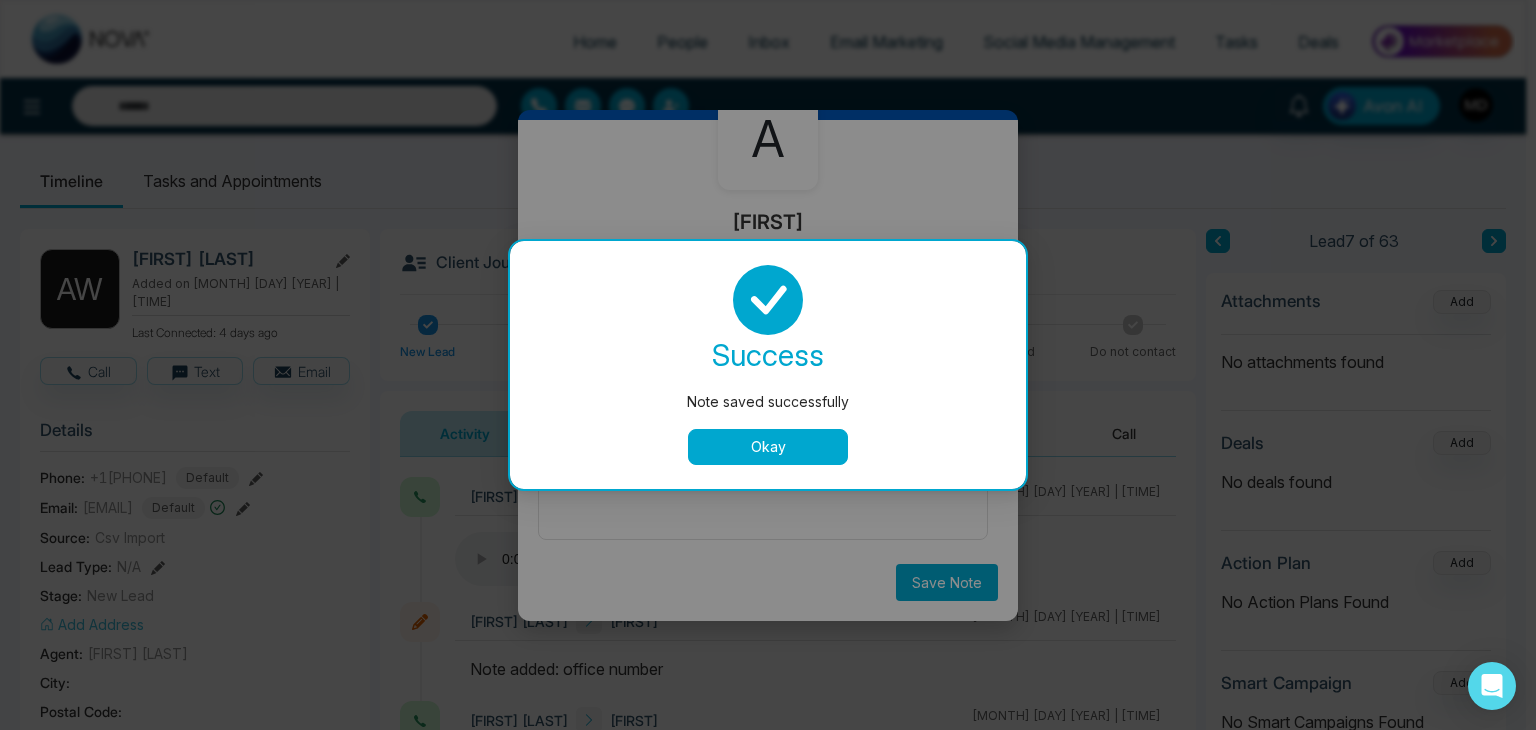 click on "Okay" at bounding box center [768, 447] 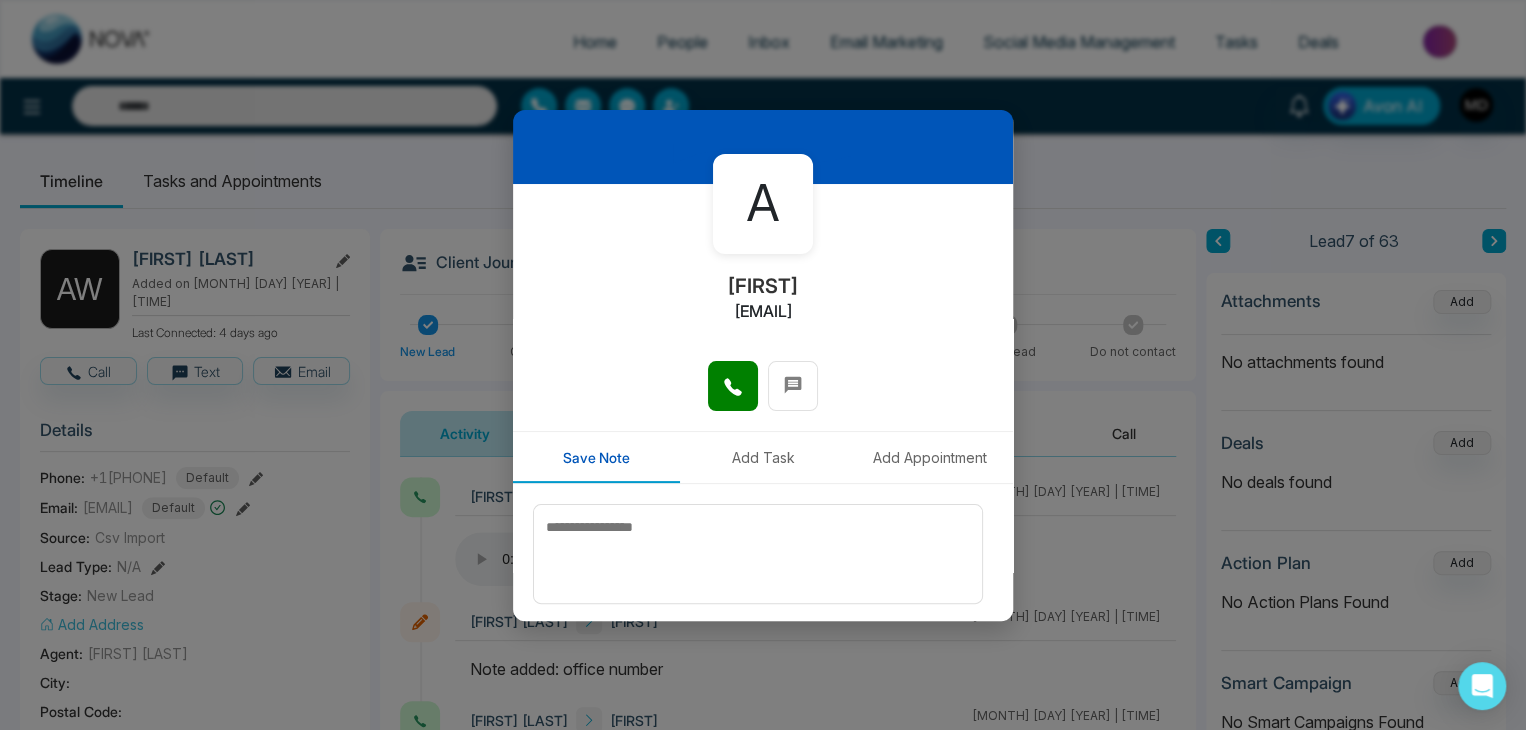 scroll, scrollTop: 0, scrollLeft: 0, axis: both 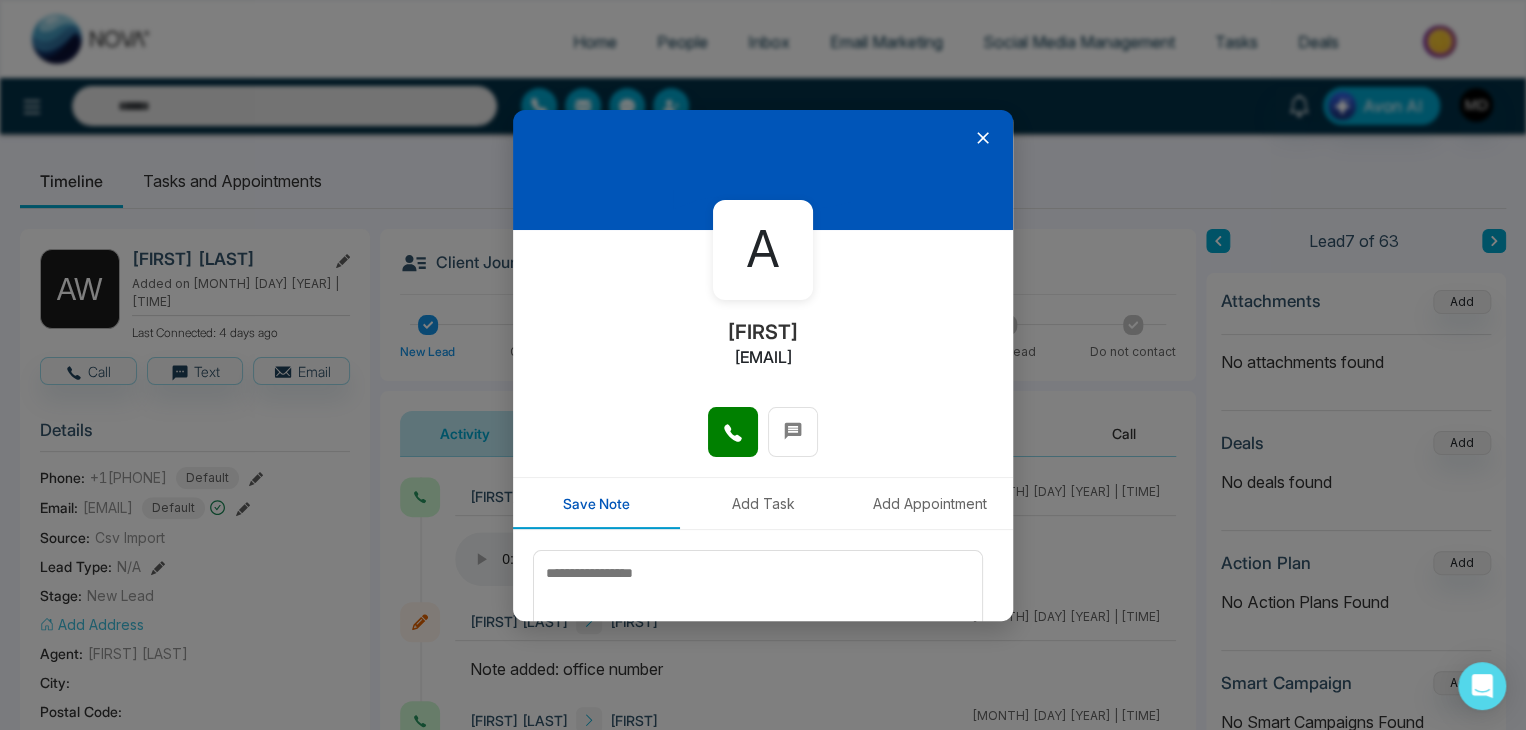 click 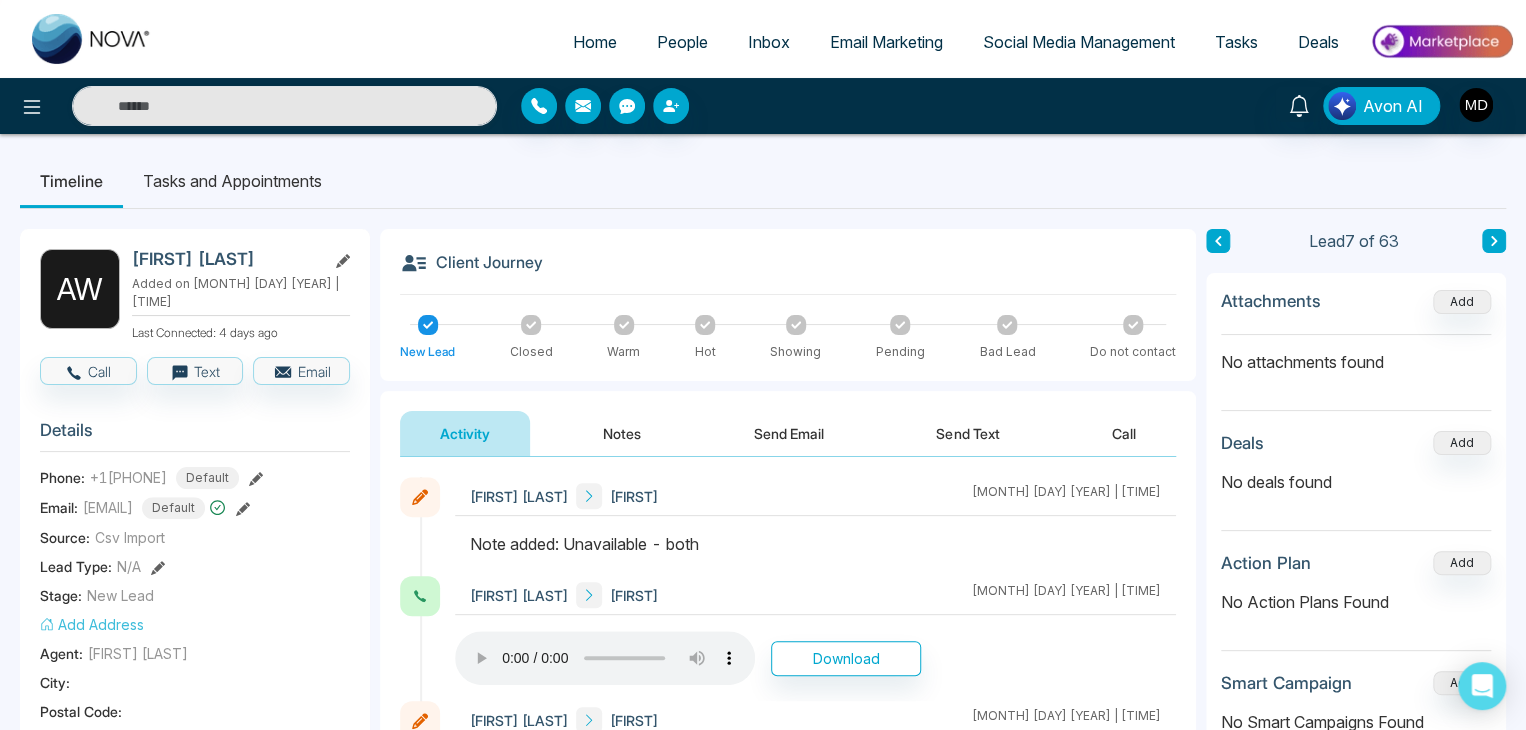 click 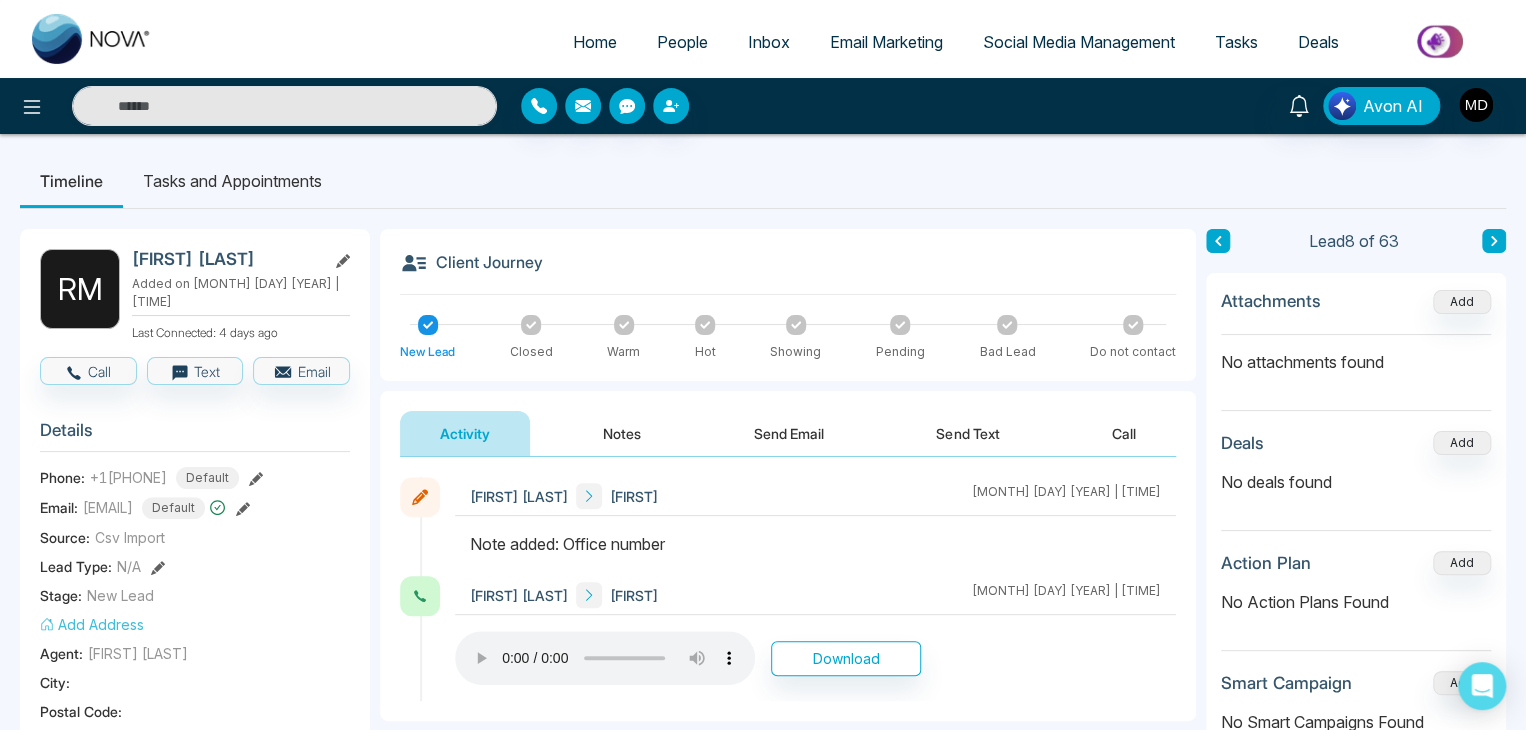 drag, startPoint x: 276, startPoint y: 256, endPoint x: 129, endPoint y: 271, distance: 147.76332 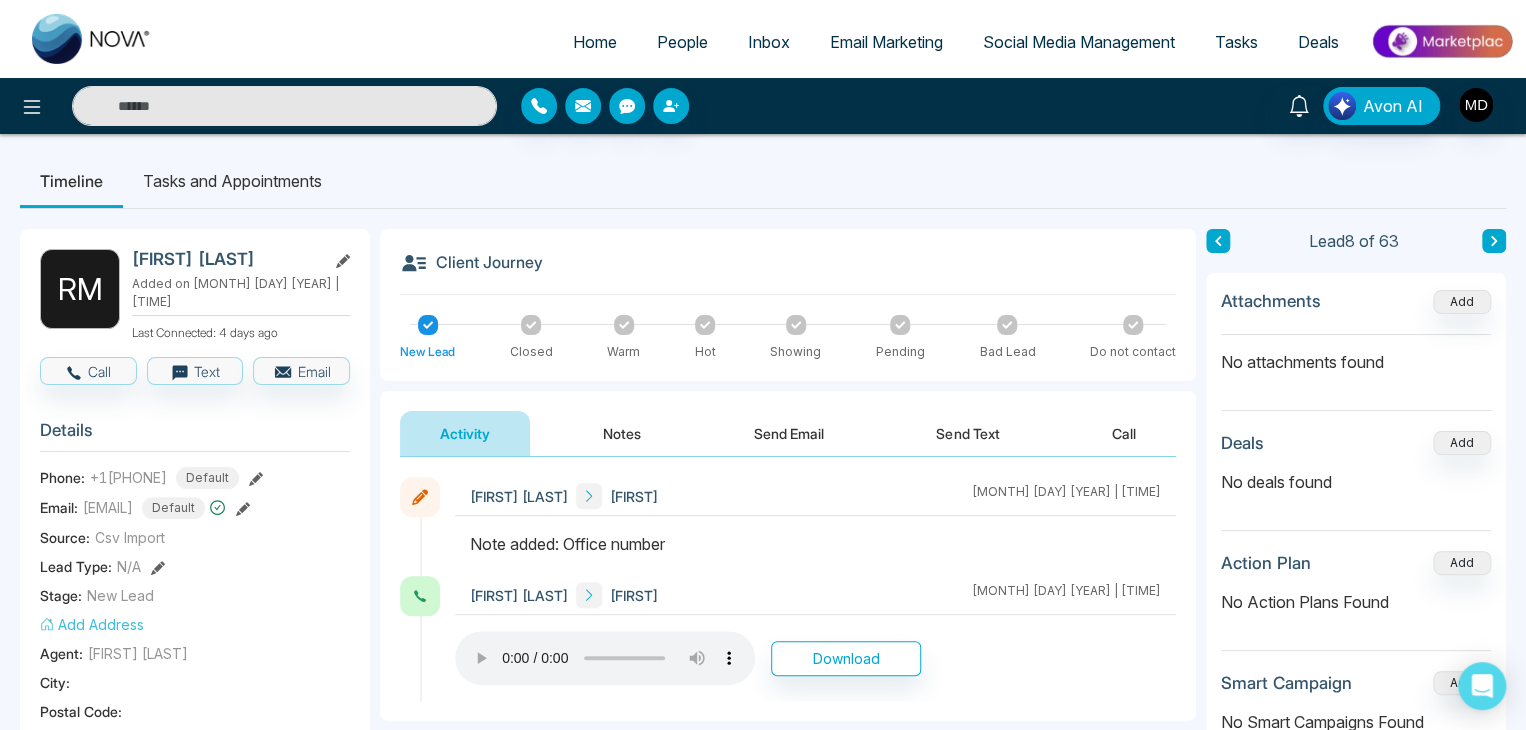 click on "R M Richard Markowitz Added on   August 1 2025 | 8:41 PM Last Connected:   4 days ago" at bounding box center (195, 295) 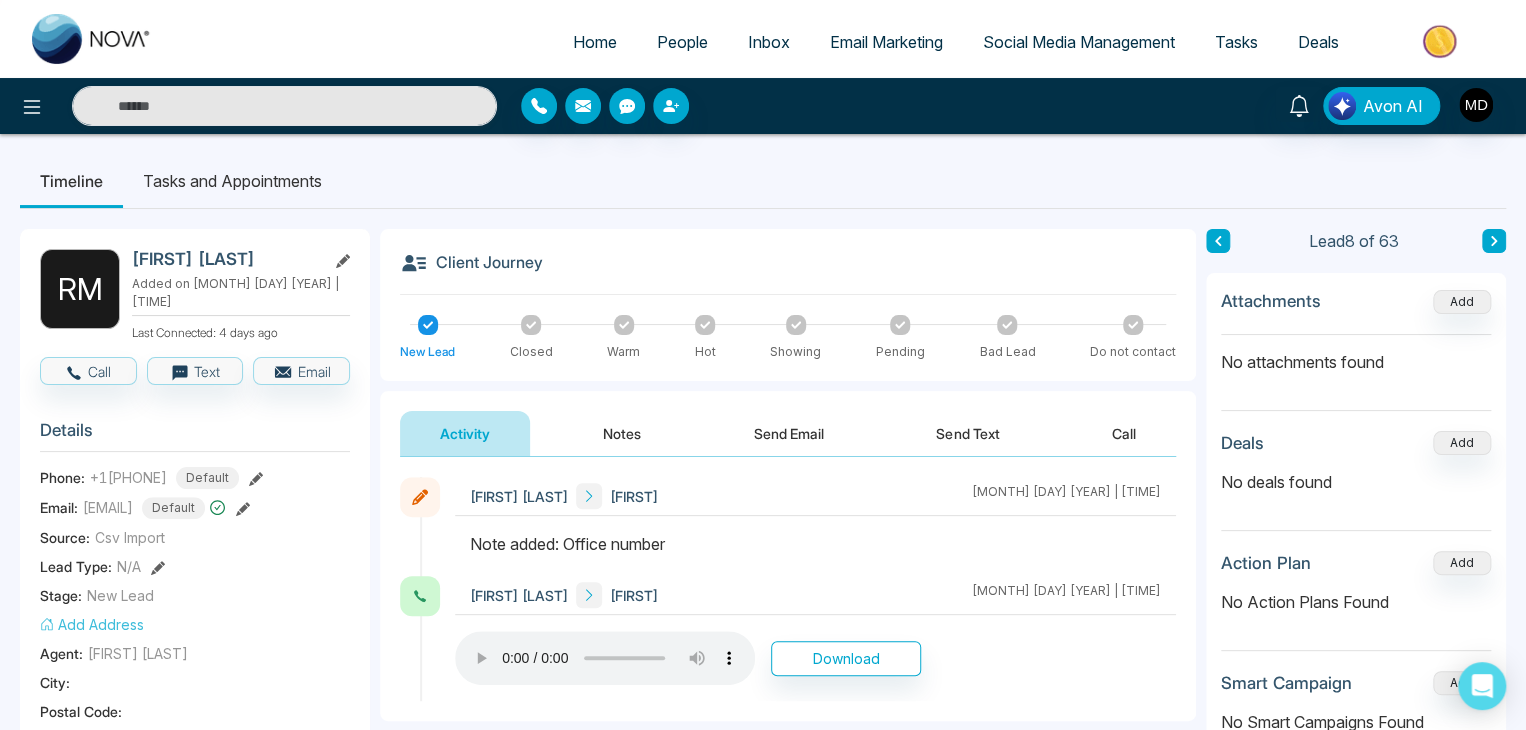 drag, startPoint x: 132, startPoint y: 262, endPoint x: 284, endPoint y: 257, distance: 152.08221 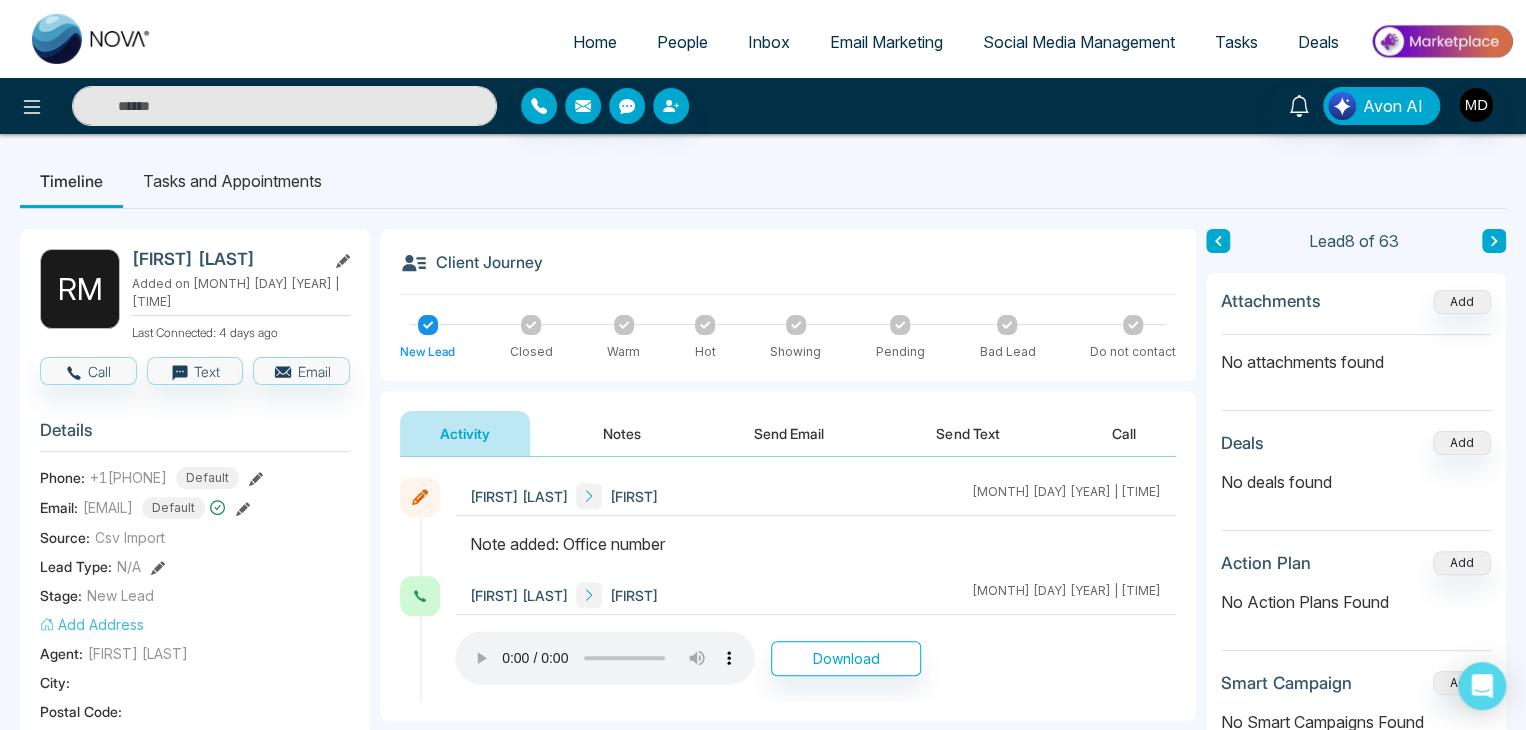 click on "Richard Markowitz" at bounding box center [225, 259] 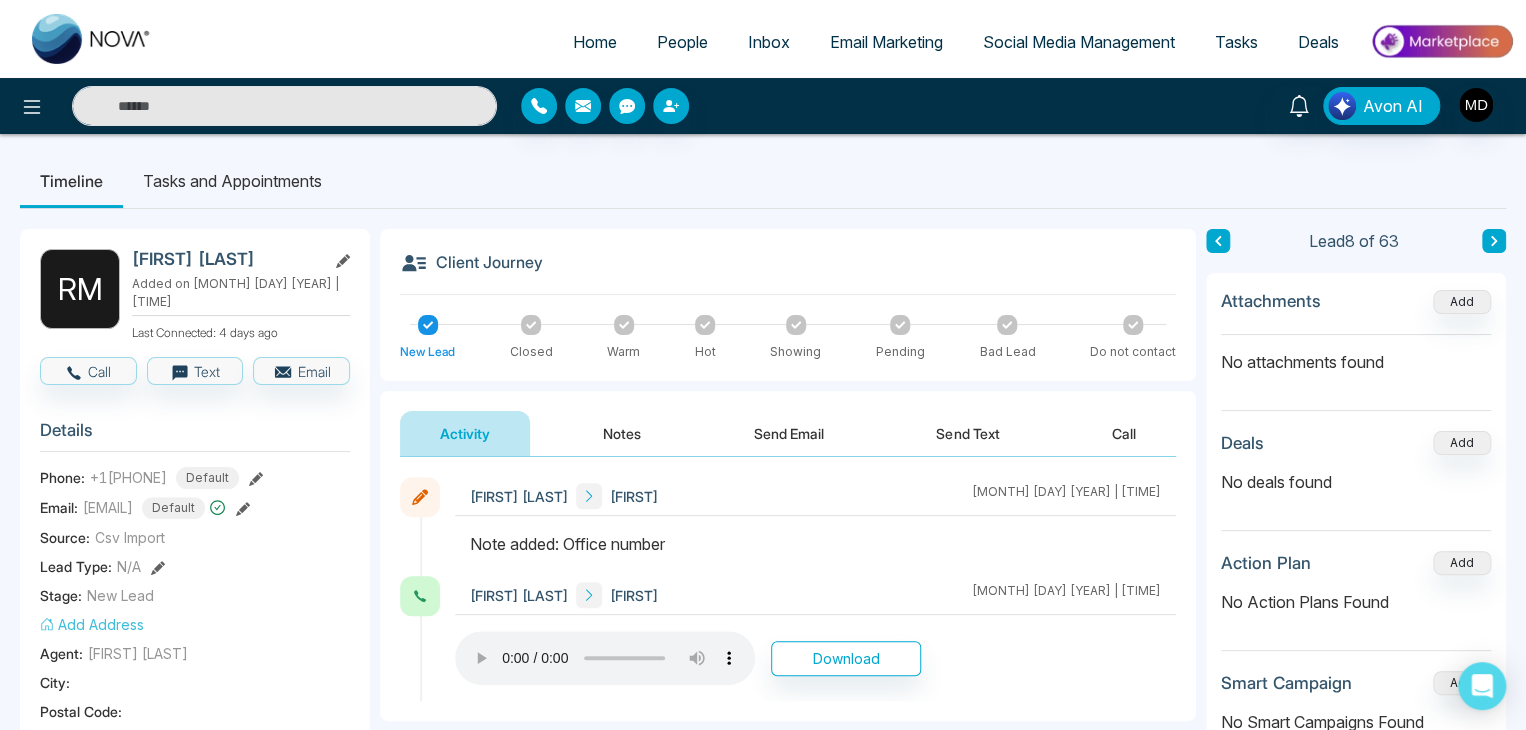 copy on "Richard Markowitz" 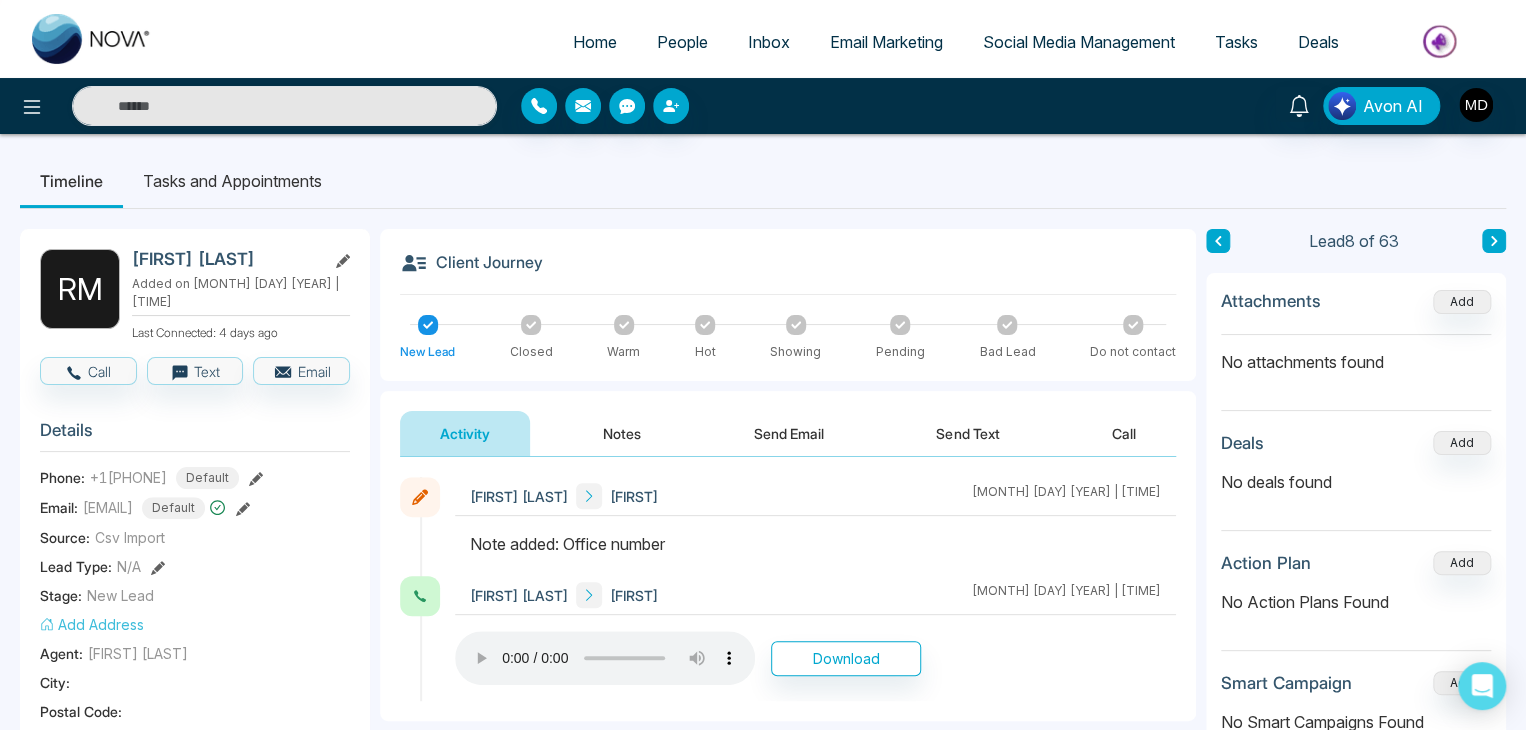 click 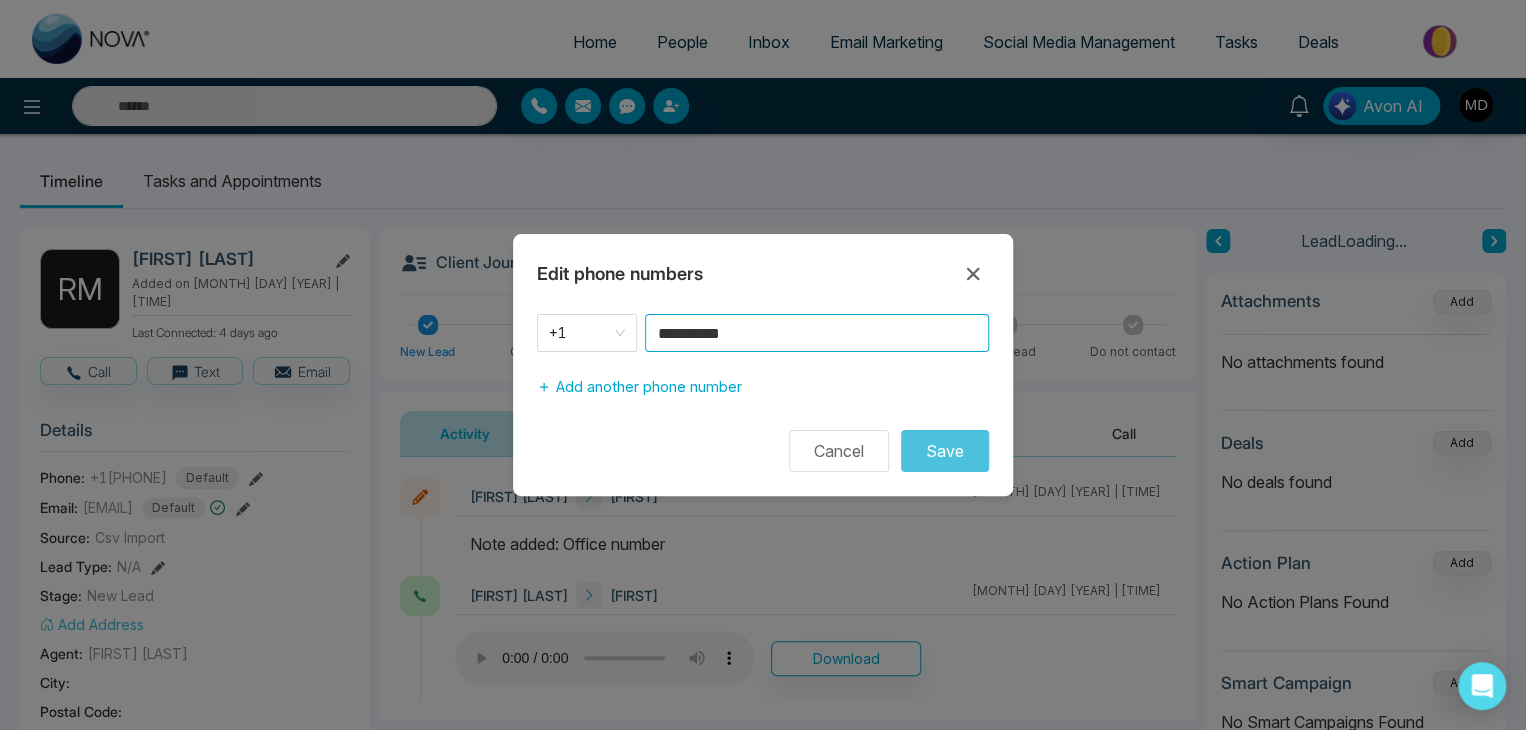 drag, startPoint x: 659, startPoint y: 355, endPoint x: 621, endPoint y: 367, distance: 39.849716 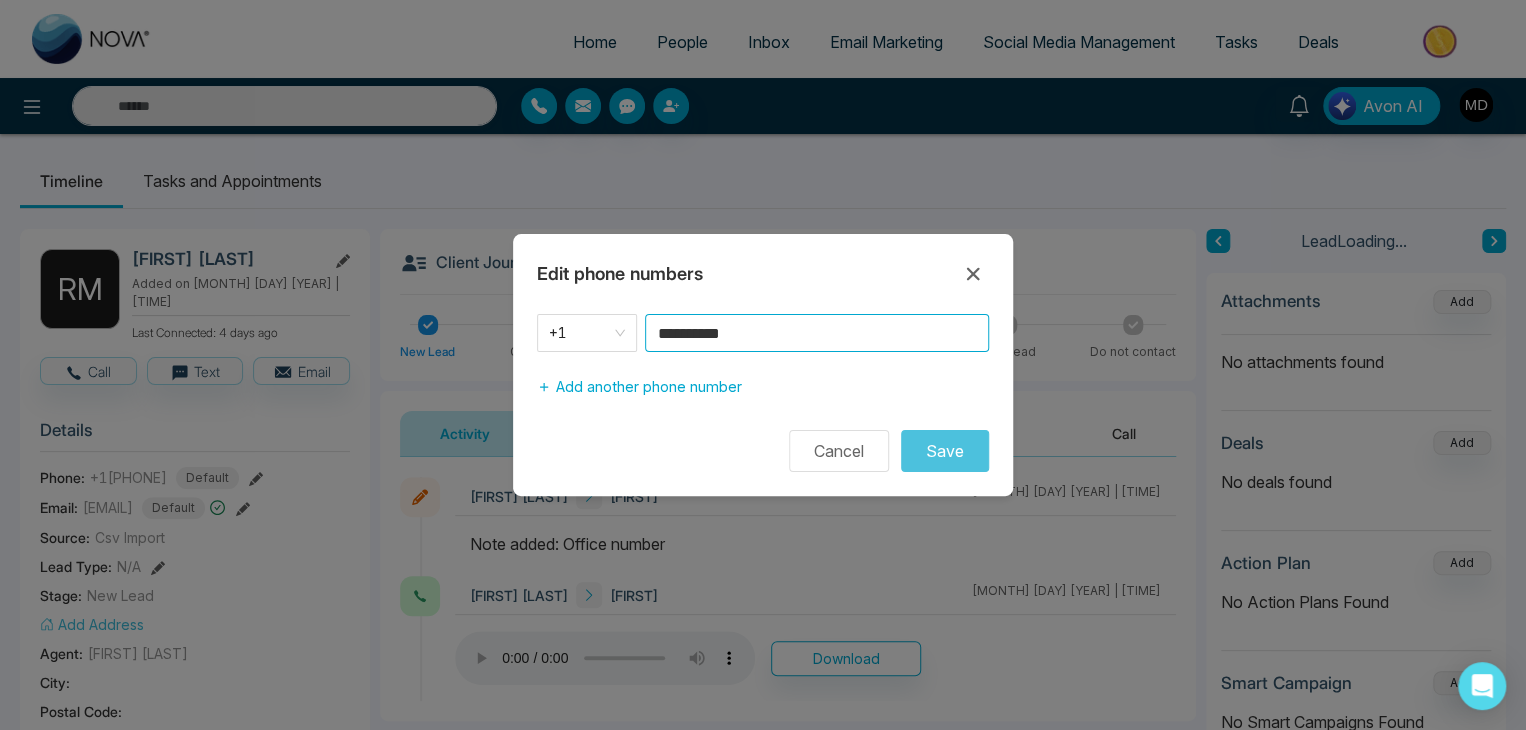 click on "**********" at bounding box center (763, 360) 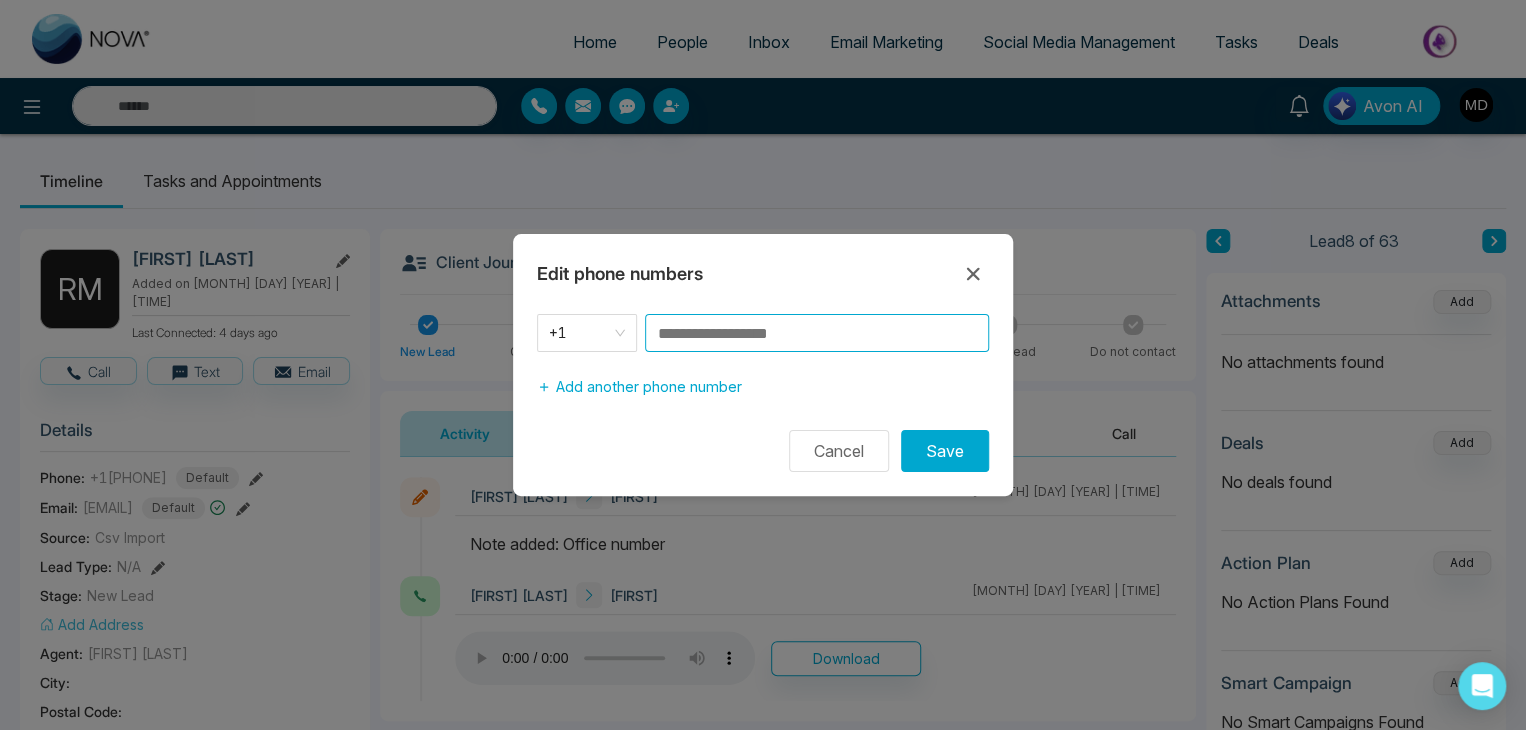 paste on "**********" 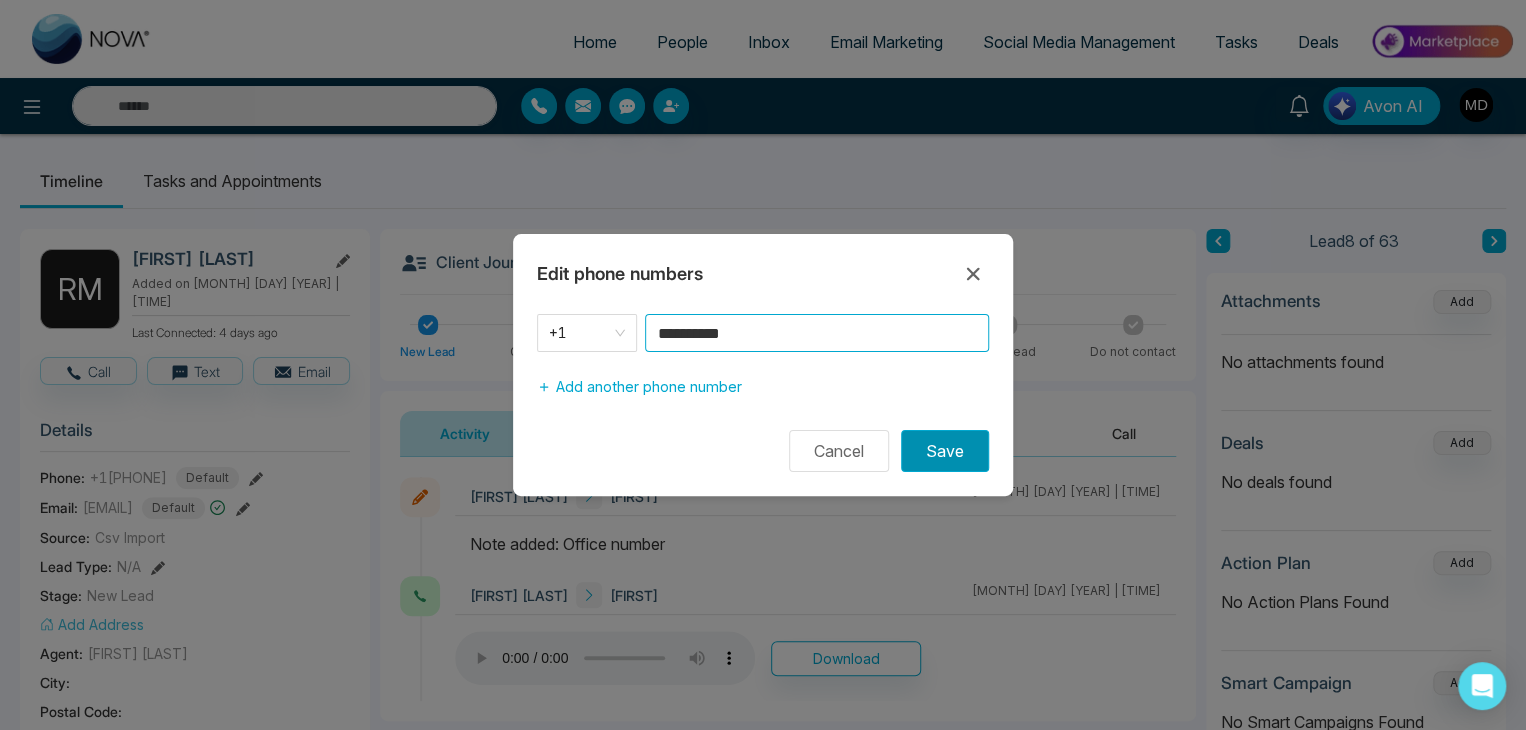 type on "**********" 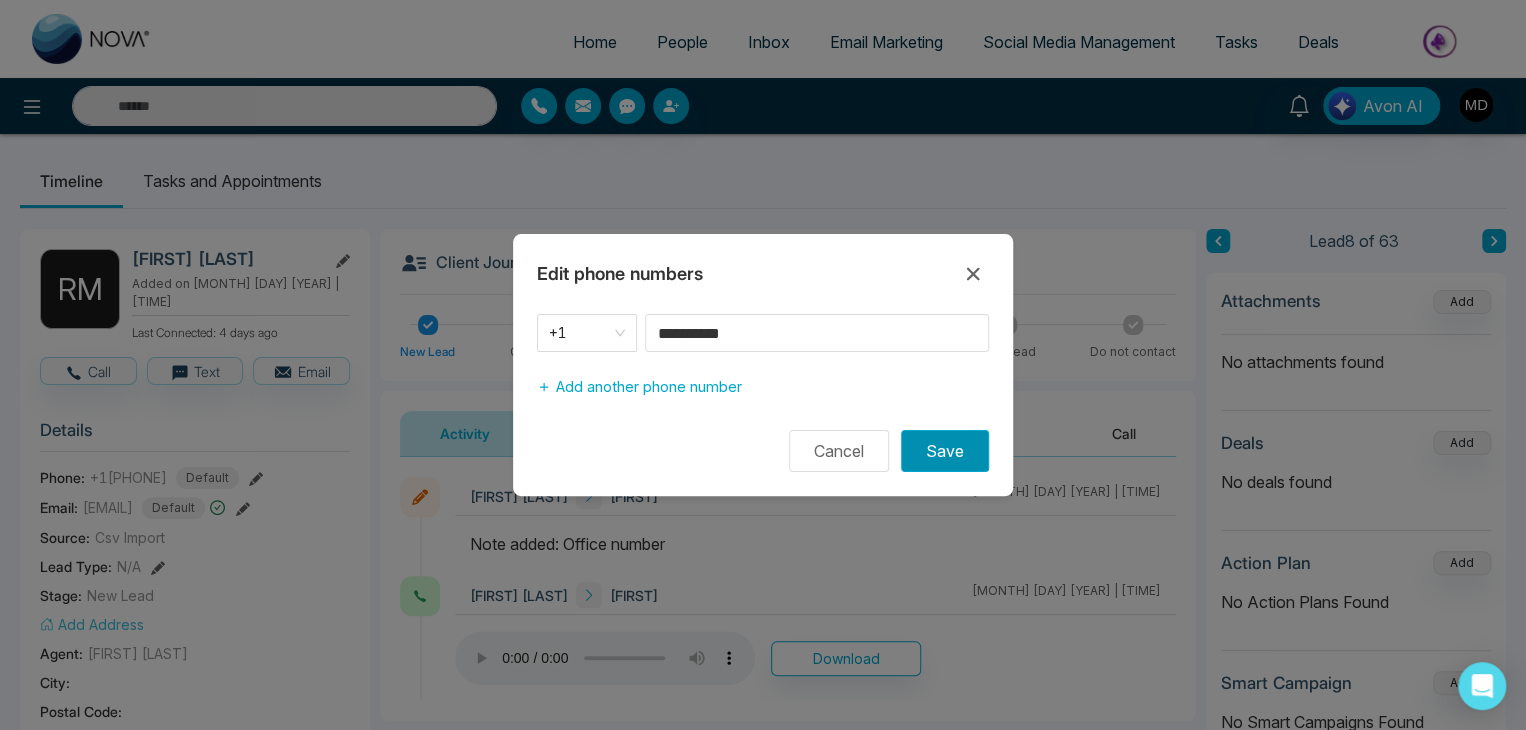 click on "Save" at bounding box center [945, 451] 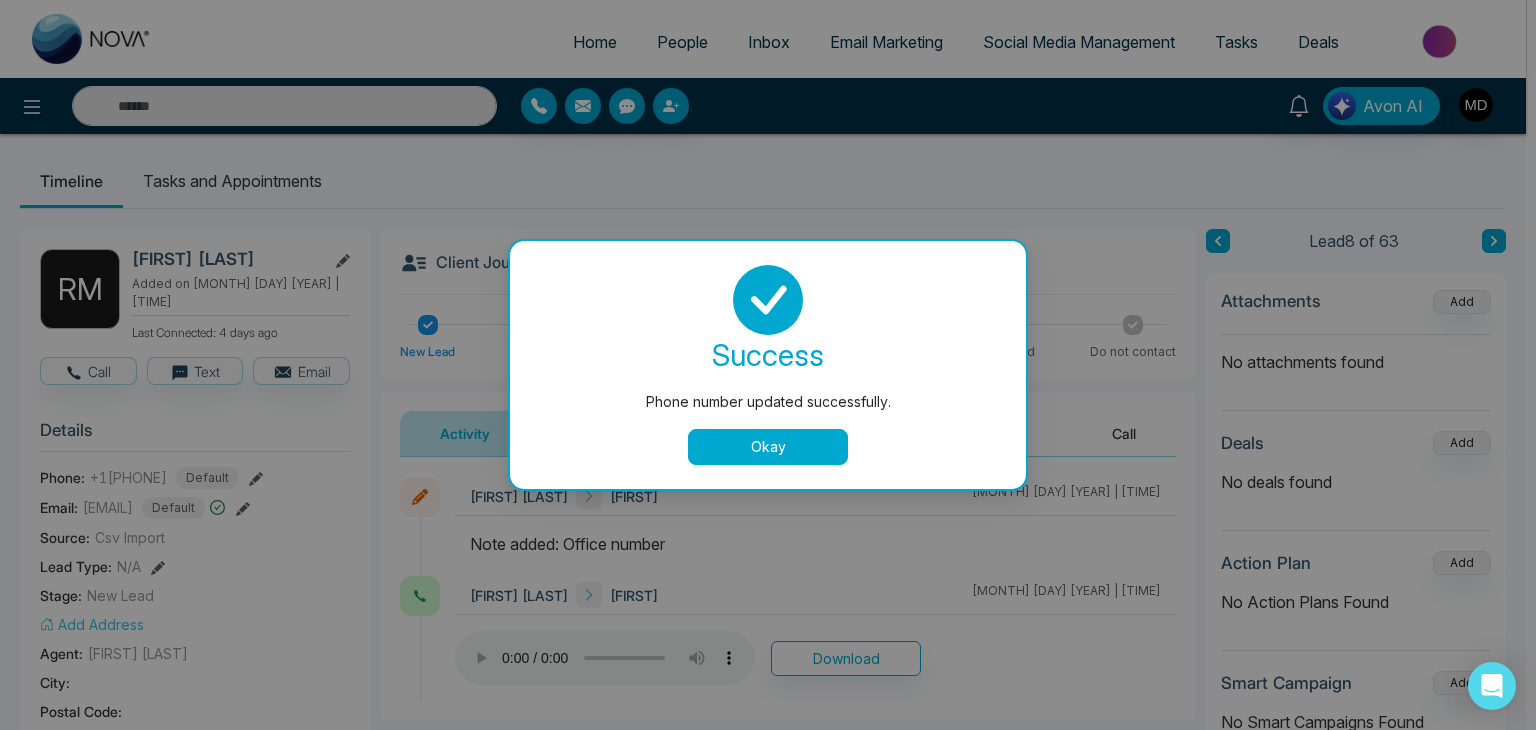 click on "Okay" at bounding box center [768, 447] 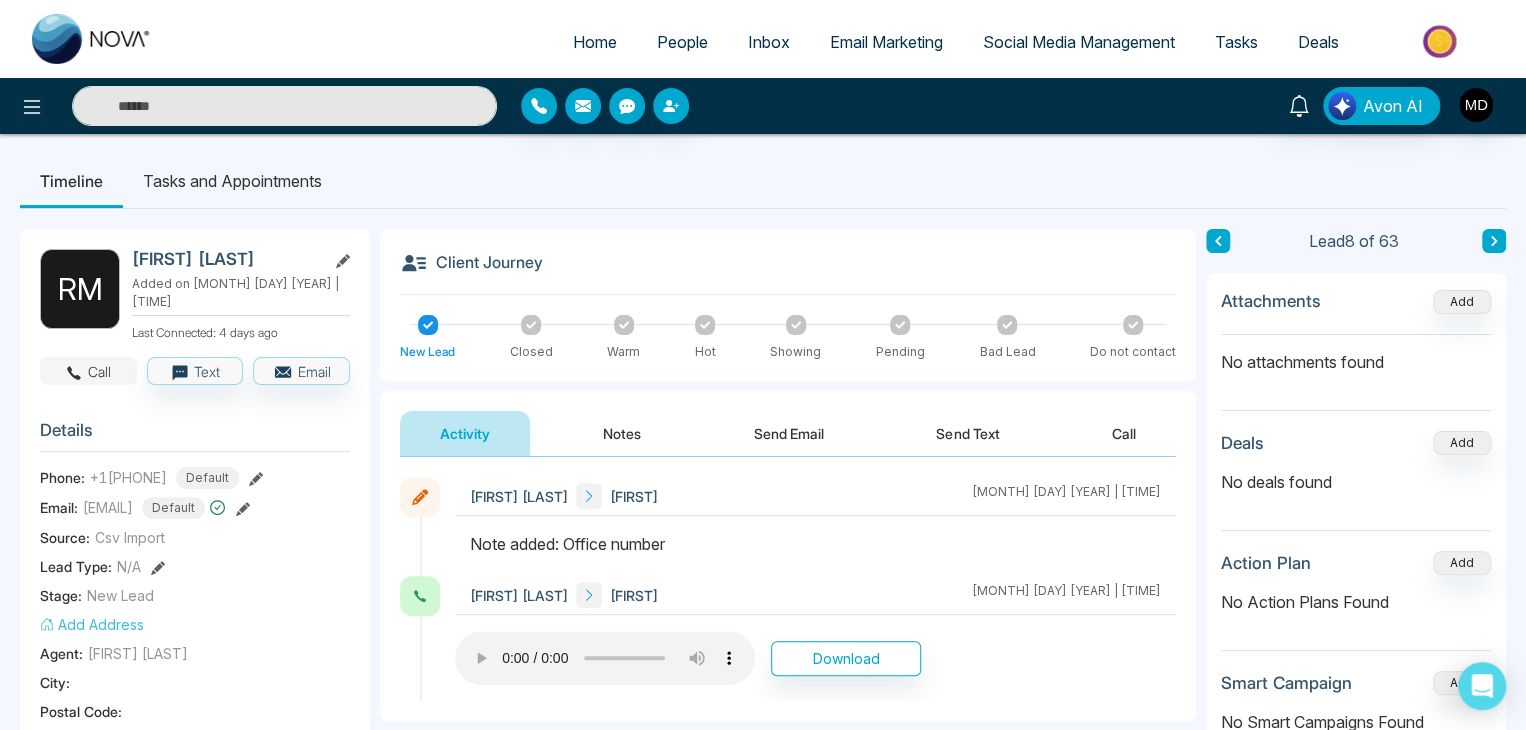 click on "Call" at bounding box center [88, 371] 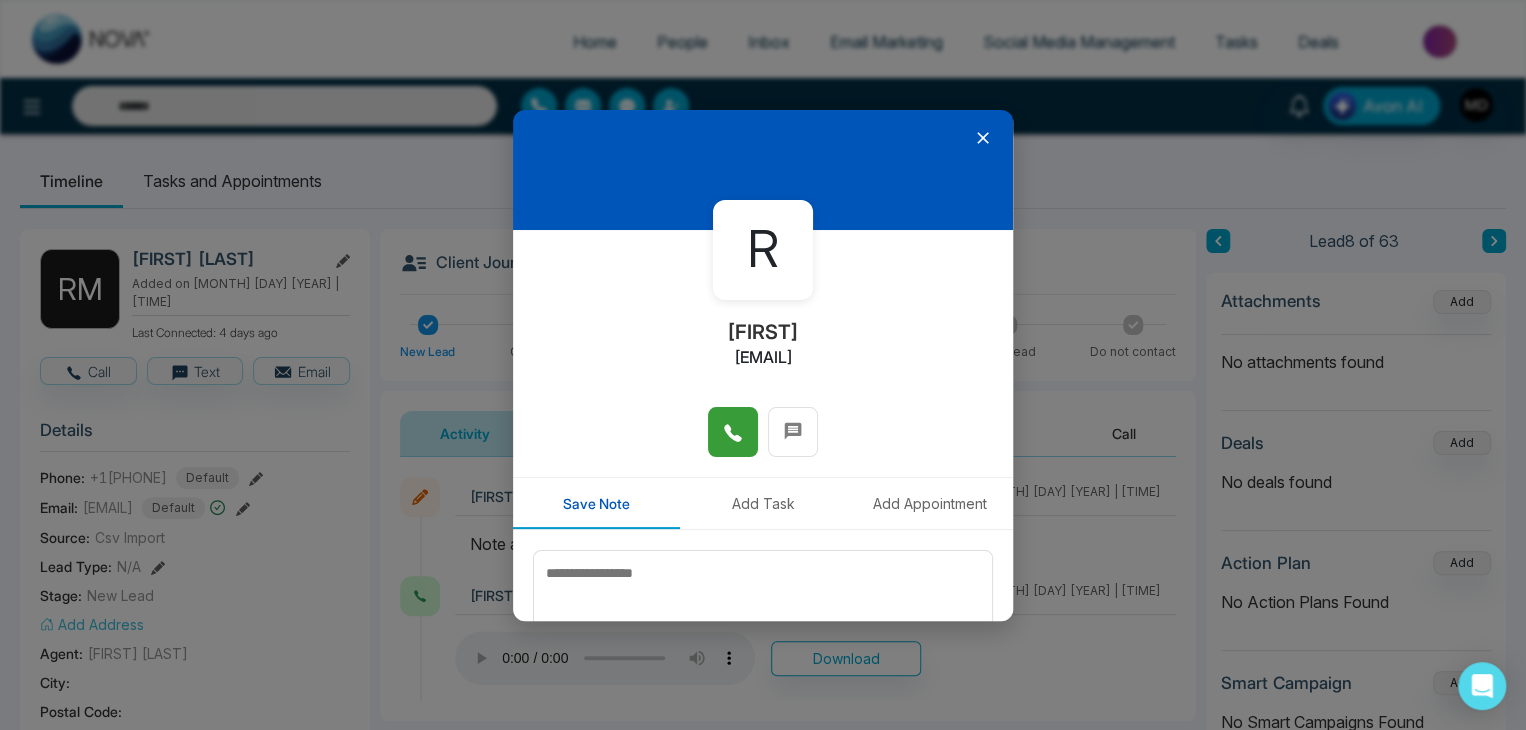 click 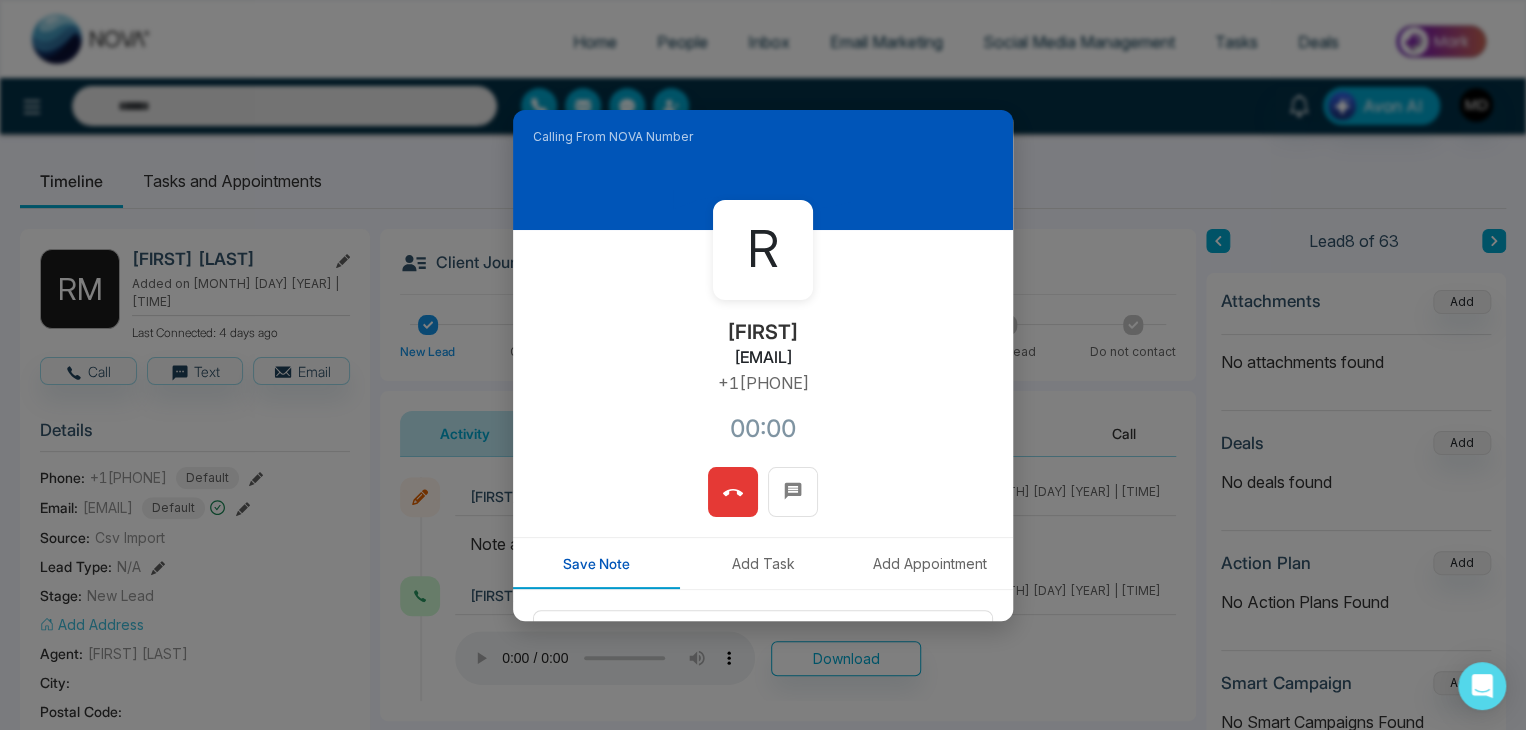 drag, startPoint x: 824, startPoint y: 381, endPoint x: 696, endPoint y: 379, distance: 128.01562 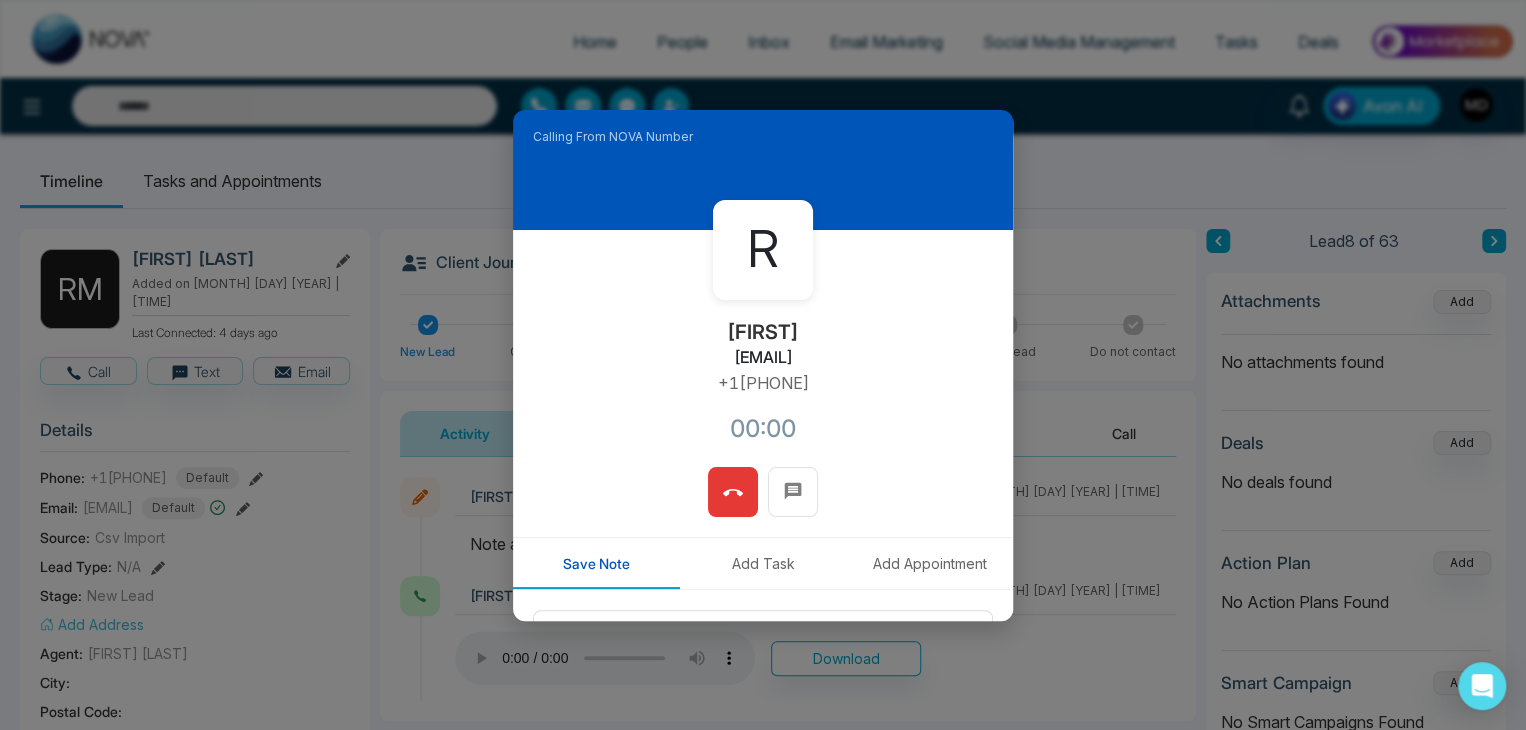 click on "R Richard richard.markowitz@outlook.com +14166691706 00:00" at bounding box center (763, 348) 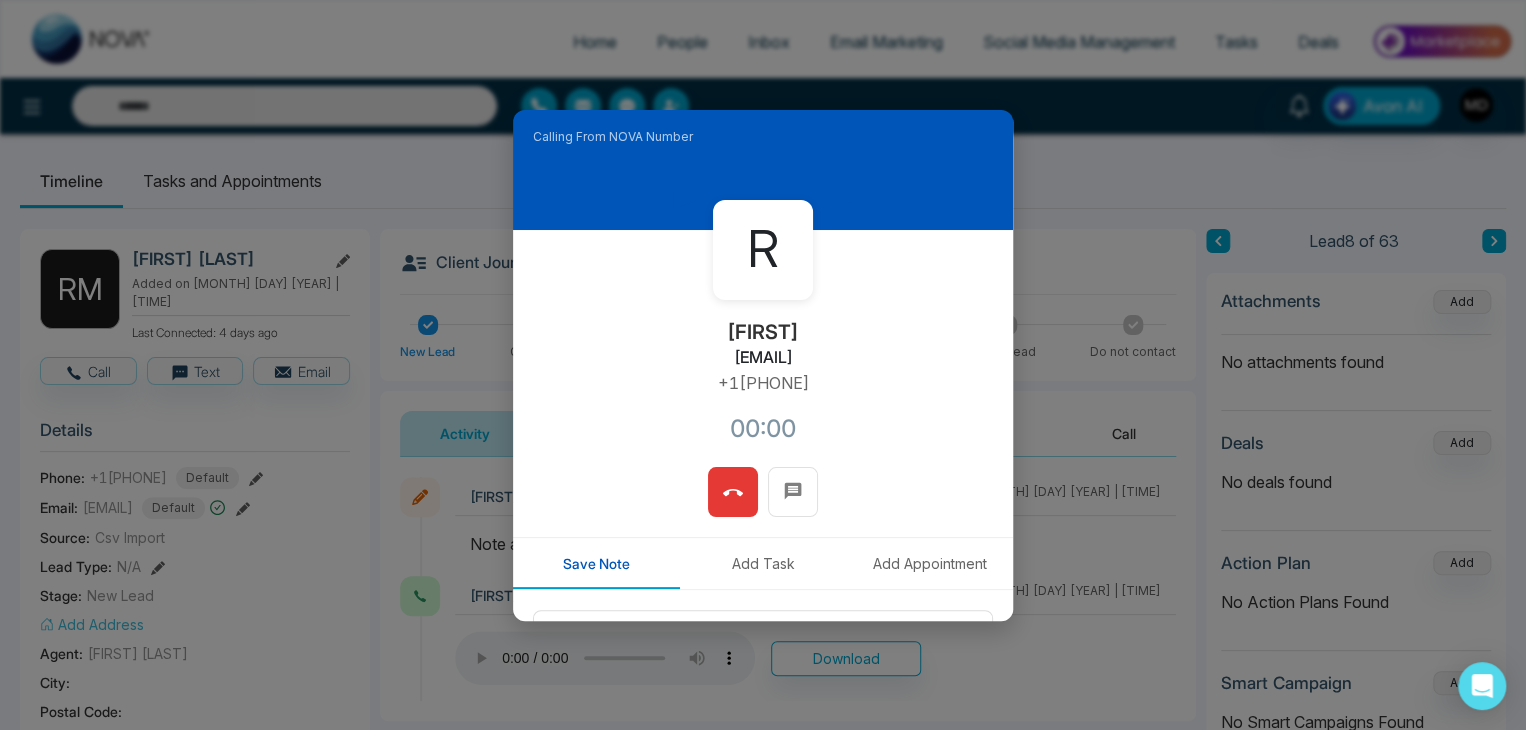 copy on "+14166691706" 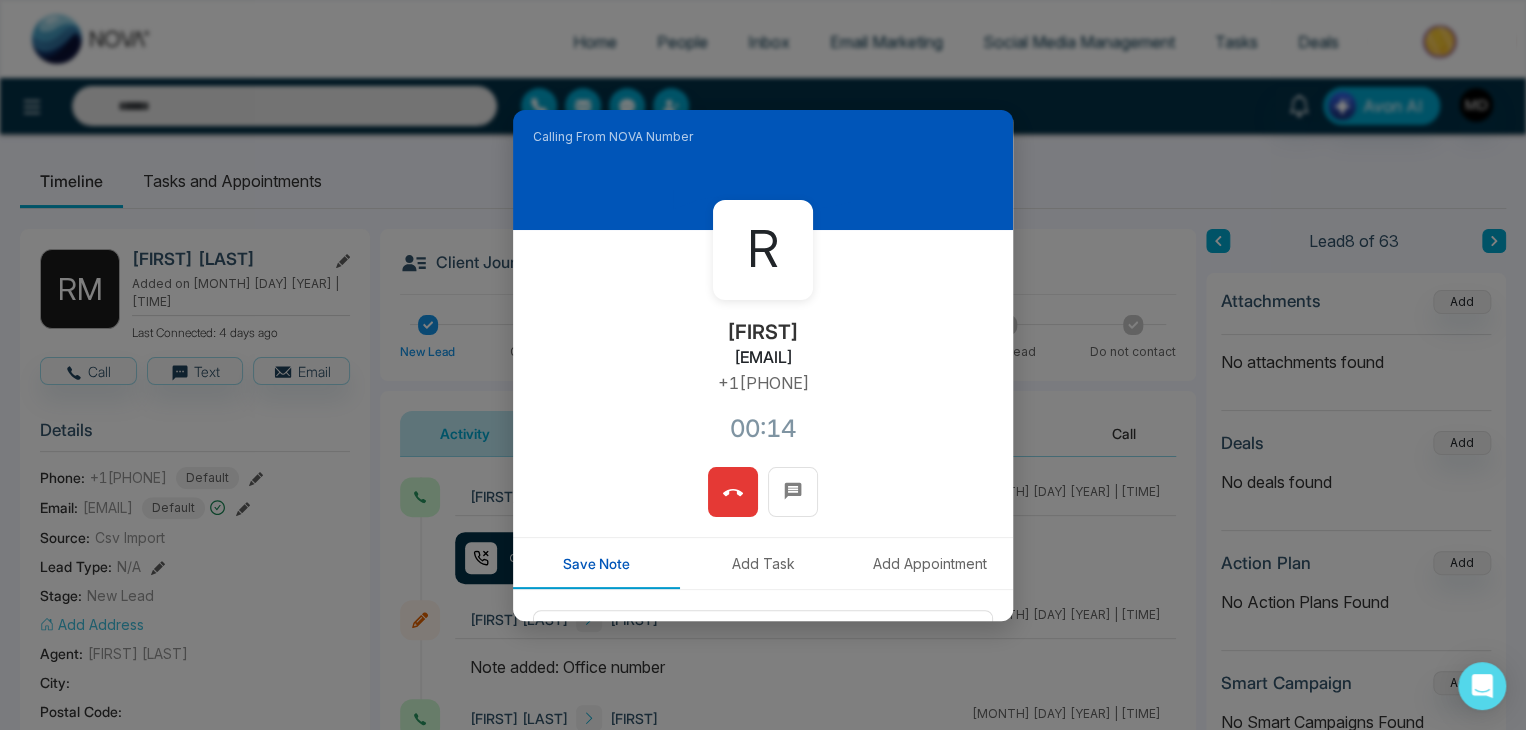 click at bounding box center [733, 492] 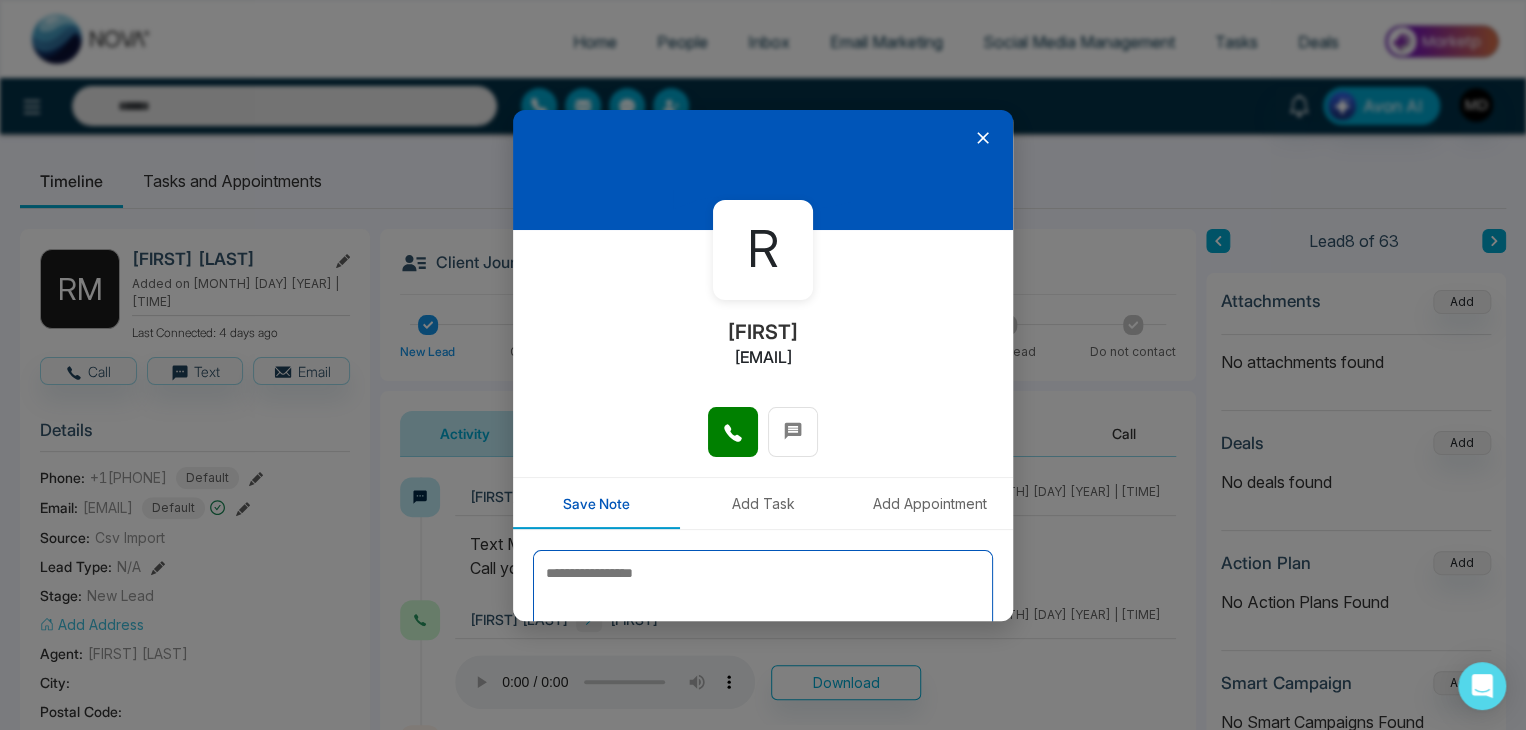 click at bounding box center (763, 600) 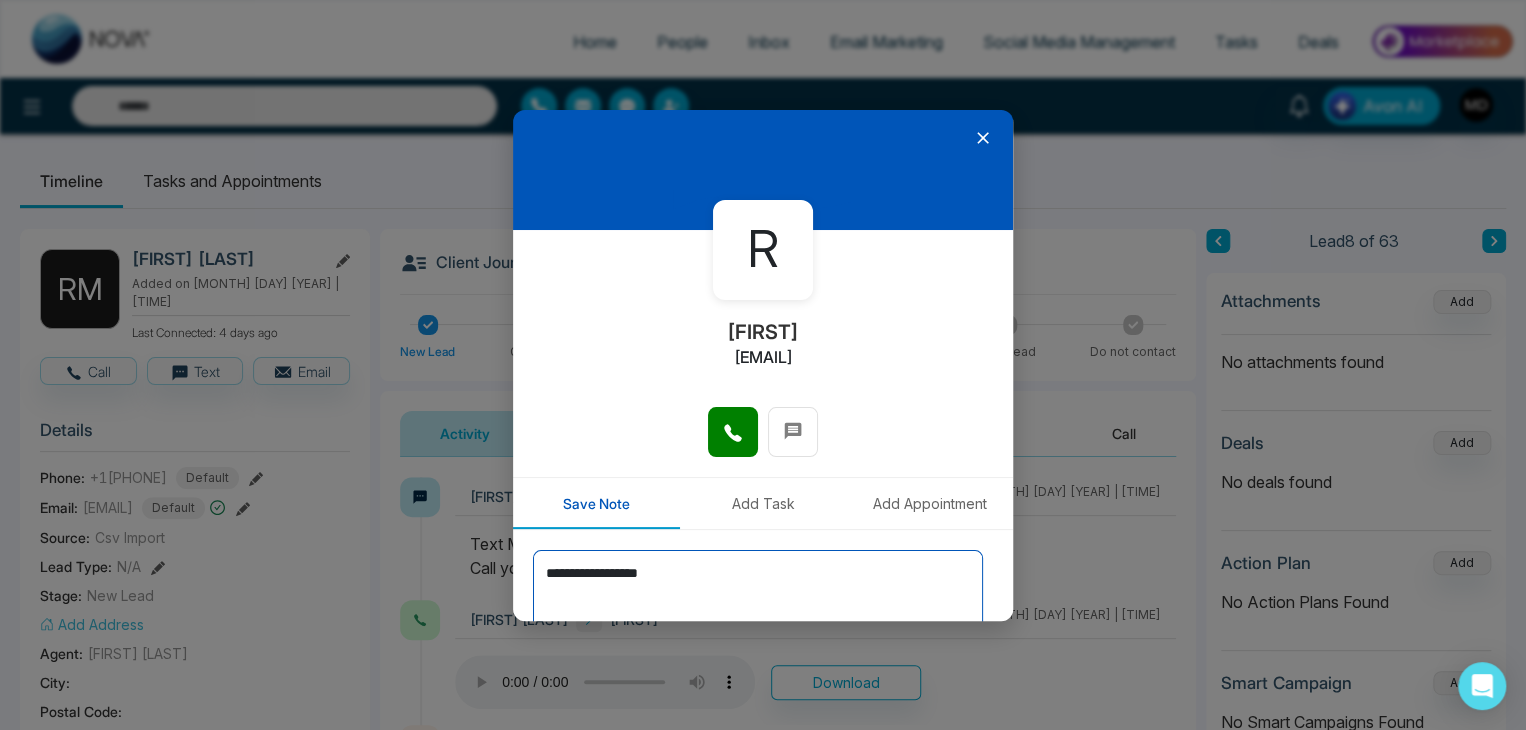 type on "**********" 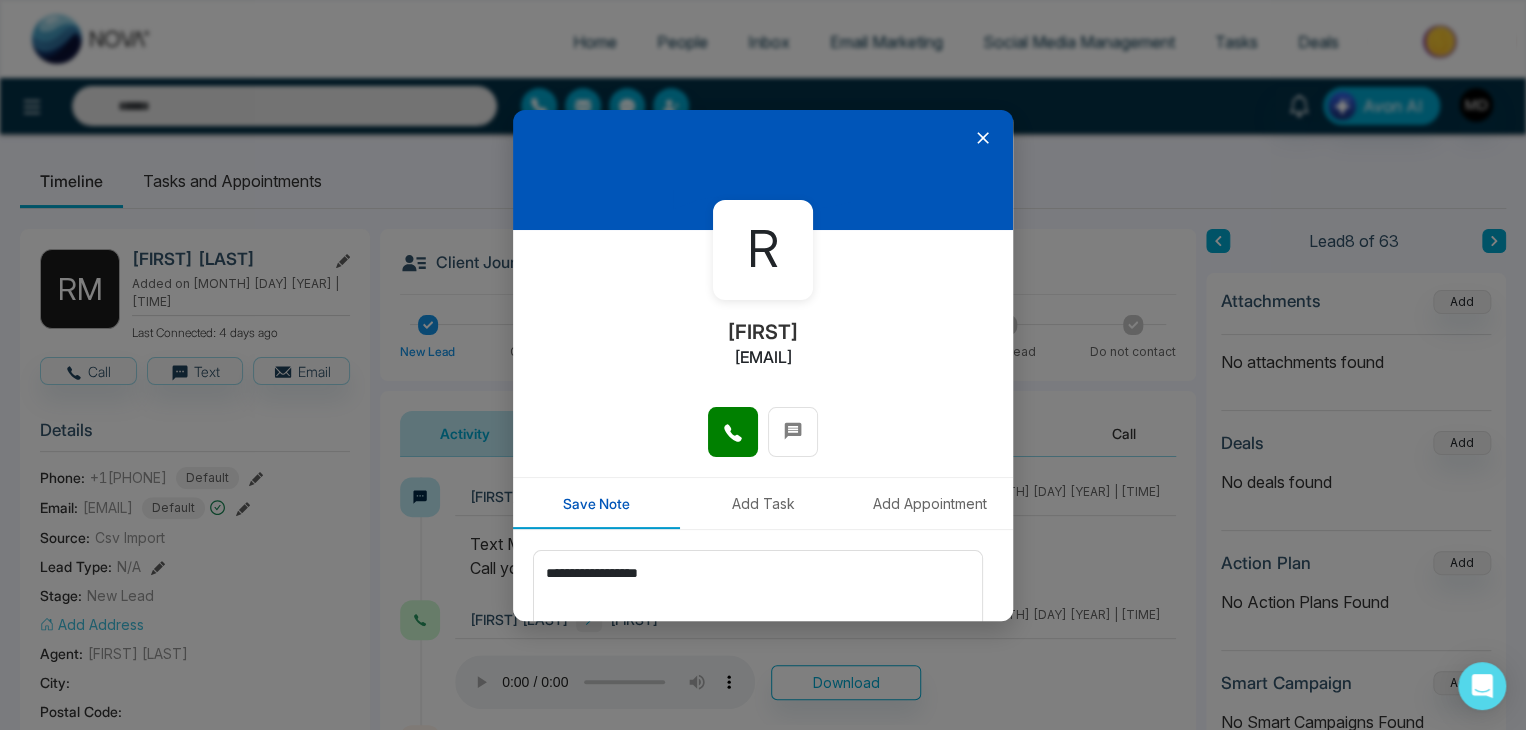 scroll, scrollTop: 110, scrollLeft: 0, axis: vertical 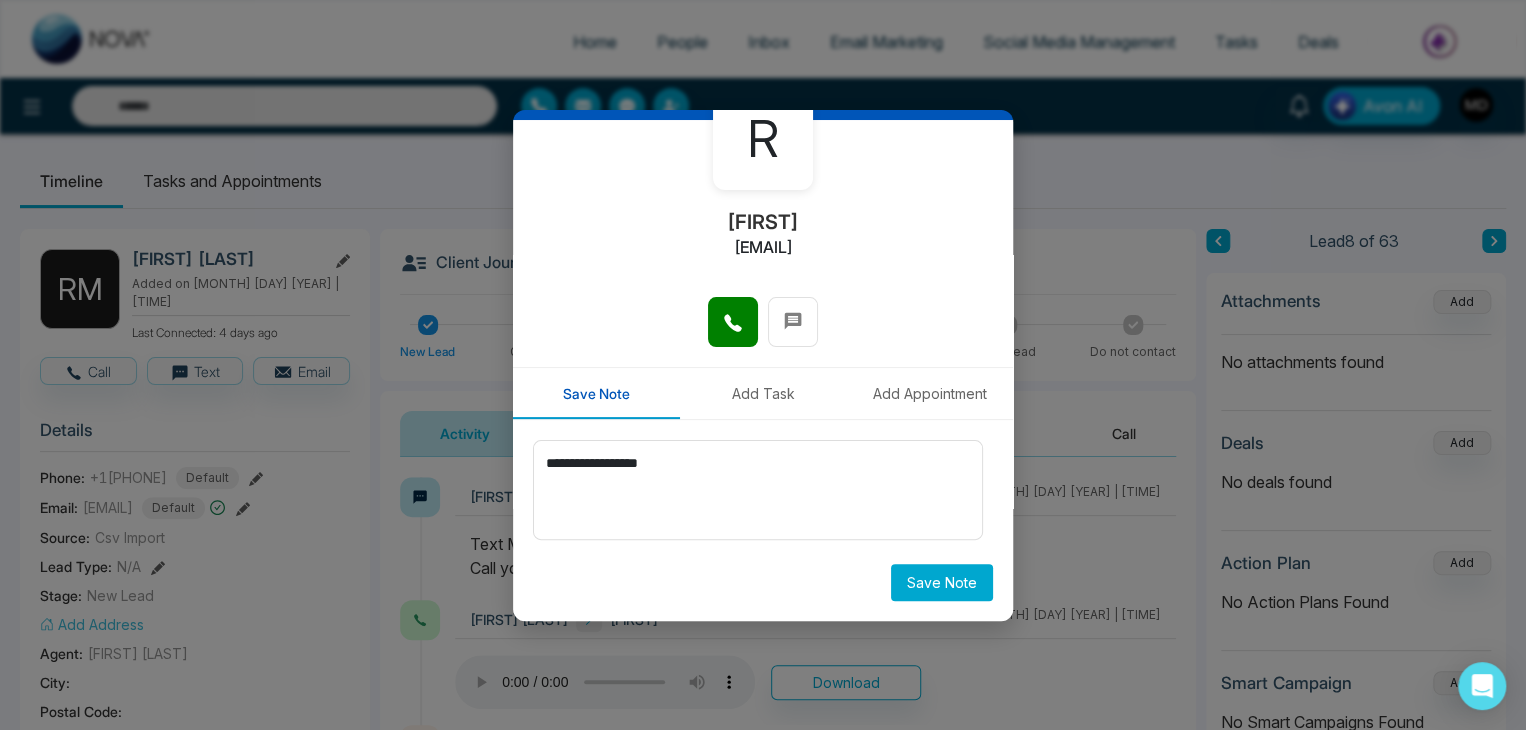 type 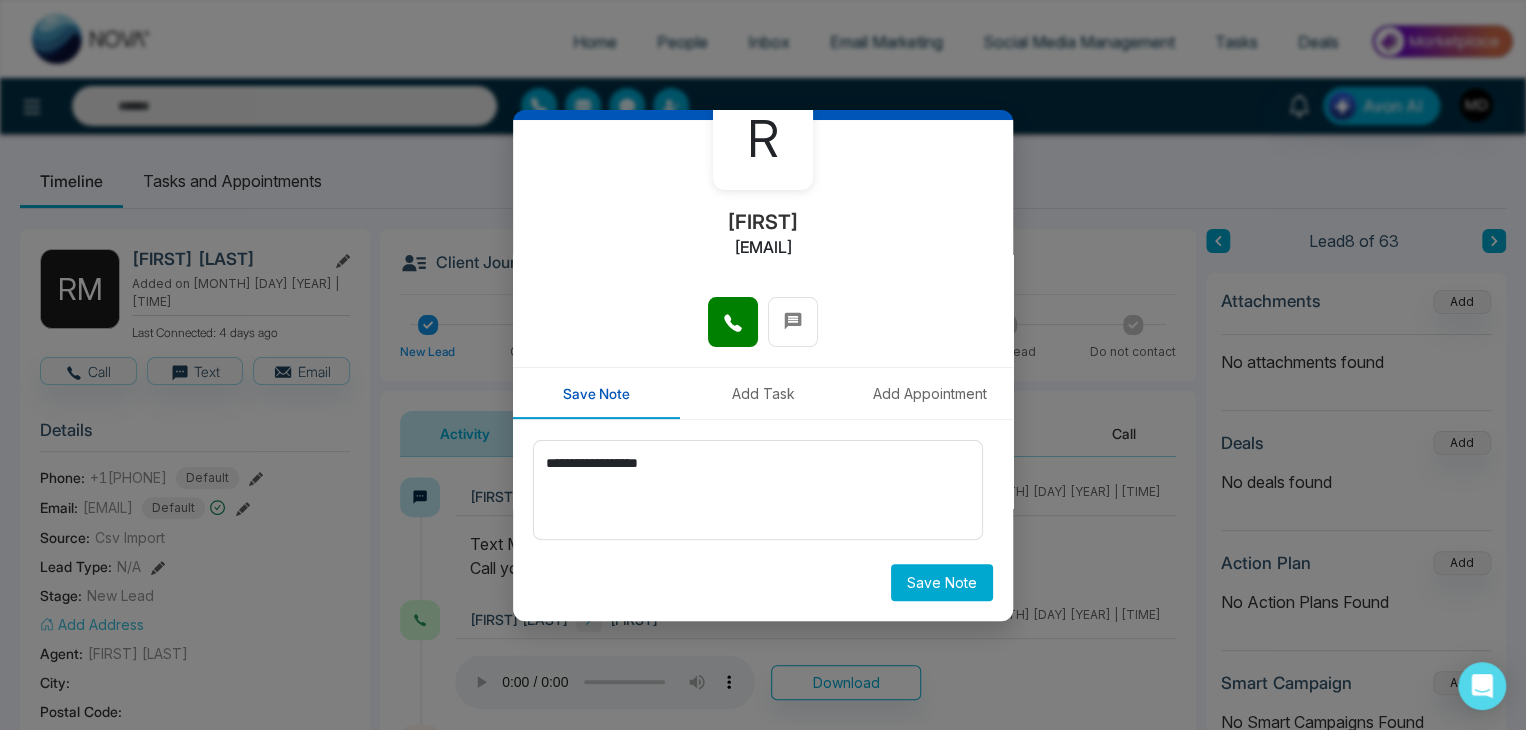 click on "Save Note" at bounding box center [942, 582] 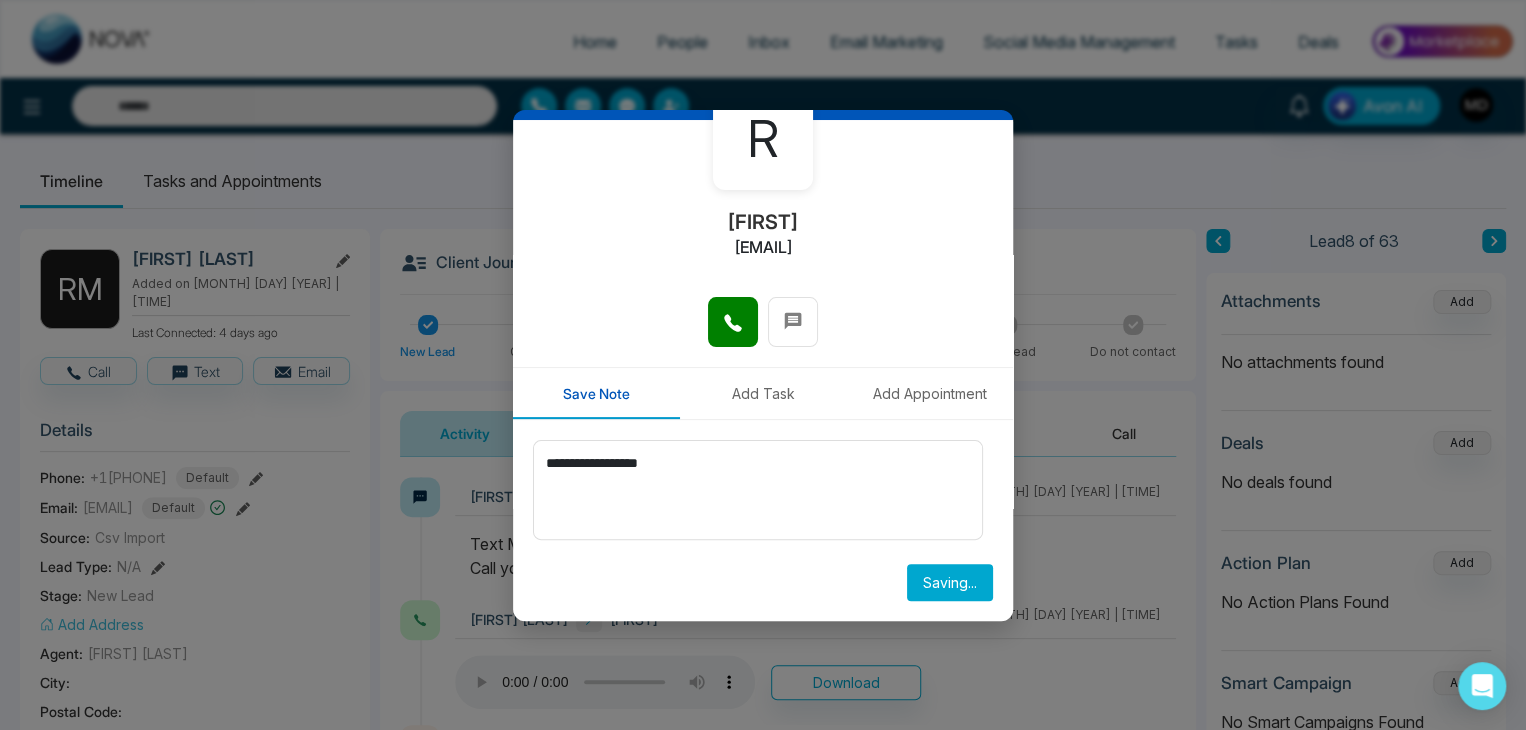 type 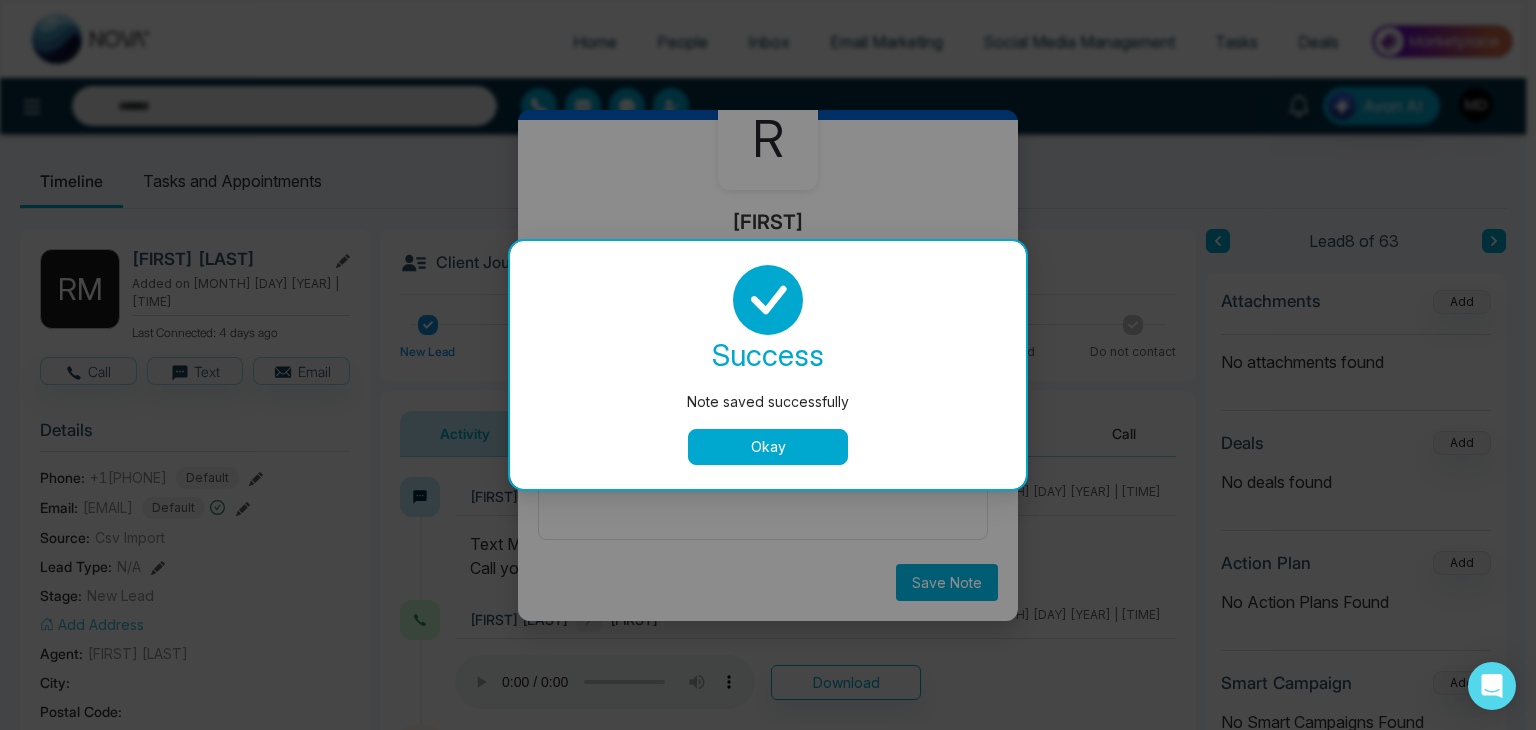 drag, startPoint x: 773, startPoint y: 447, endPoint x: 752, endPoint y: 465, distance: 27.658634 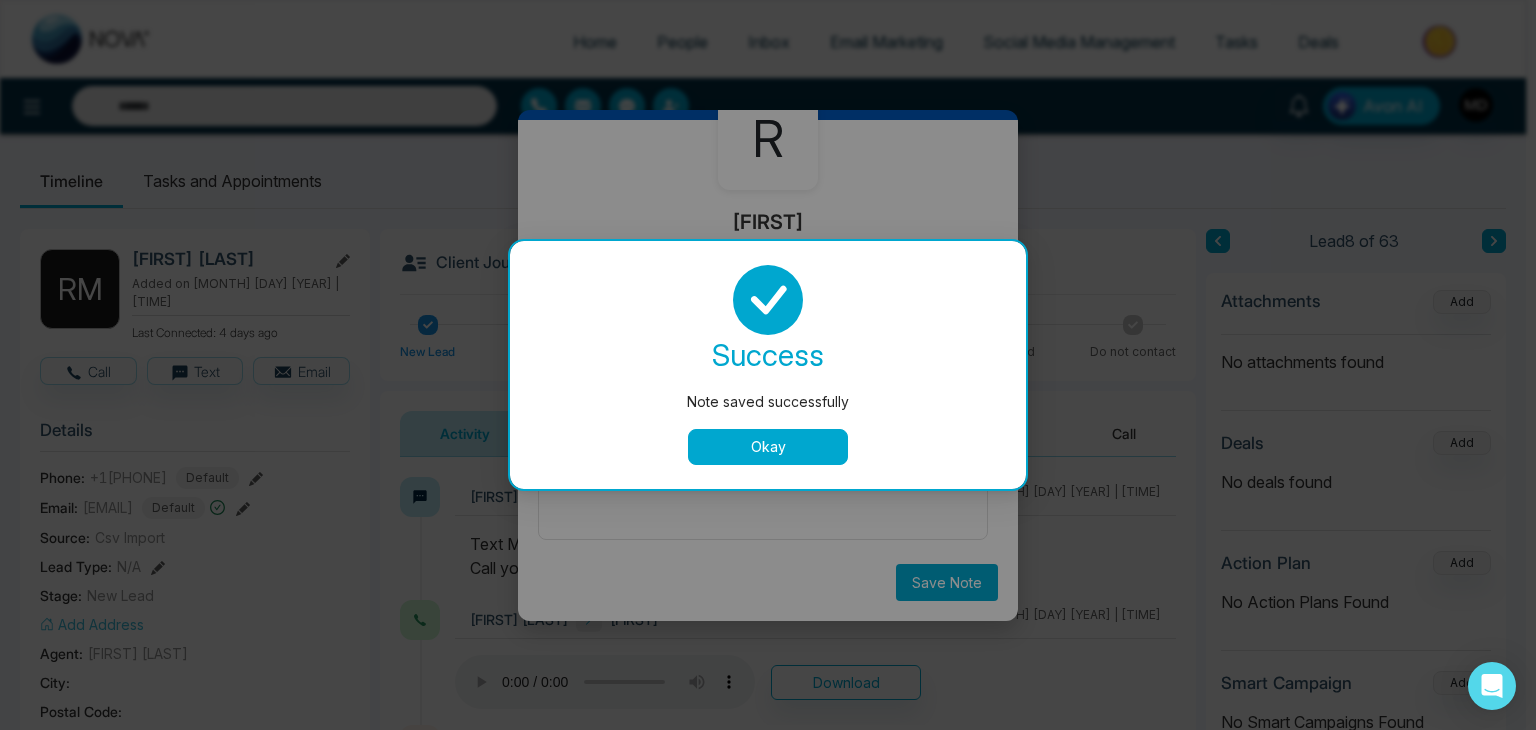 click on "Okay" at bounding box center [768, 447] 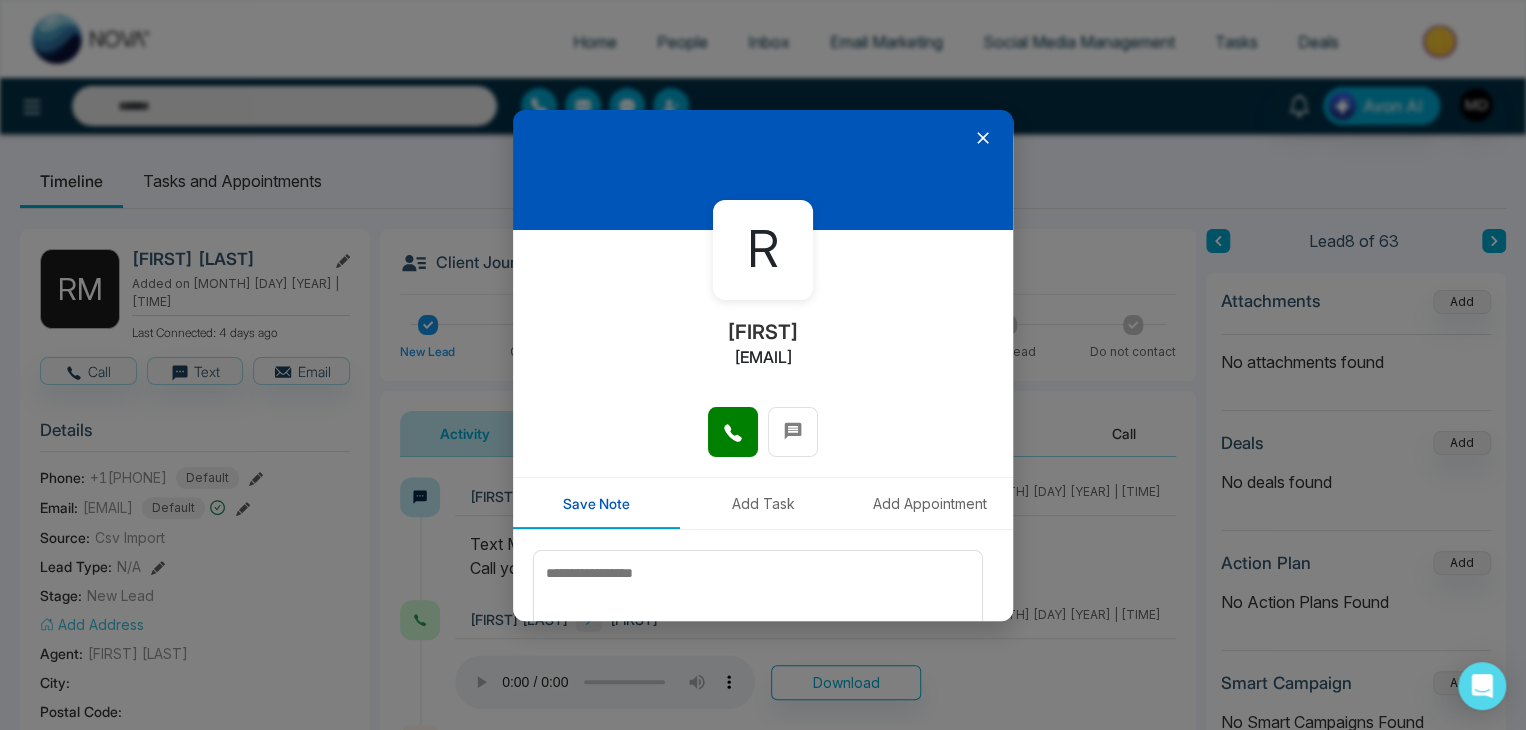 scroll, scrollTop: 0, scrollLeft: 0, axis: both 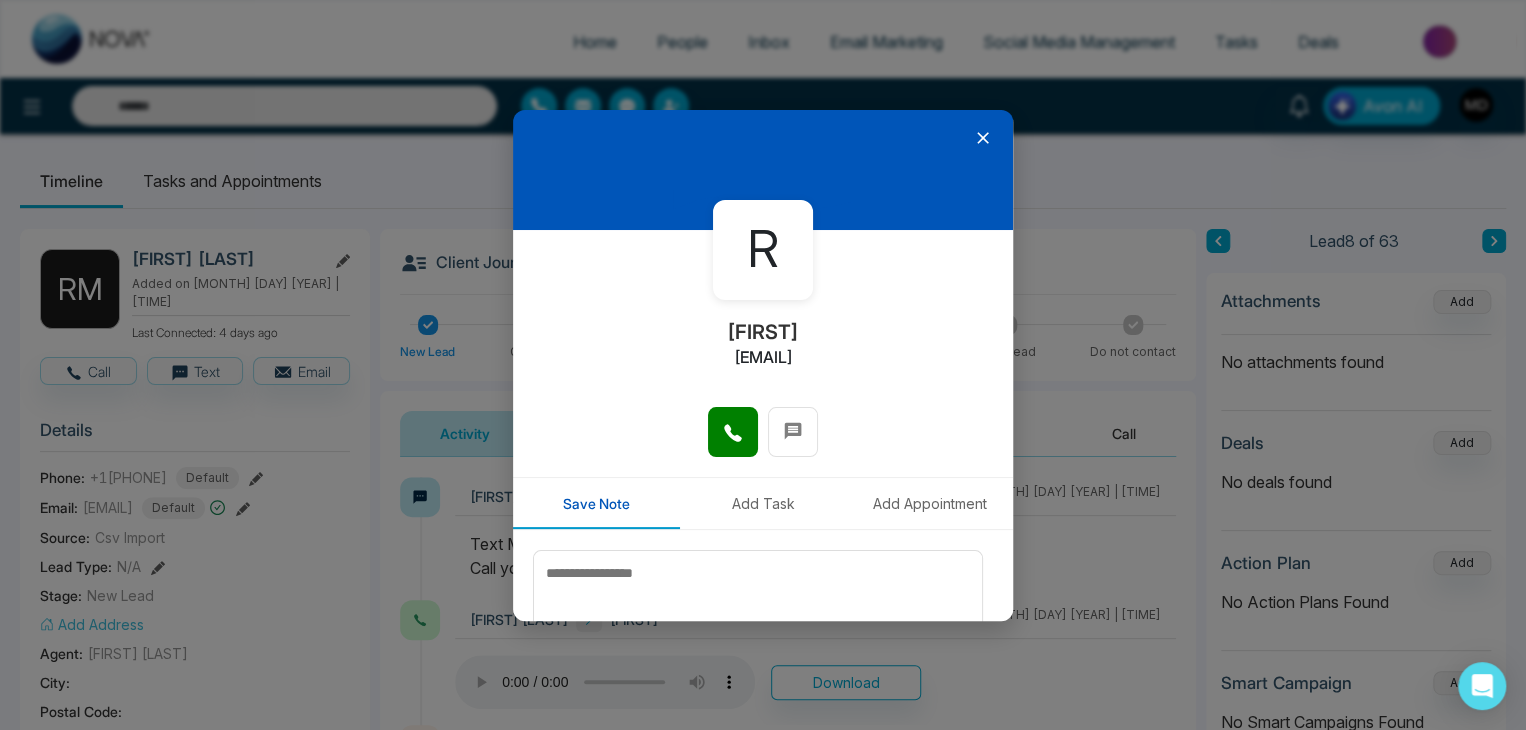 click 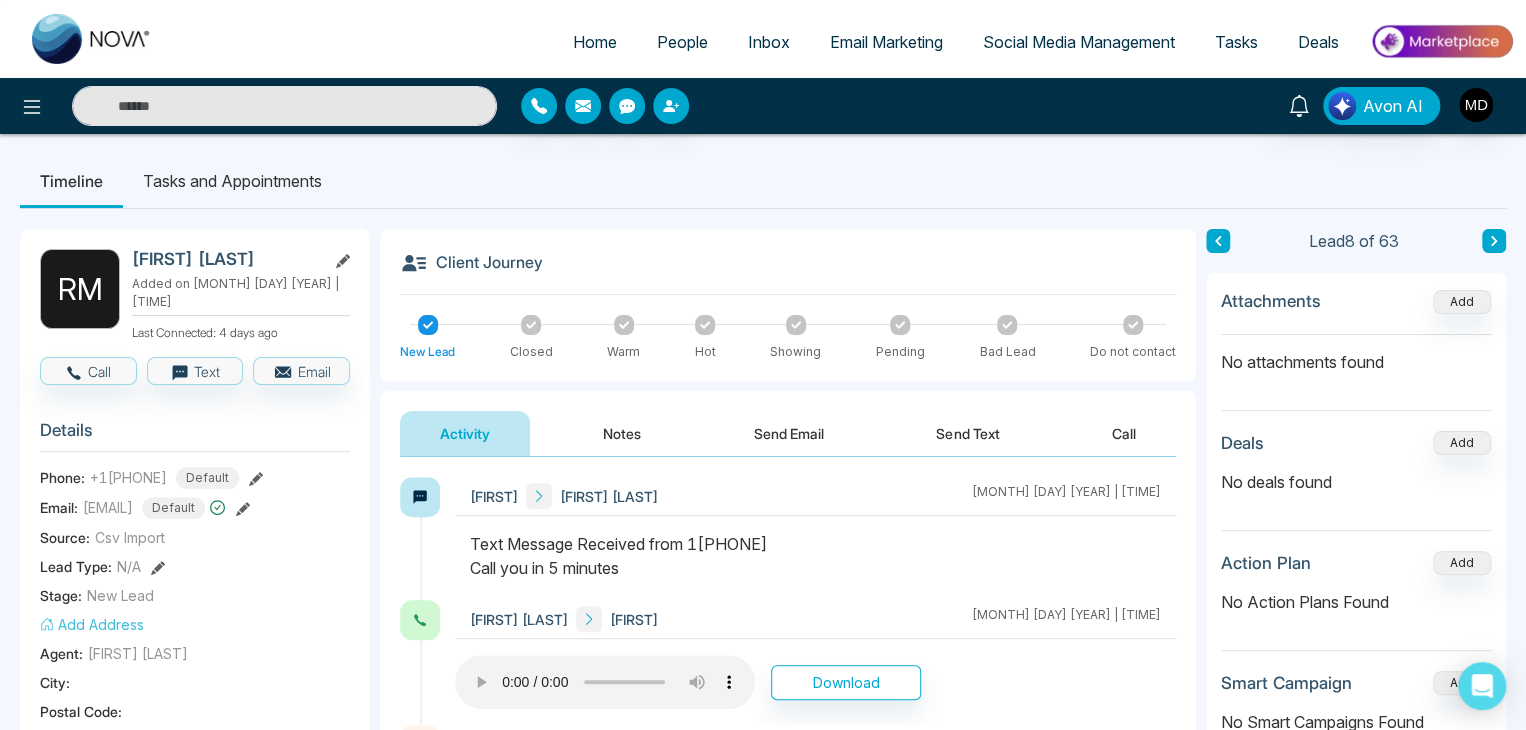 click at bounding box center (1494, 241) 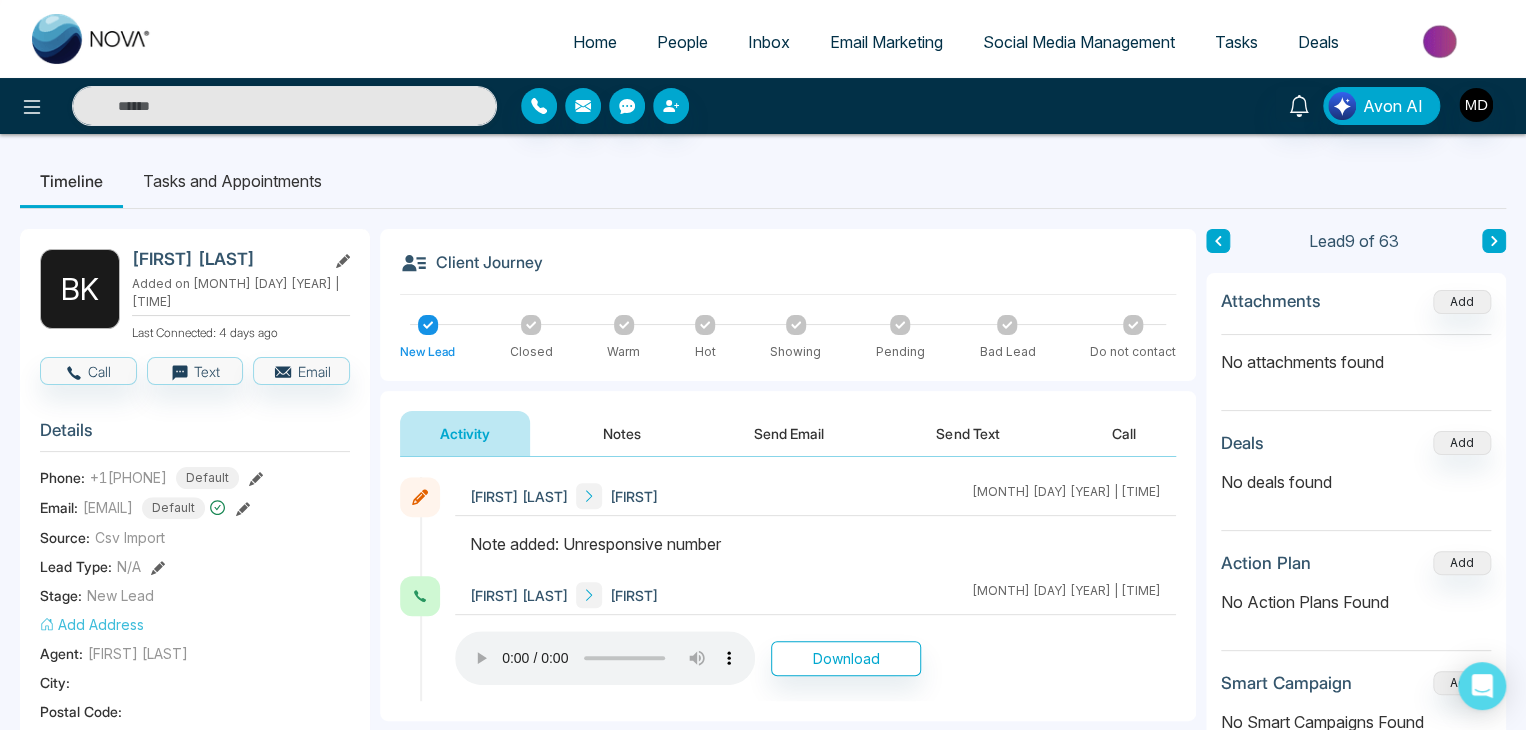 click 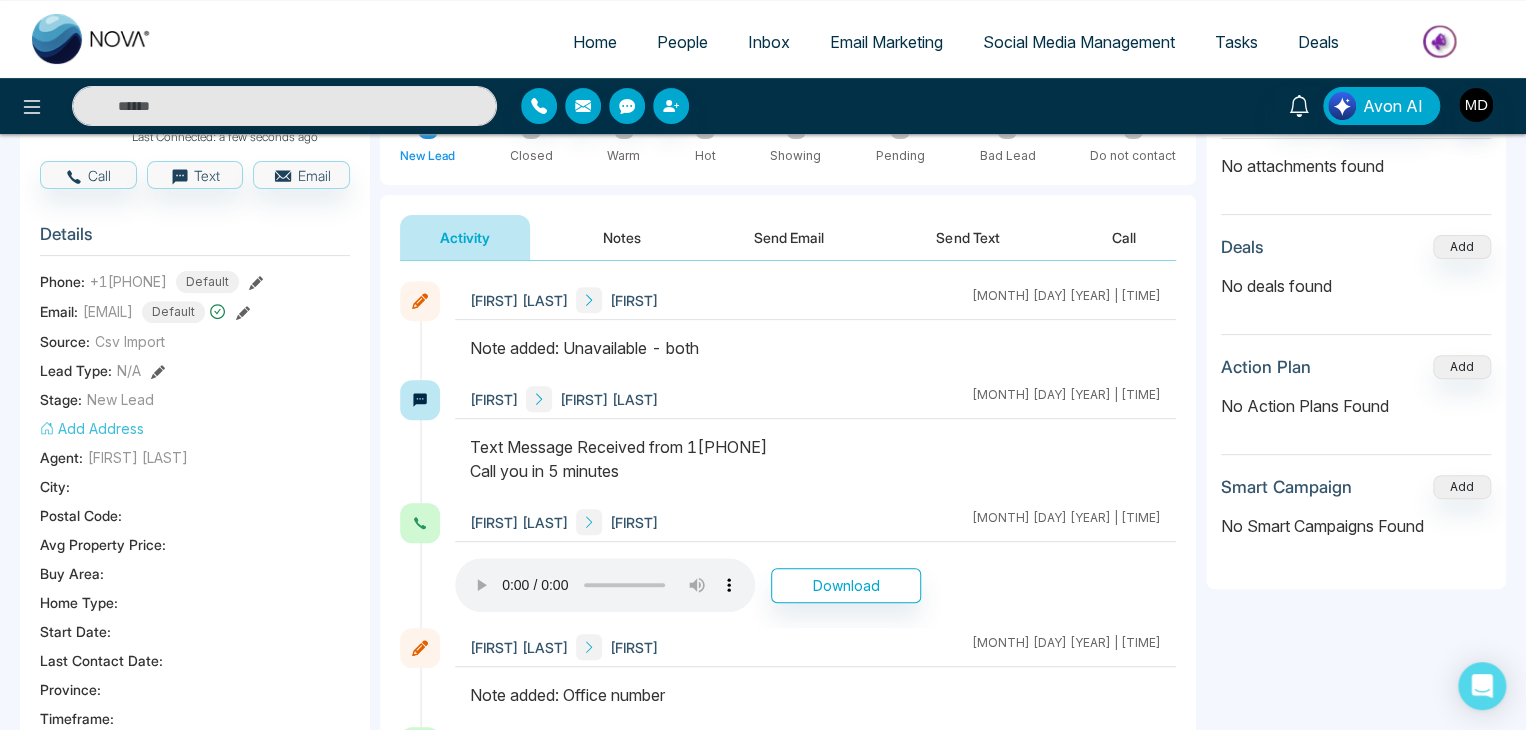 scroll, scrollTop: 200, scrollLeft: 0, axis: vertical 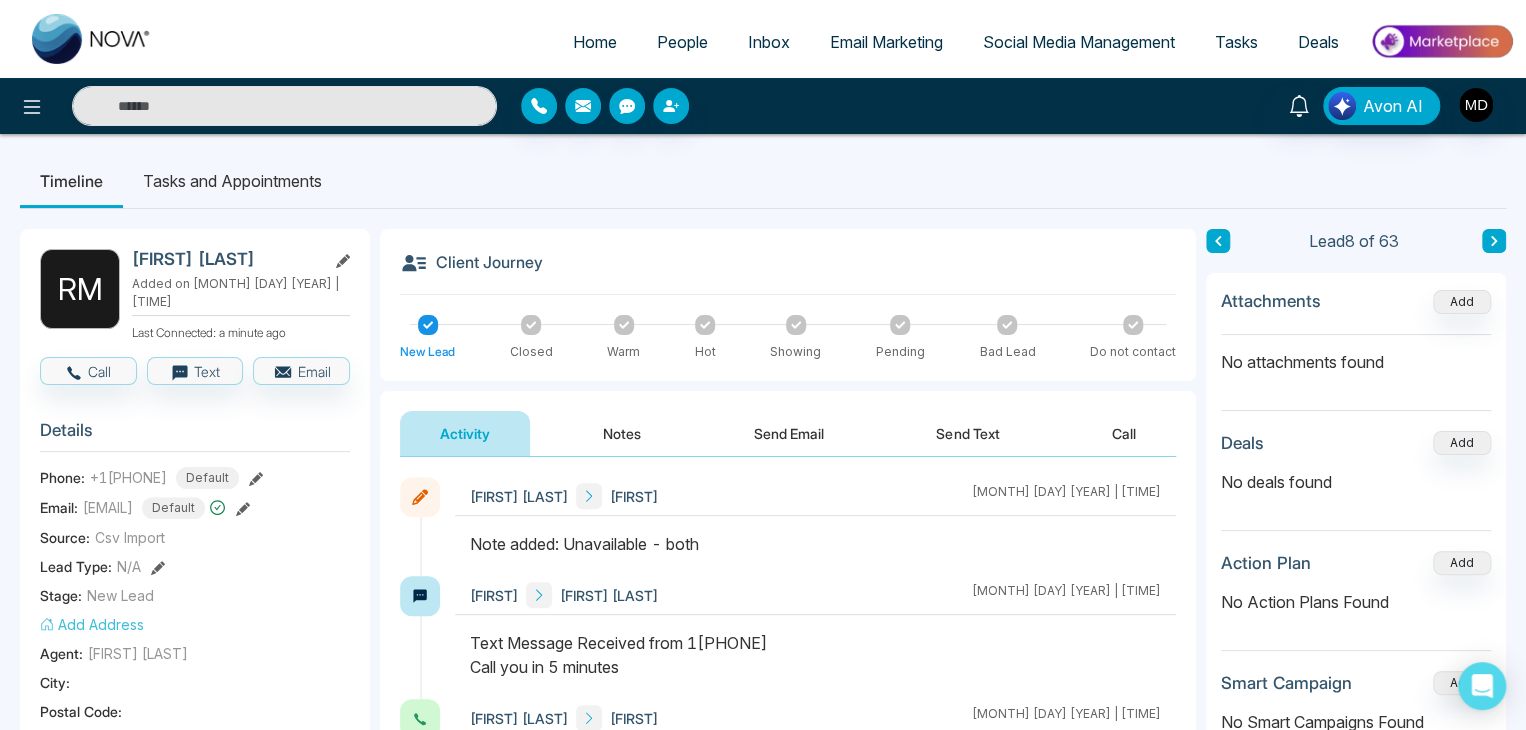 click 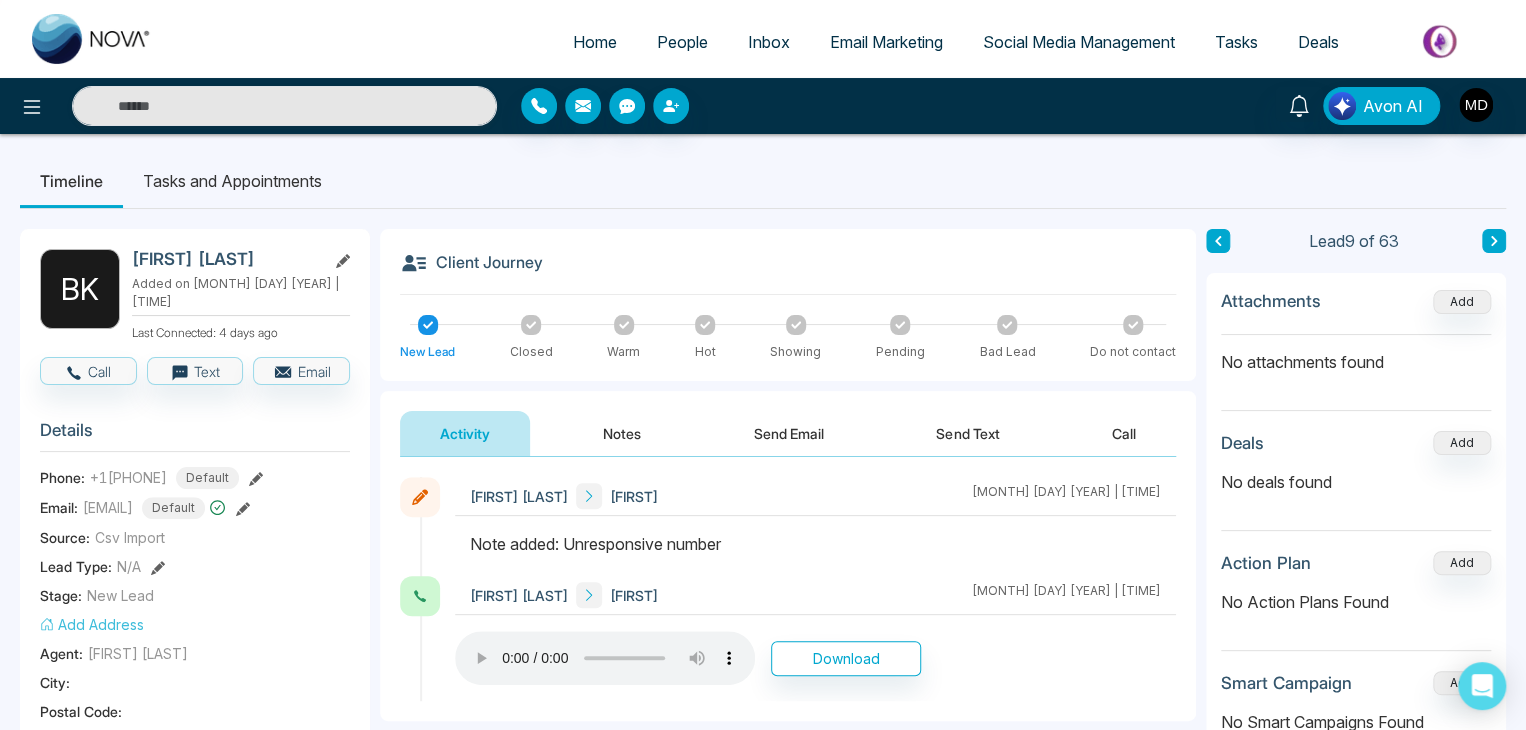 drag, startPoint x: 268, startPoint y: 252, endPoint x: 117, endPoint y: 255, distance: 151.0298 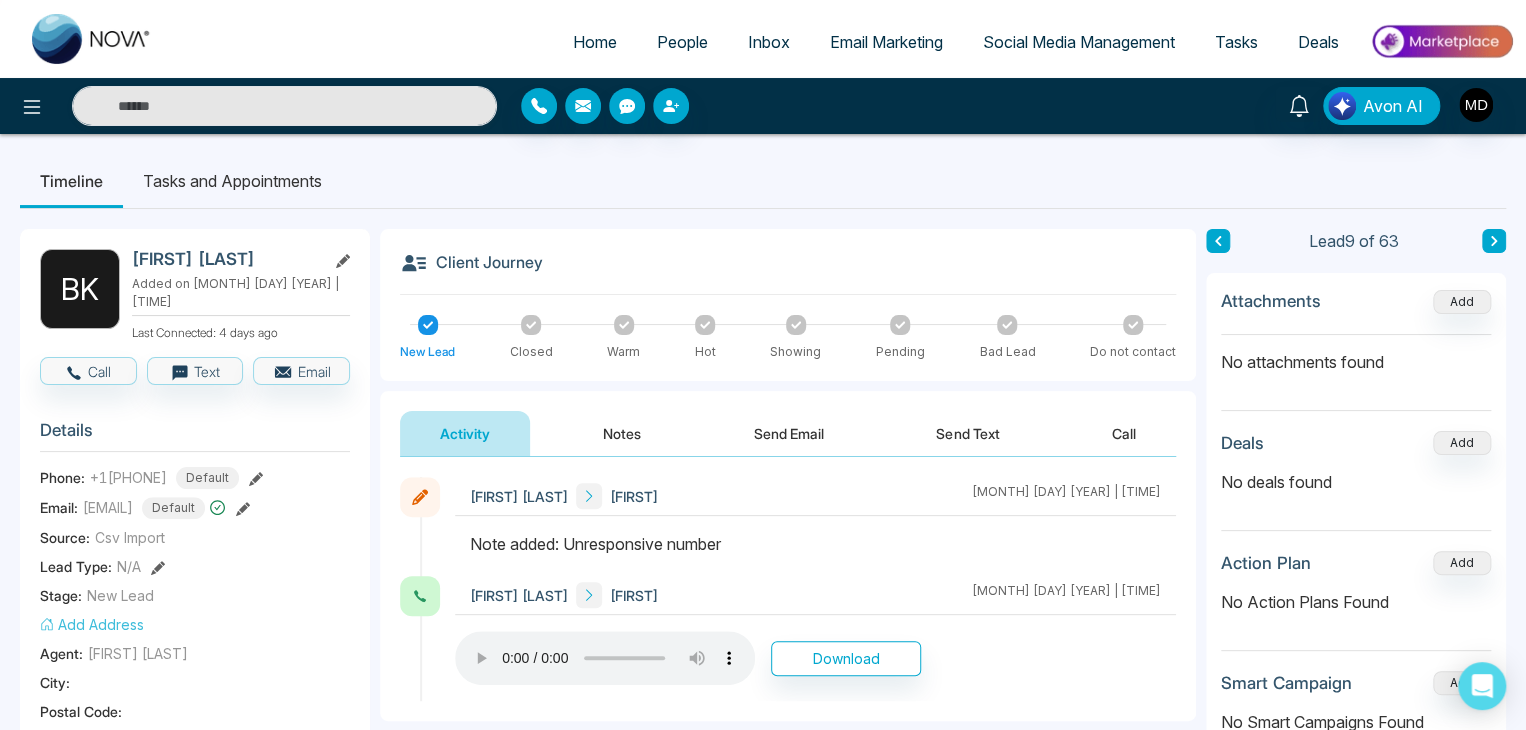 click on "B K Babak Kardavani Added on   August 1 2025 | 8:41 PM Last Connected:   4 days ago" at bounding box center [195, 295] 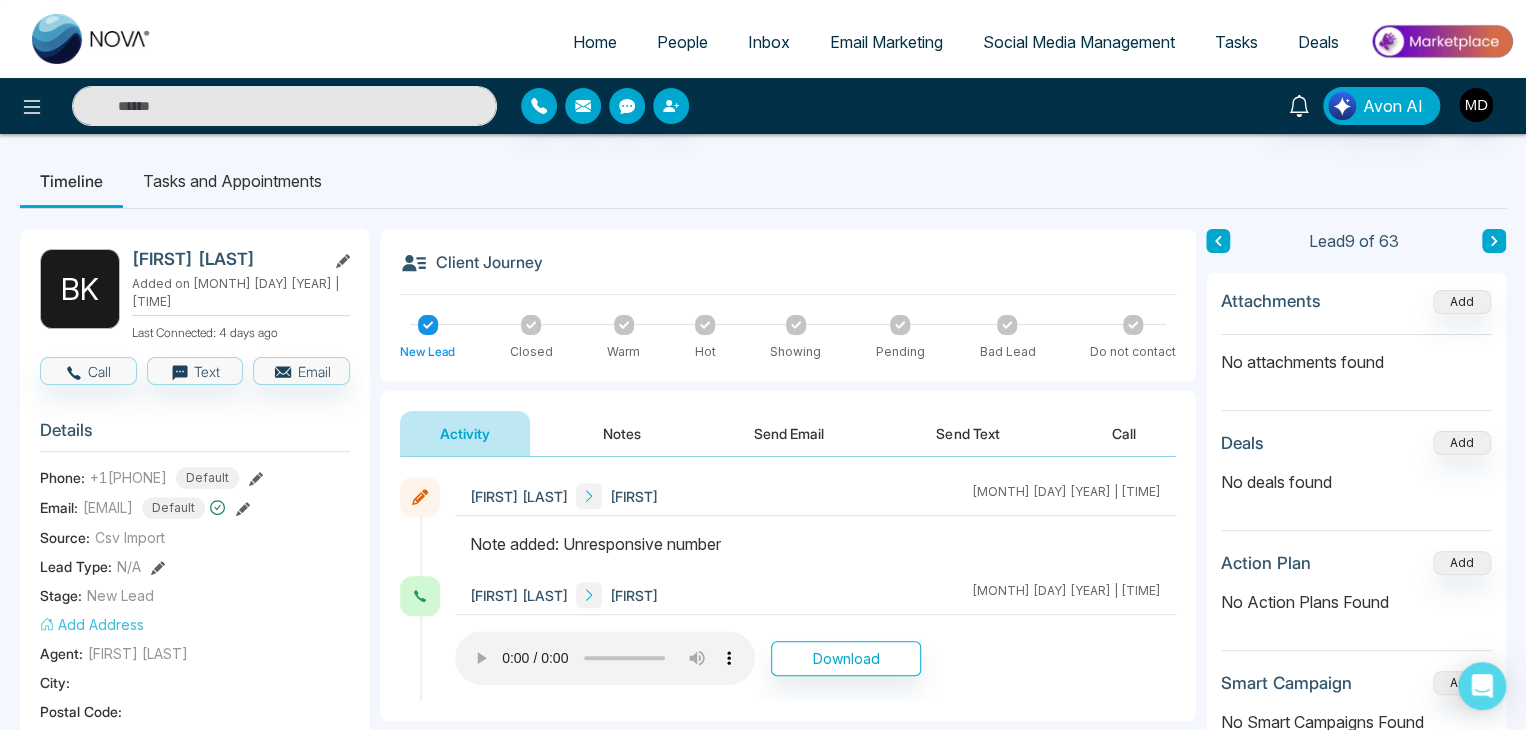 copy on "Babak Kardavani" 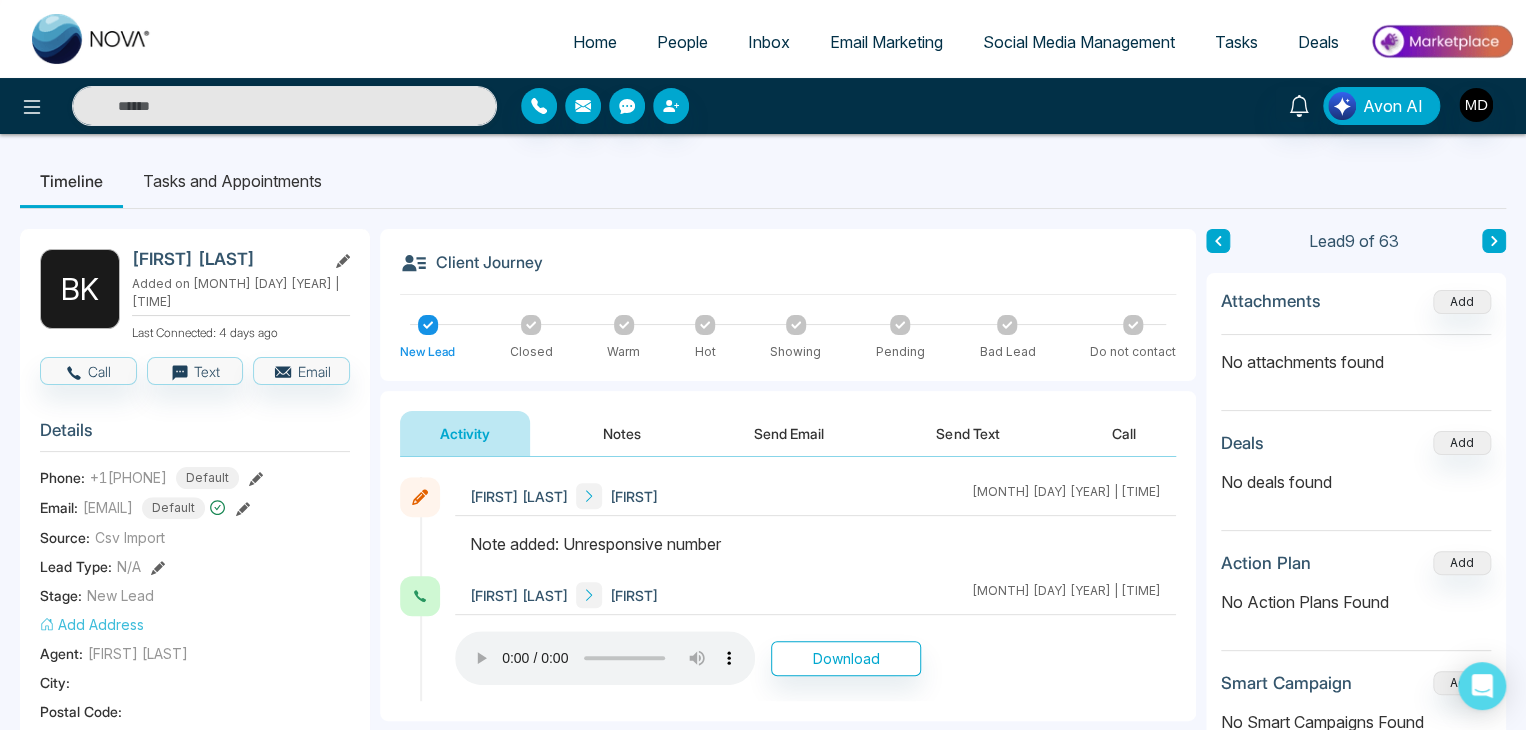 click 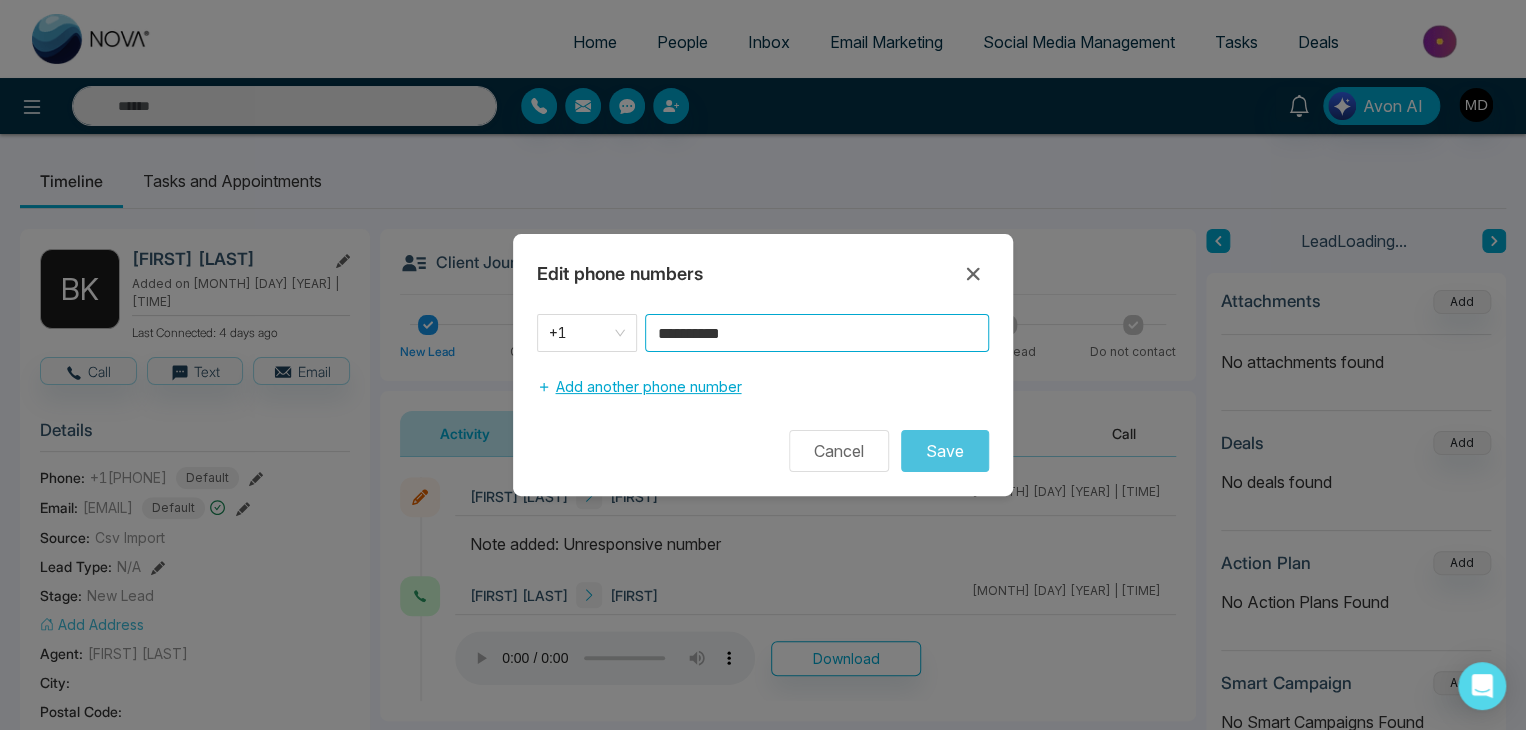 drag, startPoint x: 754, startPoint y: 342, endPoint x: 547, endPoint y: 401, distance: 215.24405 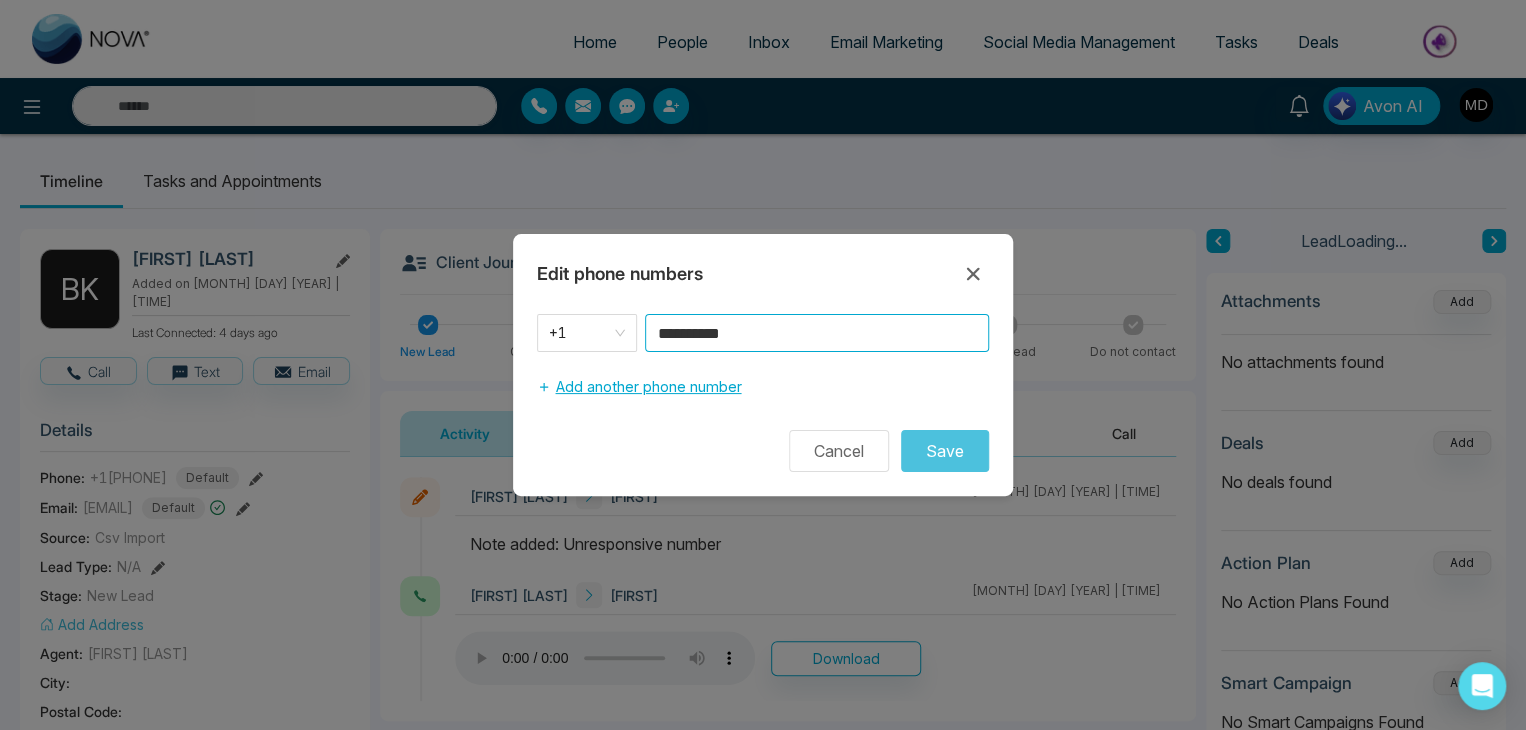 click on "**********" at bounding box center (763, 360) 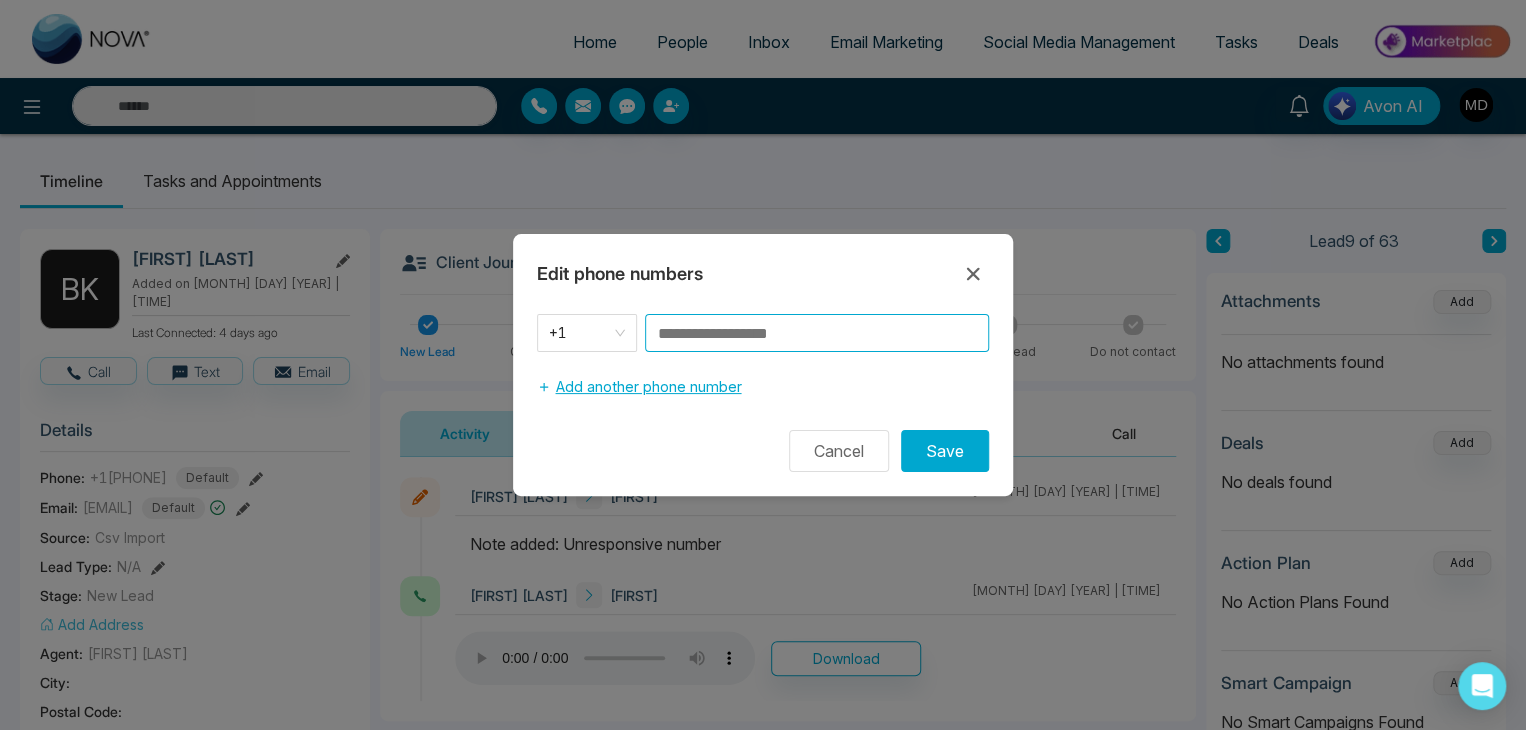 paste on "**********" 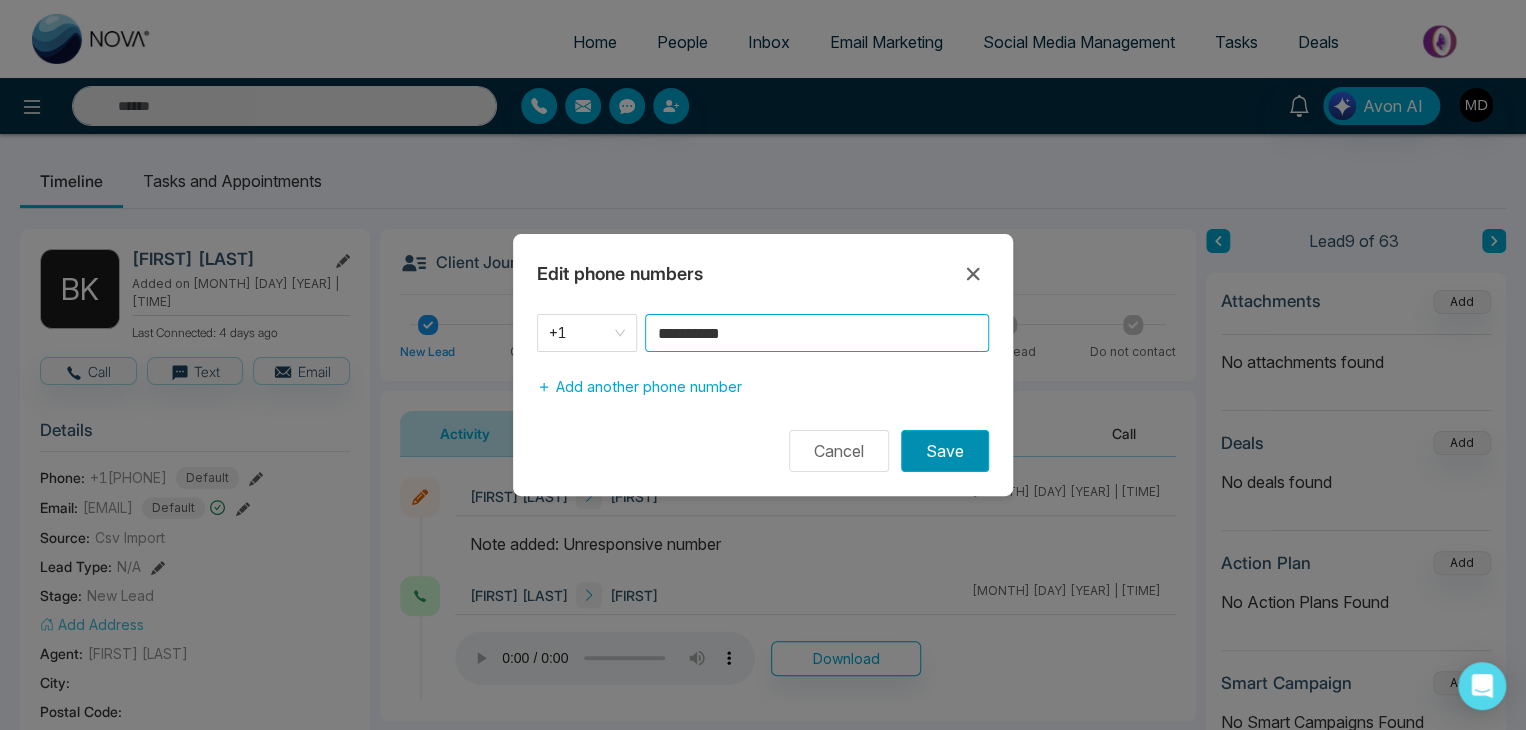 type on "**********" 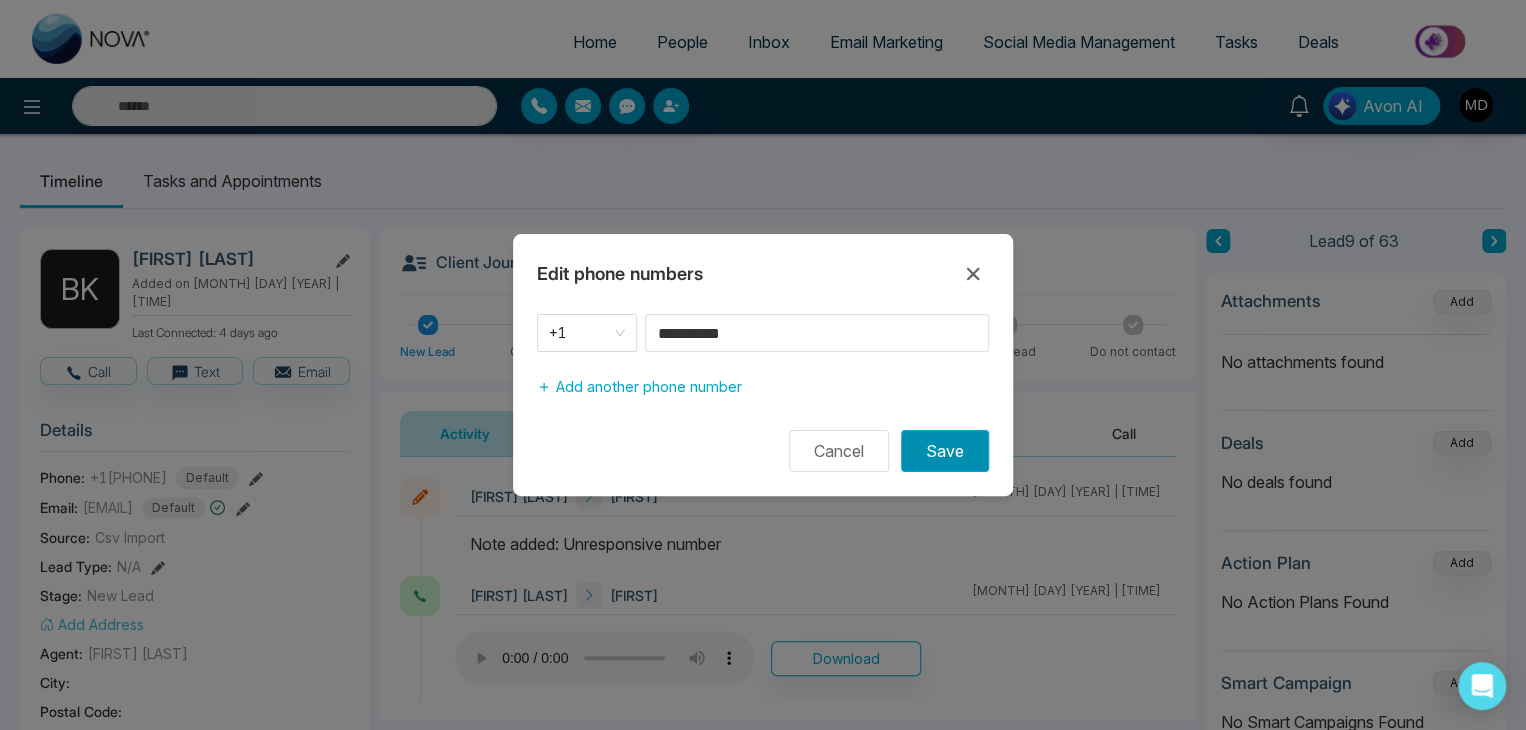 click on "Save" at bounding box center [945, 451] 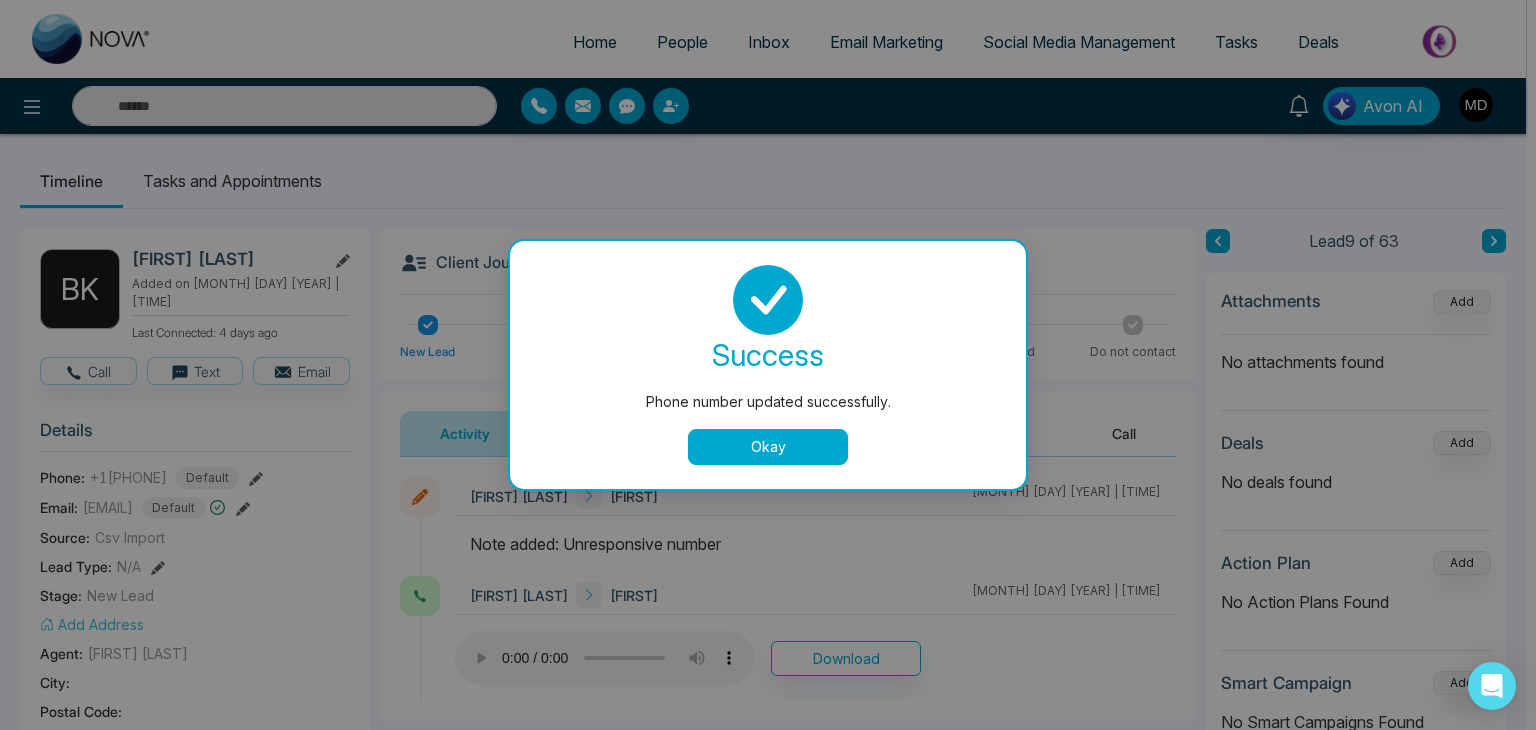 click on "Okay" at bounding box center (768, 447) 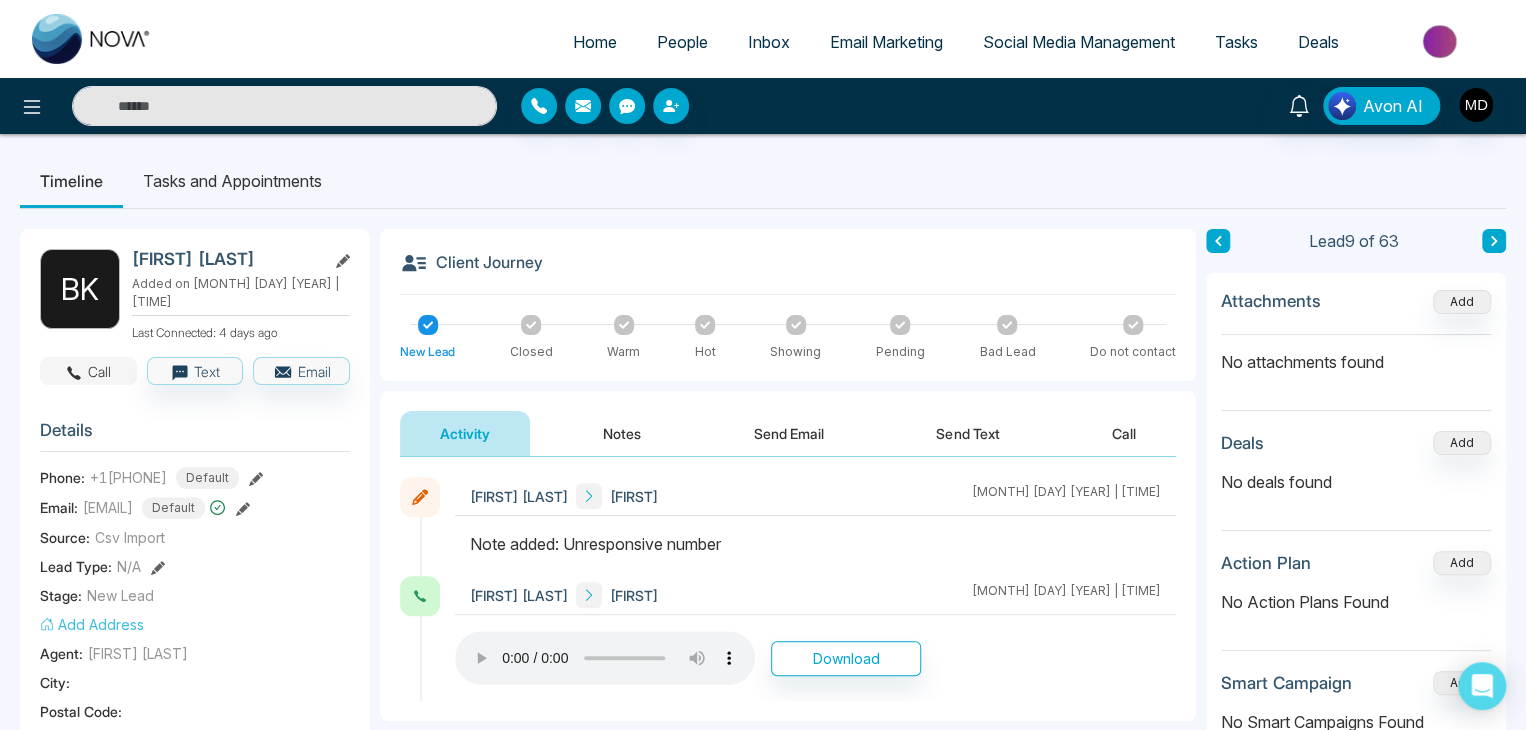 click 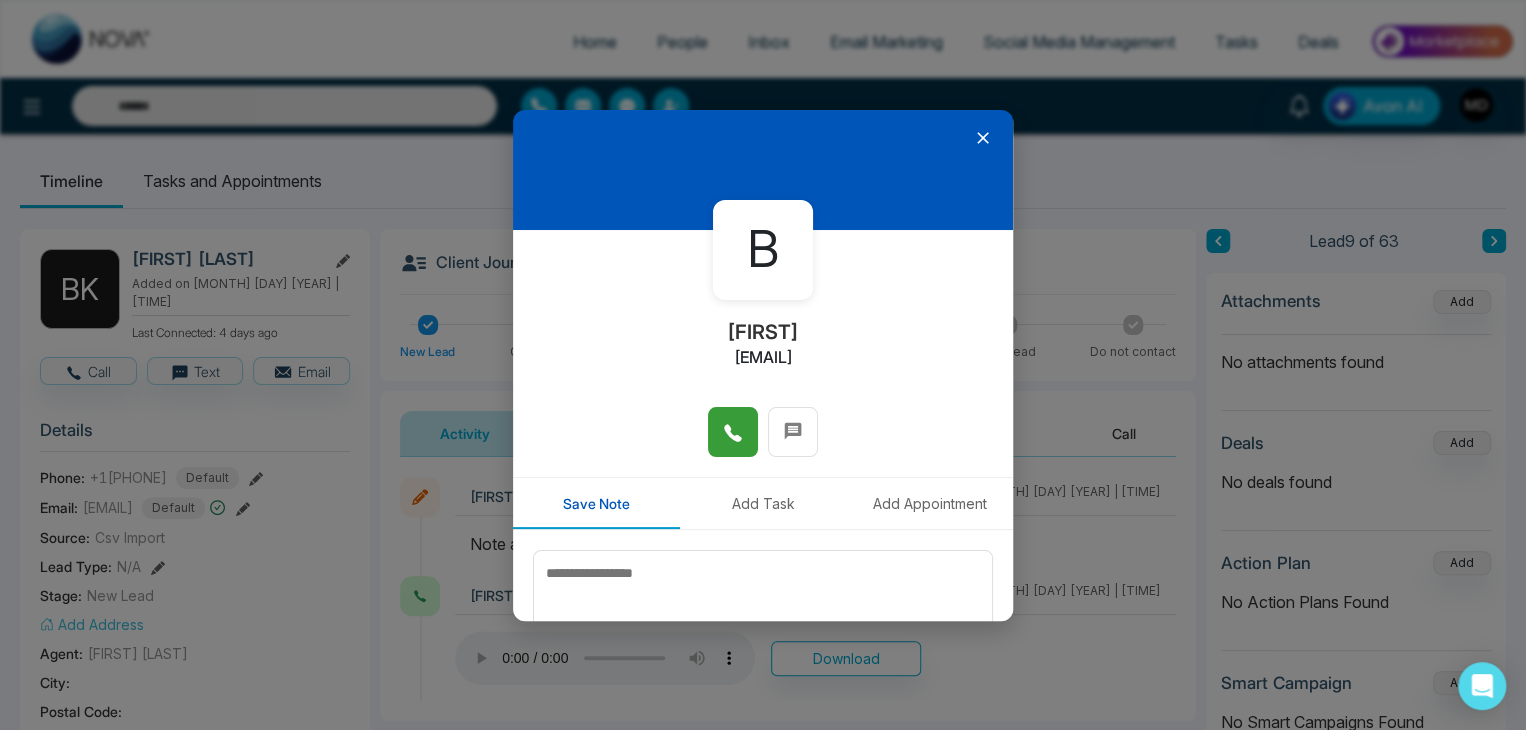 click 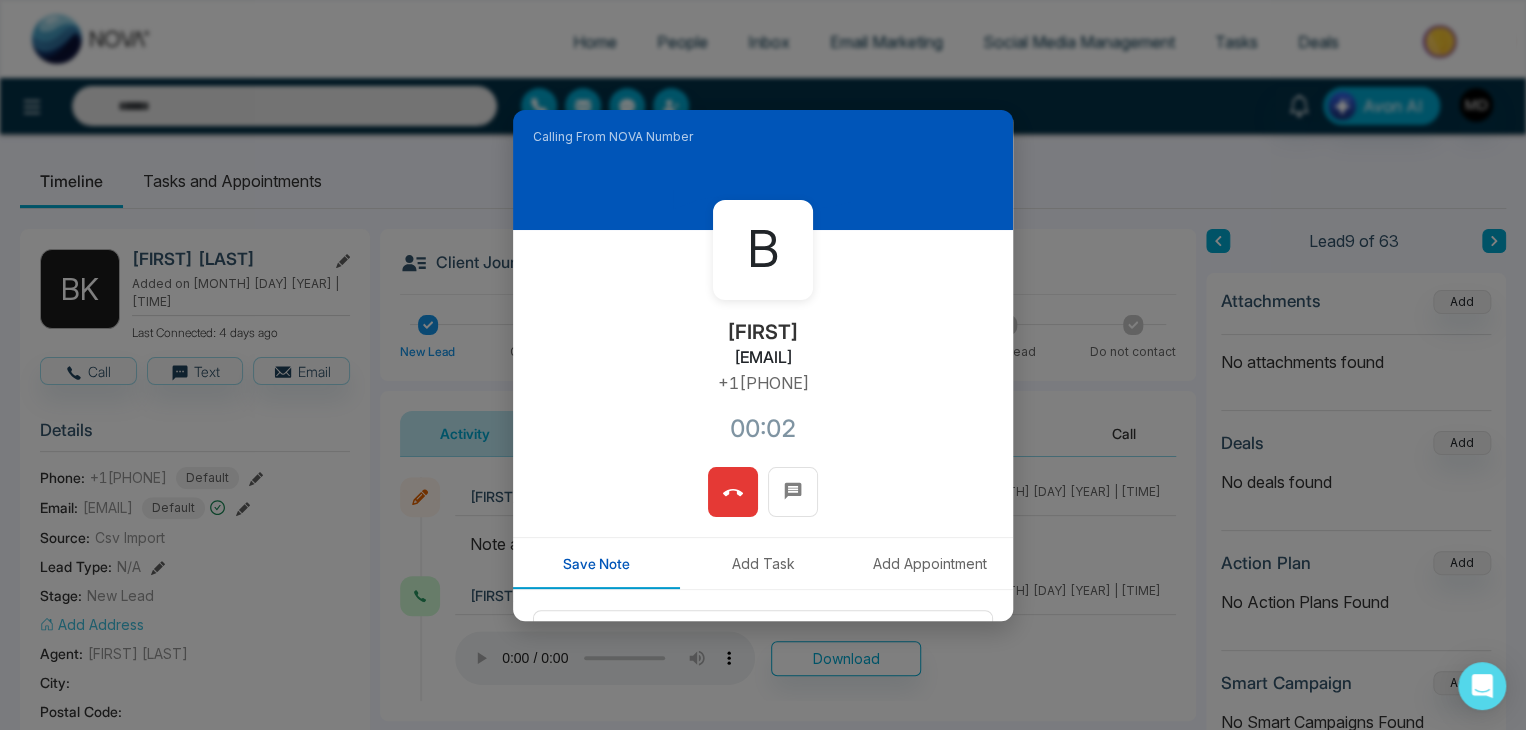 click at bounding box center [733, 492] 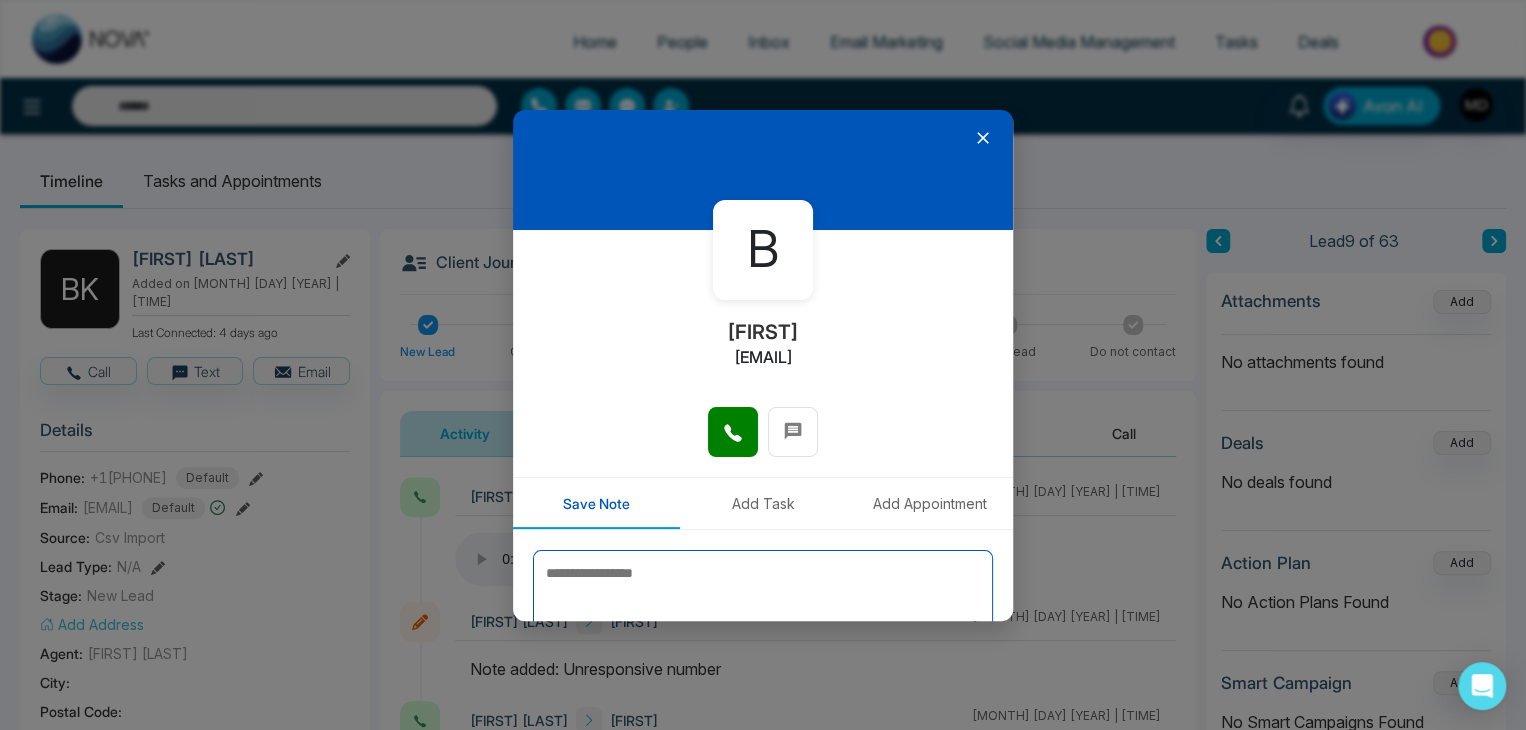click at bounding box center (763, 600) 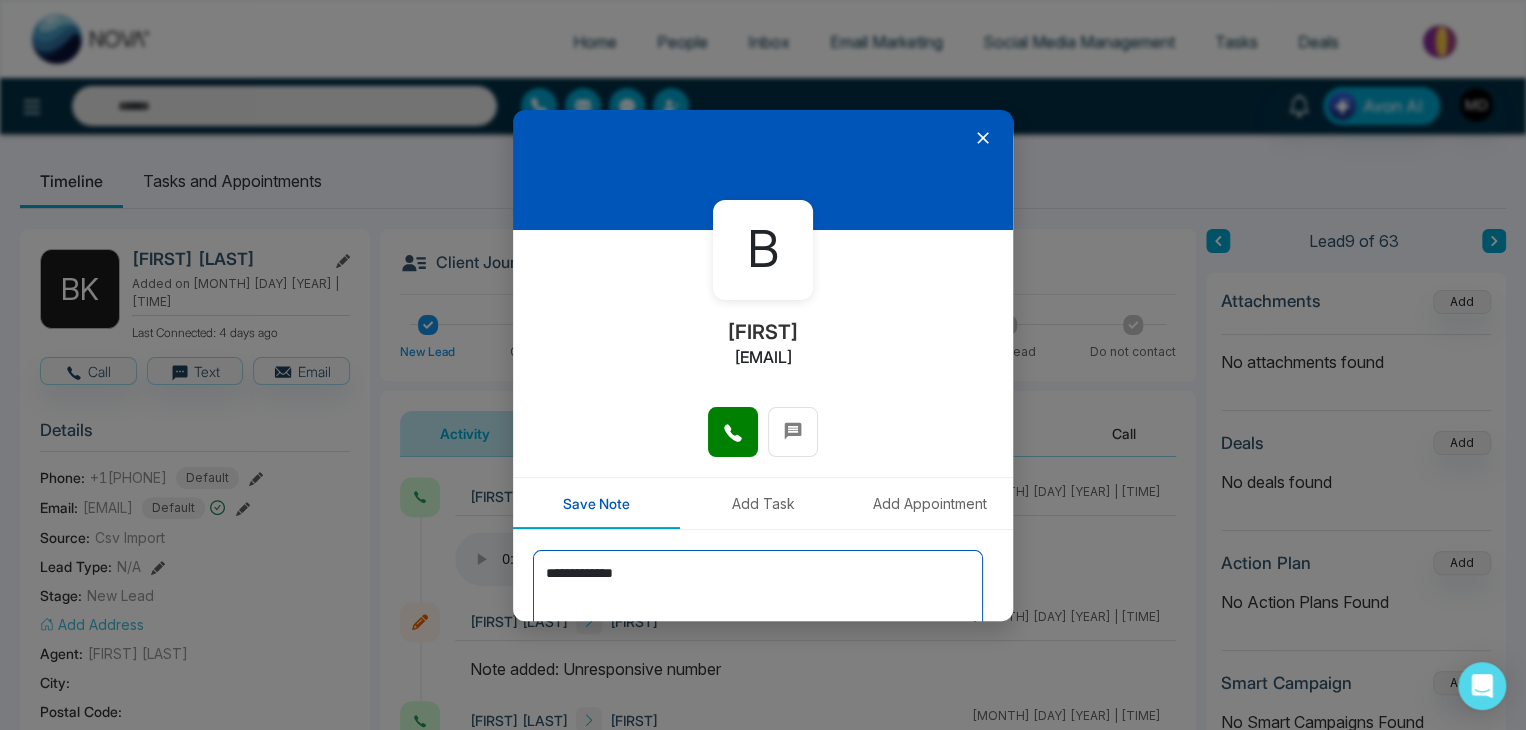 type on "**********" 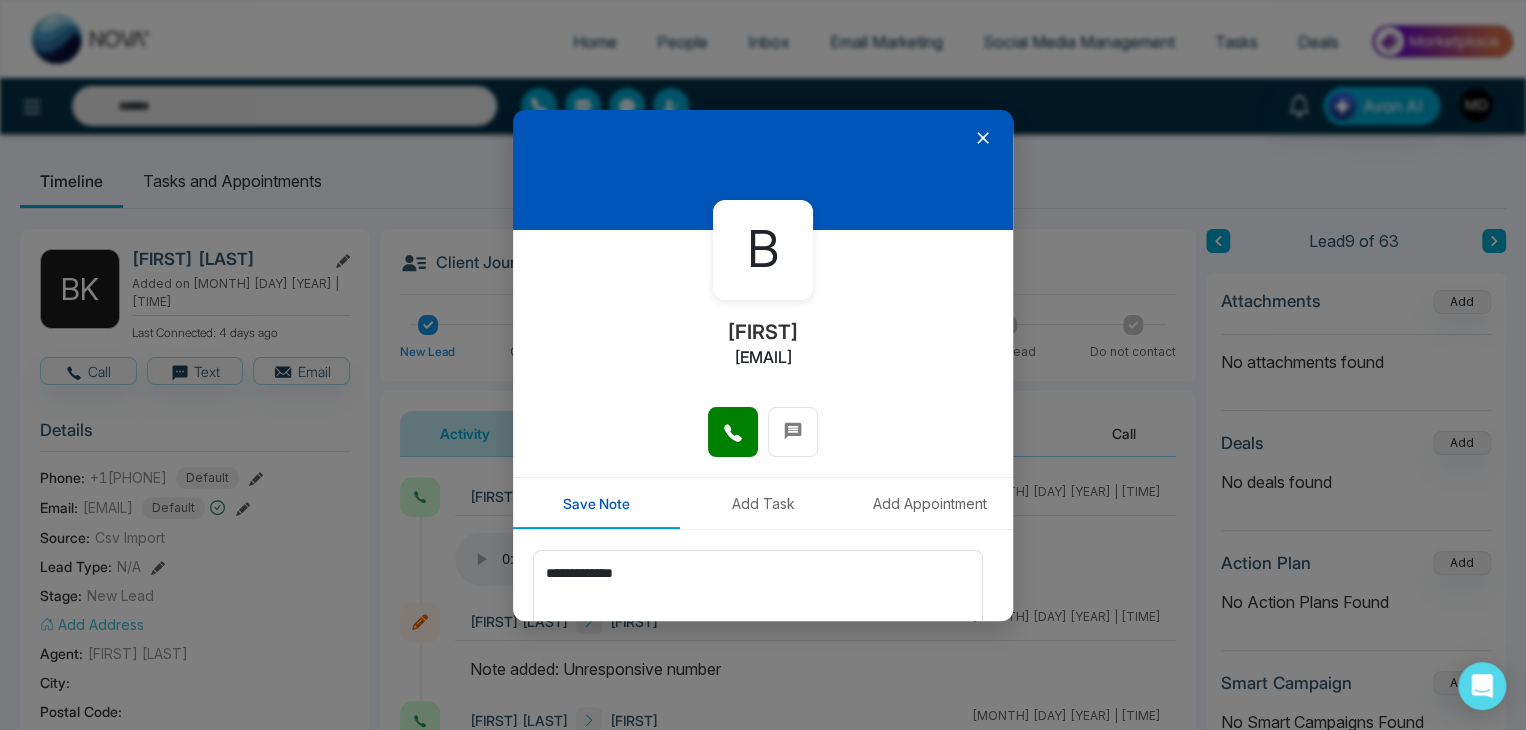 type 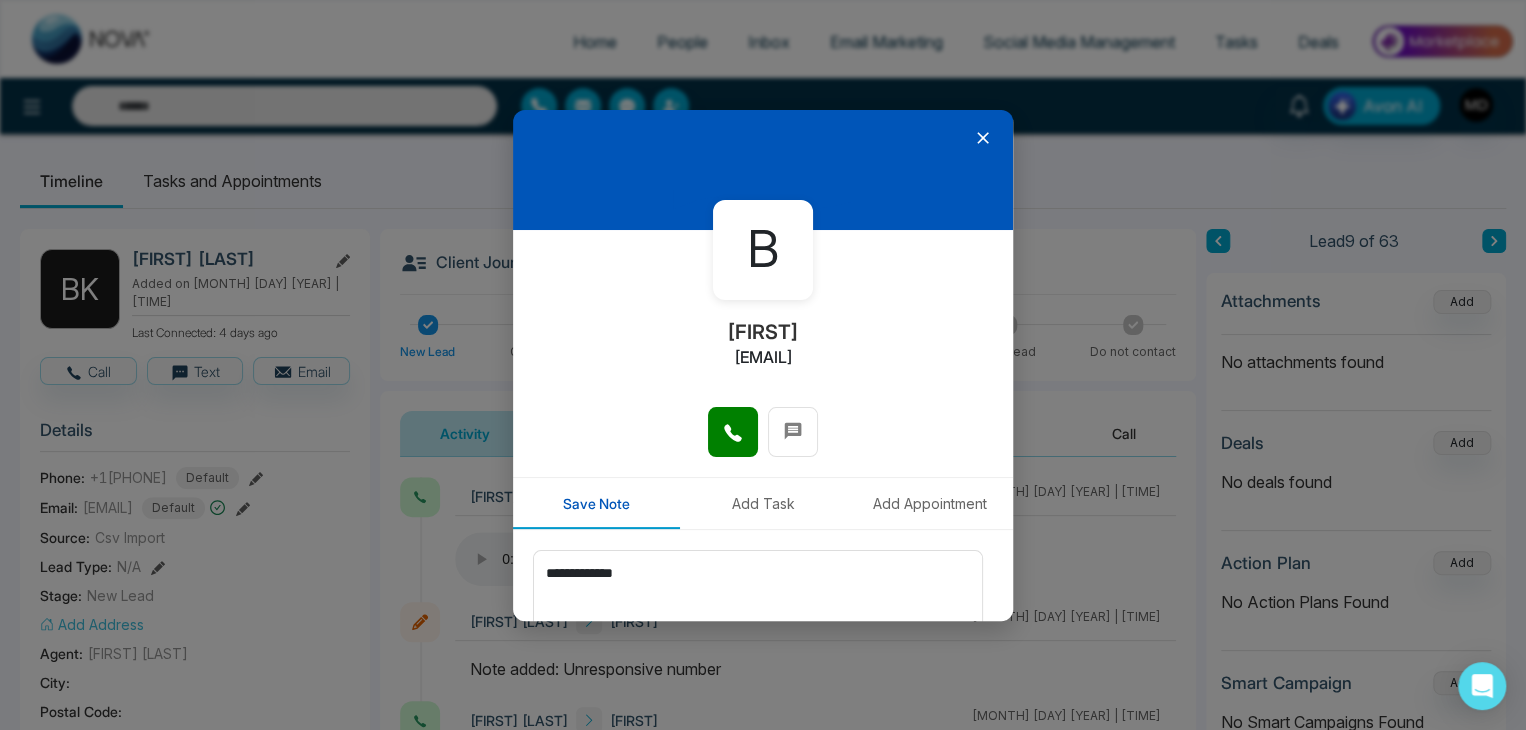 scroll, scrollTop: 110, scrollLeft: 0, axis: vertical 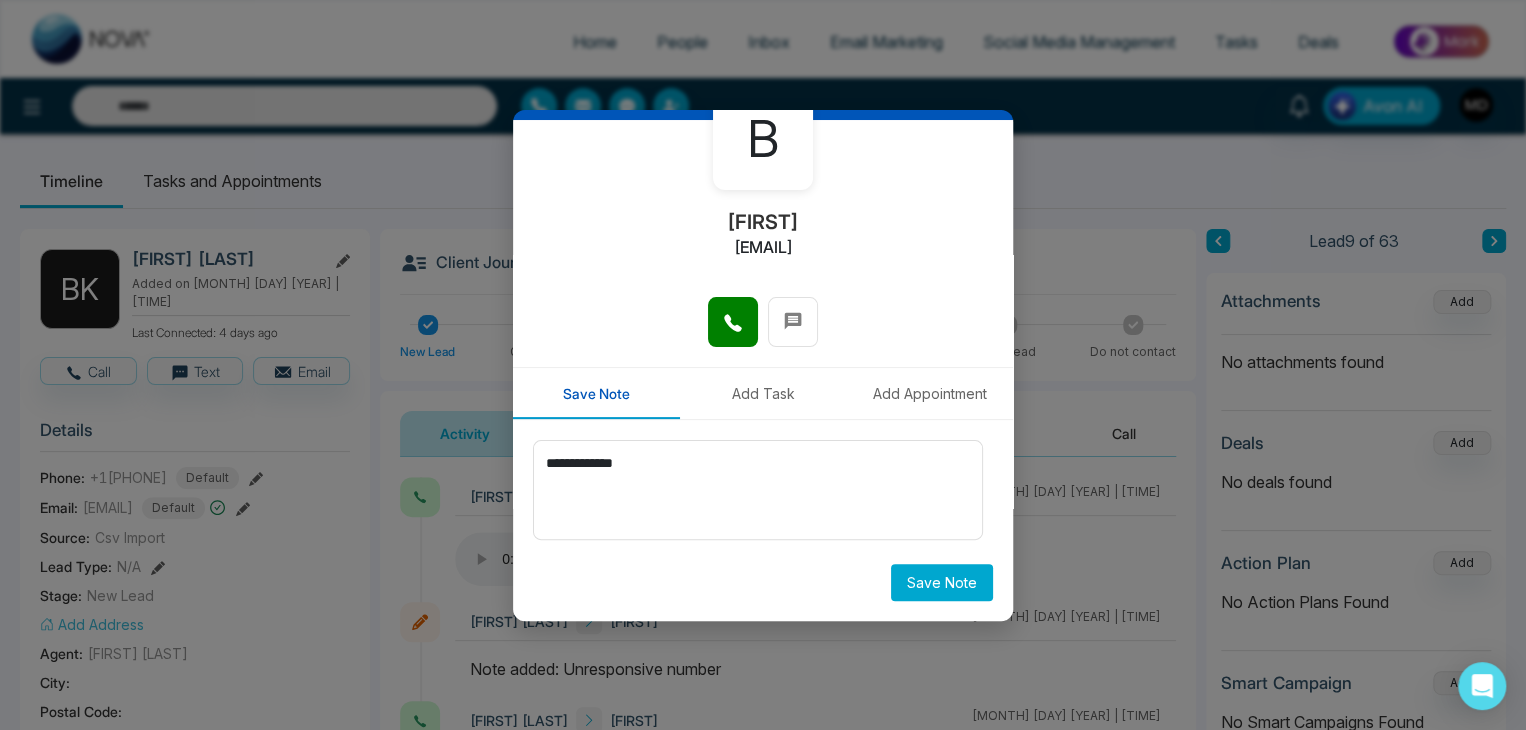 click on "Save Note" at bounding box center [942, 582] 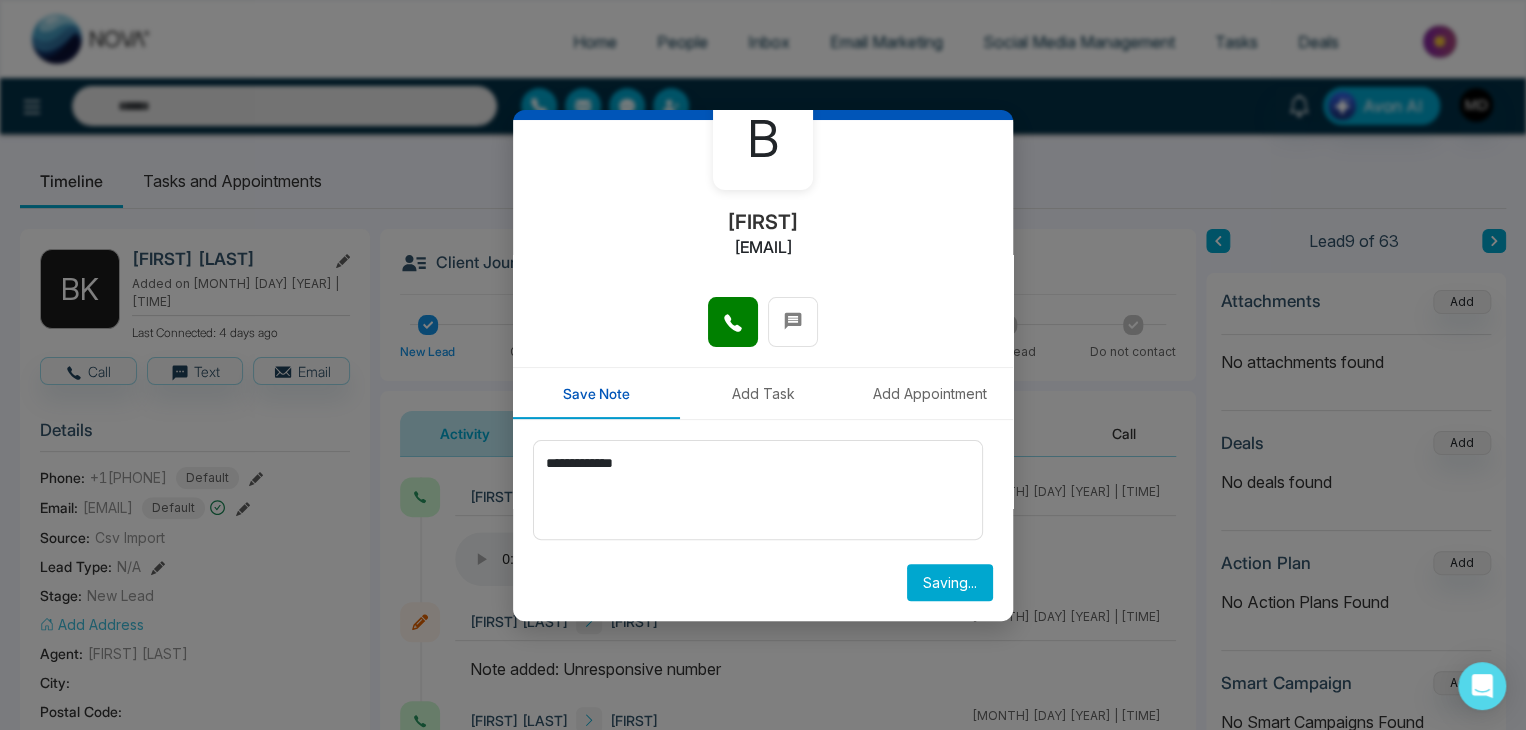 type 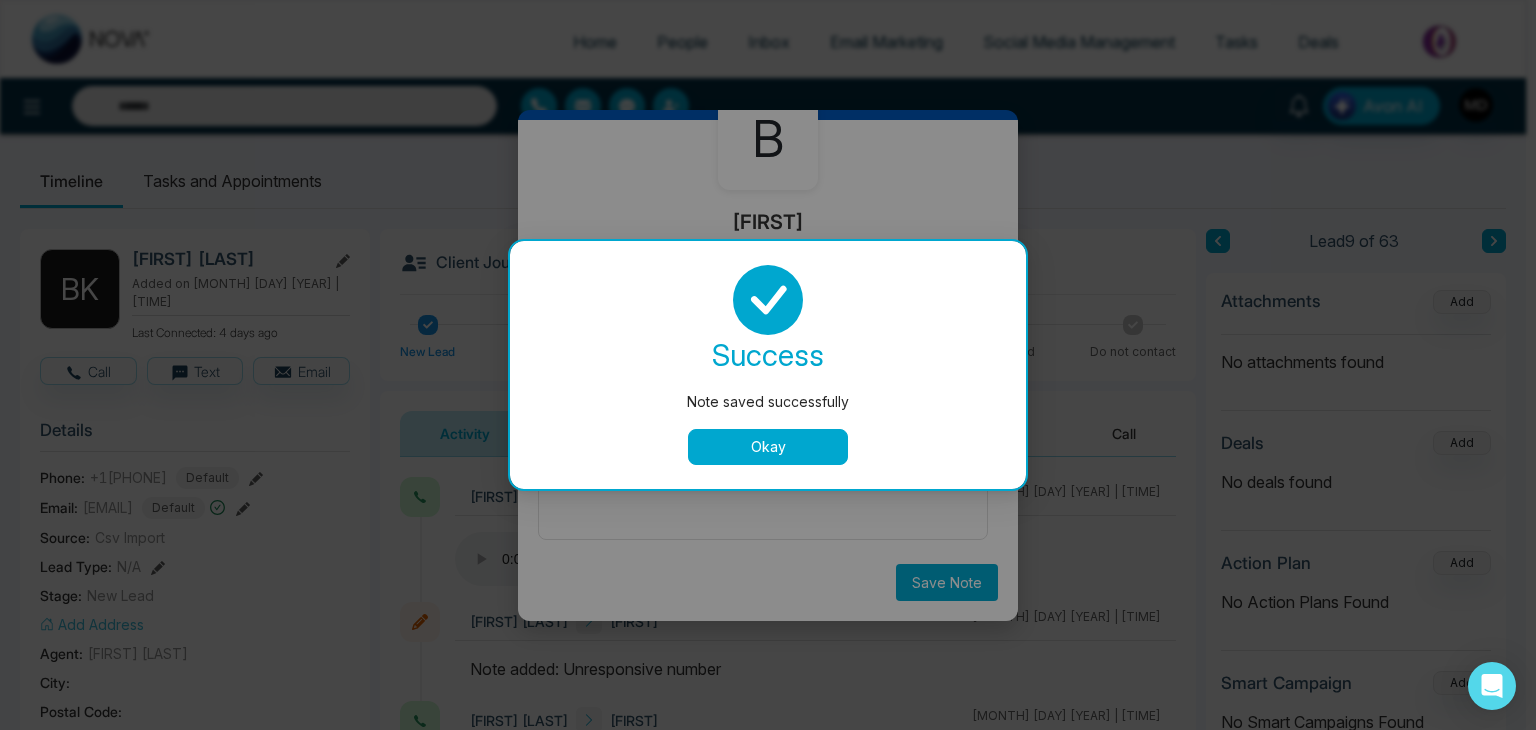 click on "success Note saved successfully   Okay" at bounding box center [768, 365] 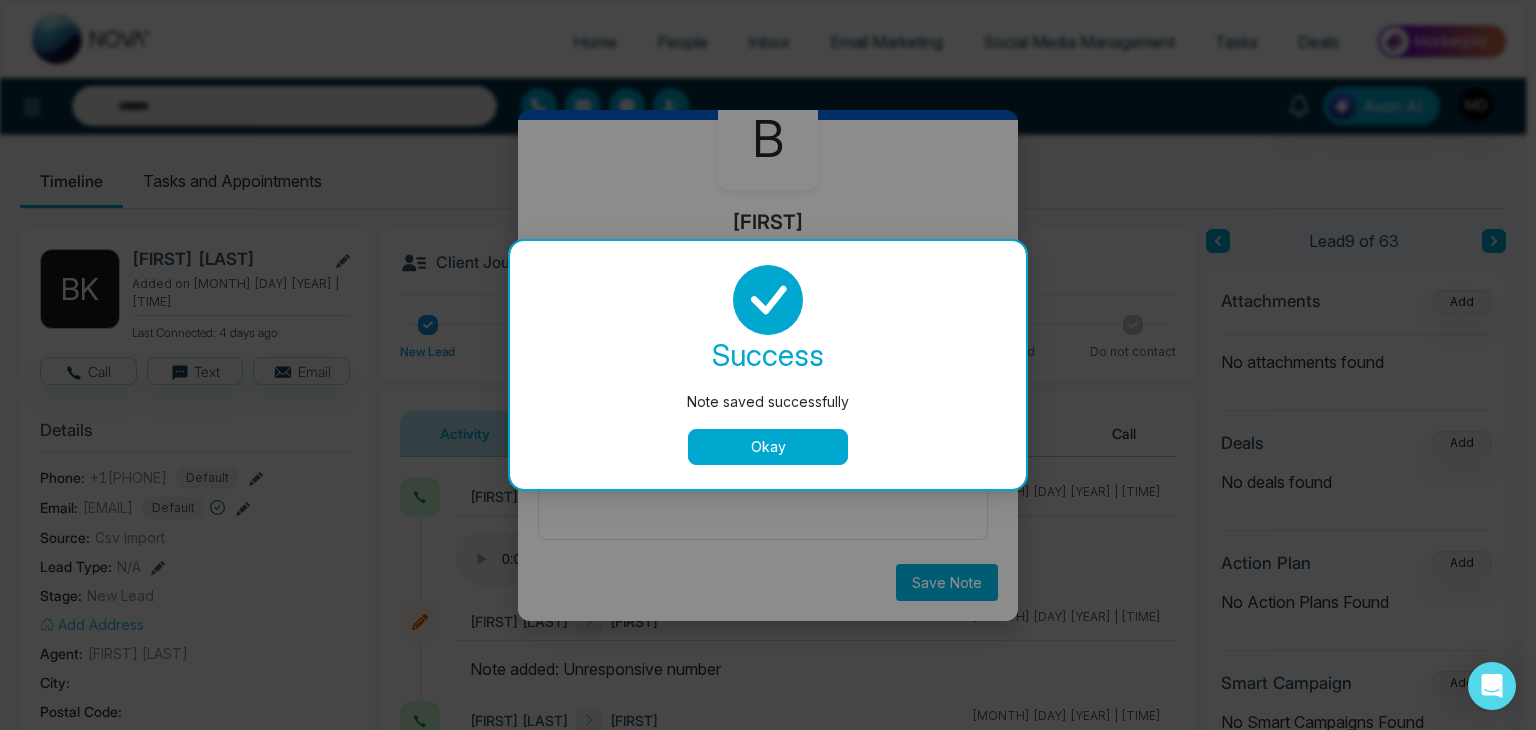 click on "Okay" at bounding box center [768, 447] 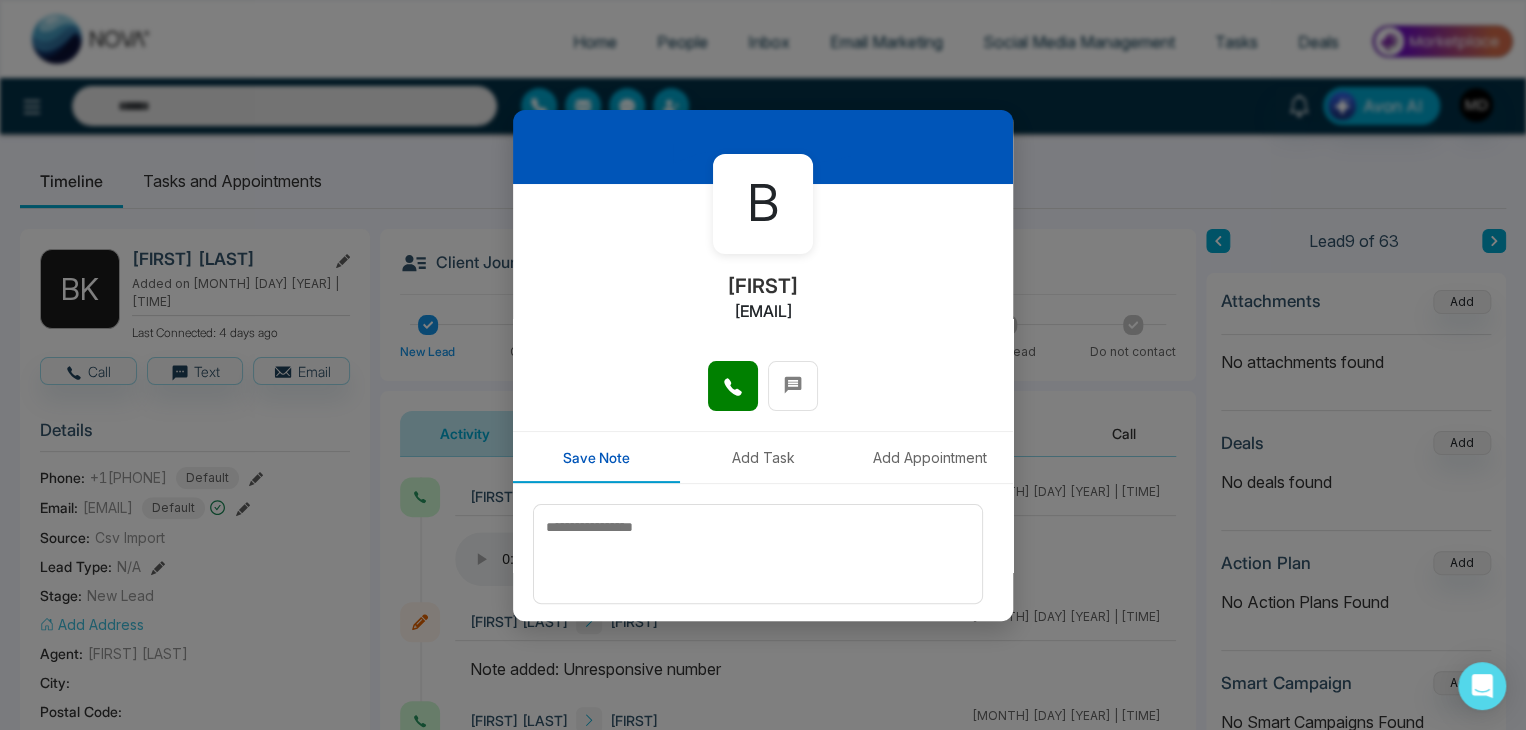 scroll, scrollTop: 0, scrollLeft: 0, axis: both 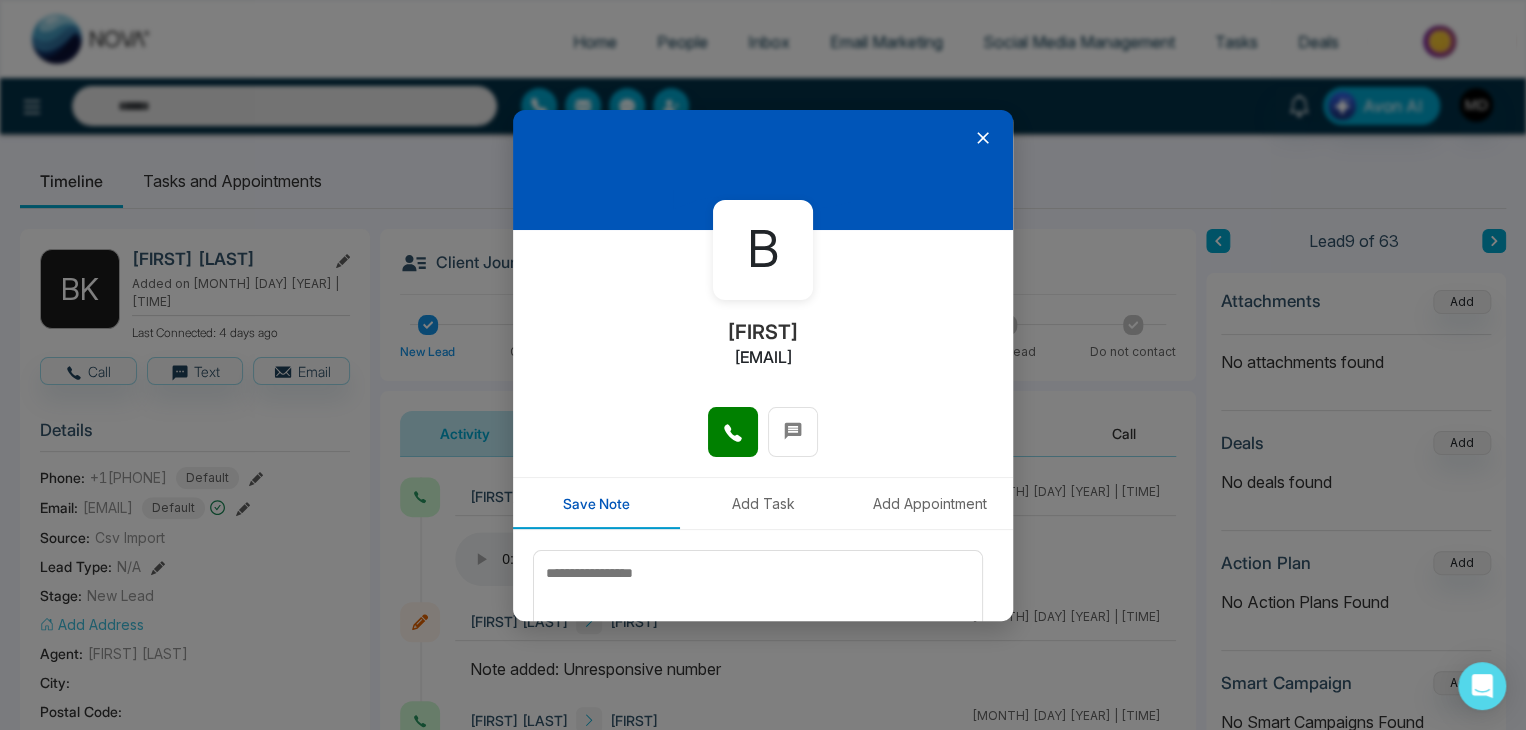 click 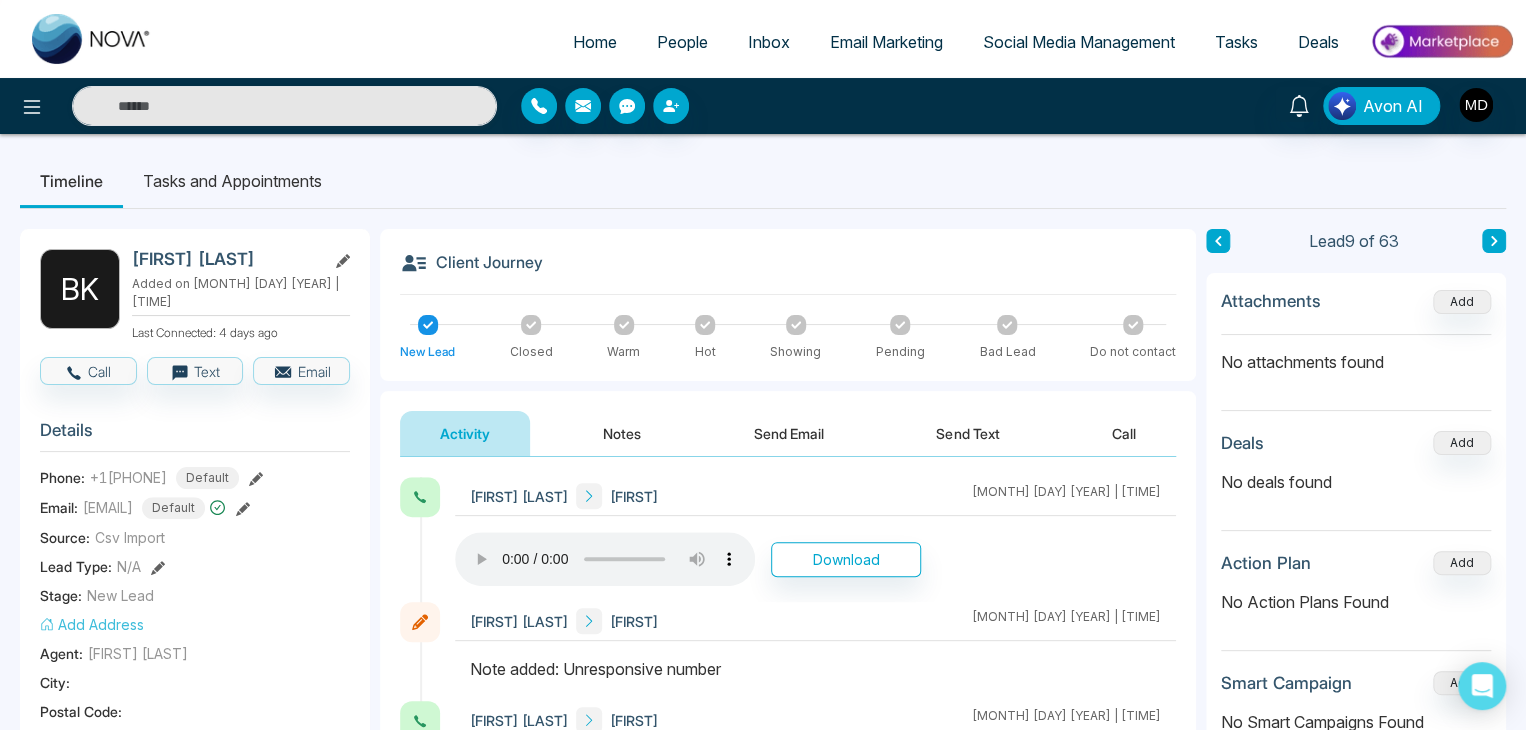 click 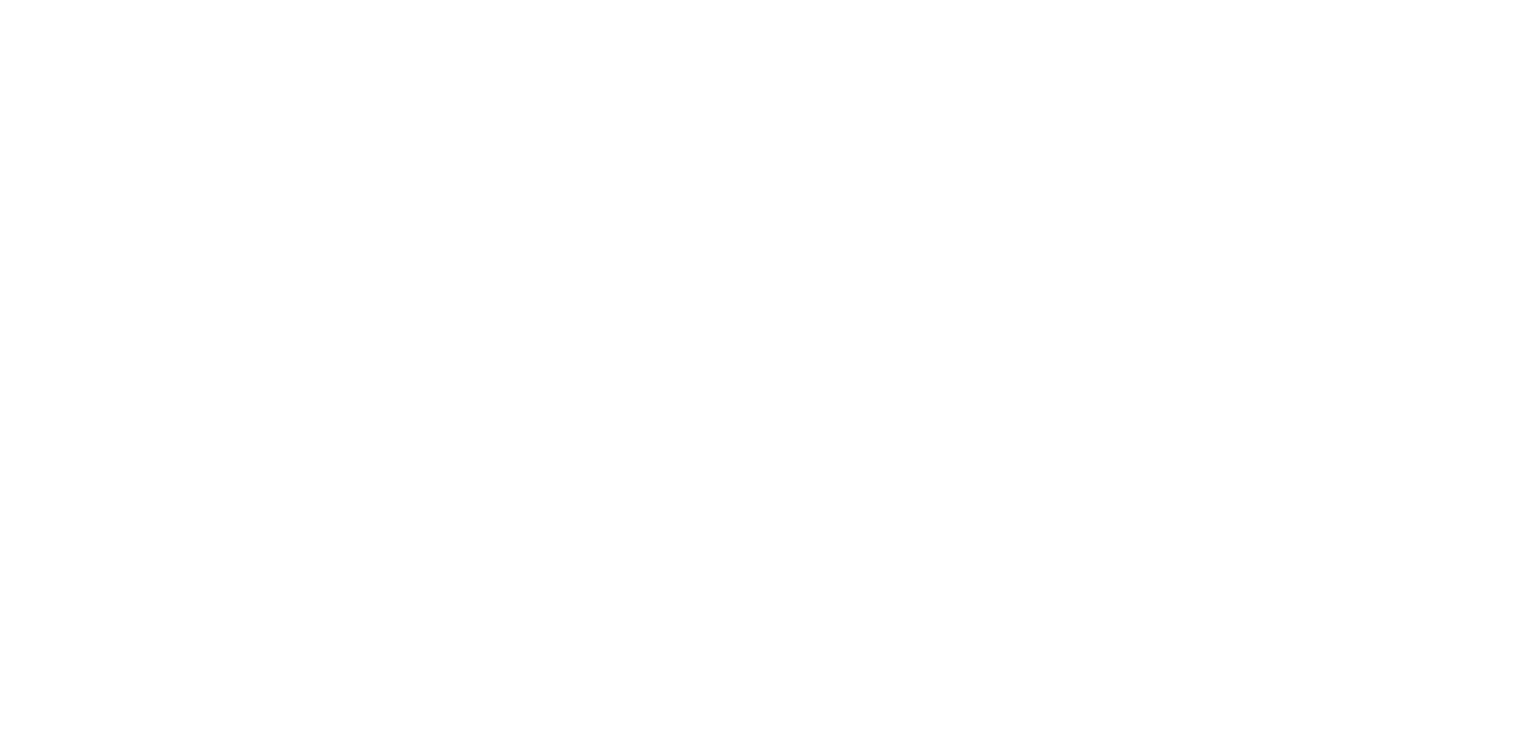 scroll, scrollTop: 0, scrollLeft: 0, axis: both 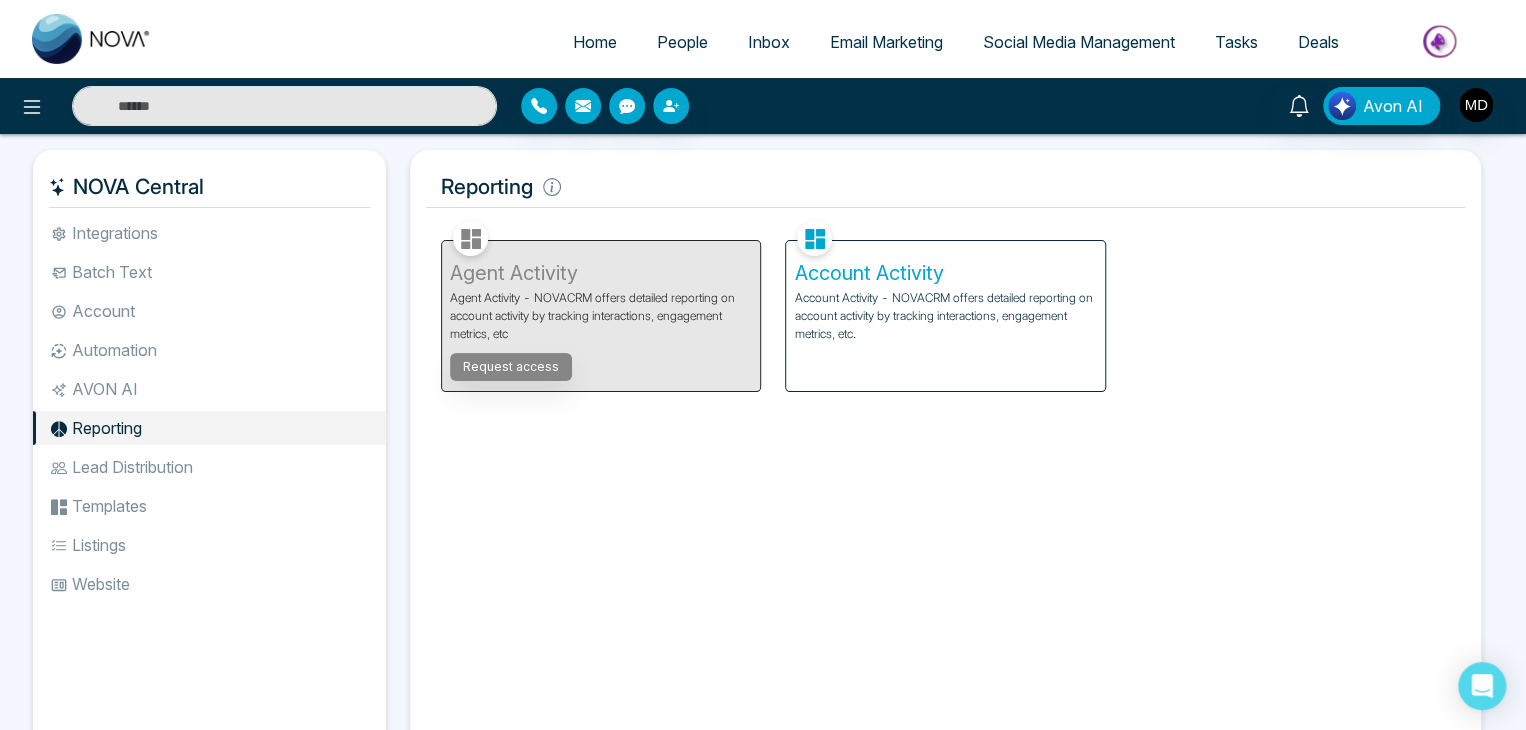 click on "Account Activity Account Activity - NOVACRM offers detailed reporting on account activity by tracking interactions, engagement metrics, etc." at bounding box center [945, 304] 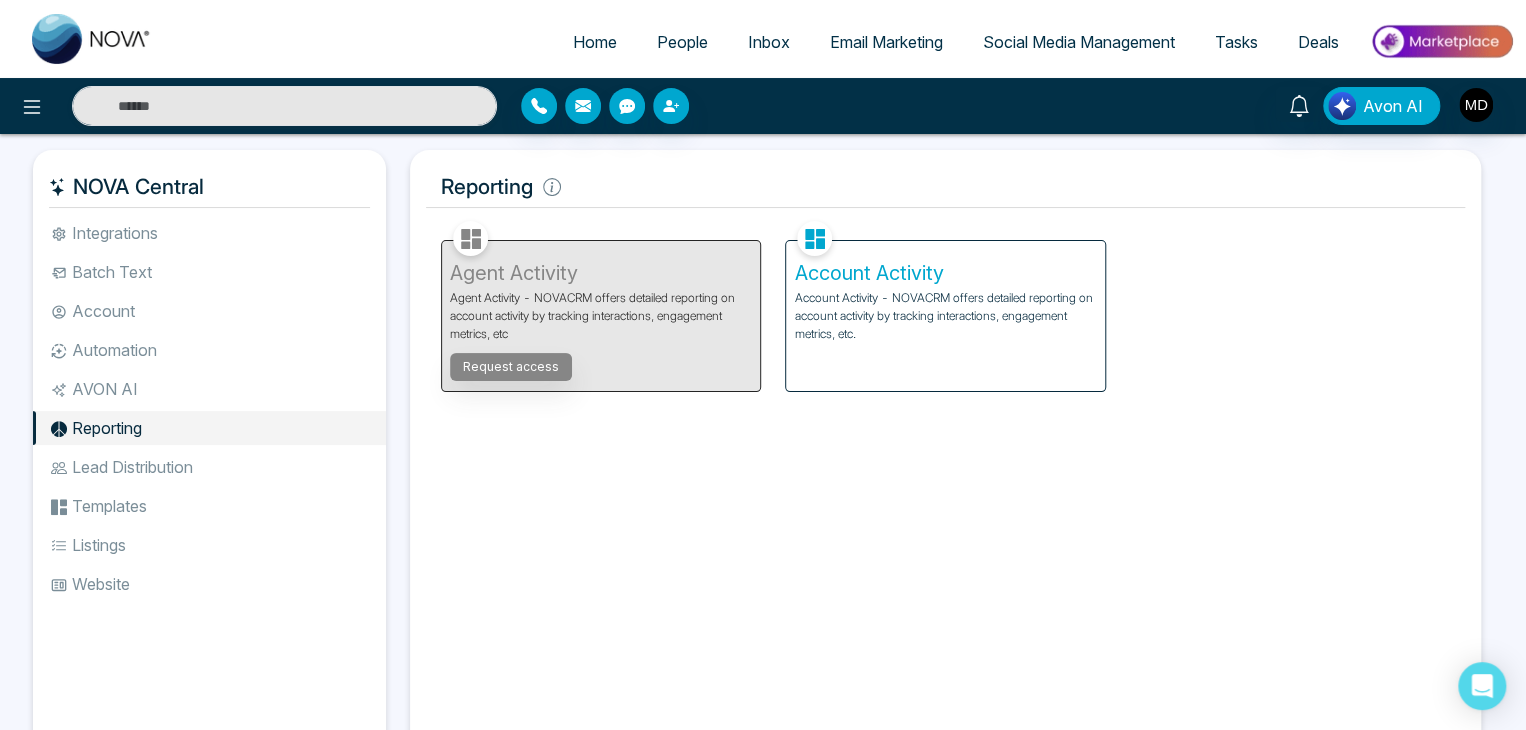 click on "Account Activity Account Activity - NOVACRM offers detailed reporting on account activity by tracking interactions, engagement metrics, etc." at bounding box center (945, 316) 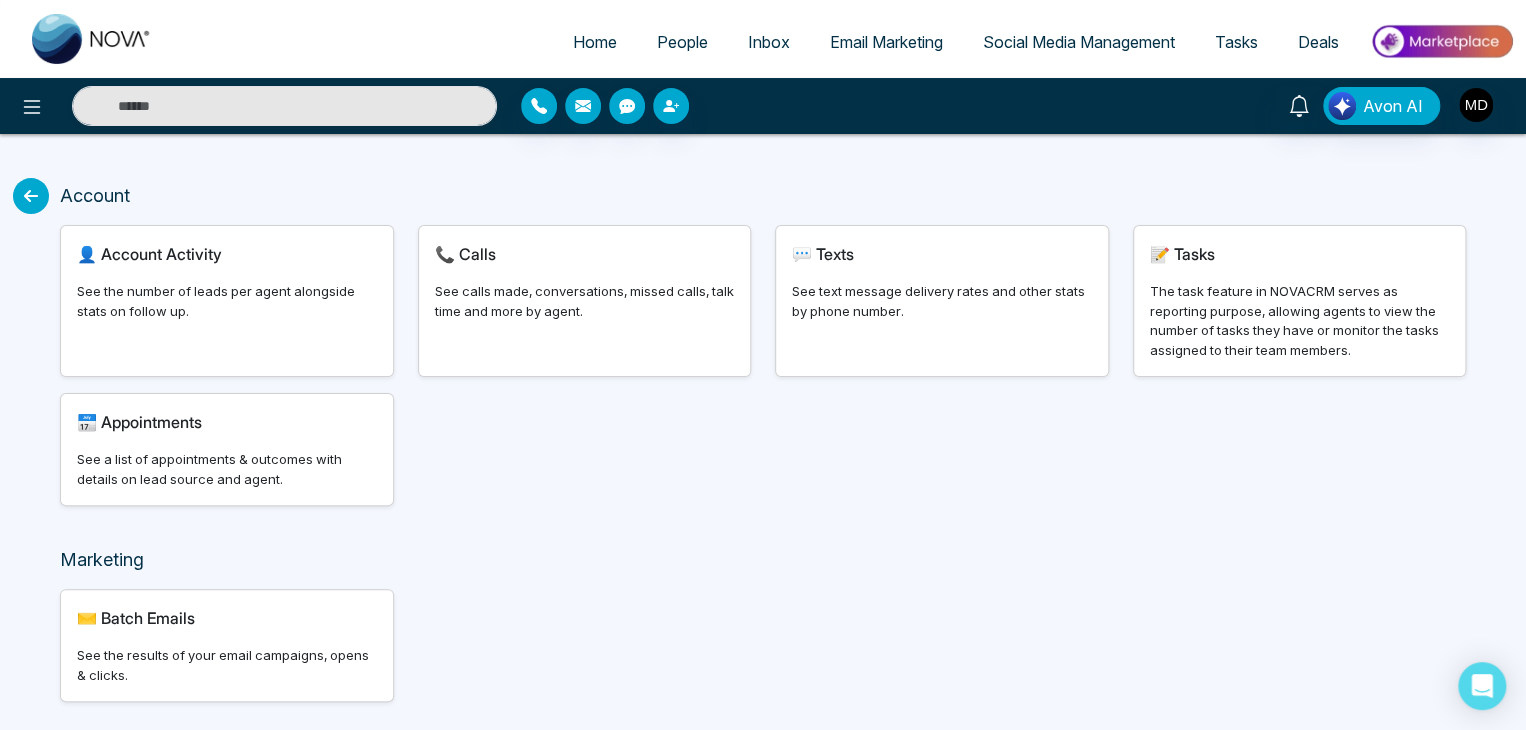 click on "📞 Calls See calls made, conversations, missed calls, talk time and more by agent." at bounding box center (585, 301) 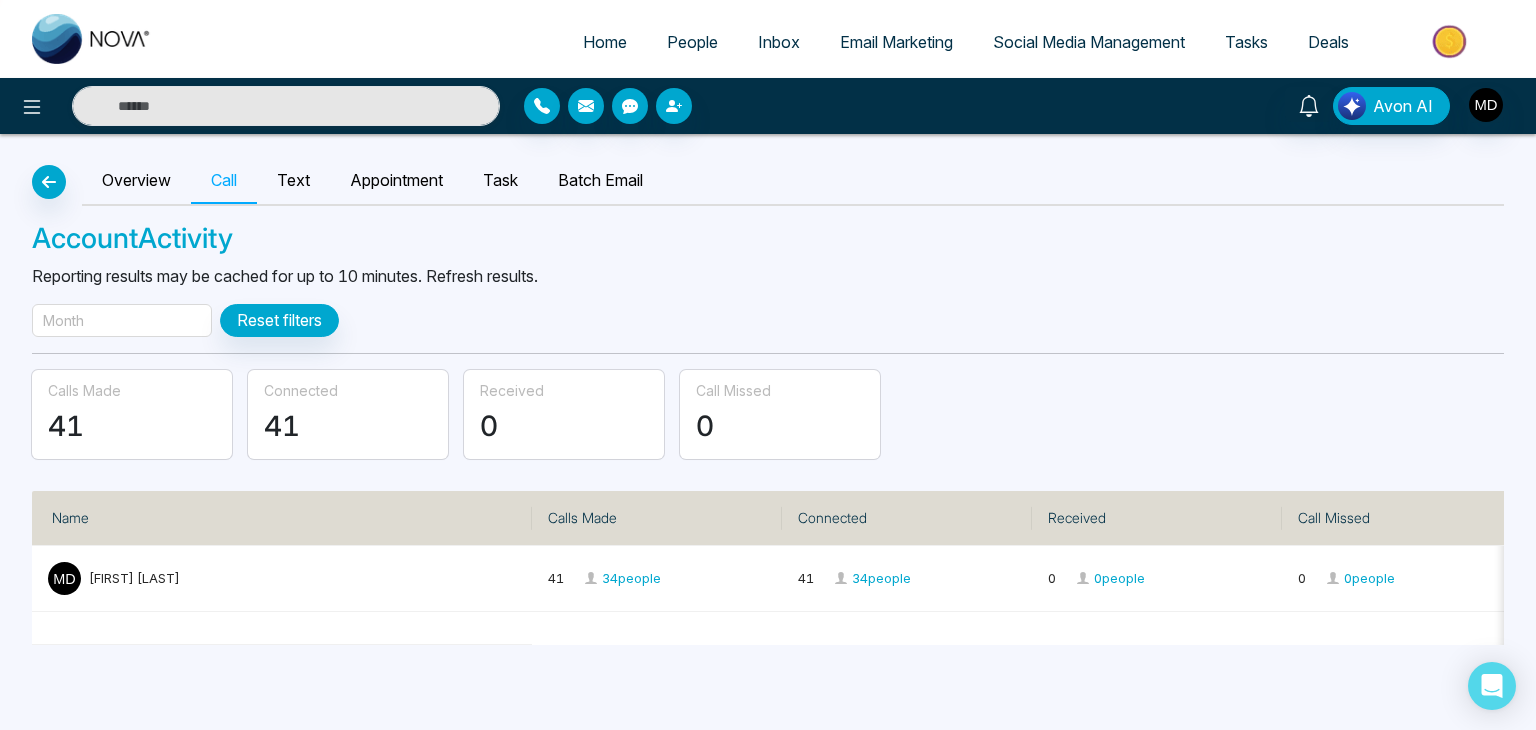 click on "Month" at bounding box center [122, 320] 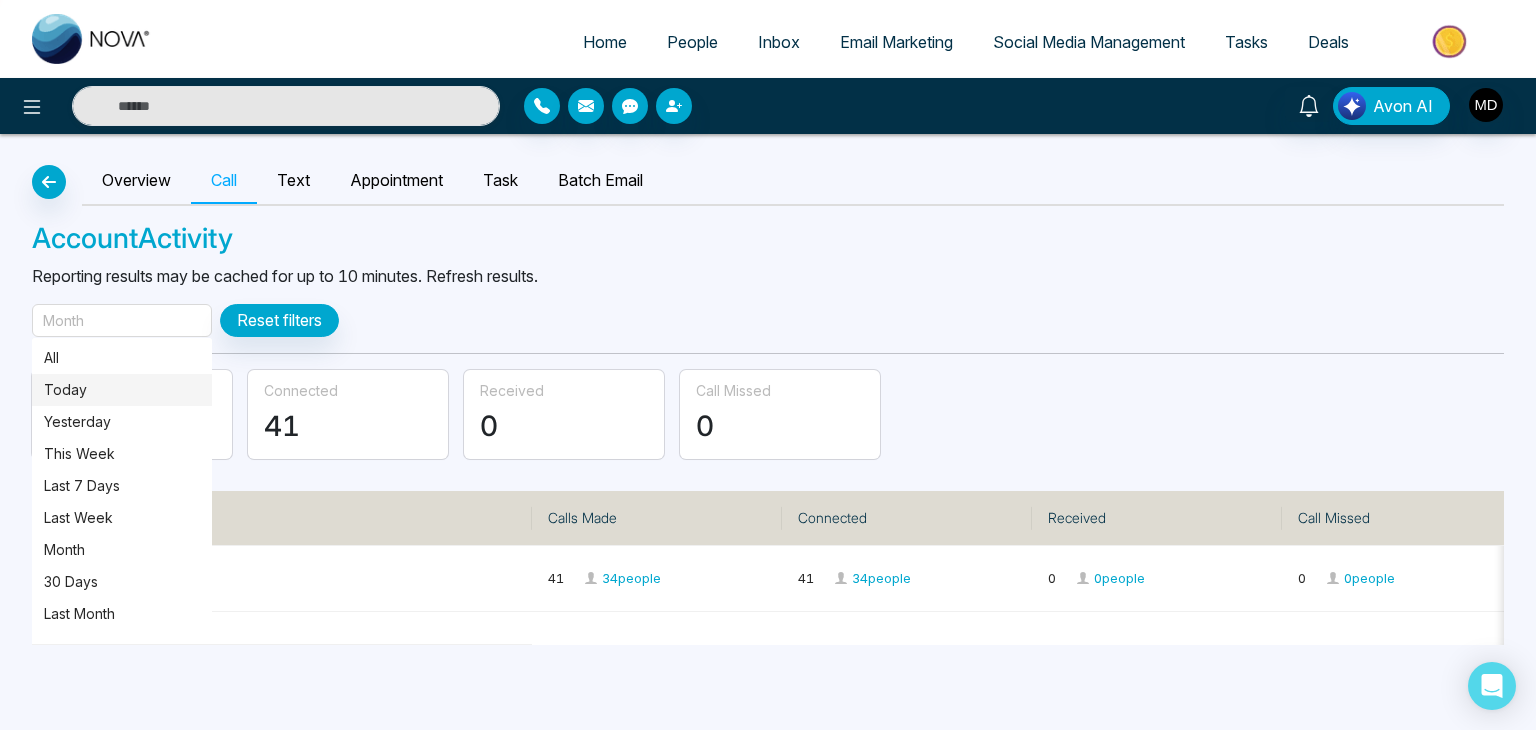 click on "Today" at bounding box center [122, 390] 